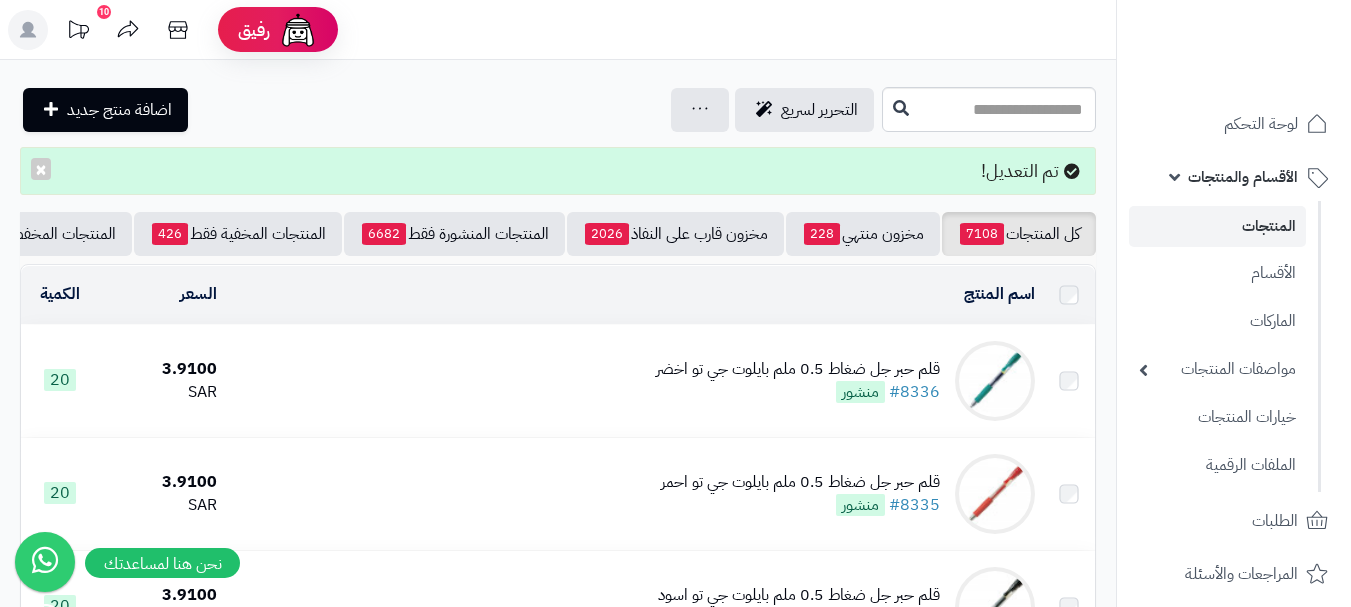 scroll, scrollTop: 0, scrollLeft: 0, axis: both 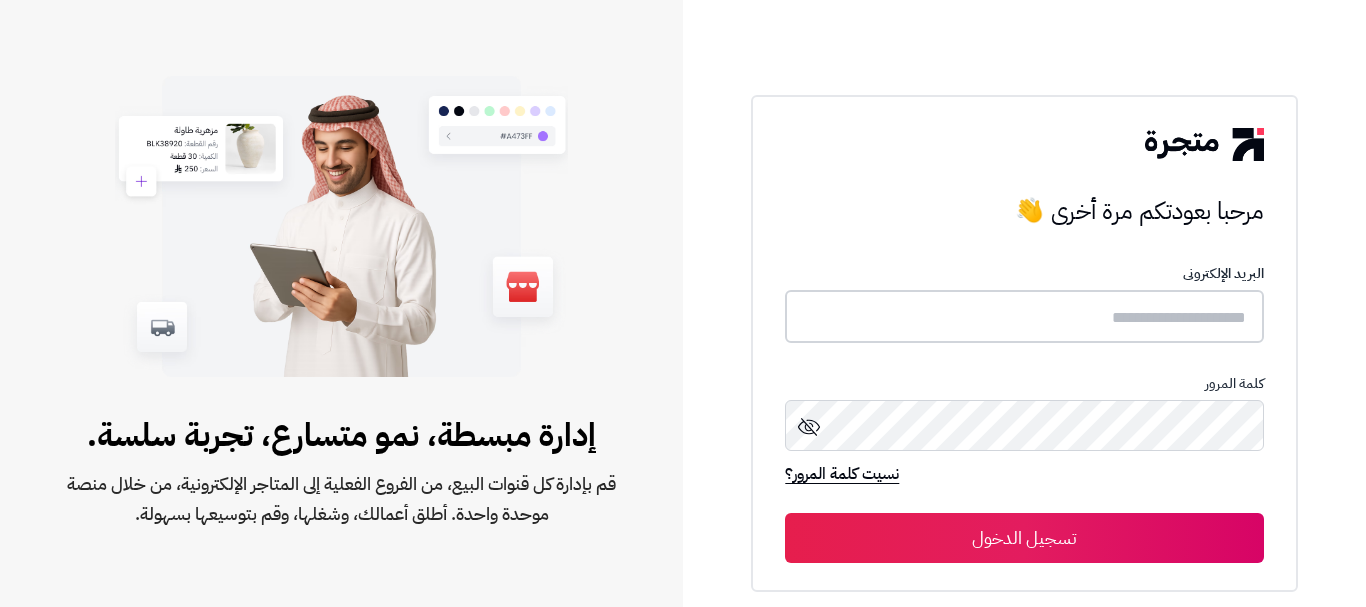 type on "****" 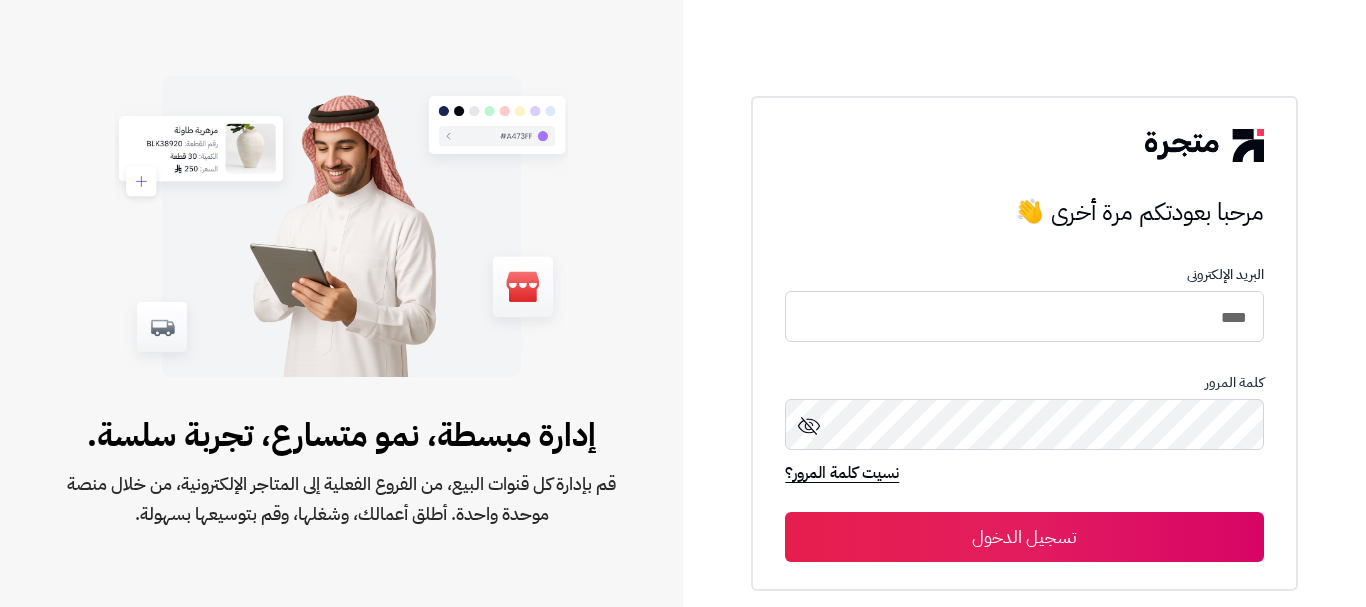 click on "تسجيل الدخول" at bounding box center (1024, 537) 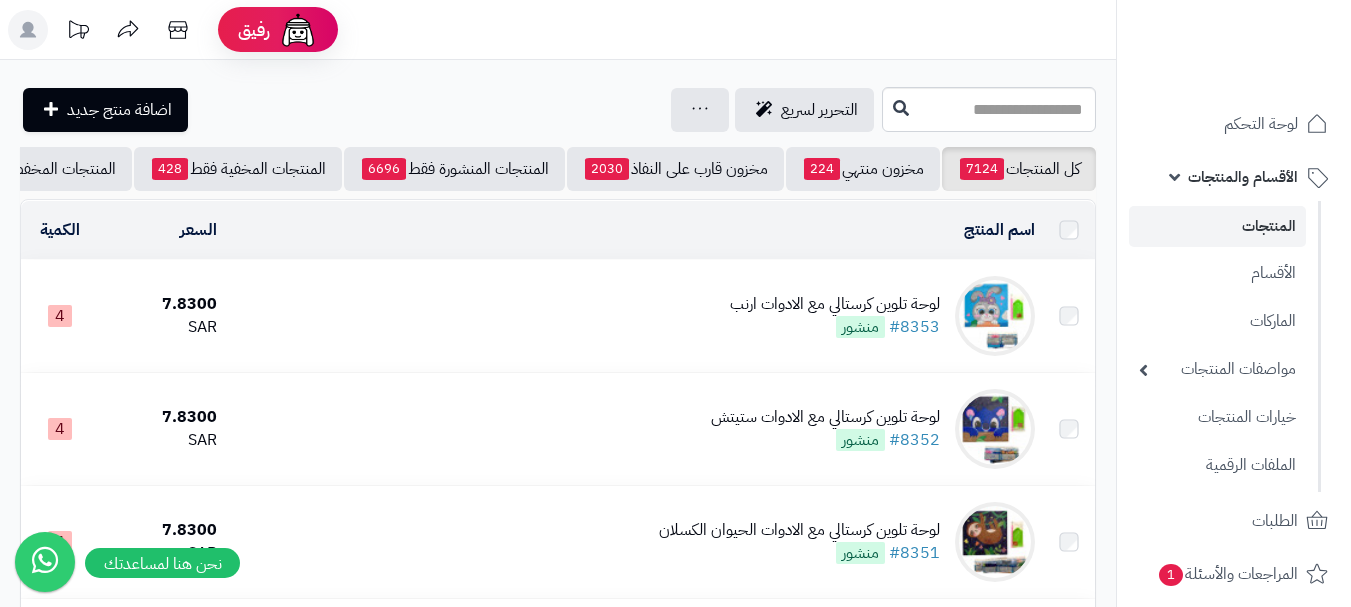 scroll, scrollTop: 0, scrollLeft: 0, axis: both 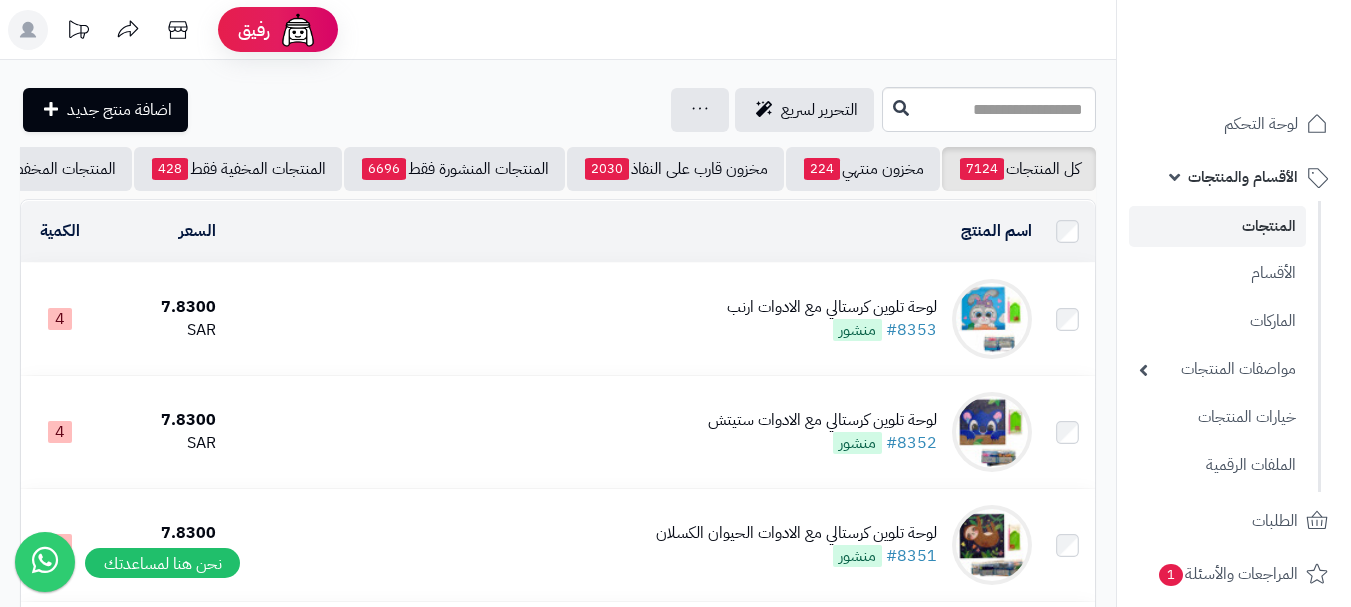 click on "رفيق !
الطلبات معالجة مكتمل إرجاع المنتجات العملاء المتواجدون الان 7168 عملاء منتظرين موافقة التسجيل المنتجات غير متوفر
رؤى مرزا Administrator برجاء تجديد الاشتراك
الباقة المتقدمة
تسجيل الخروج" at bounding box center (675, 30) 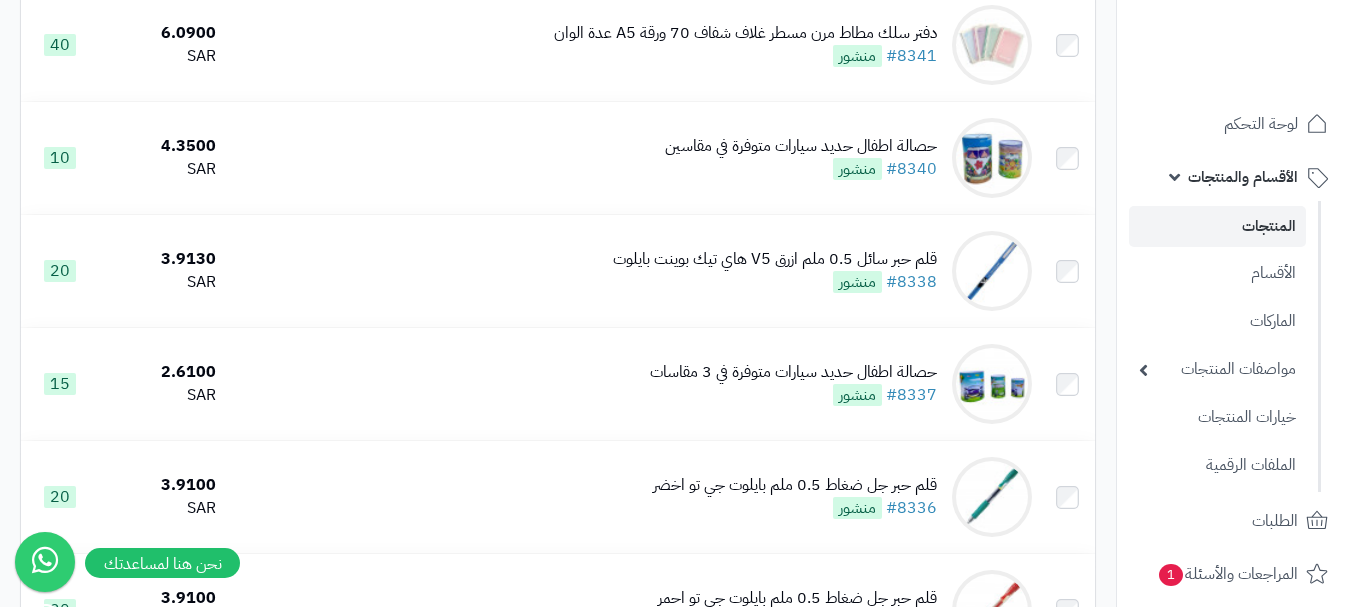 scroll, scrollTop: 1651, scrollLeft: 0, axis: vertical 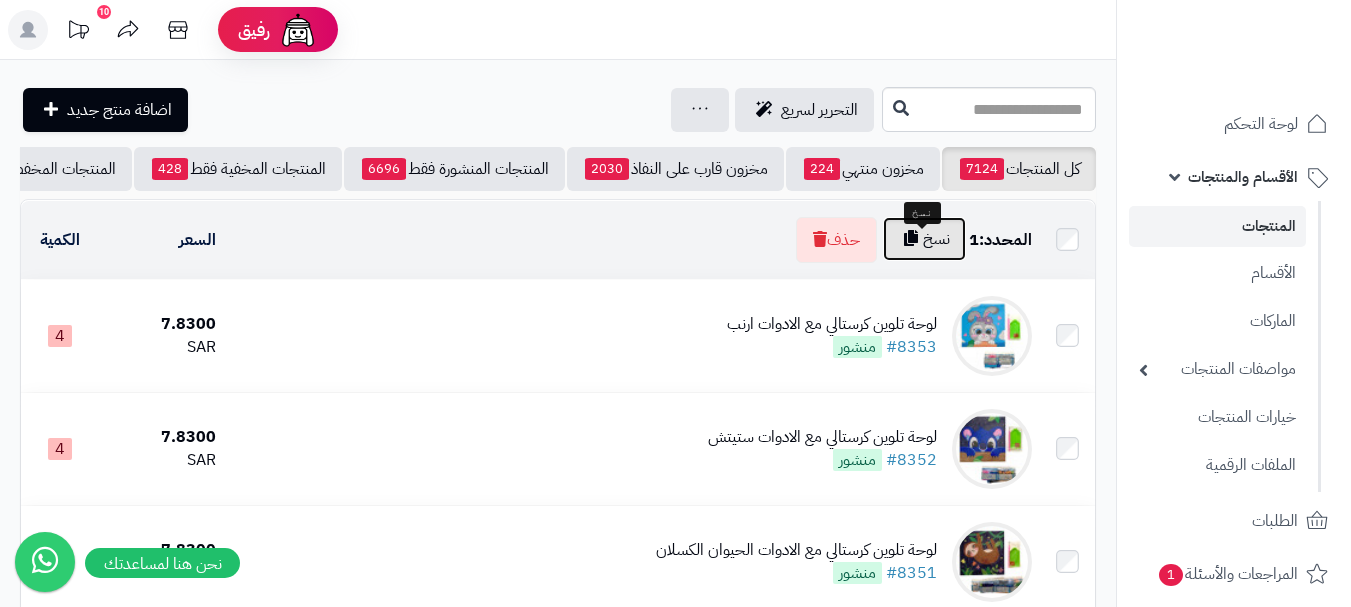 click on "نسخ" at bounding box center (924, 239) 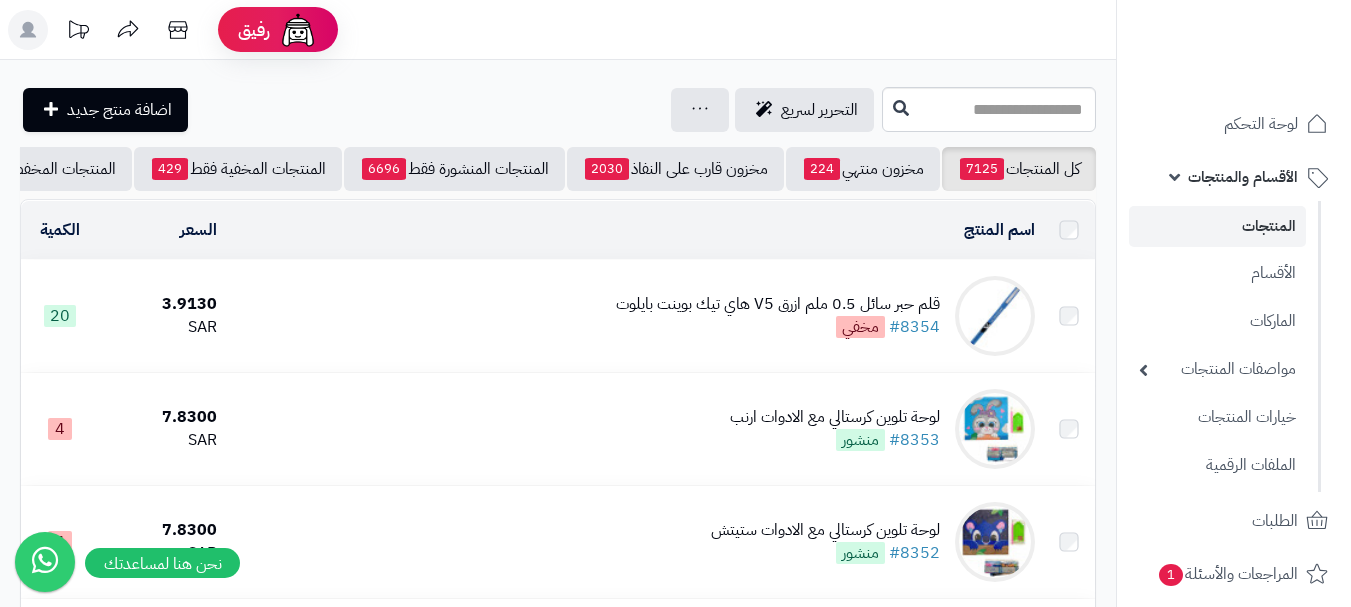 scroll, scrollTop: 0, scrollLeft: 0, axis: both 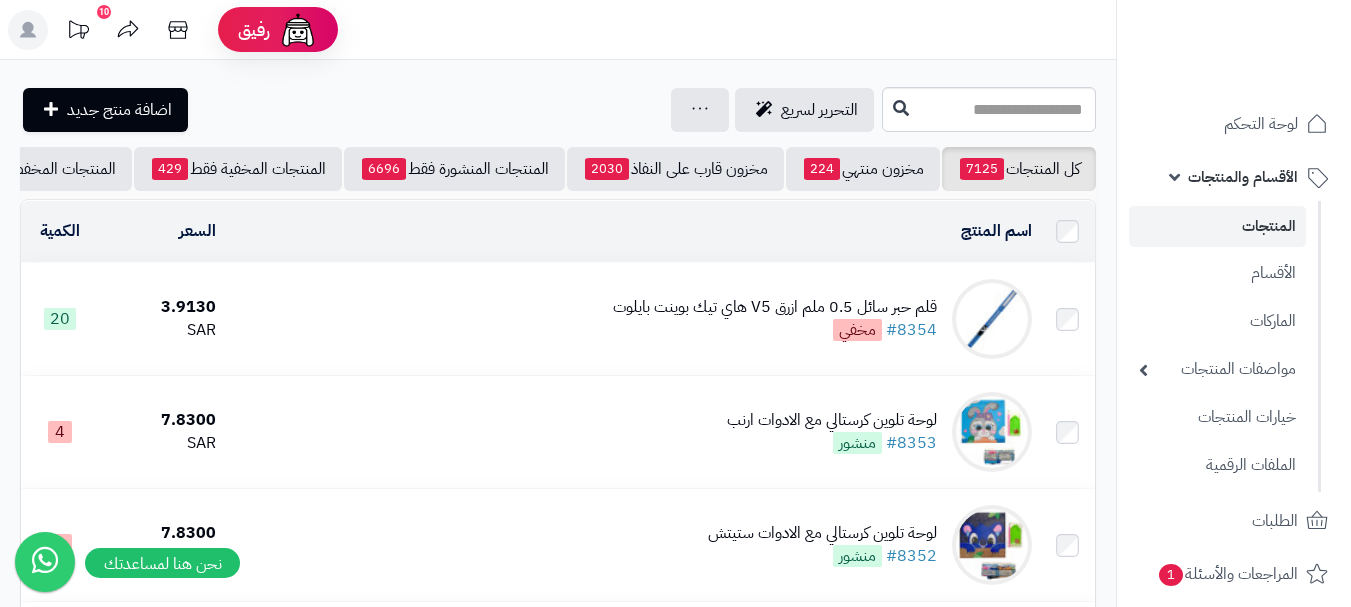 click on "قلم حبر سائل 0.5 ملم ازرق V5 هاي تيك بوينت بايلوت" at bounding box center (775, 307) 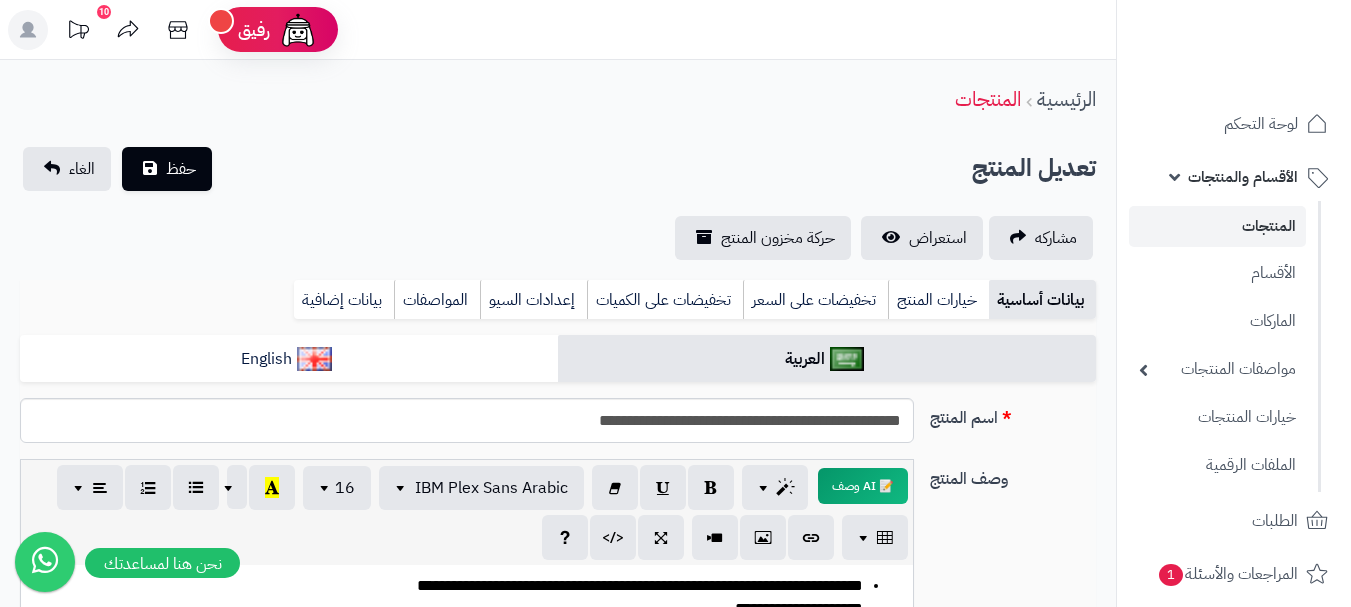 scroll, scrollTop: 0, scrollLeft: 0, axis: both 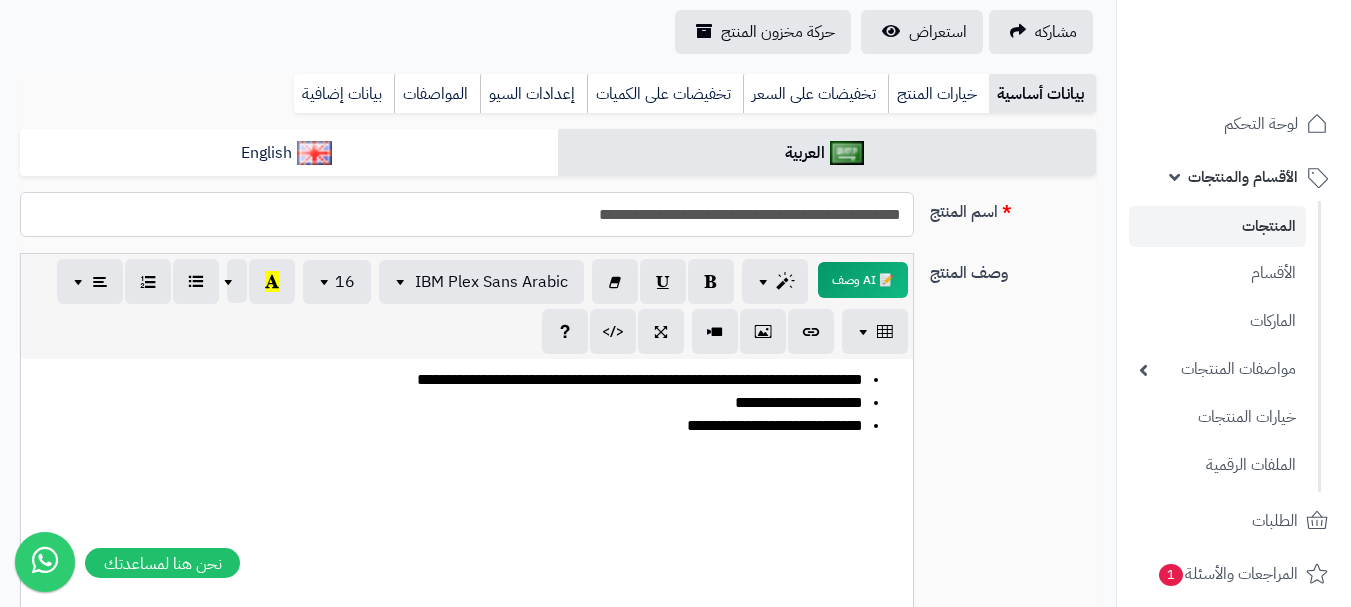 click on "**********" at bounding box center [467, 214] 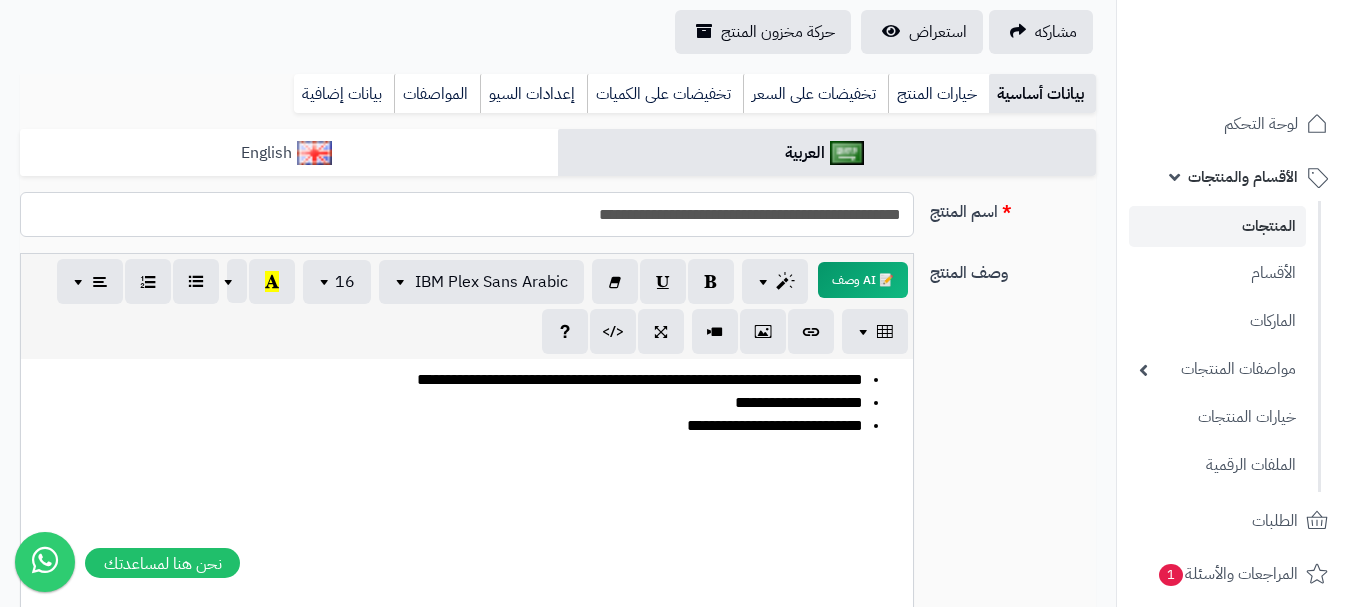 type on "**********" 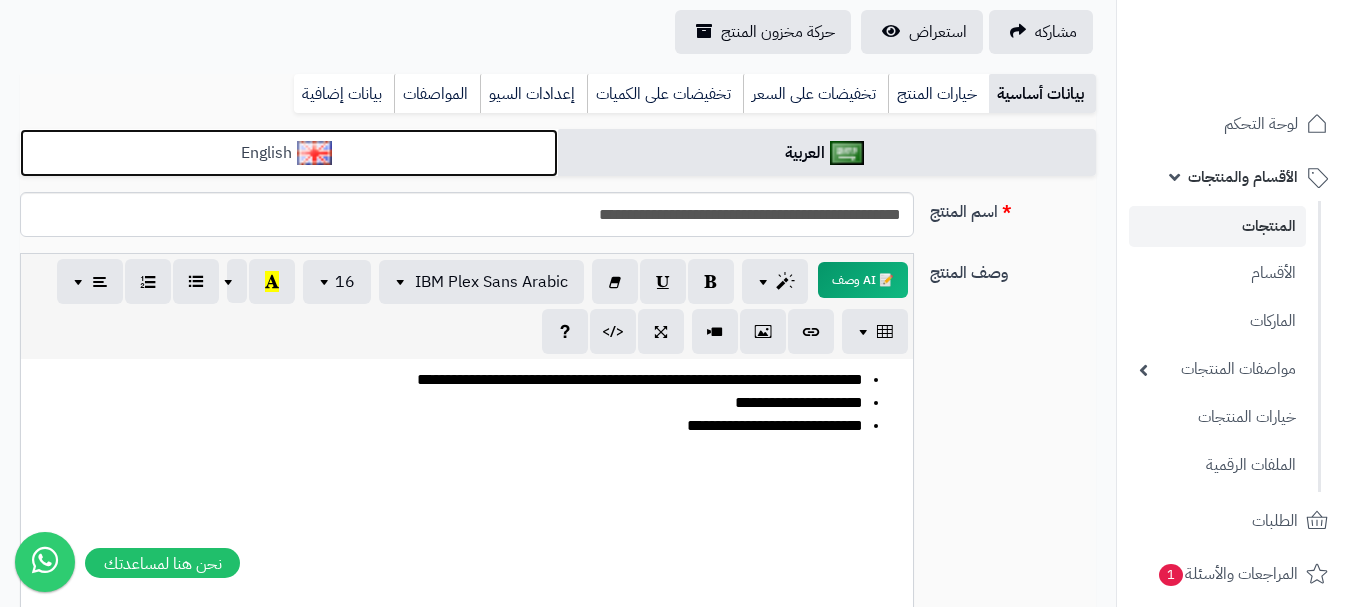 click on "English" at bounding box center (289, 153) 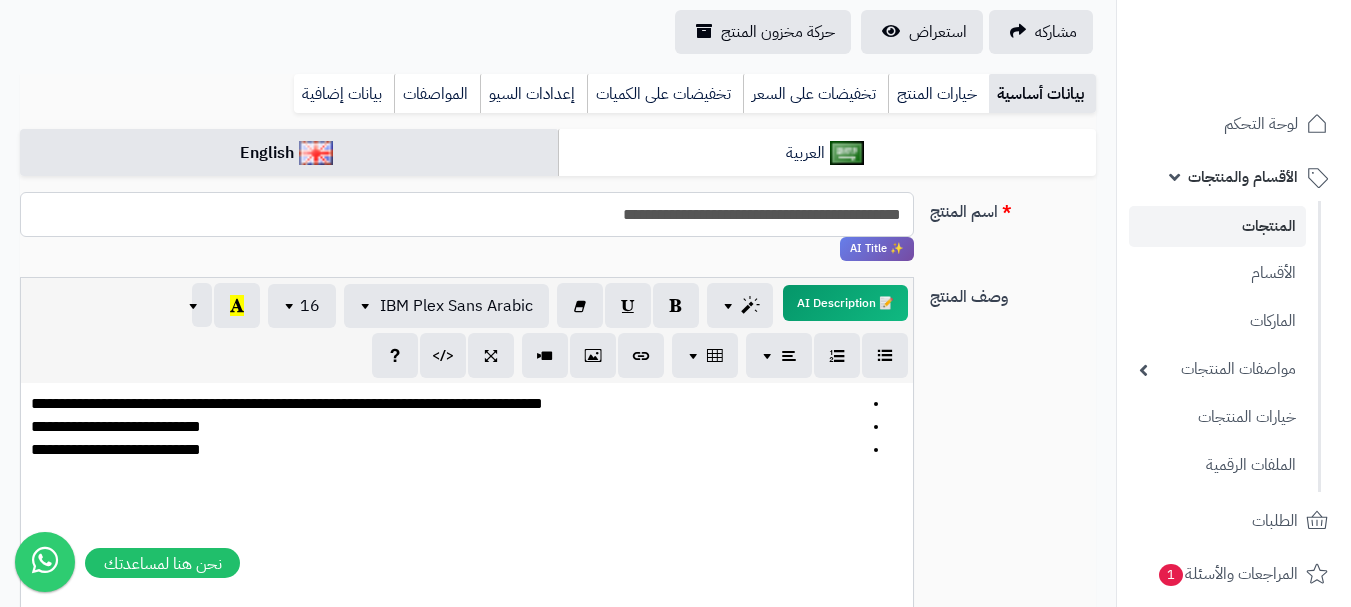 click on "**********" at bounding box center (467, 214) 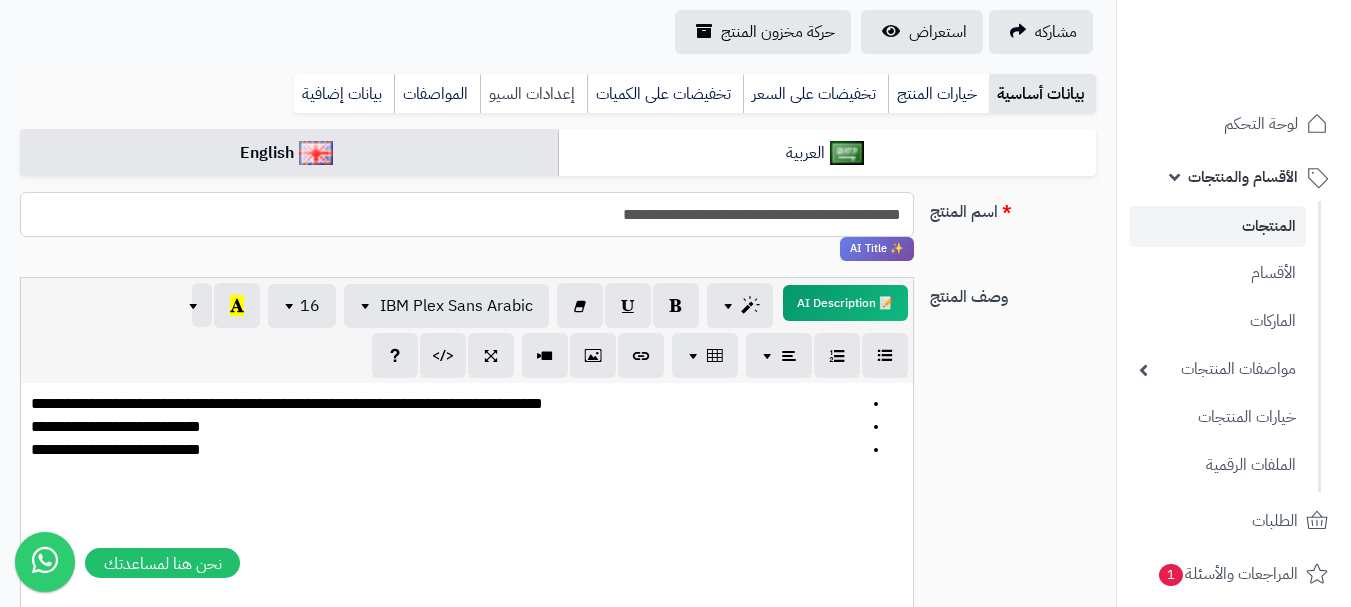 type on "**********" 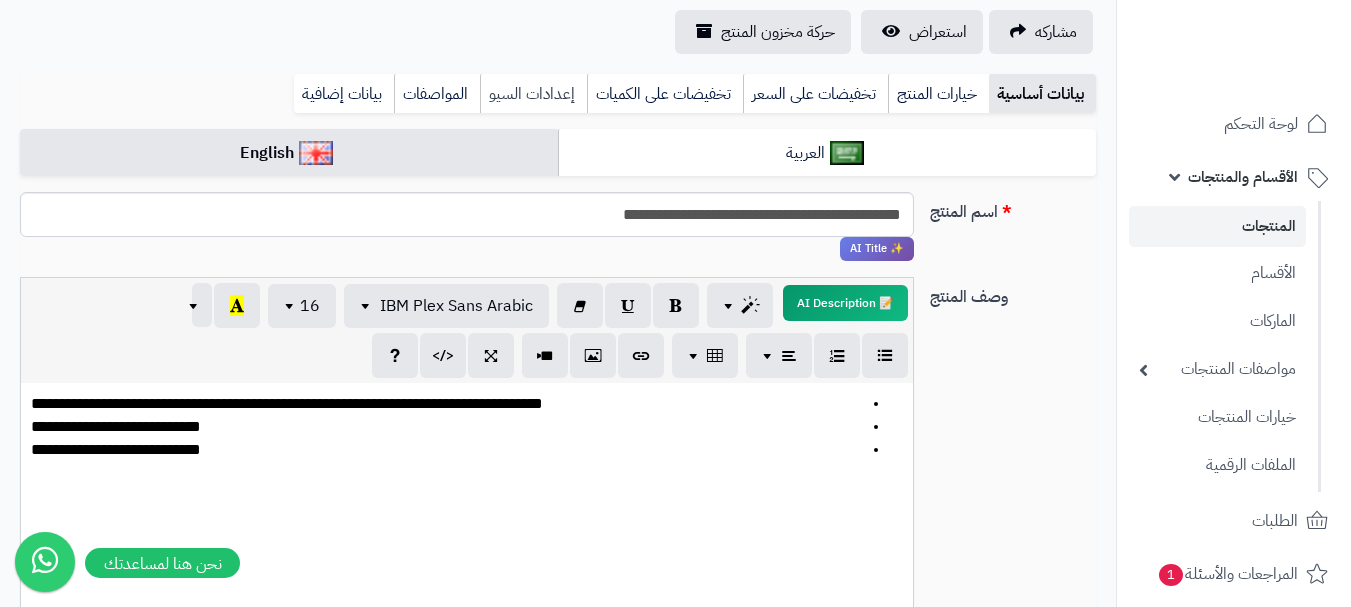 click on "إعدادات السيو" at bounding box center [533, 94] 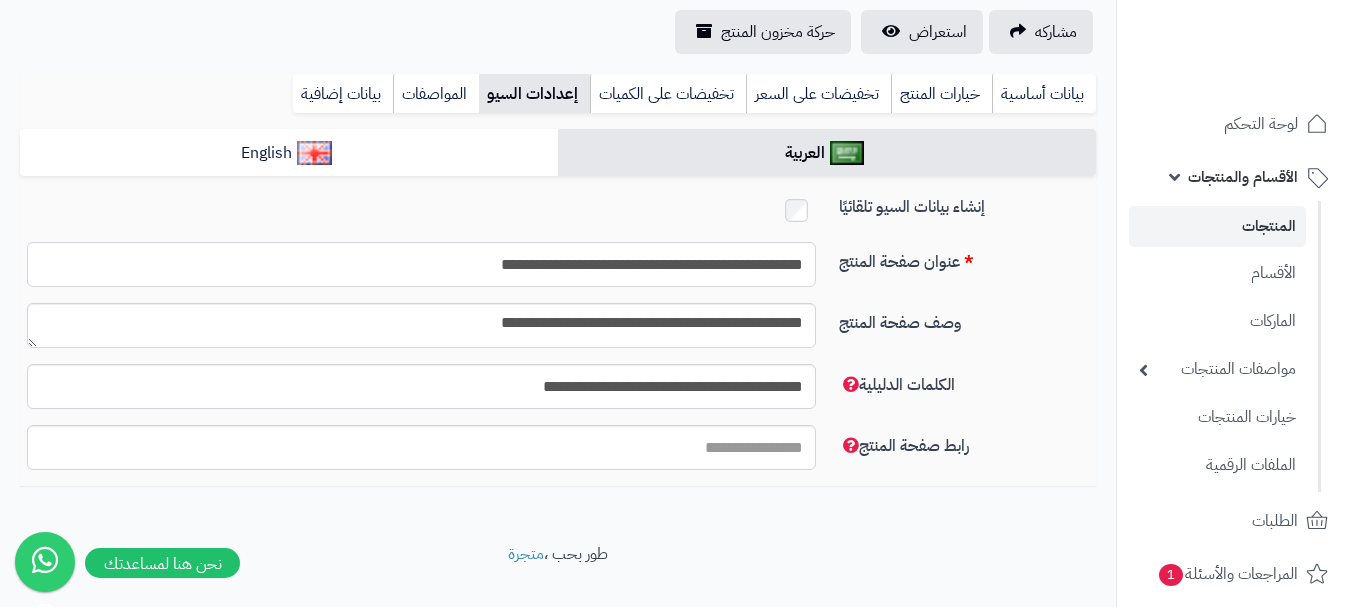 click on "**********" at bounding box center [421, 264] 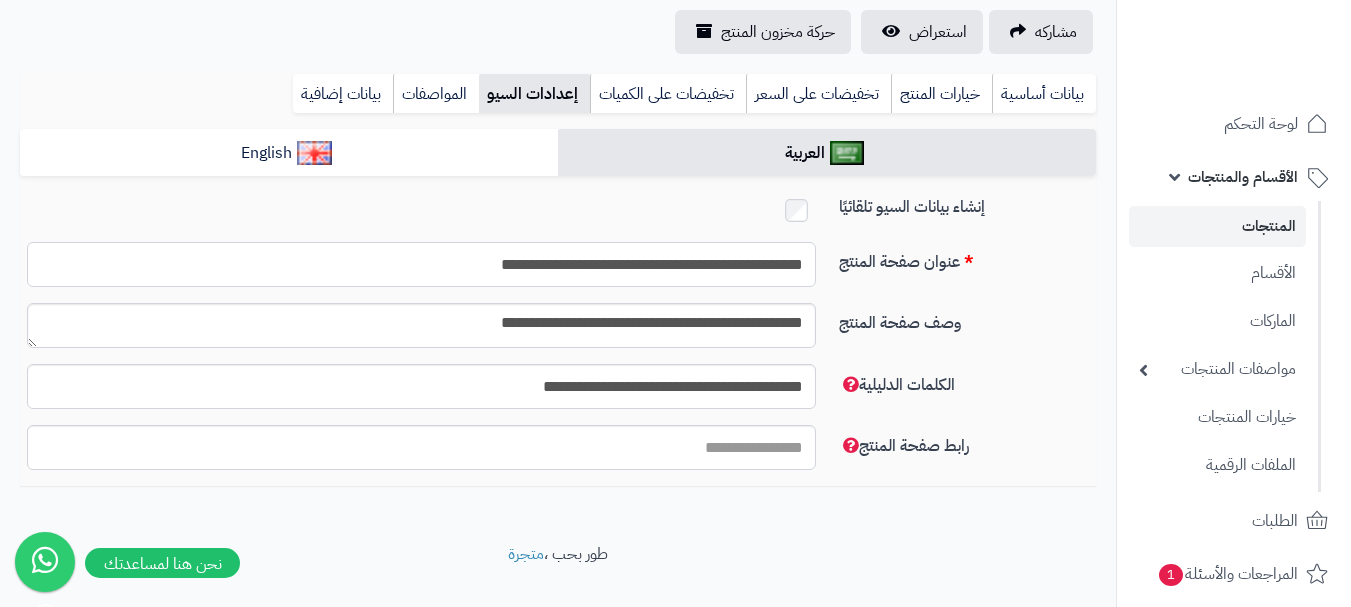 type on "**********" 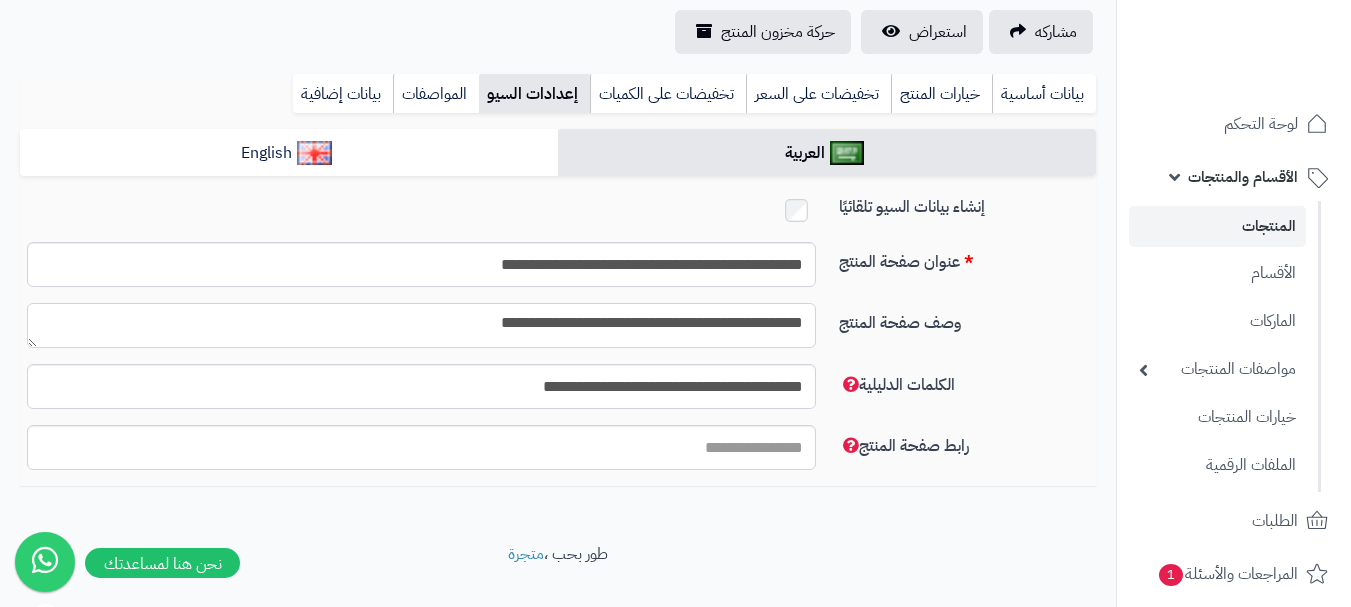 click on "**********" at bounding box center [421, 325] 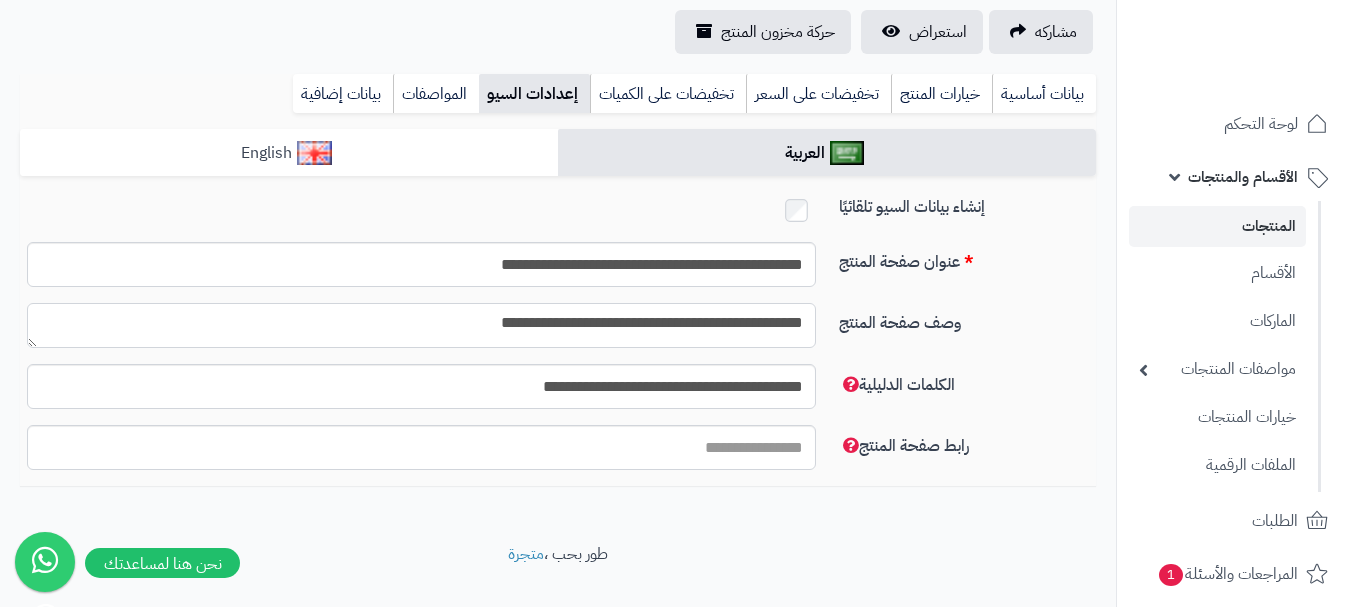 type on "**********" 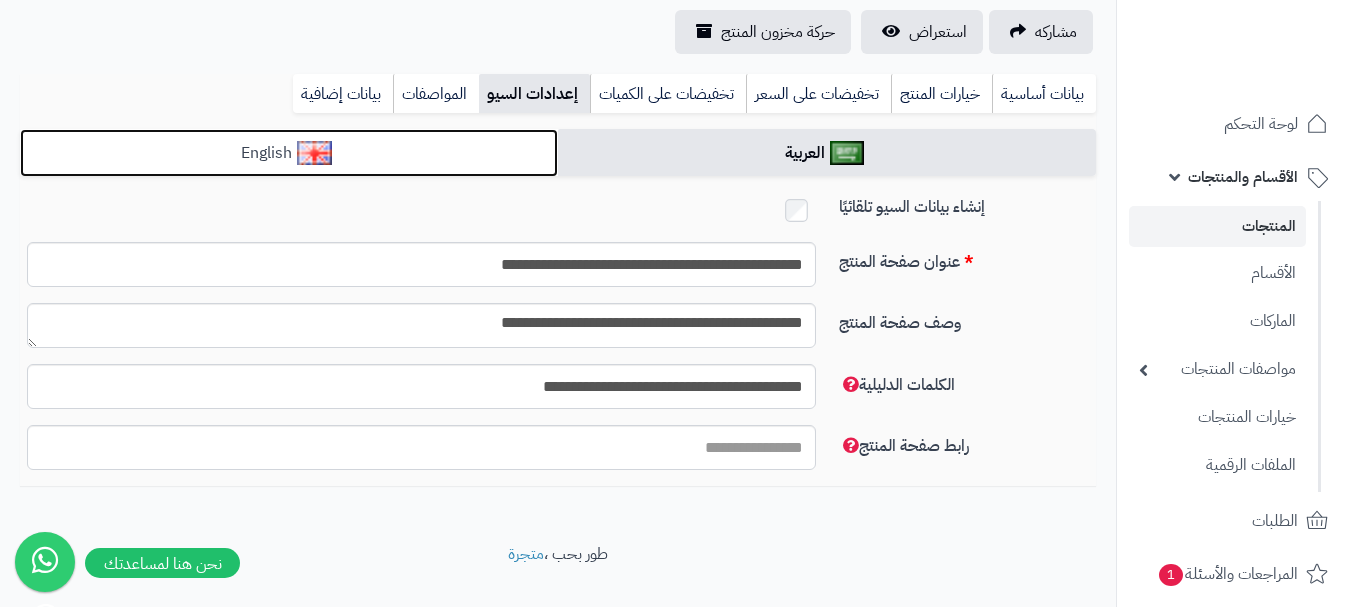click on "English" at bounding box center (289, 153) 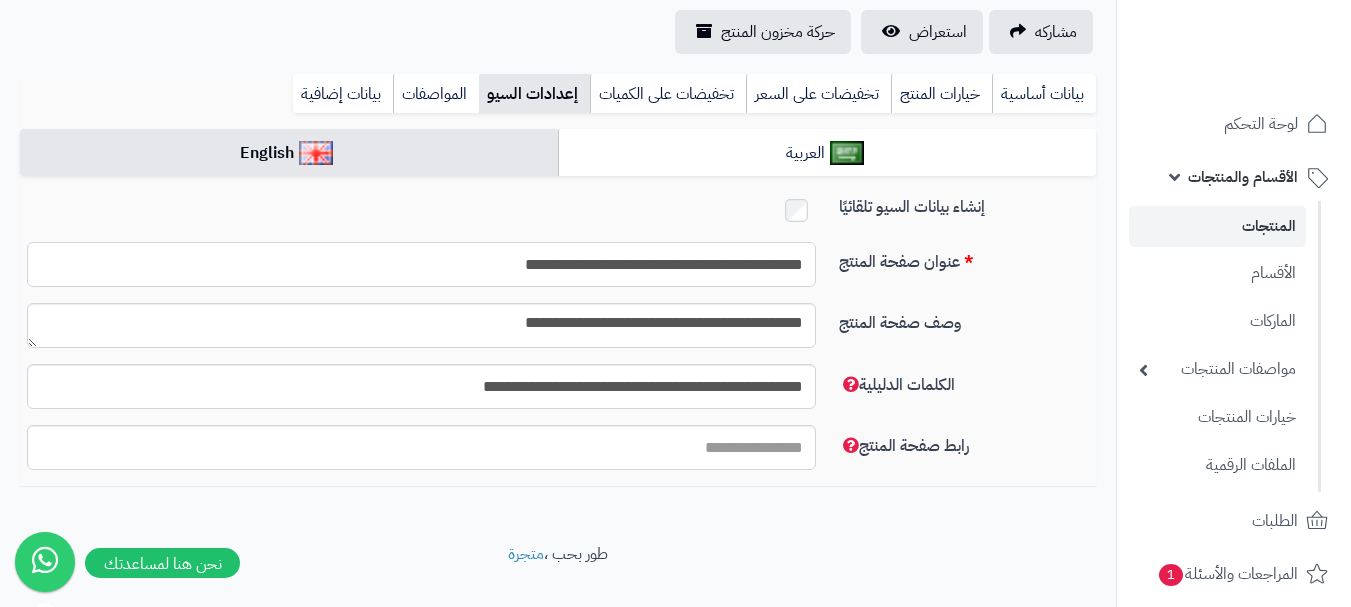 click on "**********" at bounding box center (421, 264) 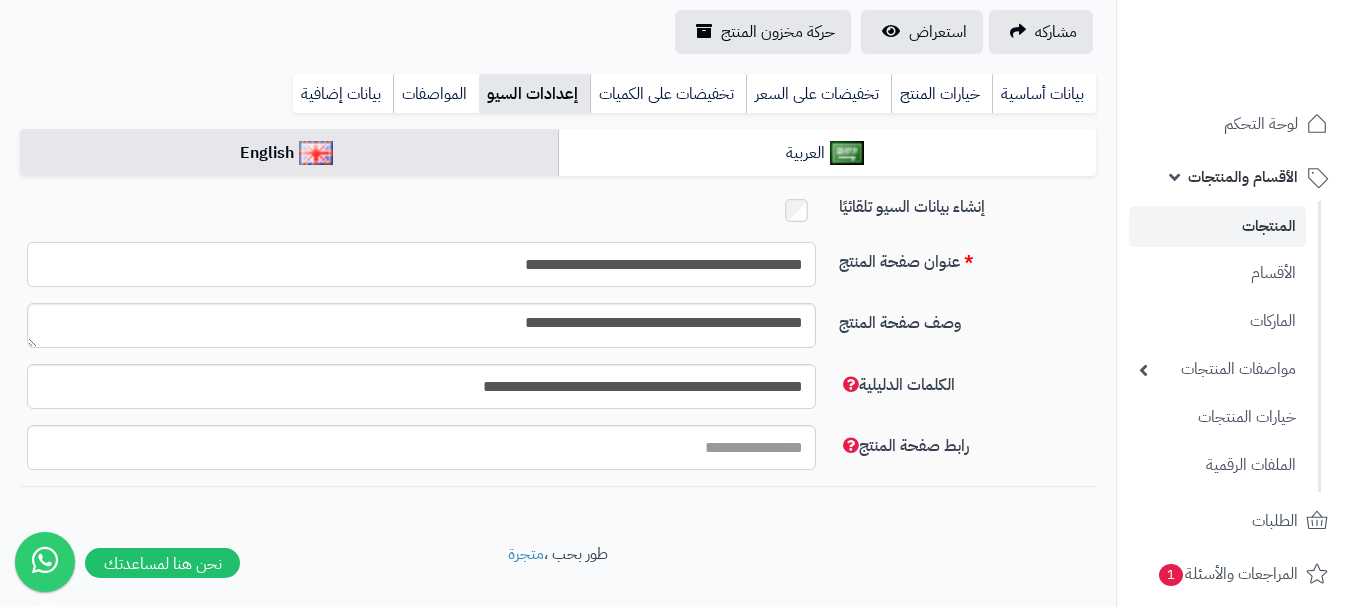 type on "**********" 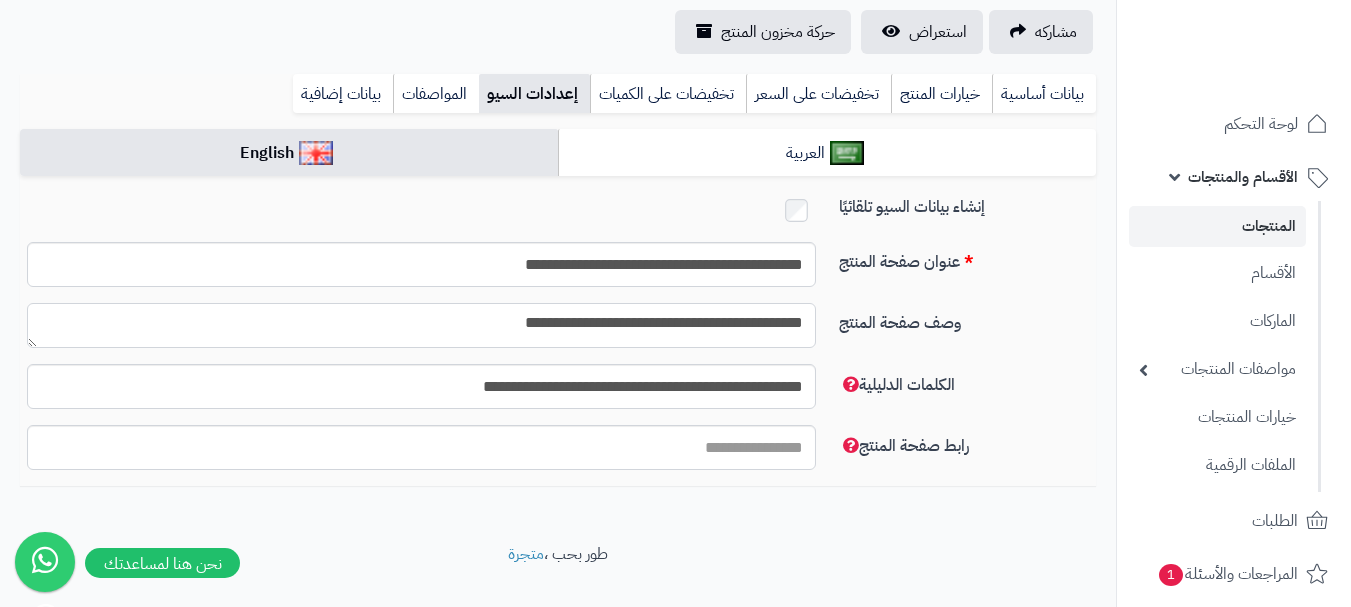 click on "**********" at bounding box center [421, 325] 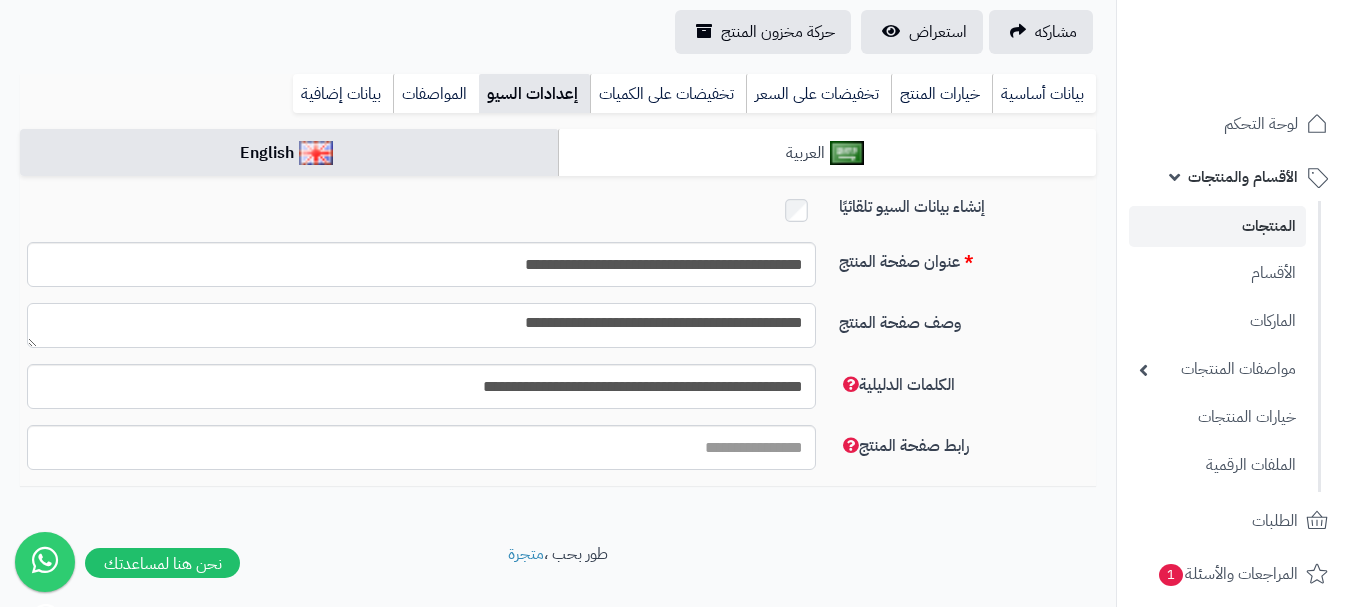 type on "**********" 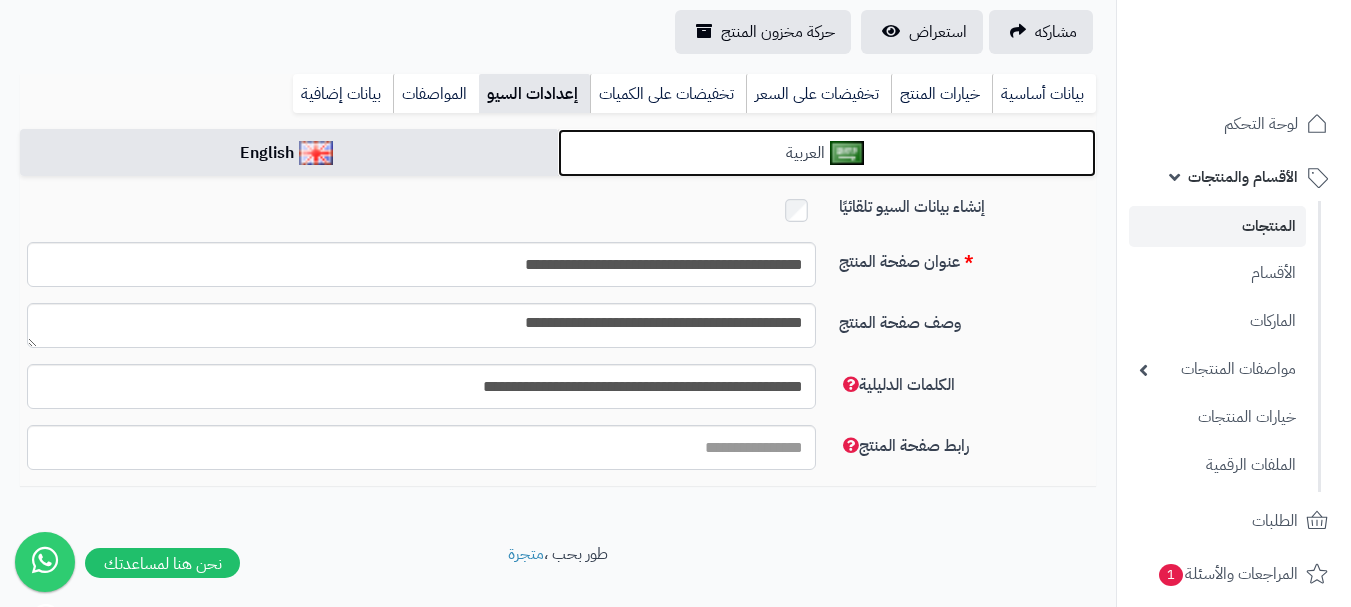 click on "العربية" at bounding box center [827, 153] 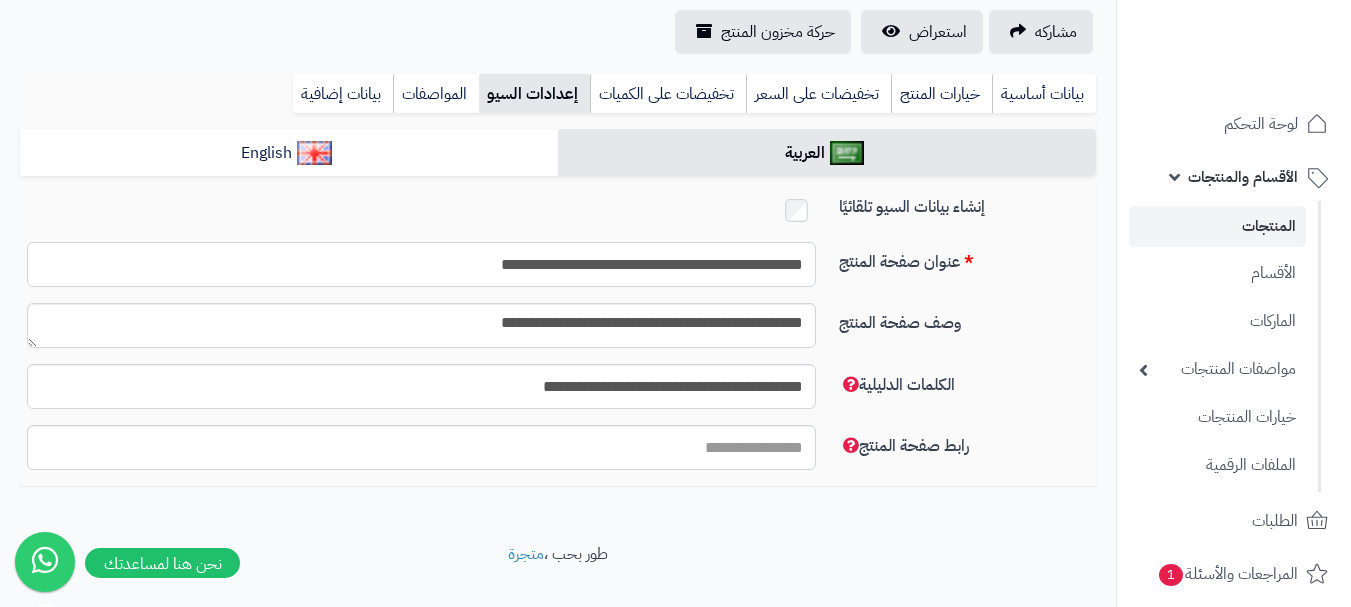 click on "**********" at bounding box center [421, 264] 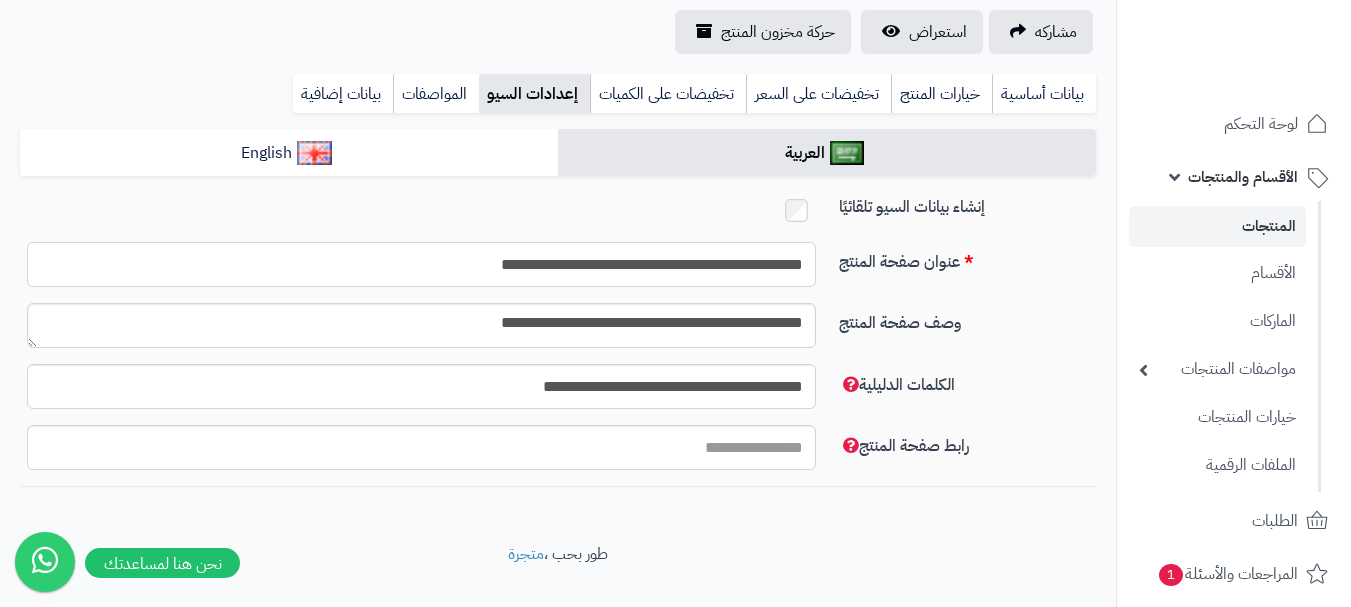 type on "**********" 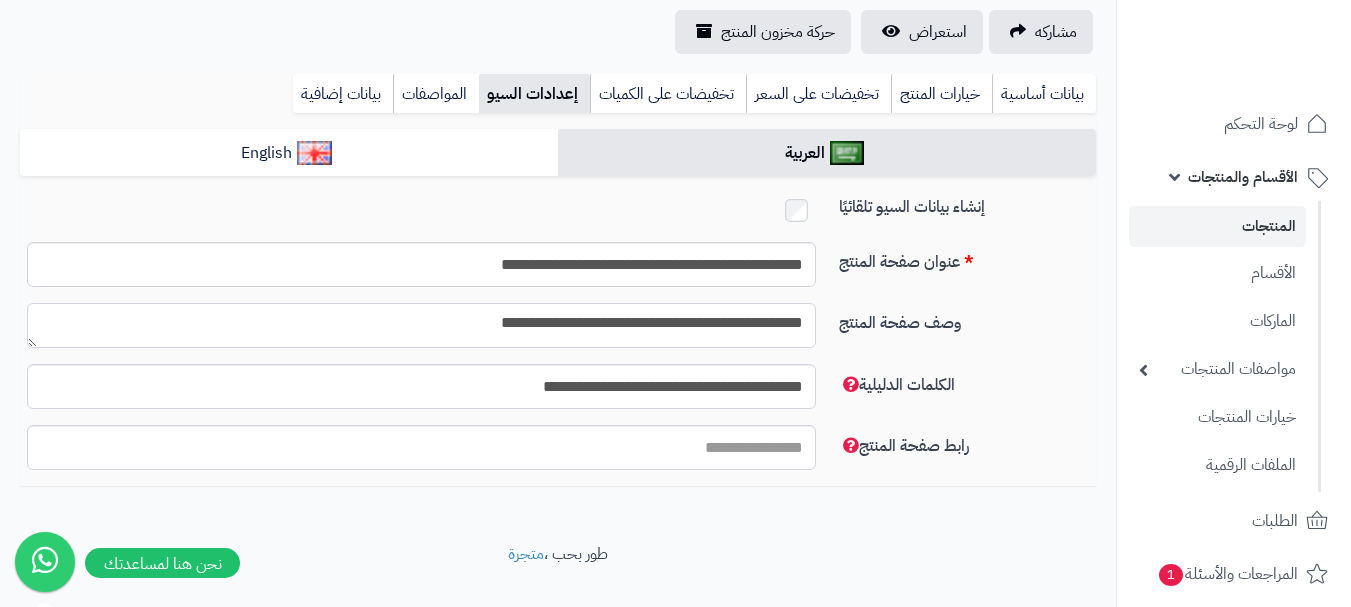 click on "**********" at bounding box center [421, 325] 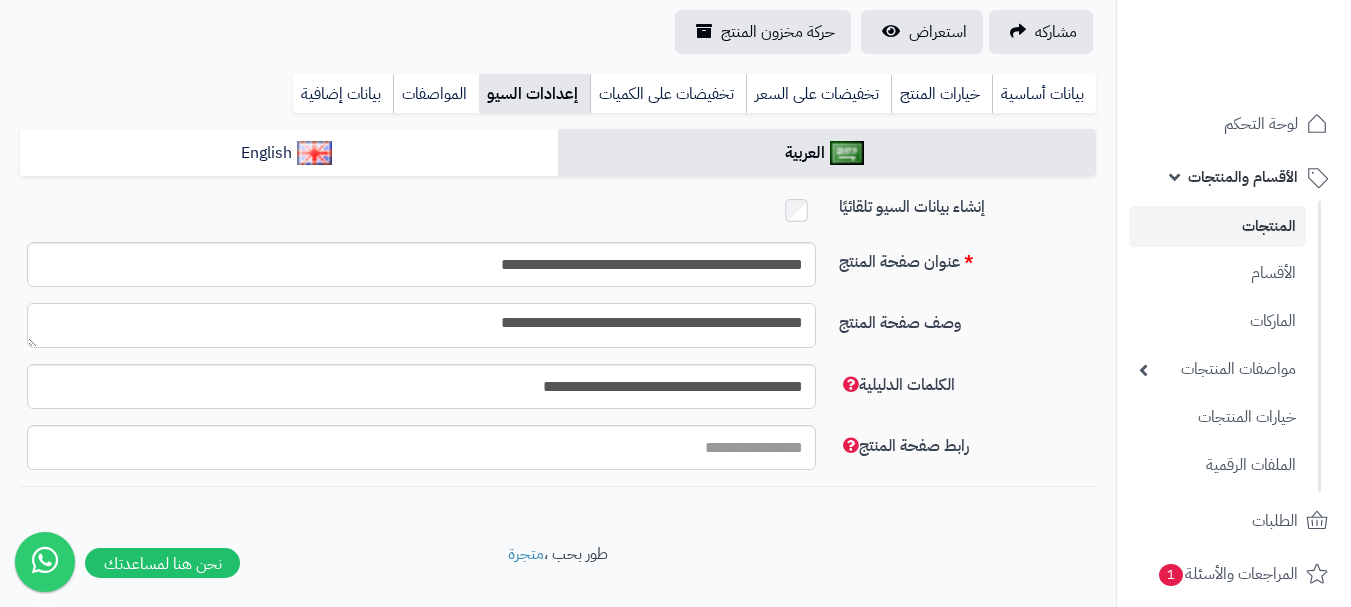 type on "**********" 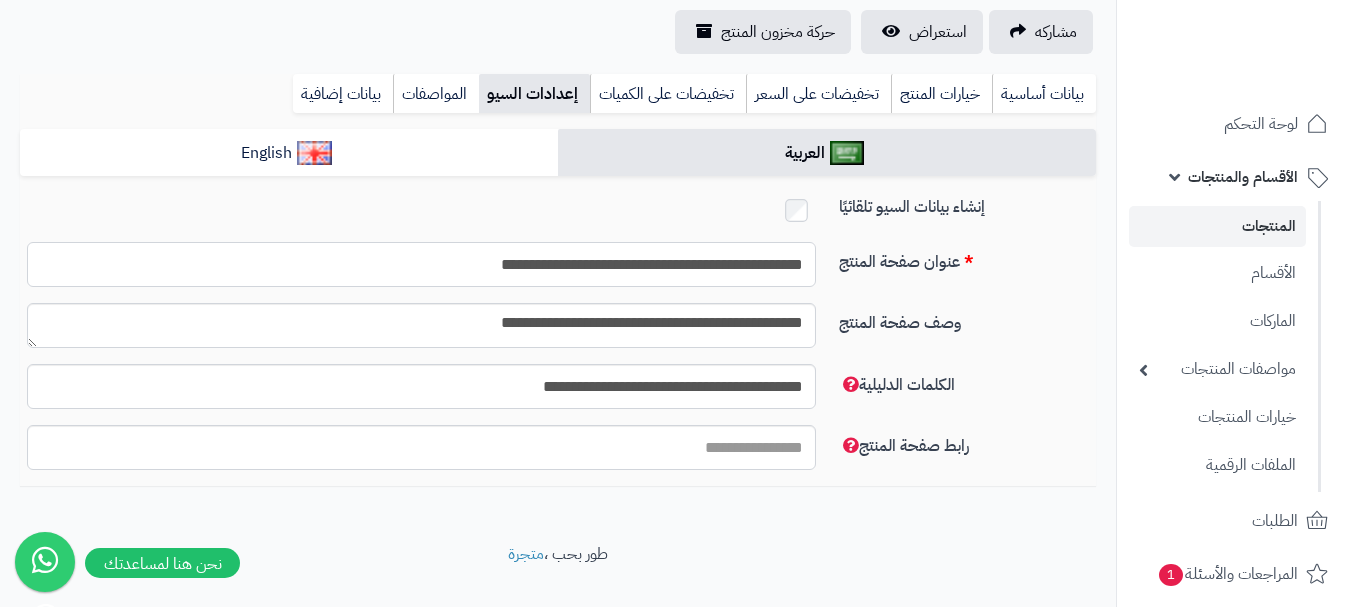 click on "**********" at bounding box center (421, 264) 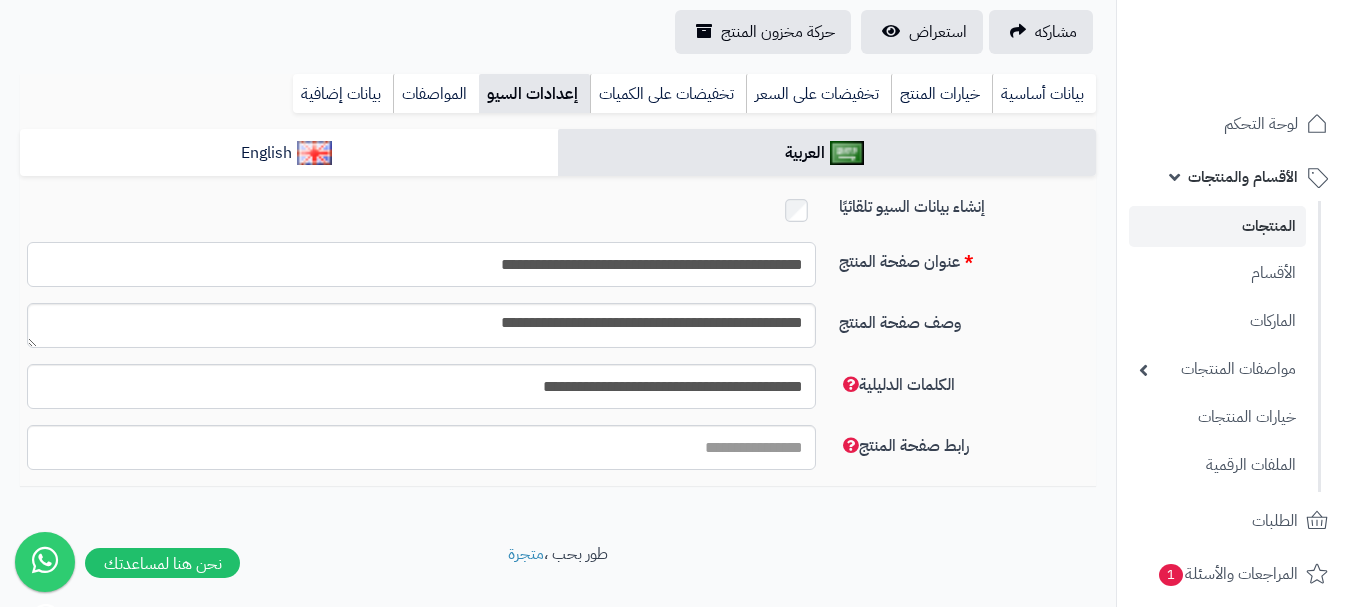 type on "**********" 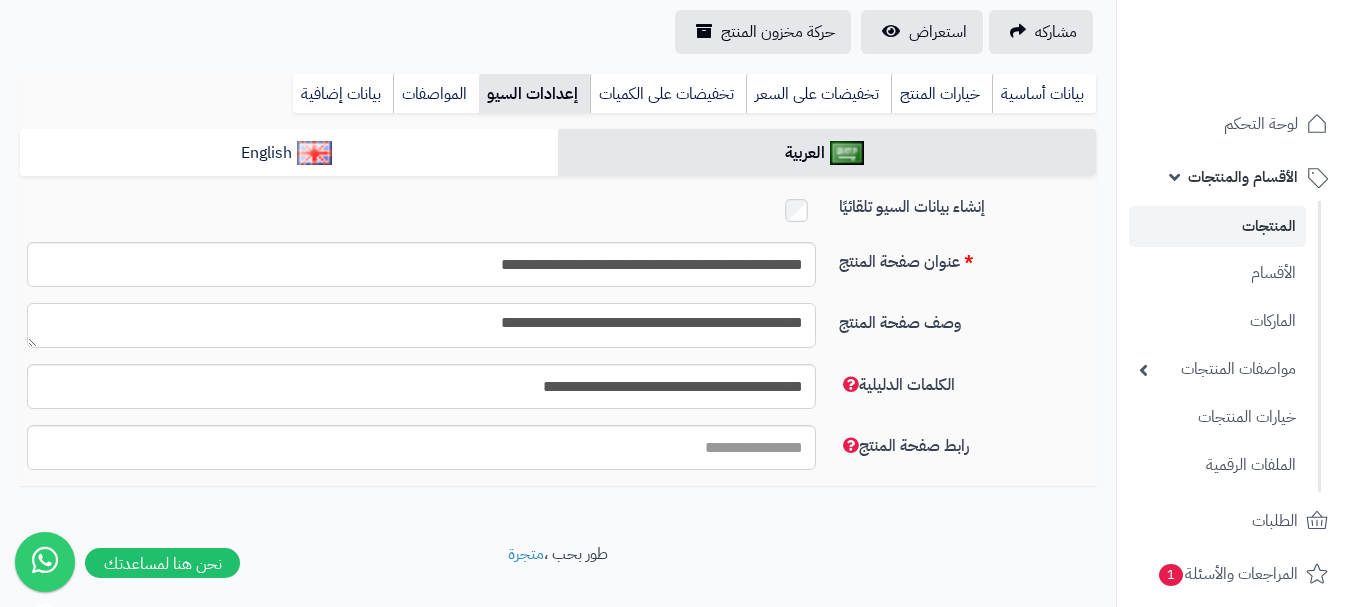 click on "**********" at bounding box center (421, 325) 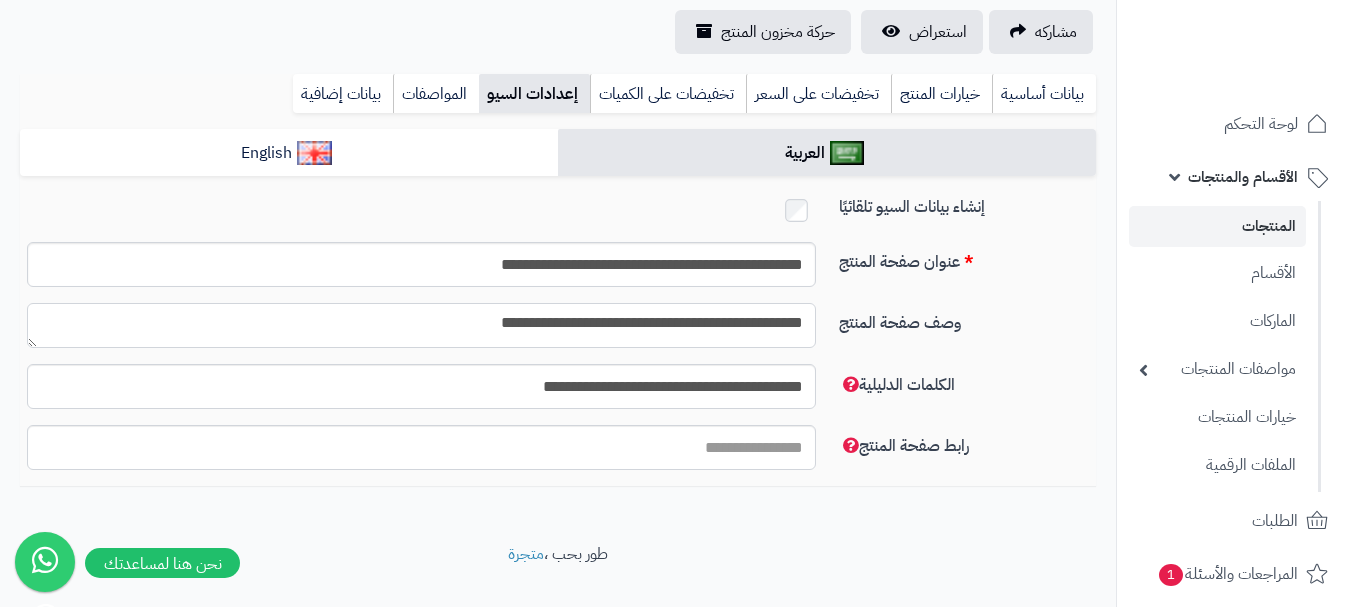 type on "**********" 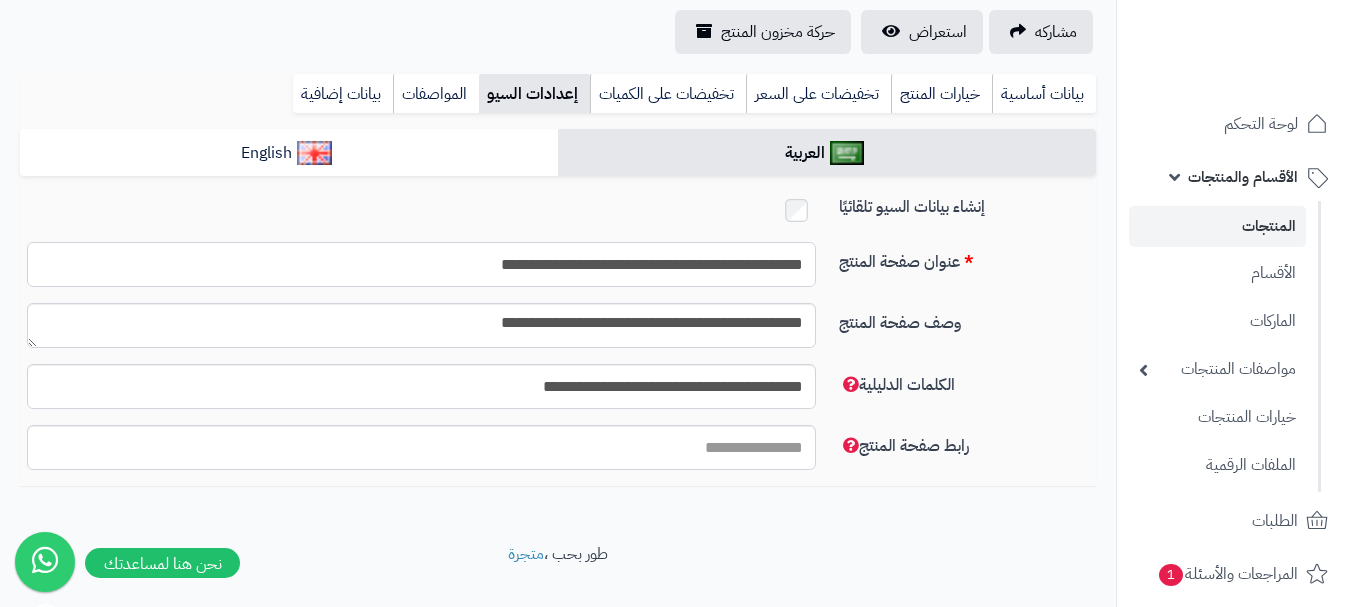 click on "**********" at bounding box center [421, 264] 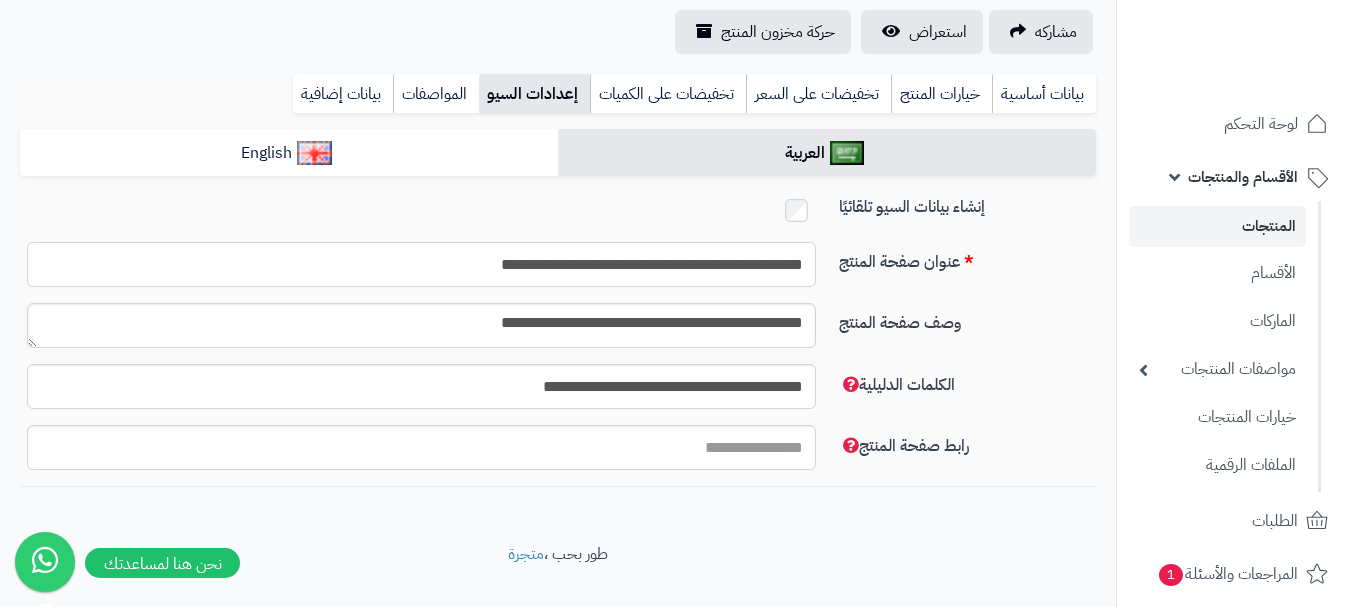 type on "**********" 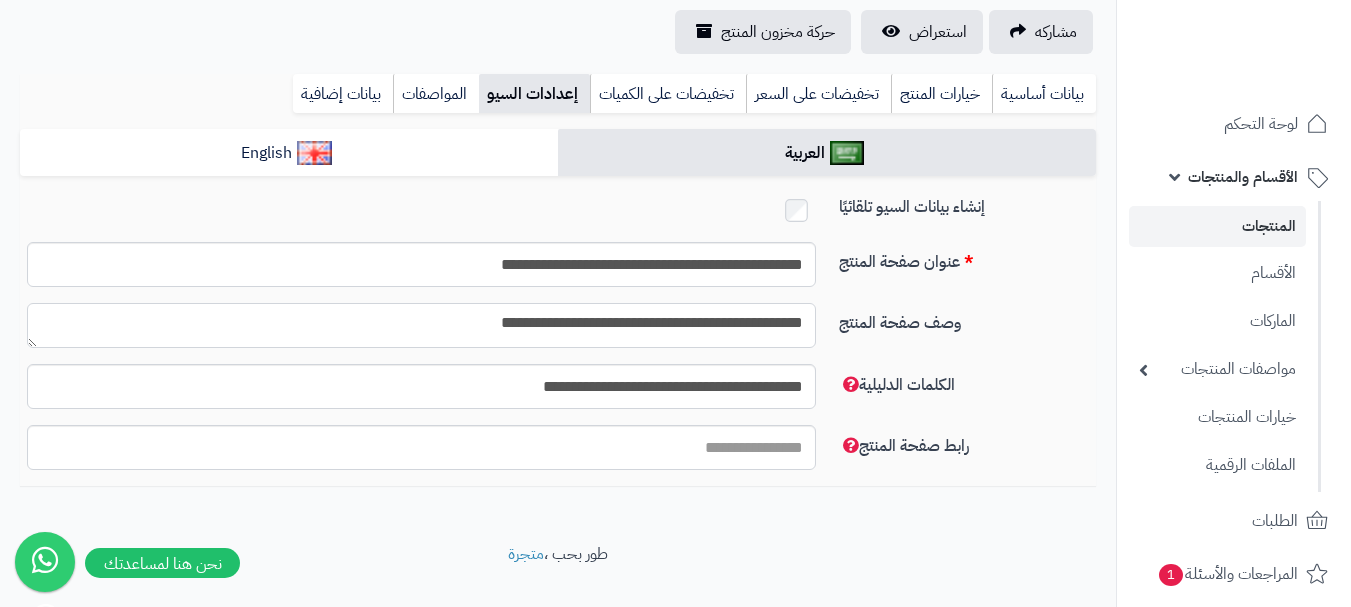 click on "**********" at bounding box center [421, 325] 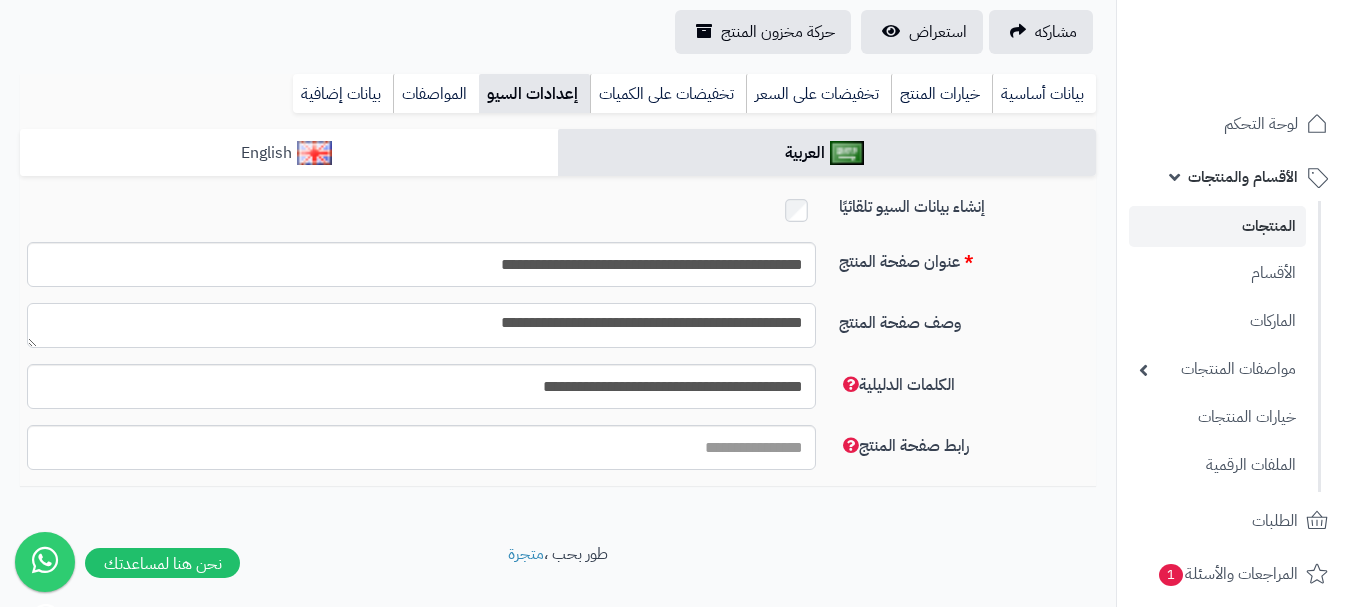 type on "**********" 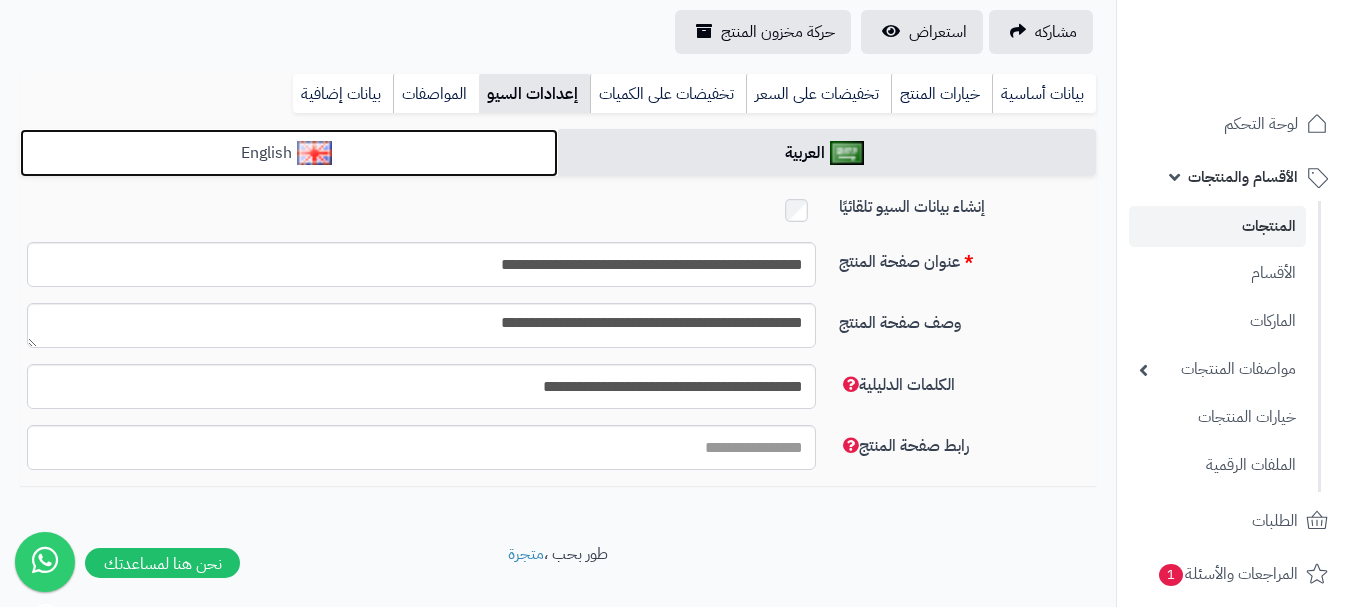 click on "English" at bounding box center (289, 153) 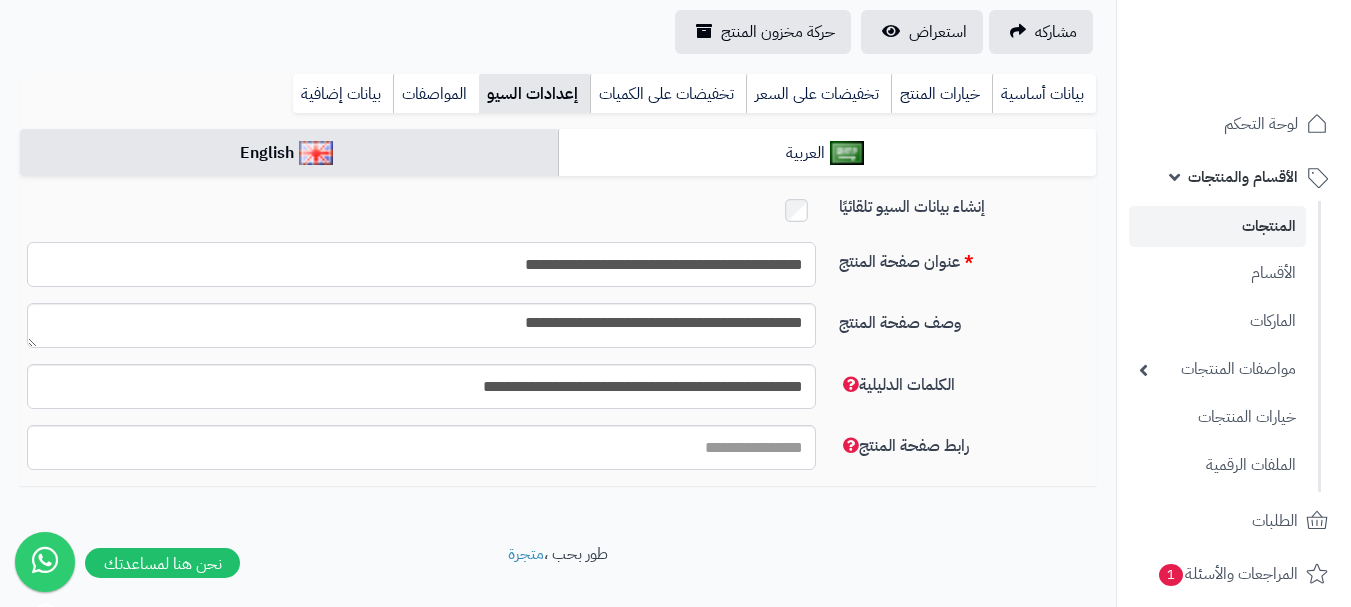 click on "**********" at bounding box center [421, 264] 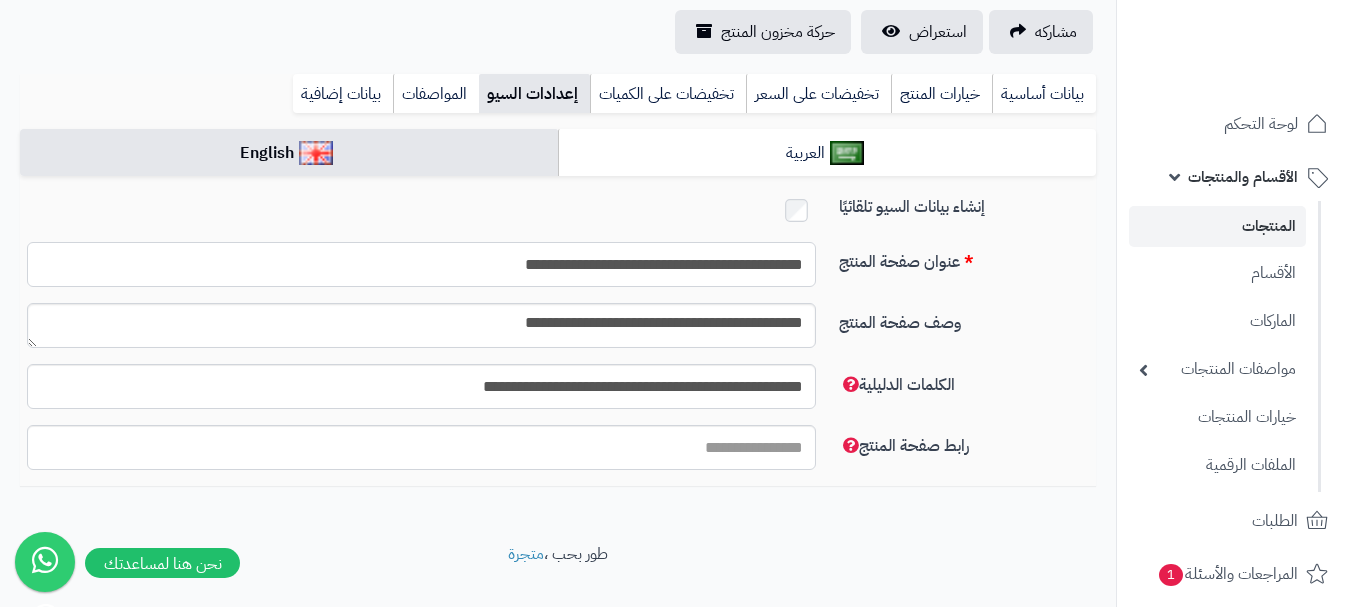 type on "**********" 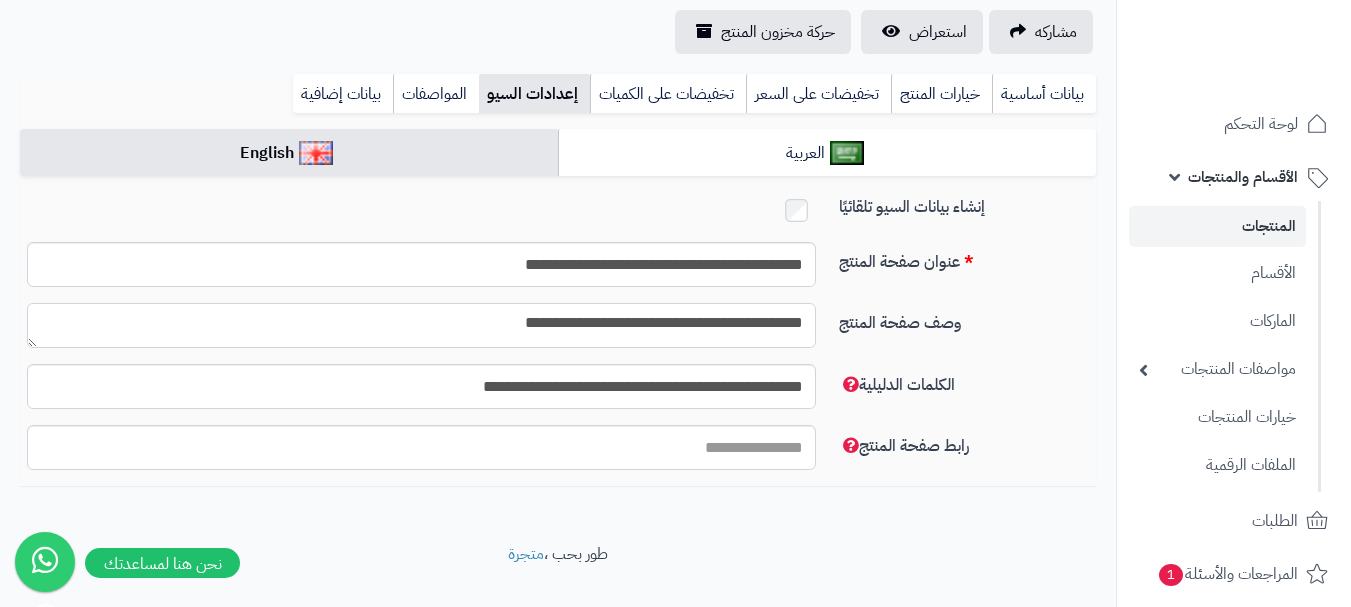 click on "**********" at bounding box center [421, 325] 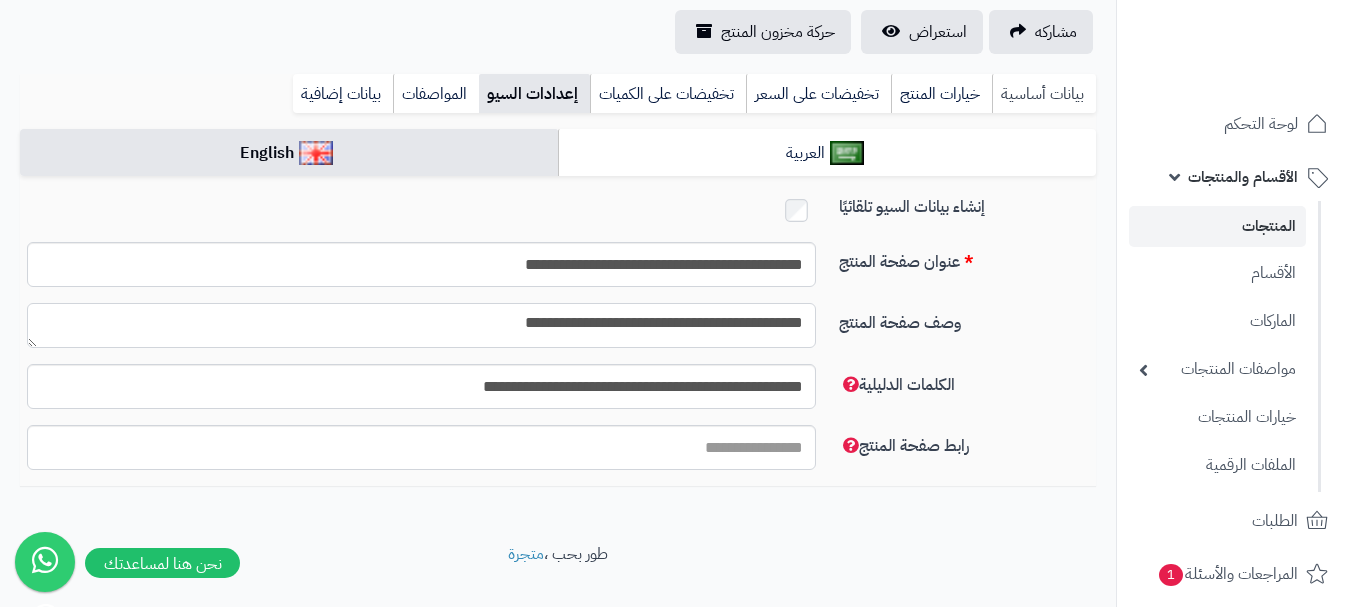 type on "**********" 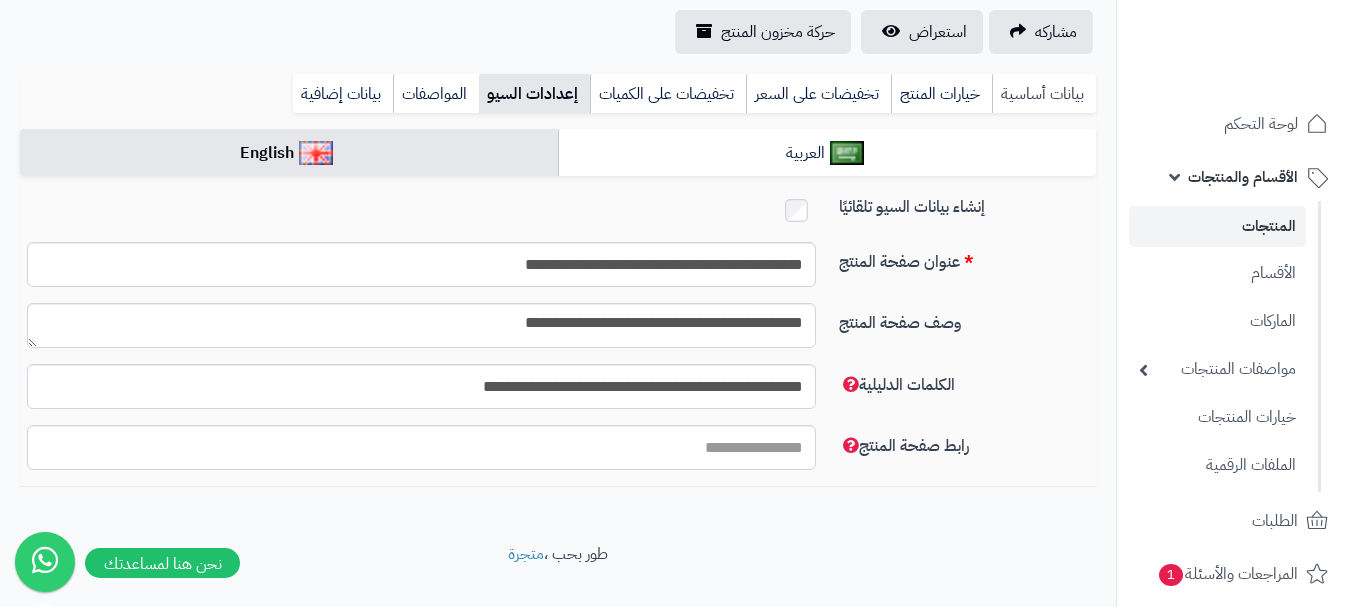 click on "بيانات أساسية" at bounding box center (1044, 94) 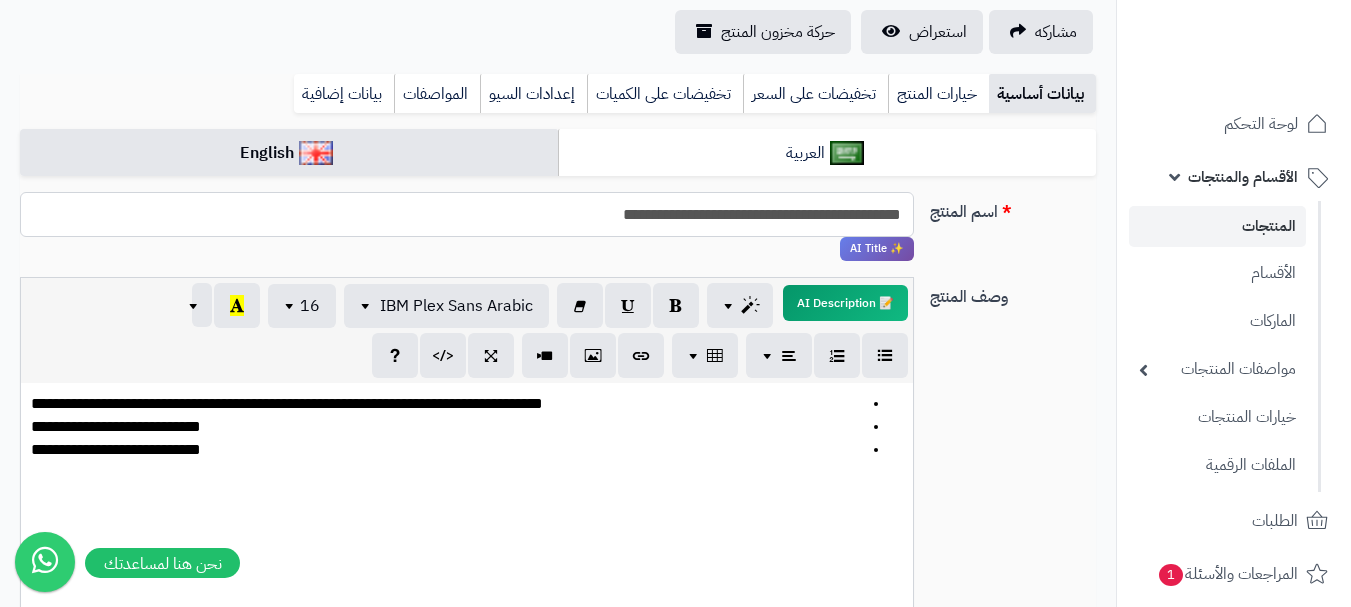 click on "**********" at bounding box center [467, 214] 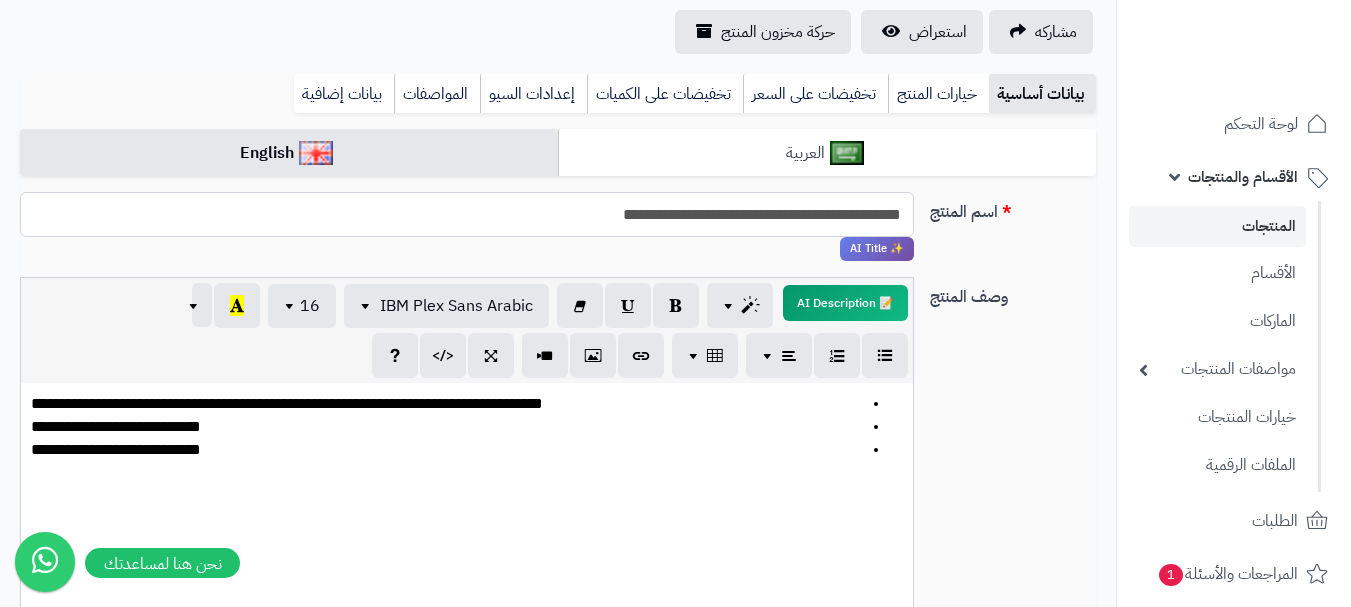 type on "**********" 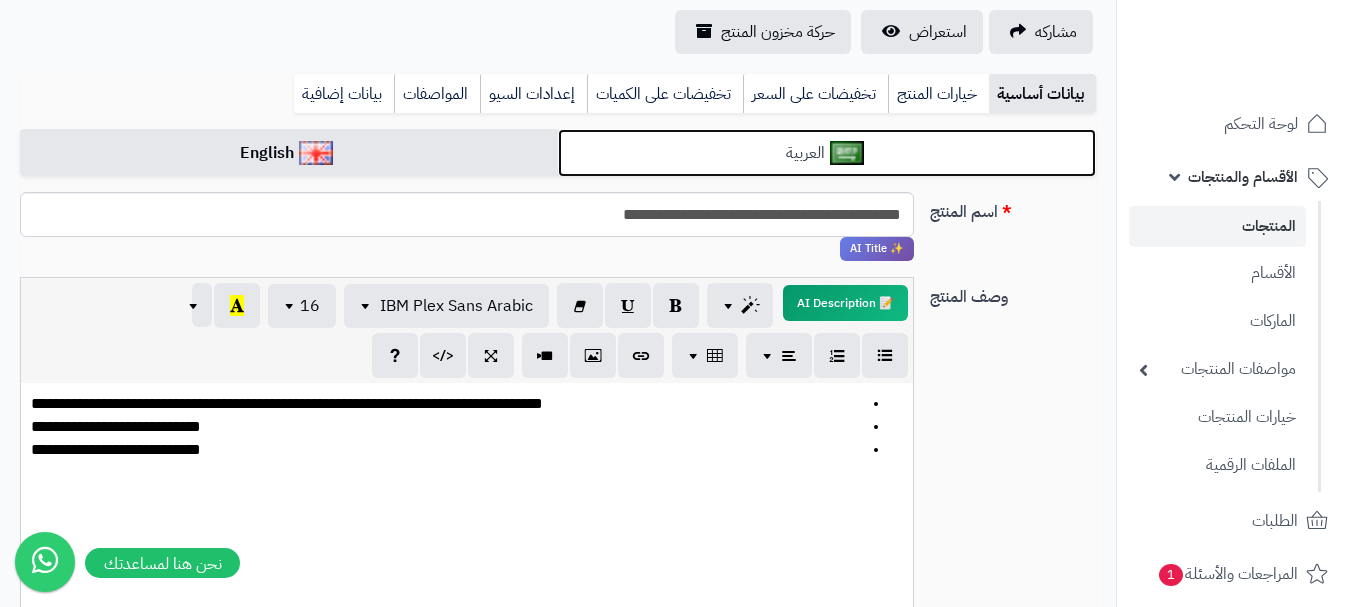 click on "العربية" at bounding box center [827, 153] 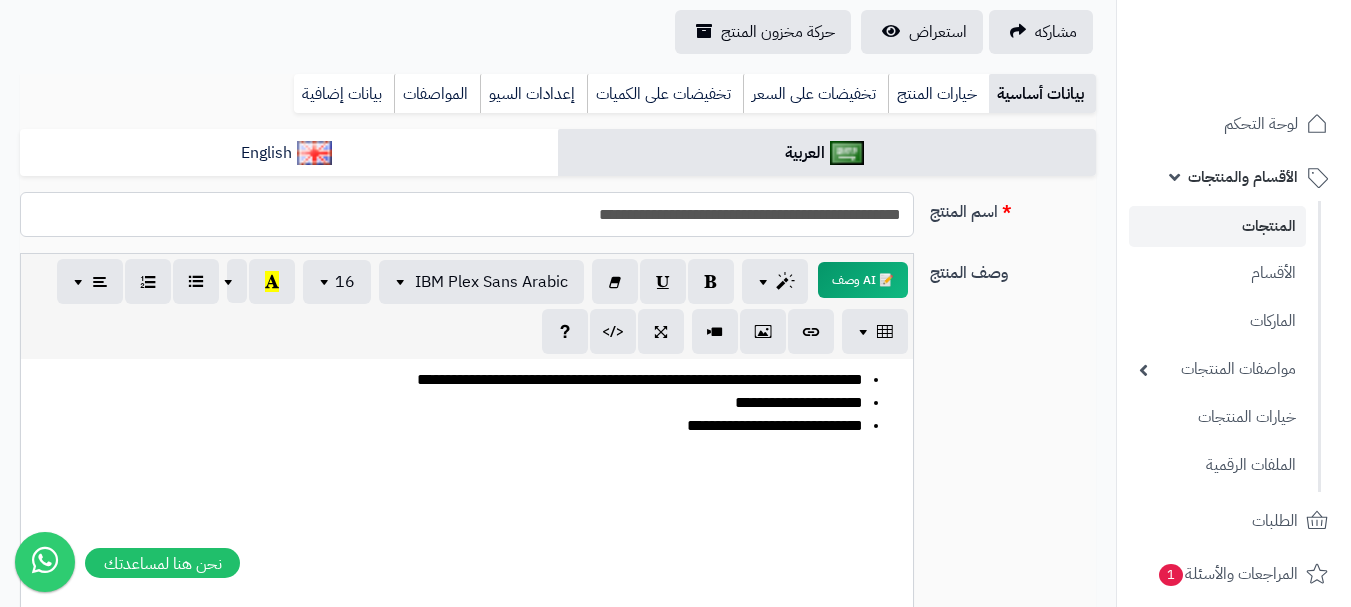 click on "**********" at bounding box center [467, 214] 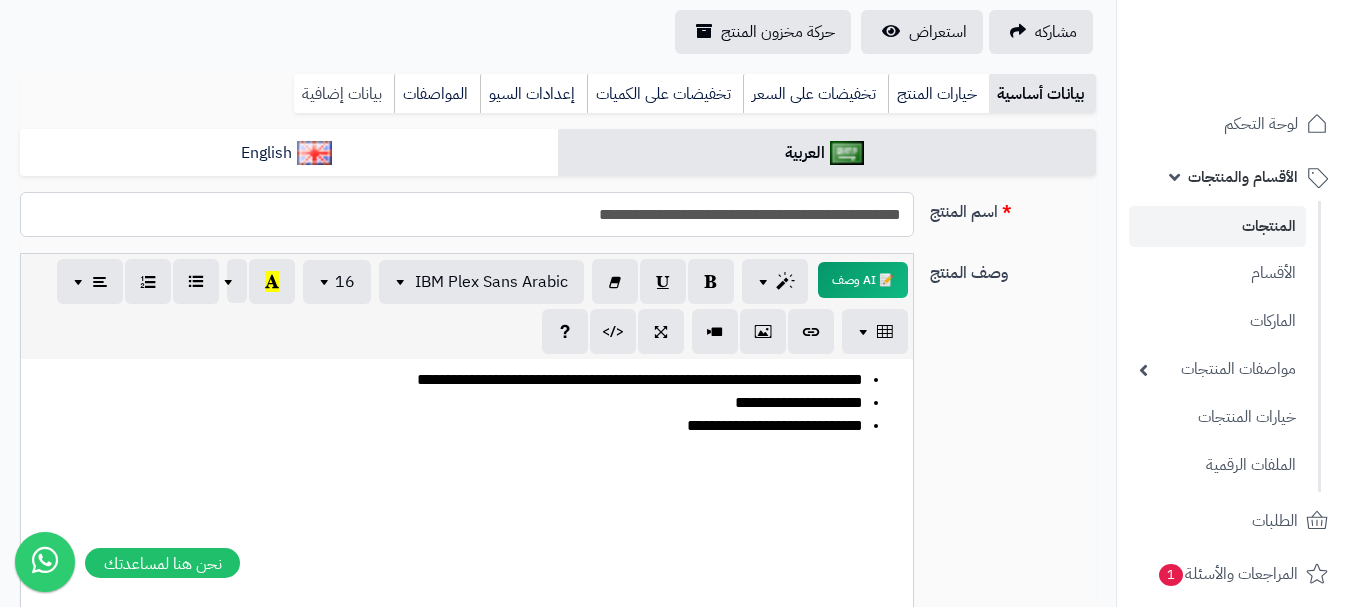type on "**********" 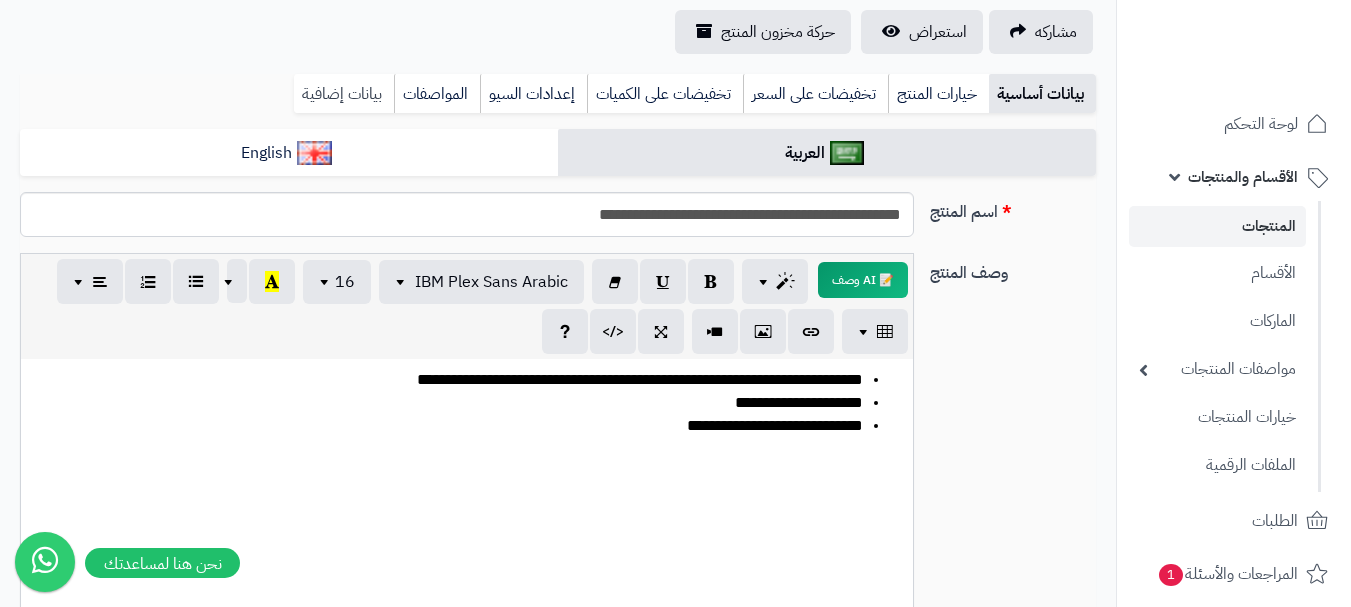 click on "بيانات إضافية" at bounding box center (344, 94) 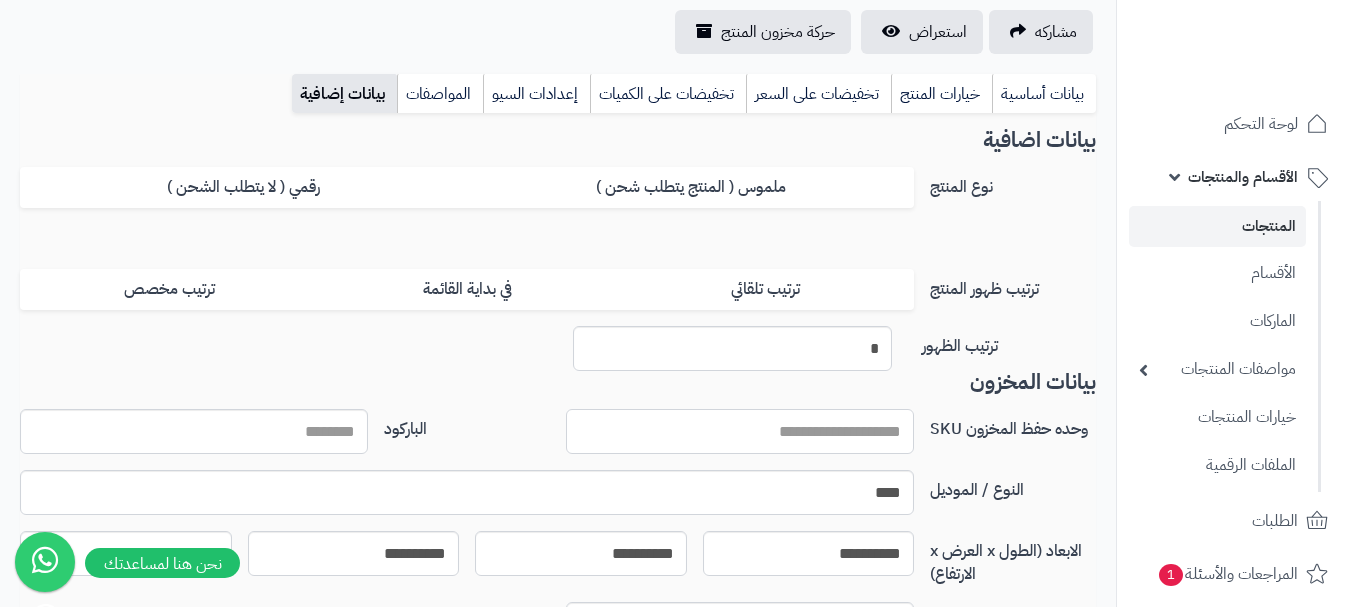 click on "وحده حفظ المخزون SKU" at bounding box center (740, 431) 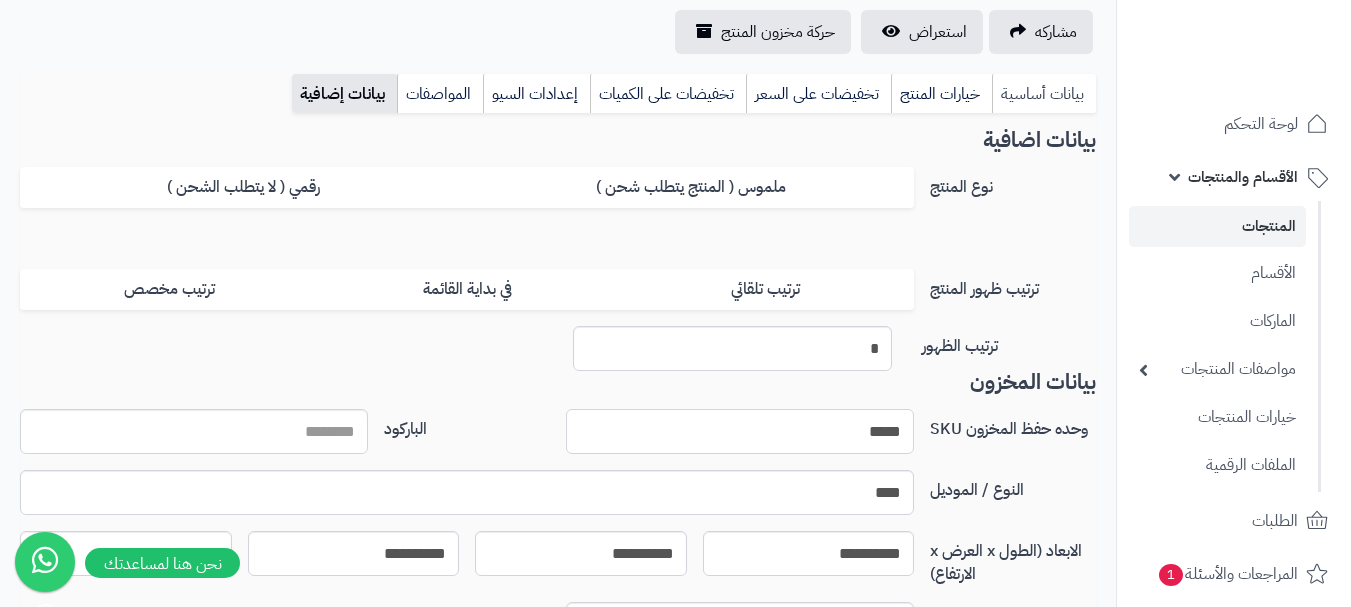 type on "*****" 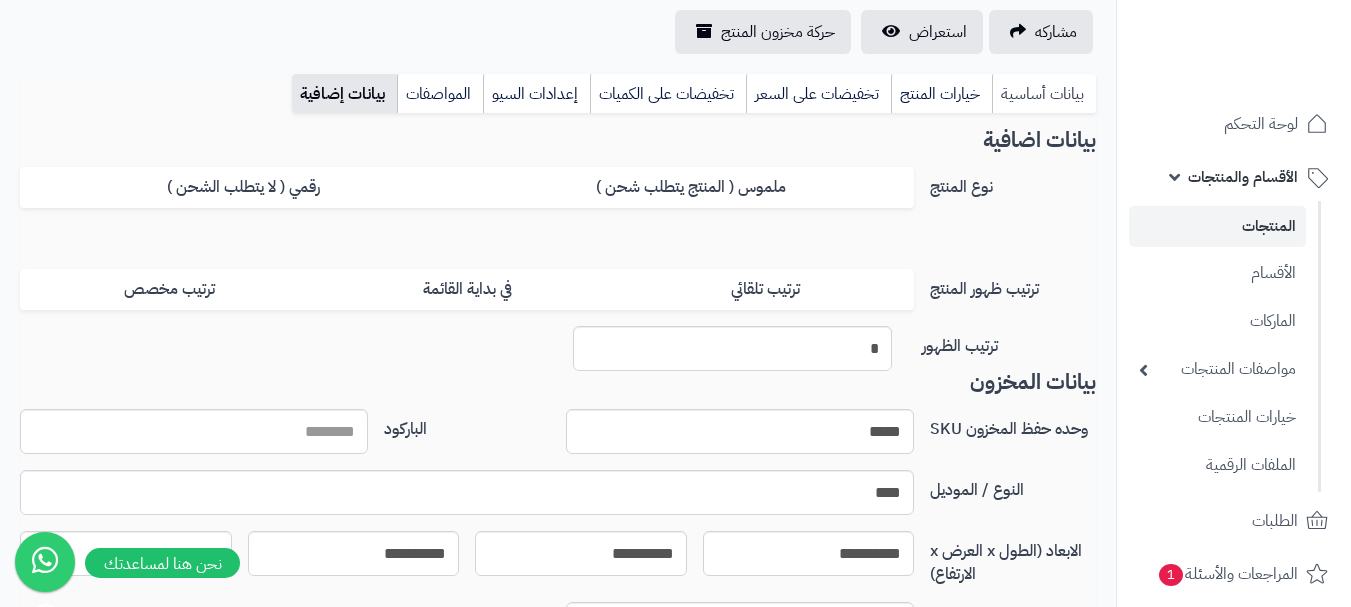 click on "بيانات أساسية" at bounding box center (1044, 94) 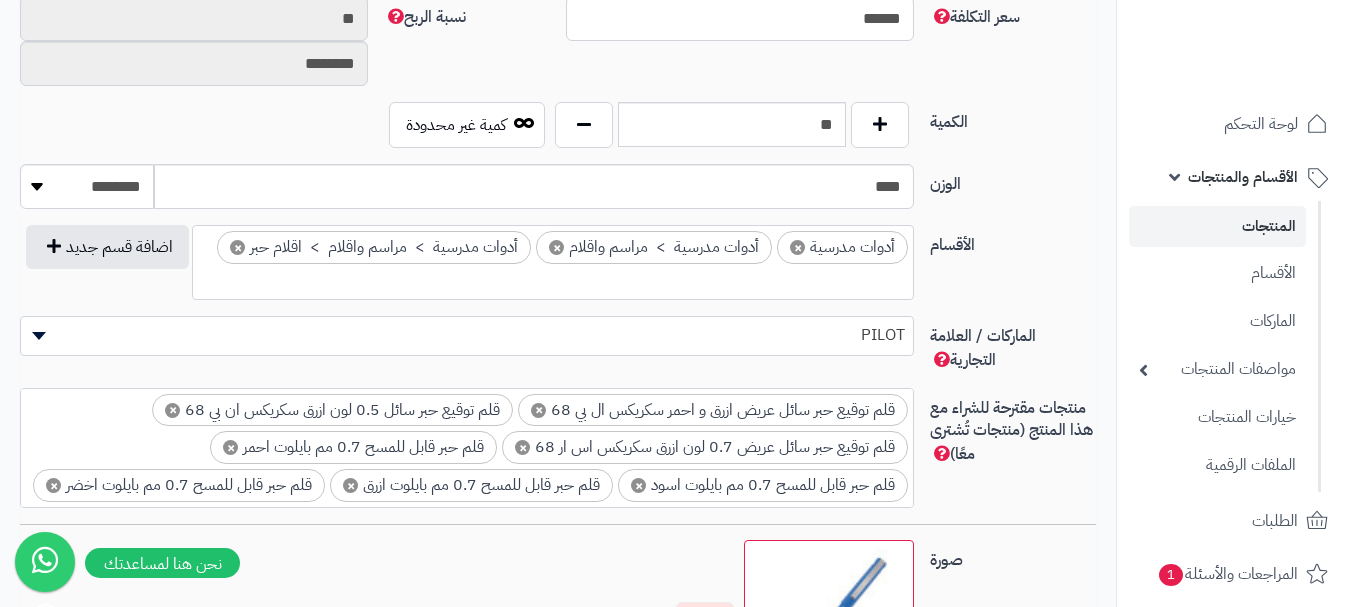 scroll, scrollTop: 1147, scrollLeft: 0, axis: vertical 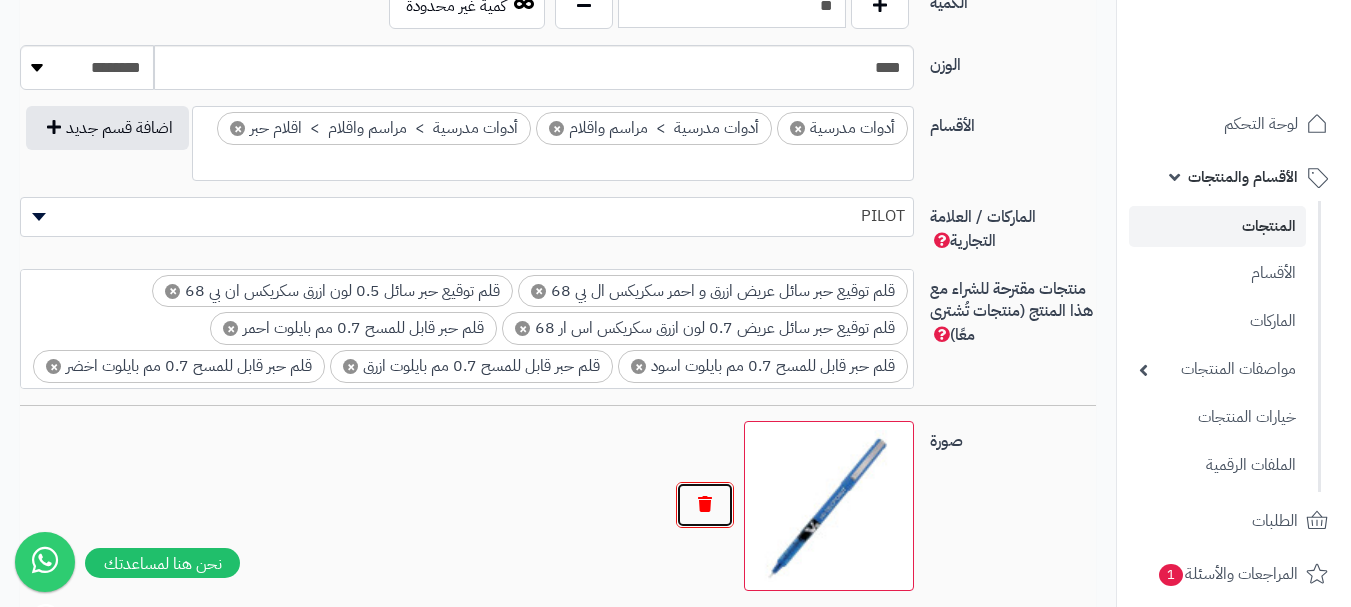 click at bounding box center [705, 505] 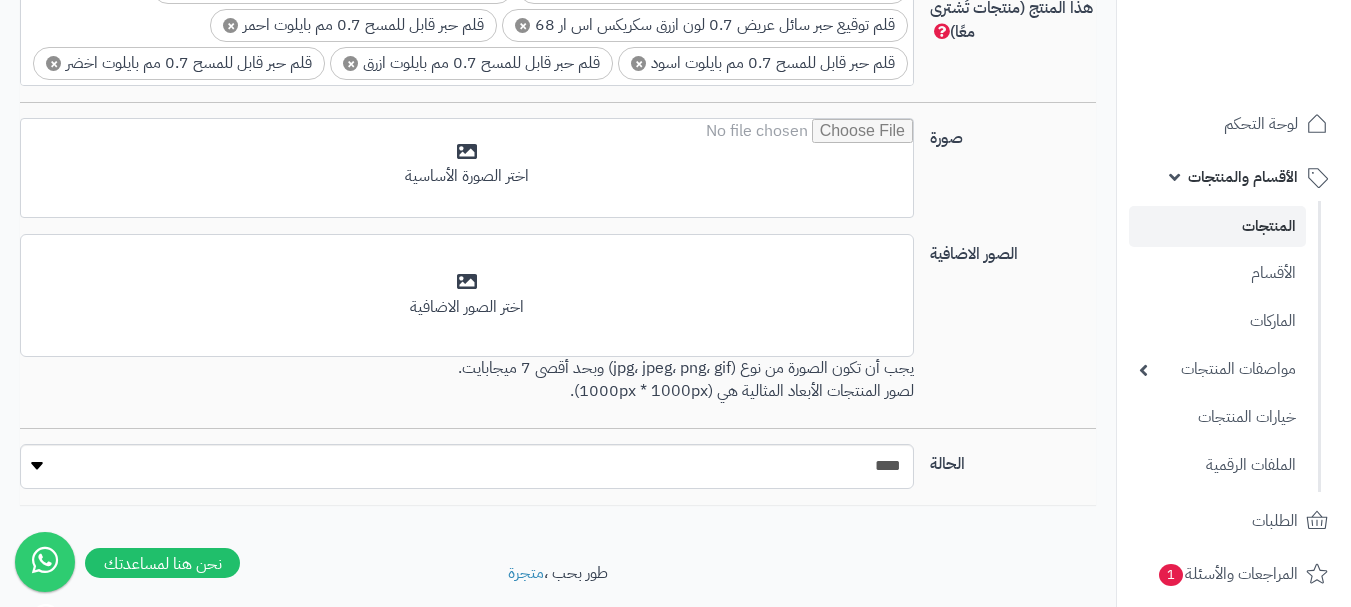 scroll, scrollTop: 1461, scrollLeft: 0, axis: vertical 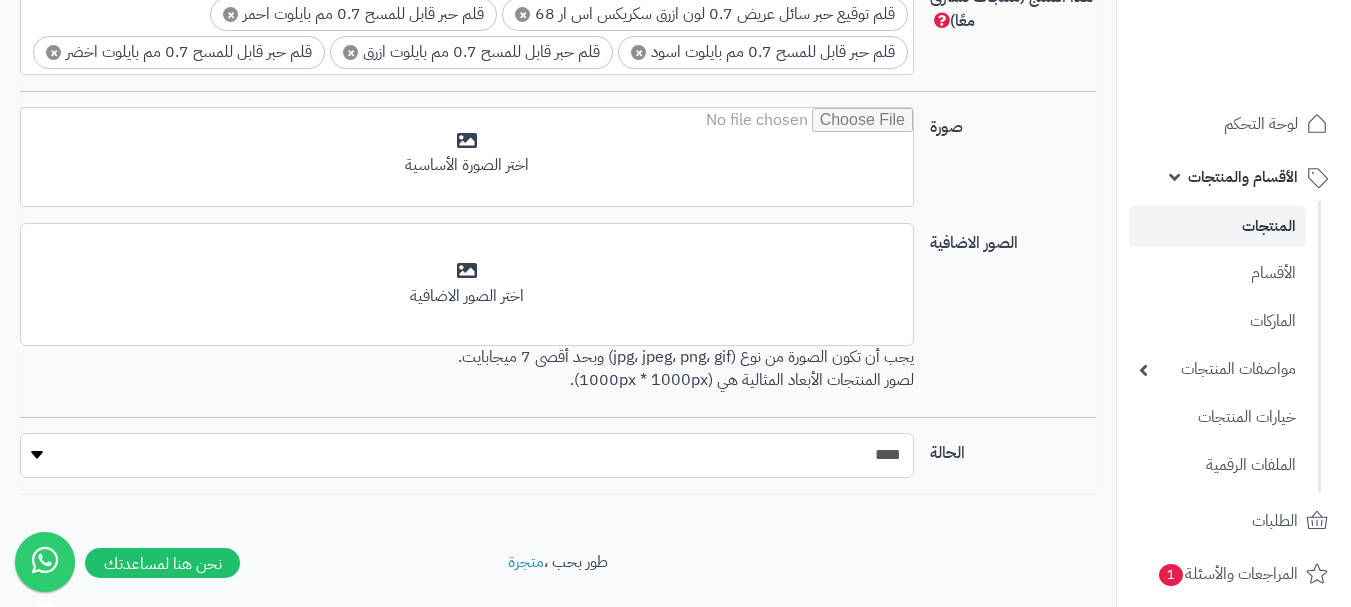 click on "***** ****" at bounding box center [467, 455] 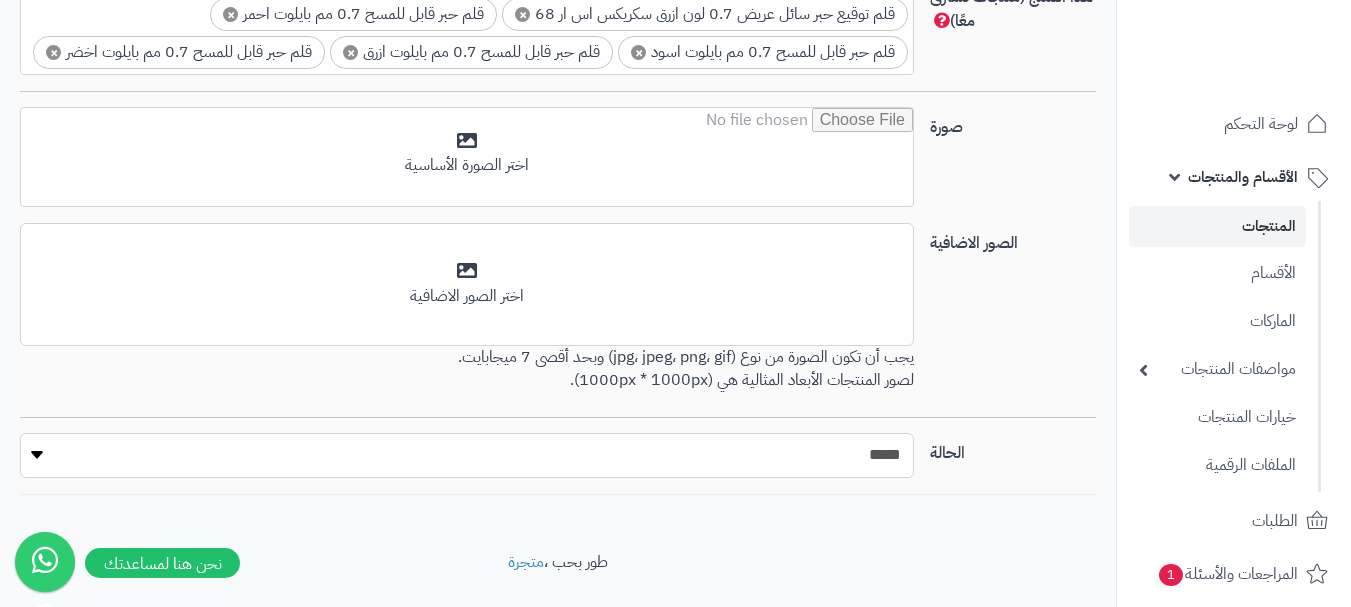 click on "***** ****" at bounding box center (467, 455) 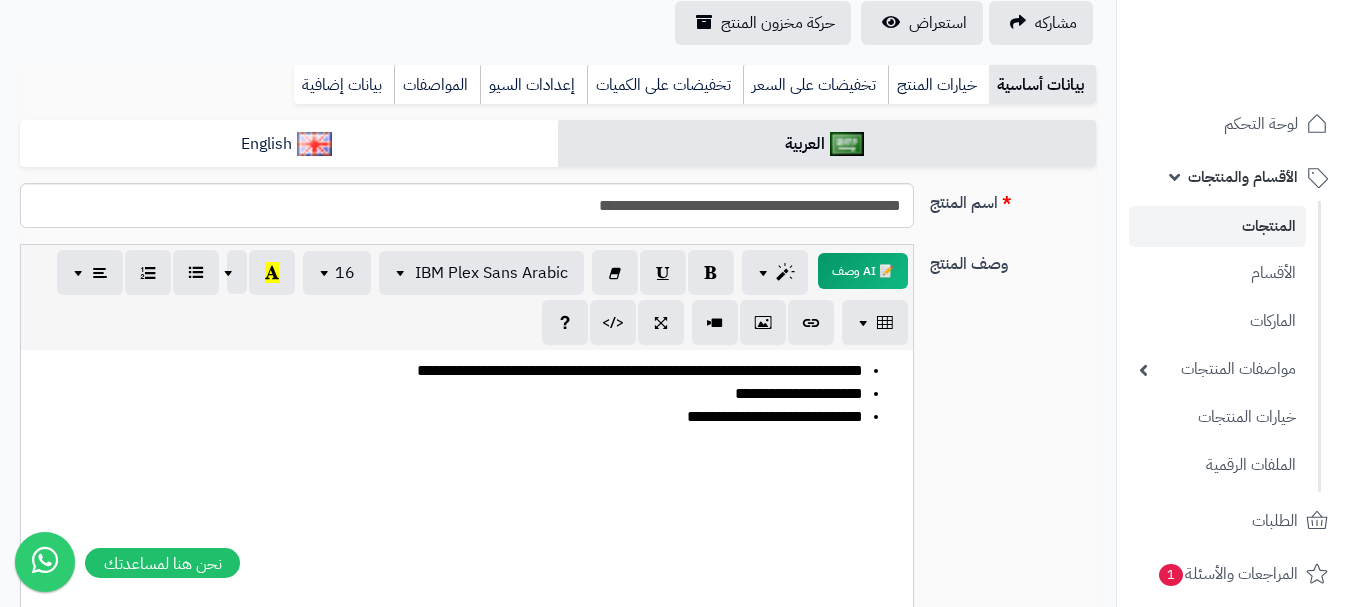 scroll, scrollTop: 193, scrollLeft: 0, axis: vertical 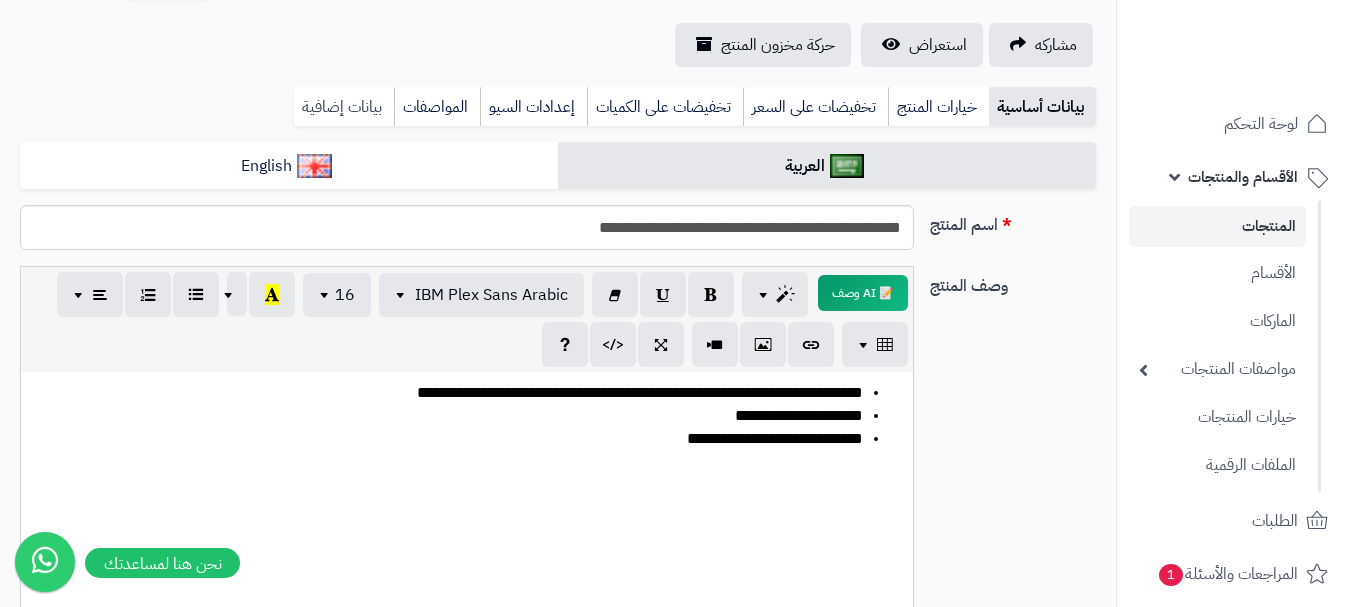 click on "بيانات إضافية" at bounding box center (344, 107) 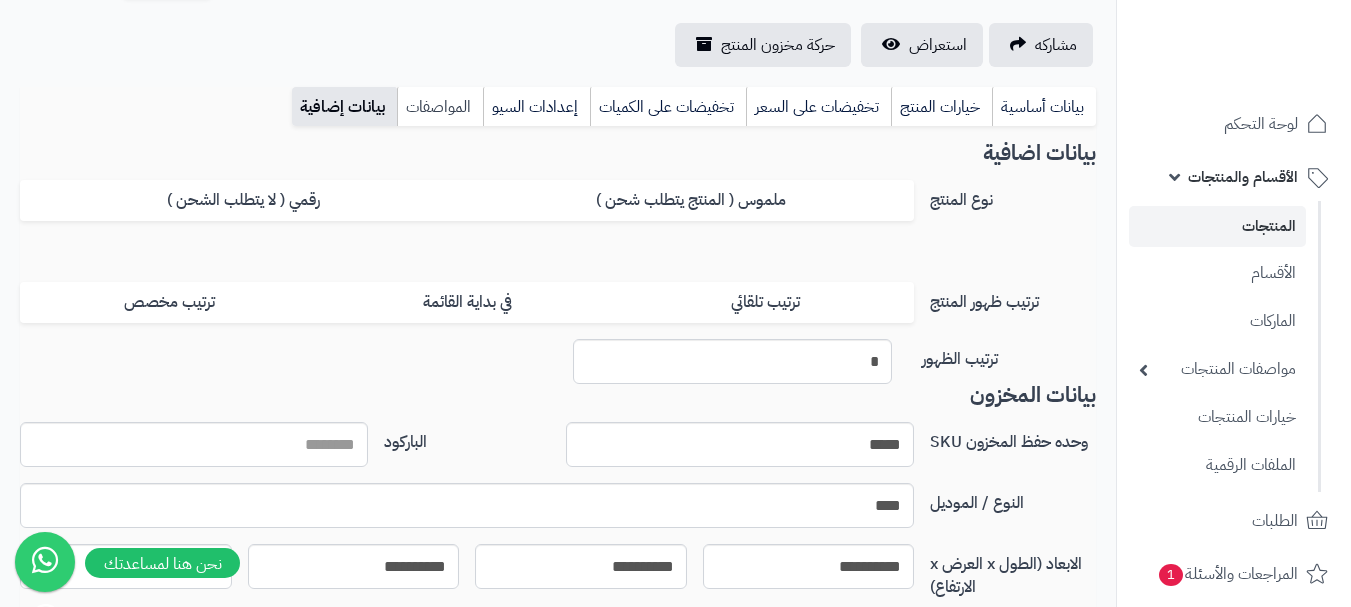 click on "المواصفات" at bounding box center [440, 107] 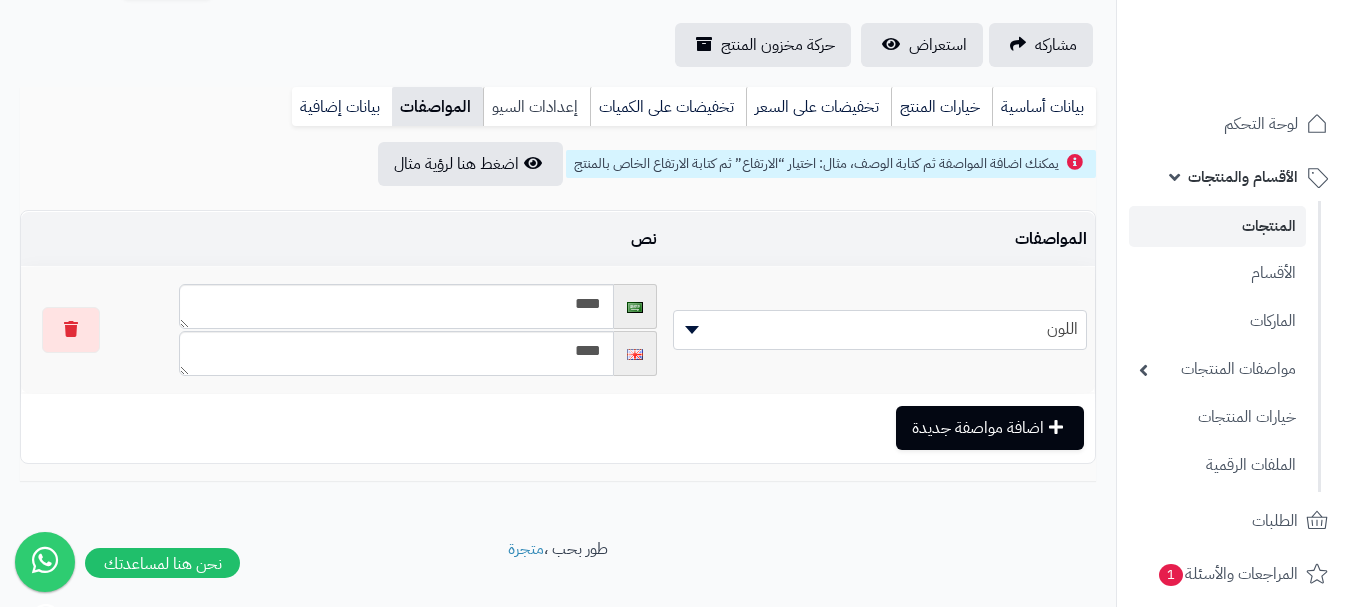 click on "إعدادات السيو" at bounding box center [536, 107] 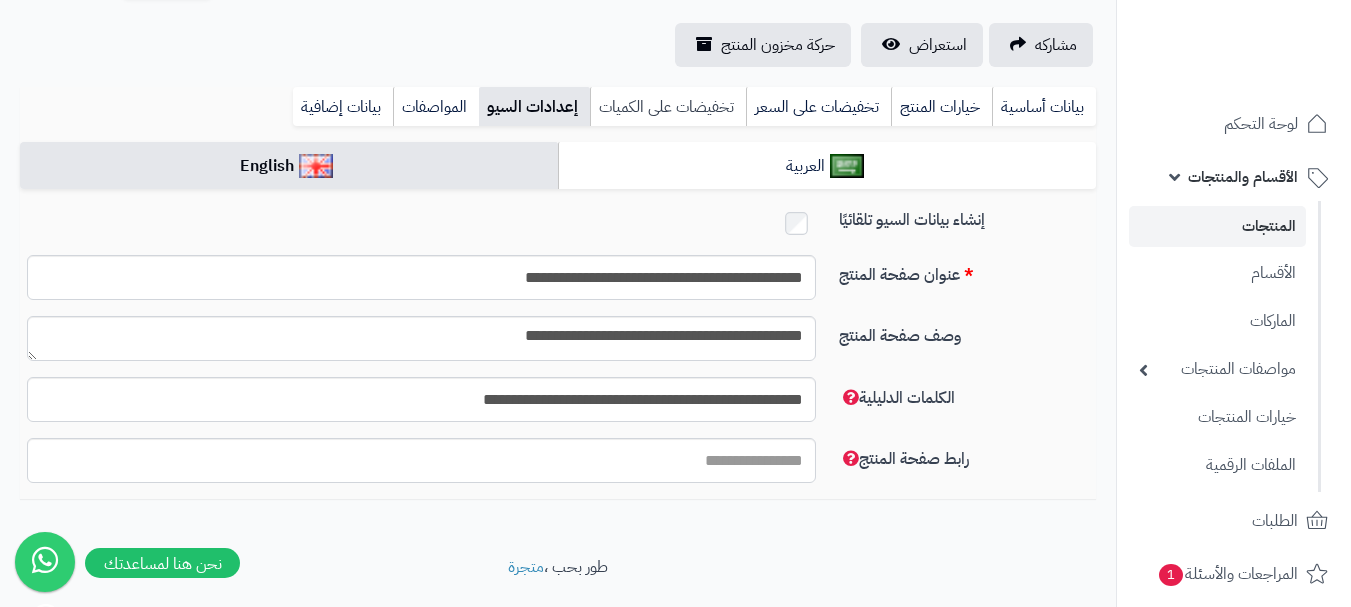 click on "تخفيضات على الكميات" at bounding box center [668, 107] 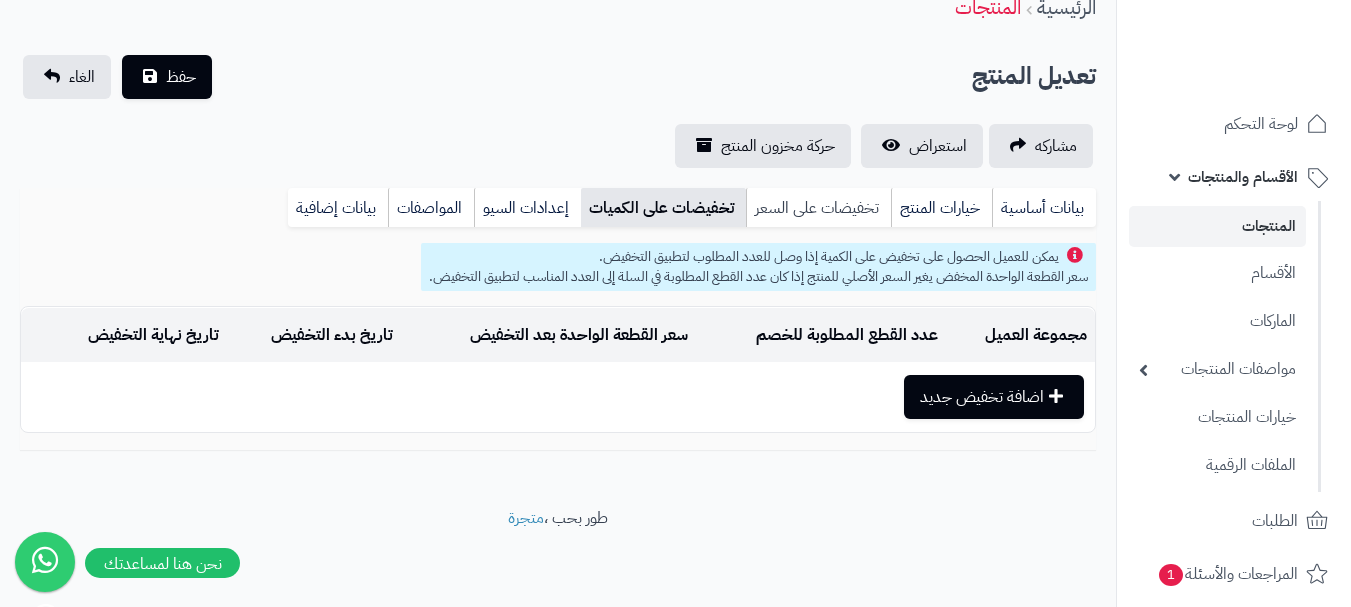 click on "تخفيضات على السعر" at bounding box center (818, 208) 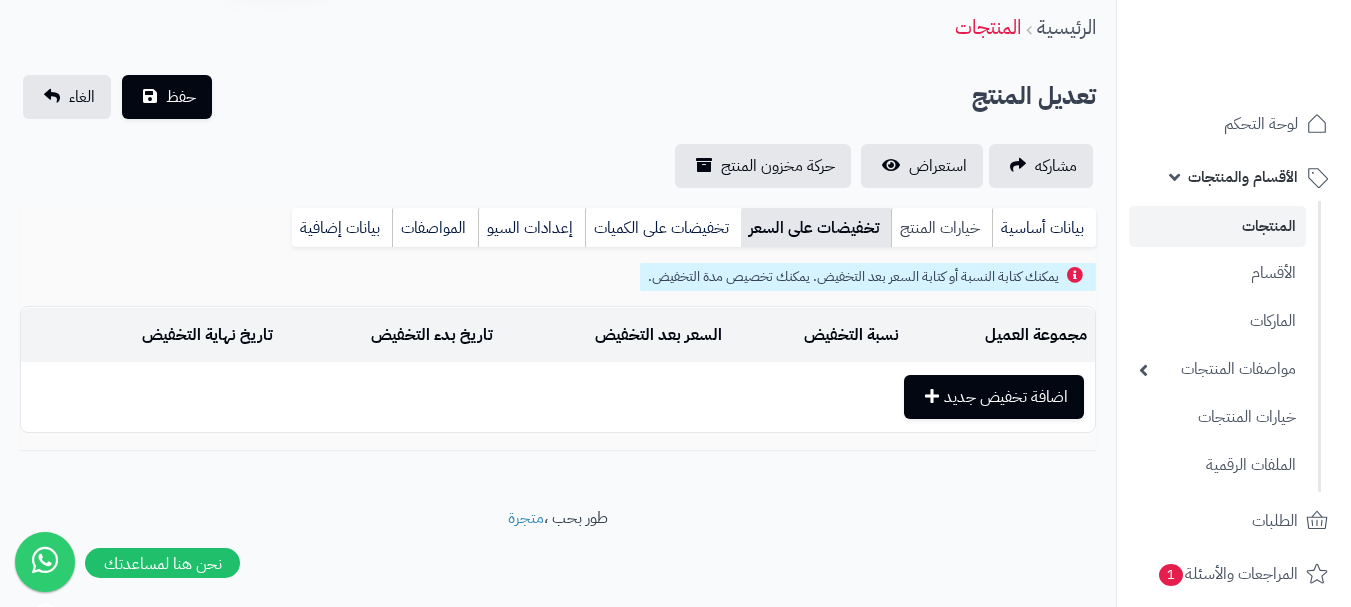 click on "خيارات المنتج" at bounding box center [941, 228] 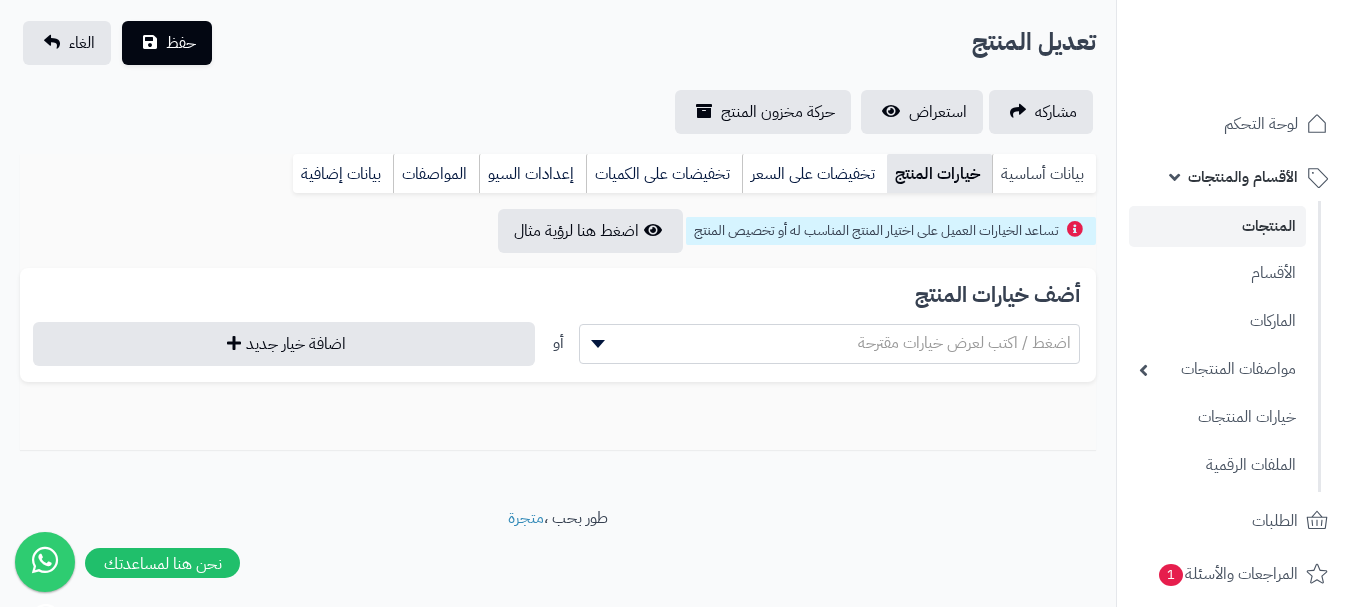 click on "بيانات أساسية" at bounding box center (1044, 174) 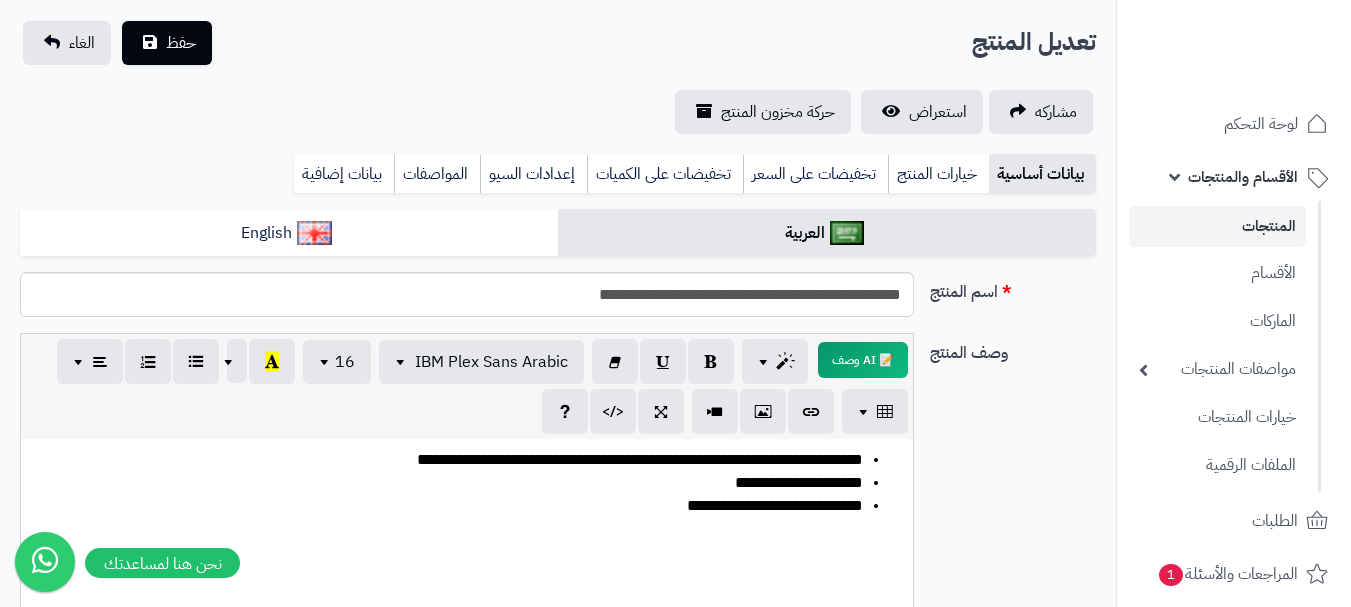 scroll, scrollTop: 193, scrollLeft: 0, axis: vertical 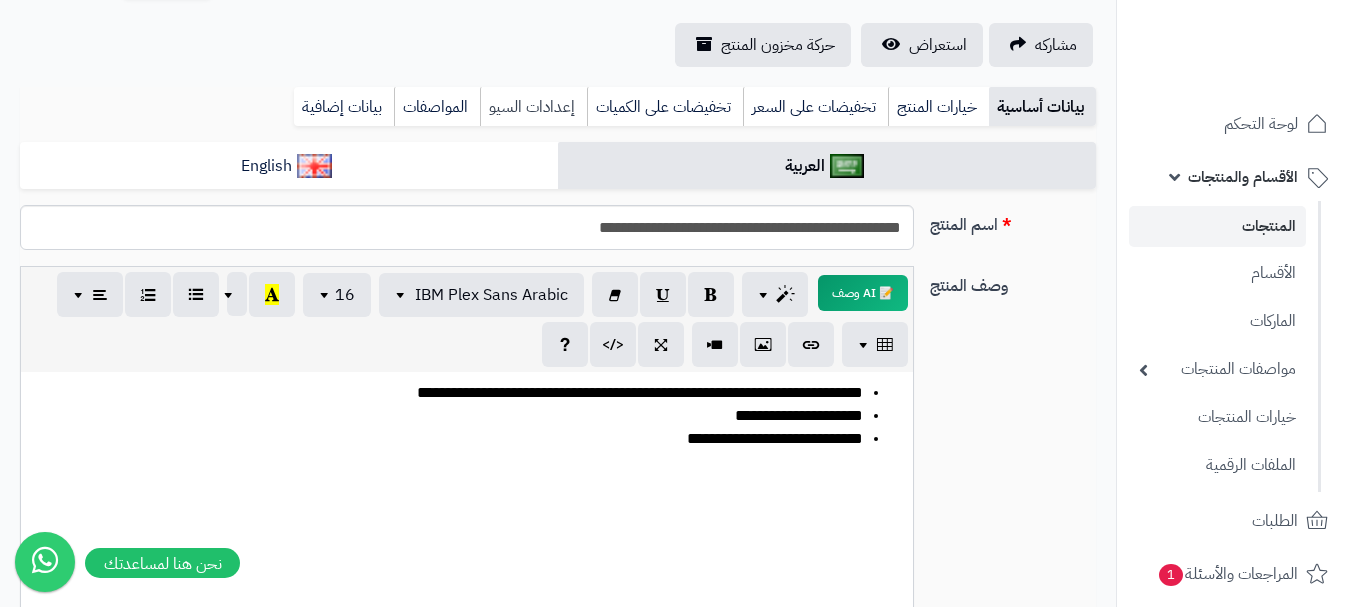 click on "إعدادات السيو" at bounding box center [533, 107] 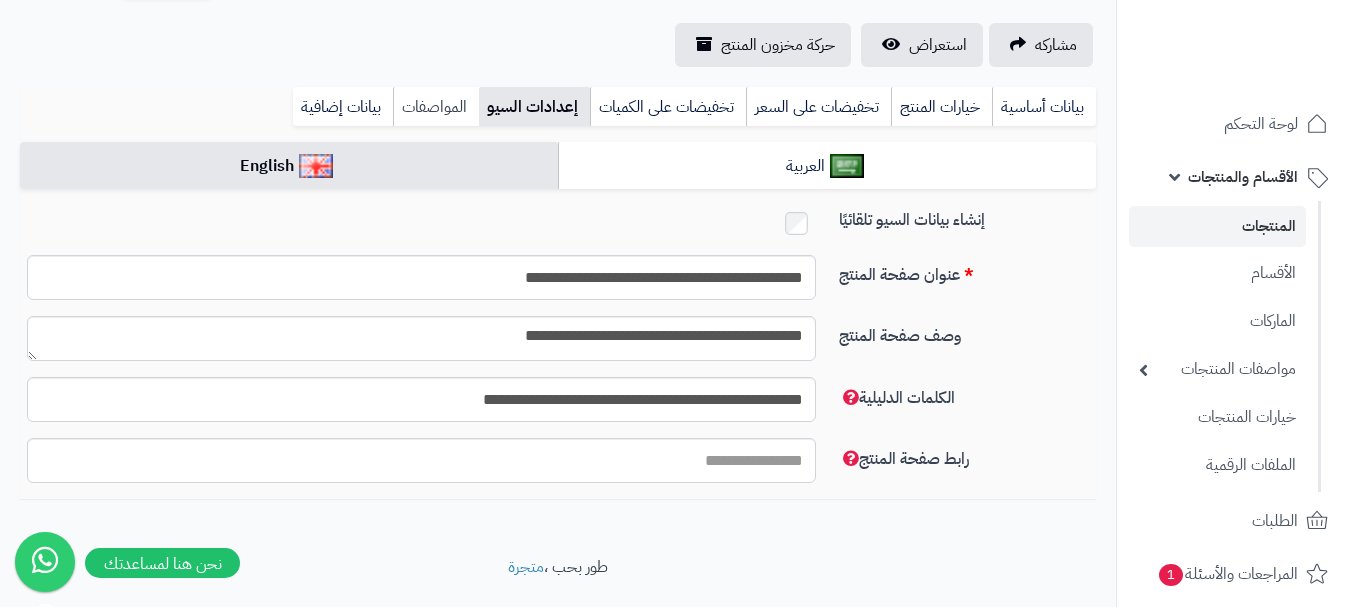 click on "المواصفات" at bounding box center [436, 107] 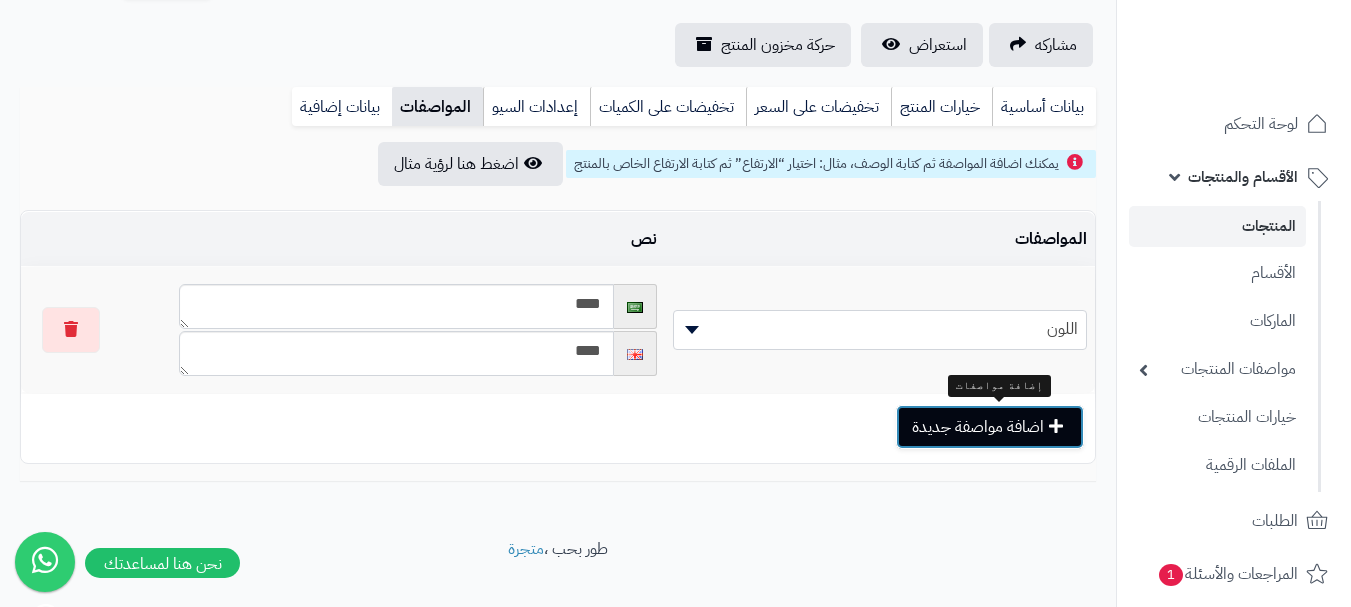 click on "اضافة مواصفة جديدة" at bounding box center (990, 427) 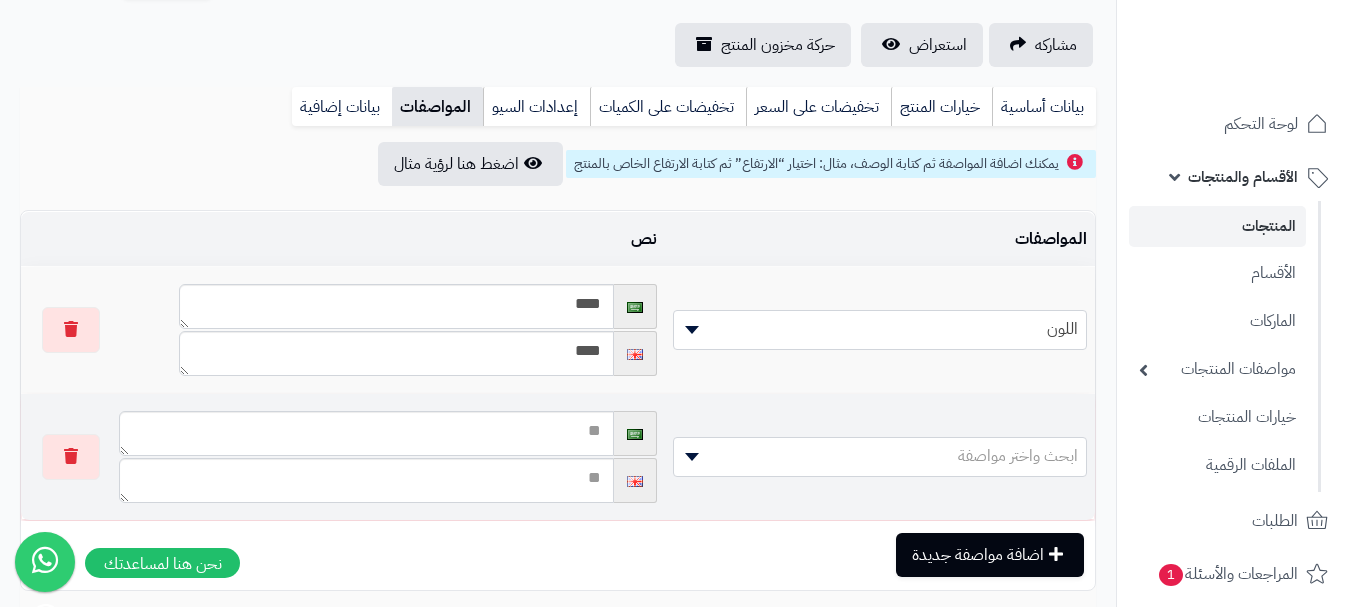 click on "ابحث واختر مواصفة" at bounding box center [880, 456] 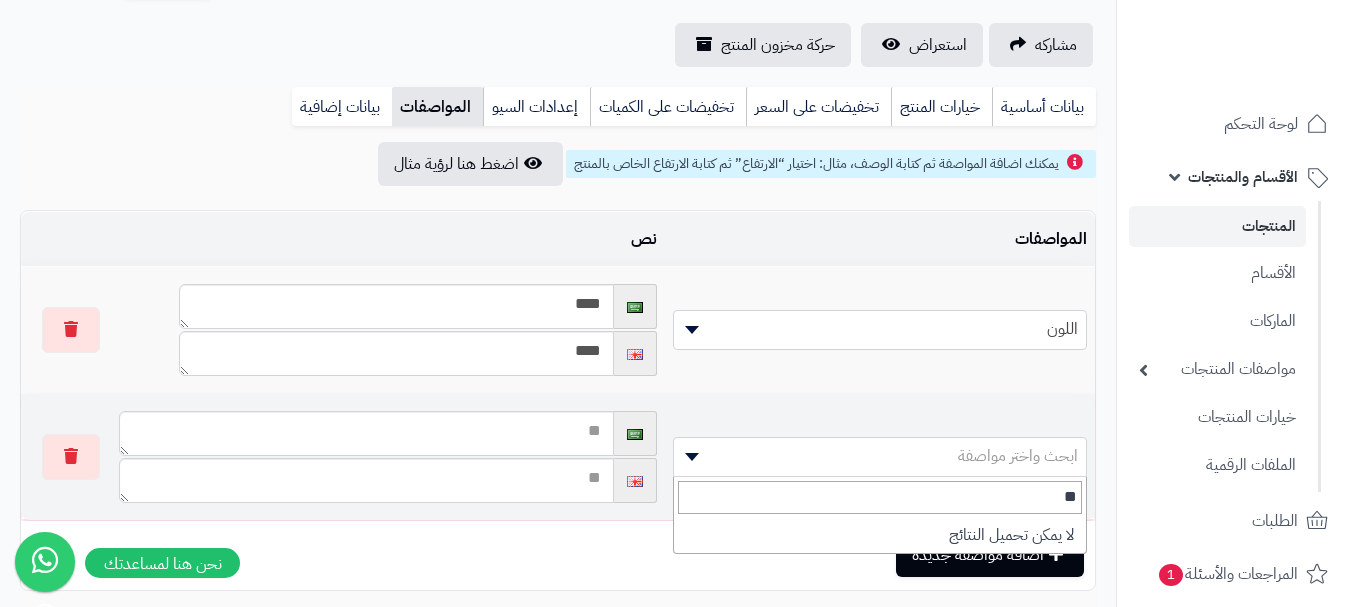 type on "***" 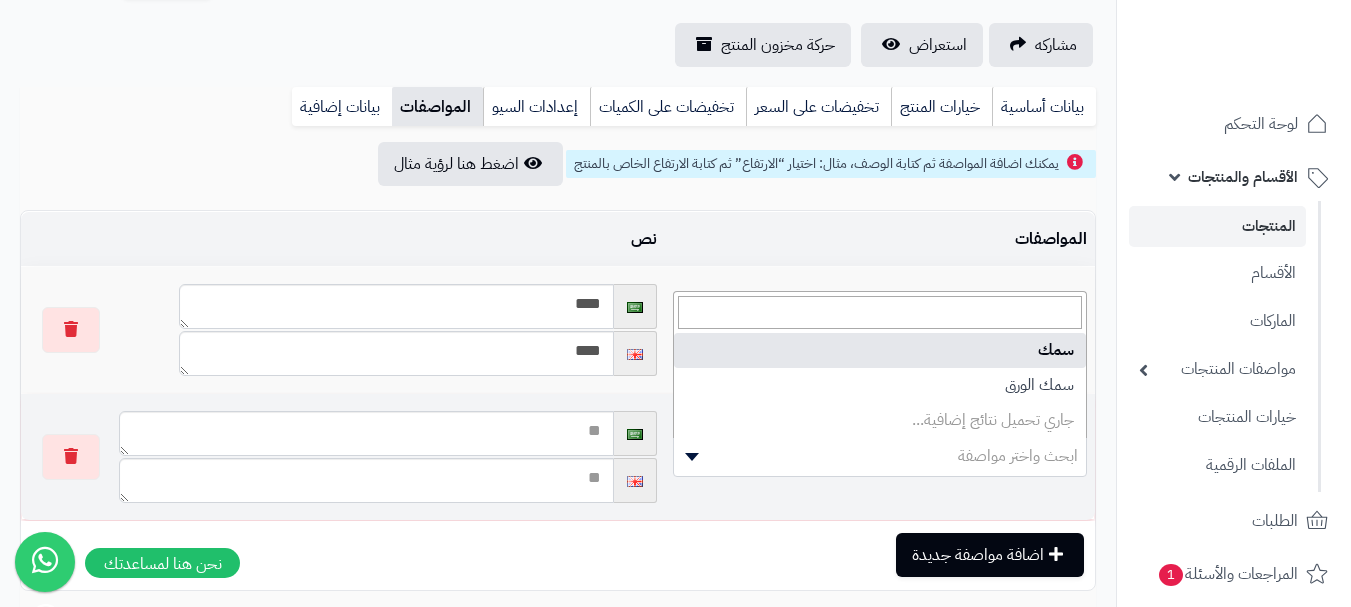 click on "ابحث واختر مواصفة" at bounding box center (880, 456) 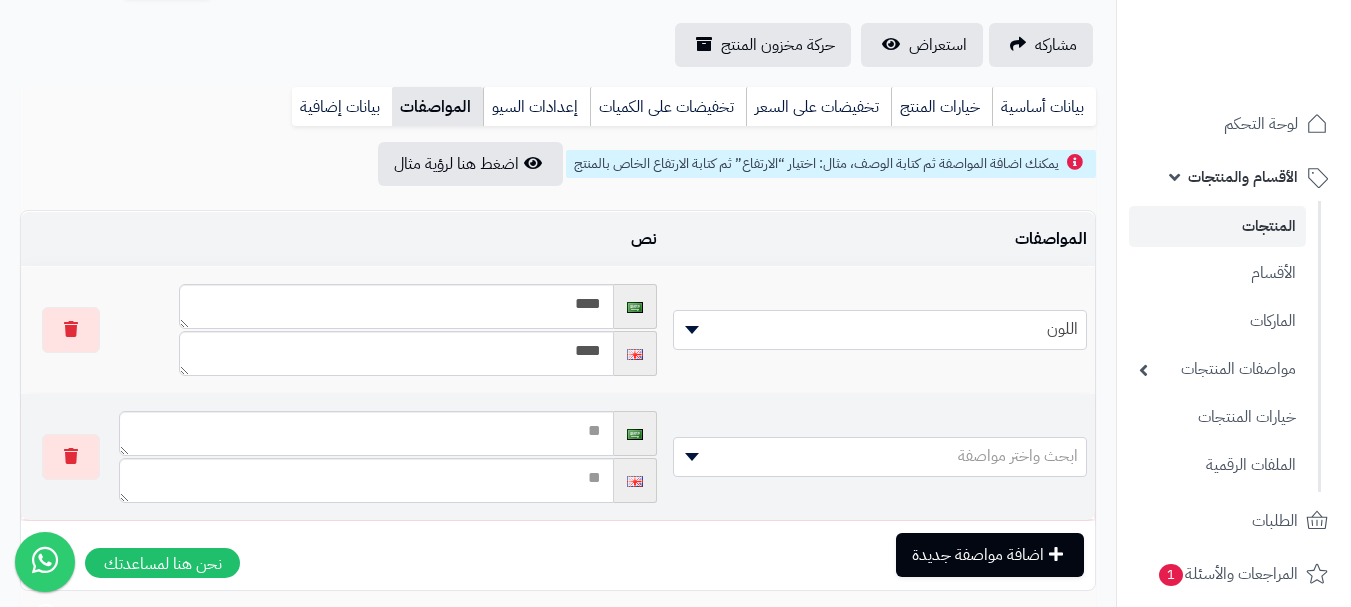 click on "ابحث واختر مواصفة" at bounding box center [880, 456] 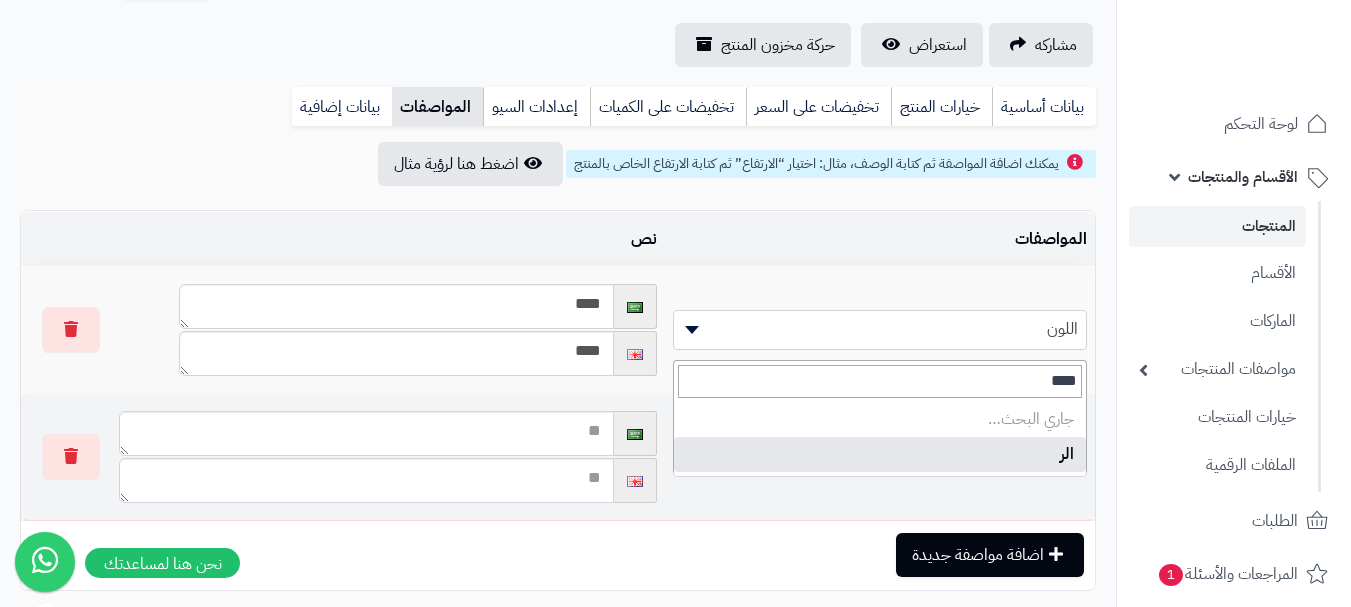 type on "*****" 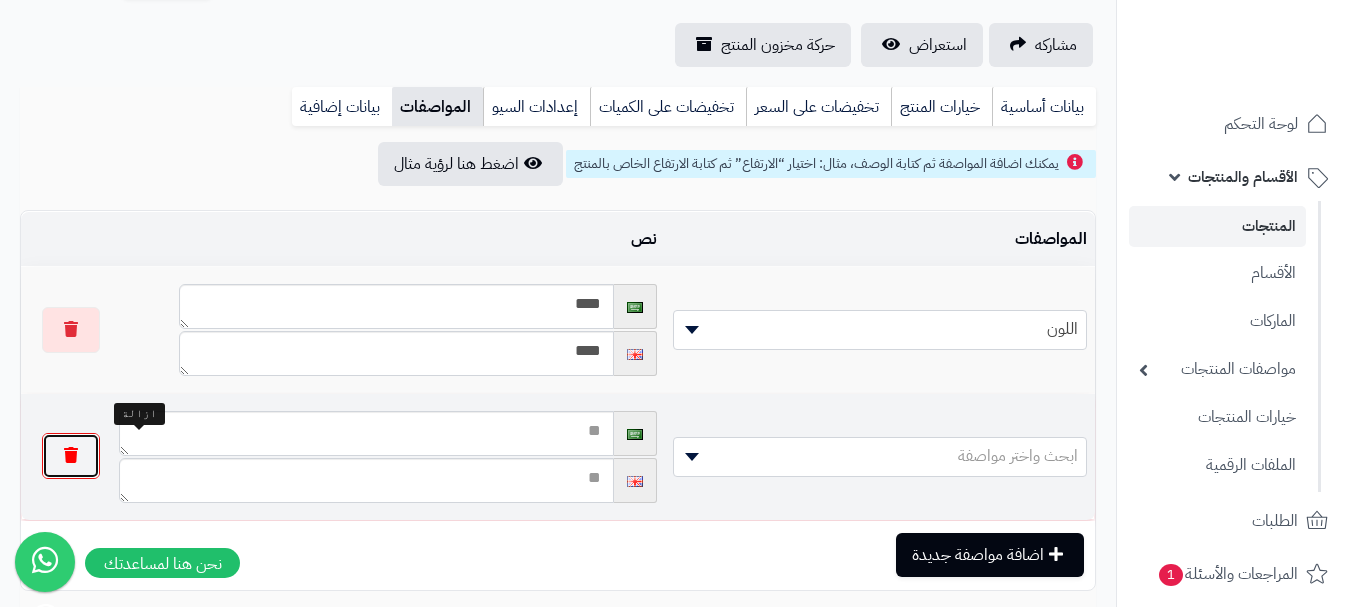 click at bounding box center [71, 456] 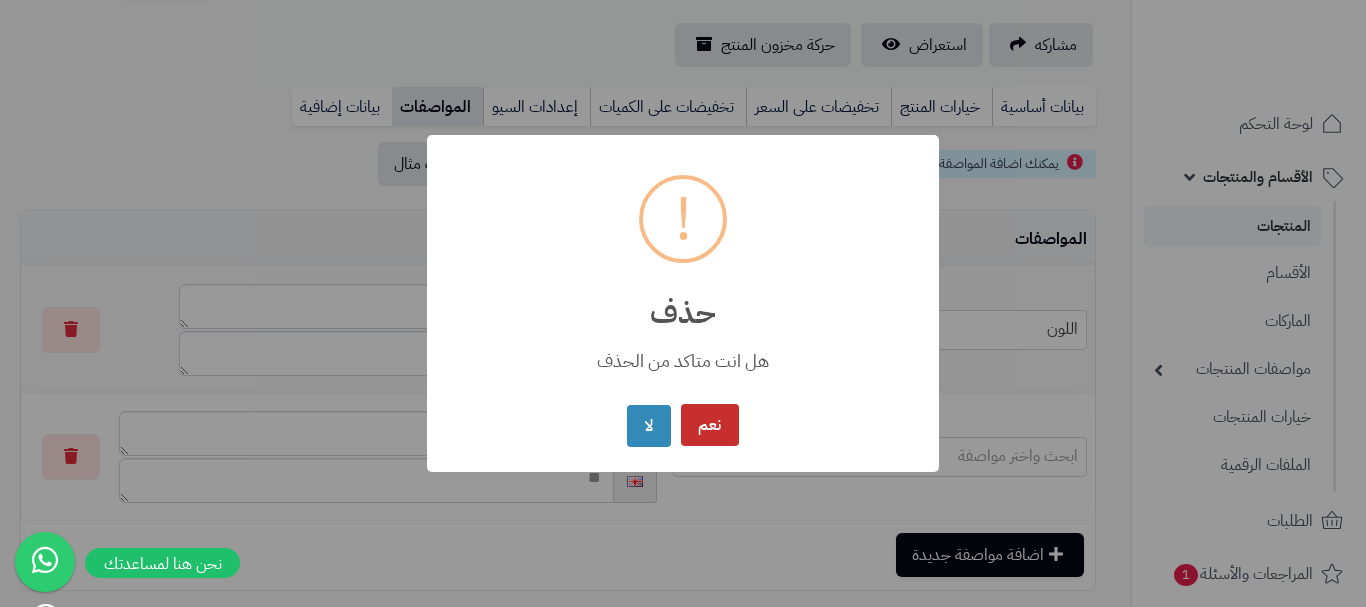 click on "نعم" at bounding box center (710, 425) 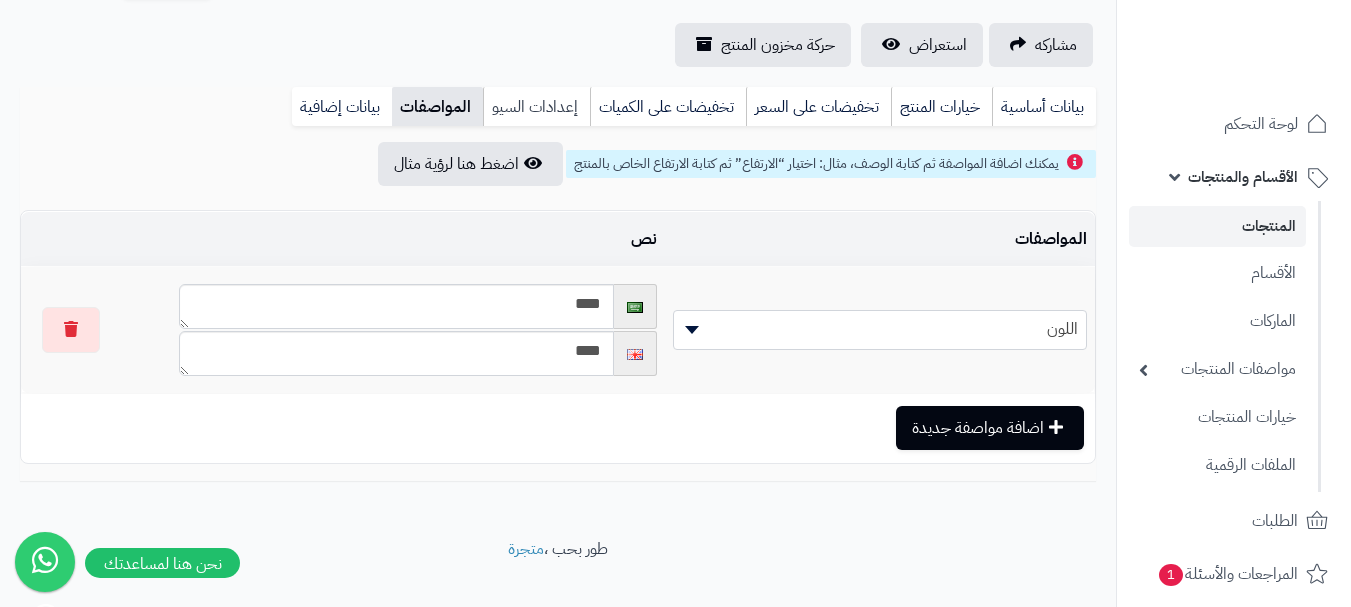 click on "إعدادات السيو" at bounding box center (536, 107) 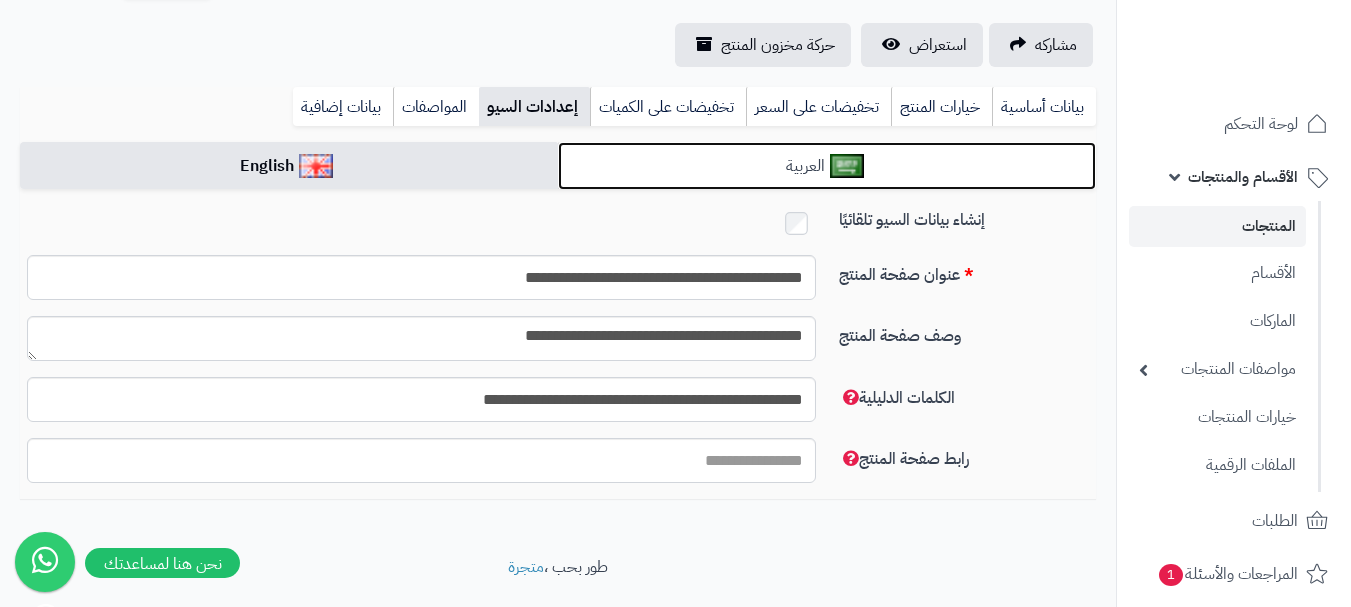 click on "العربية" at bounding box center [827, 166] 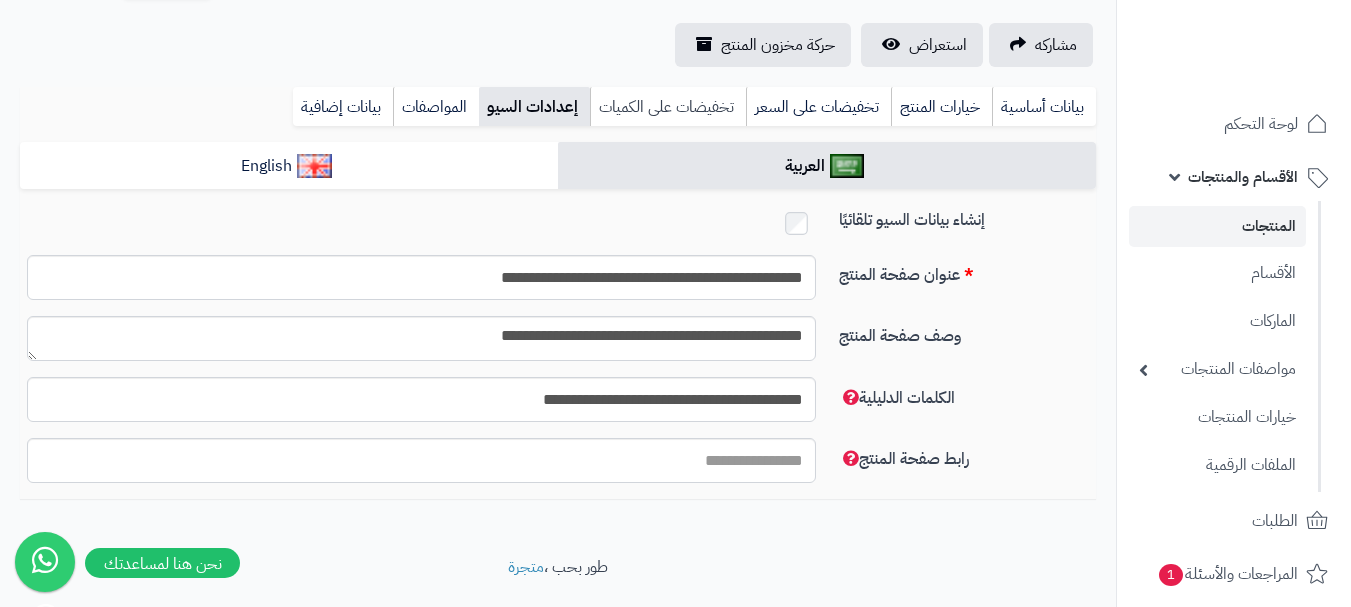 click on "تخفيضات على الكميات" at bounding box center [668, 107] 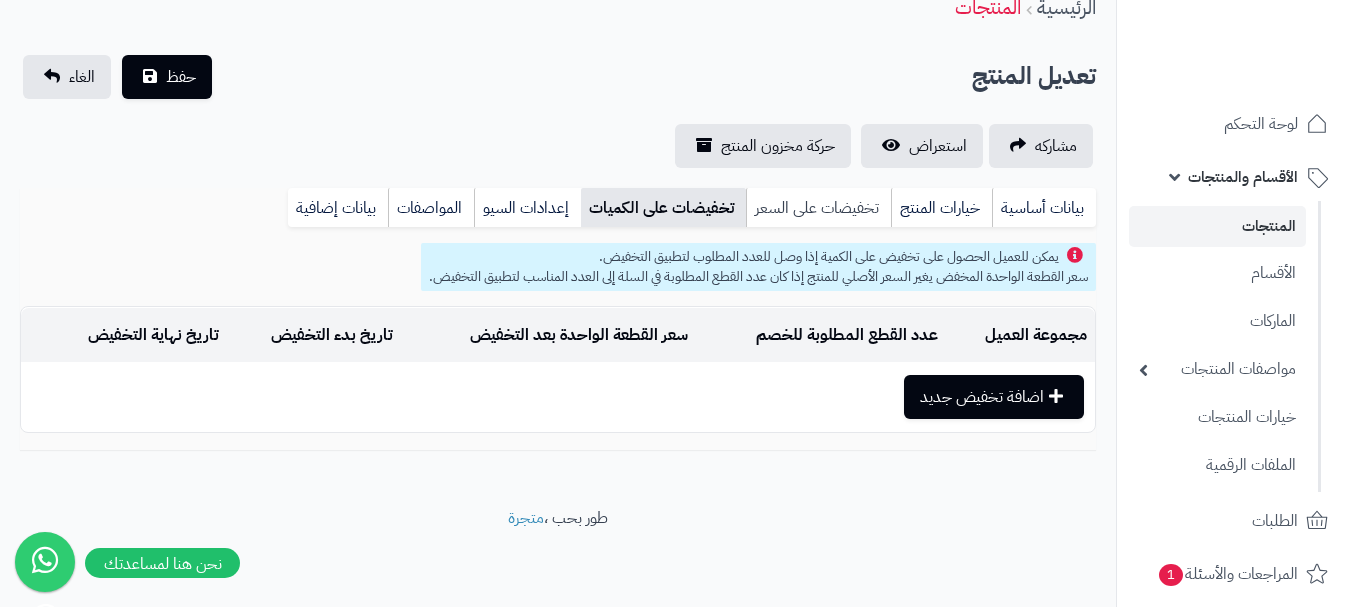 click on "تخفيضات على السعر" at bounding box center [818, 208] 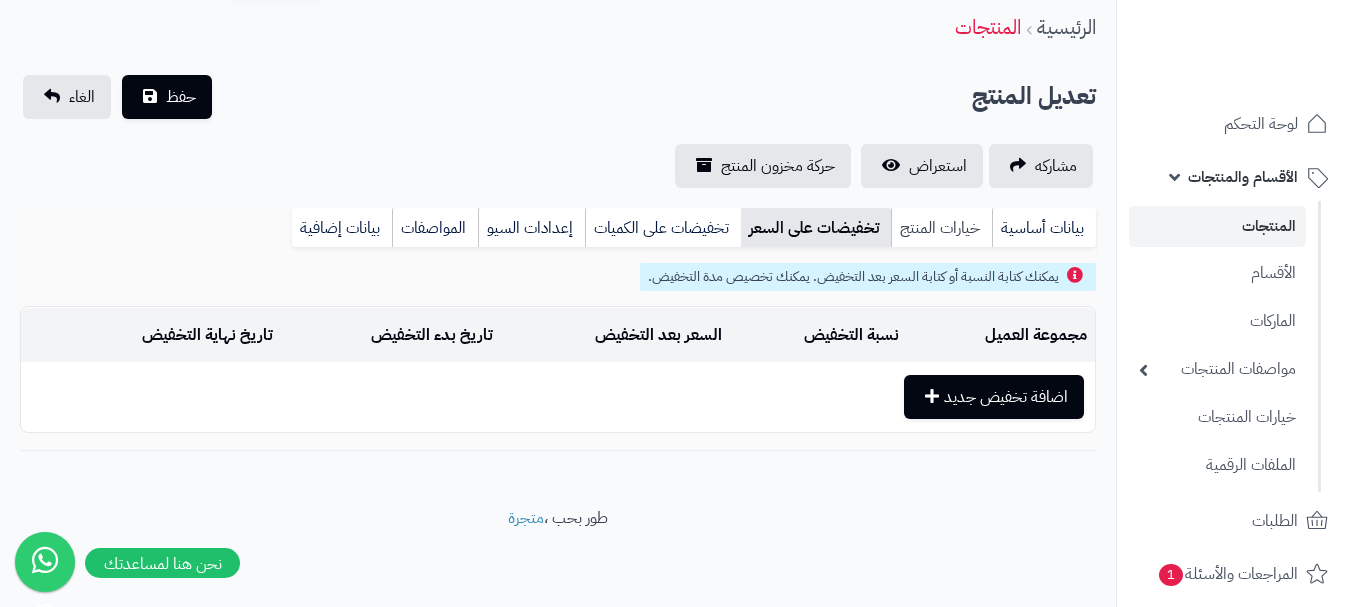 click on "خيارات المنتج" at bounding box center (941, 228) 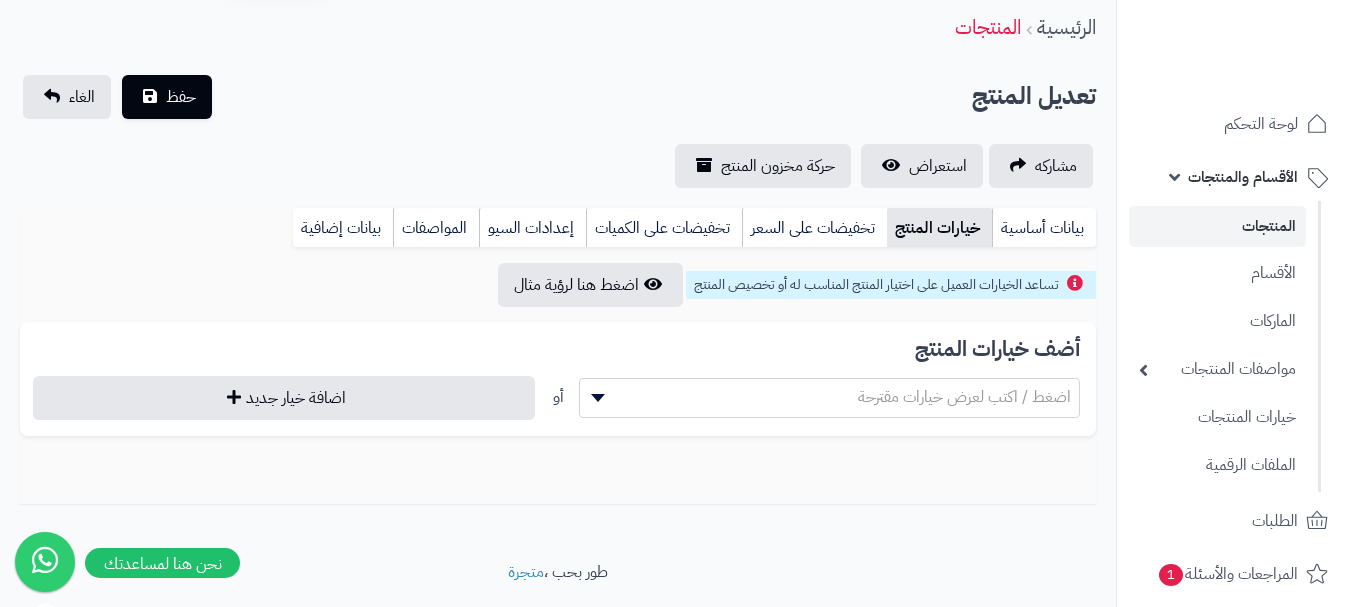 scroll, scrollTop: 126, scrollLeft: 0, axis: vertical 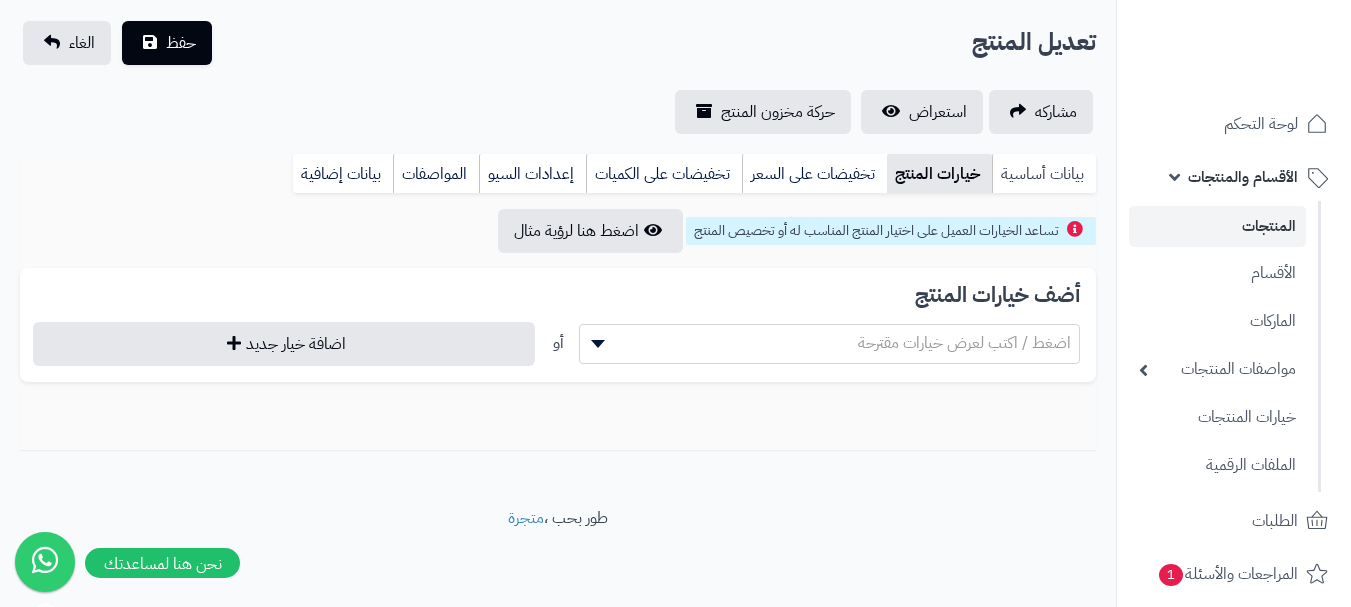 click on "بيانات أساسية" at bounding box center (1044, 174) 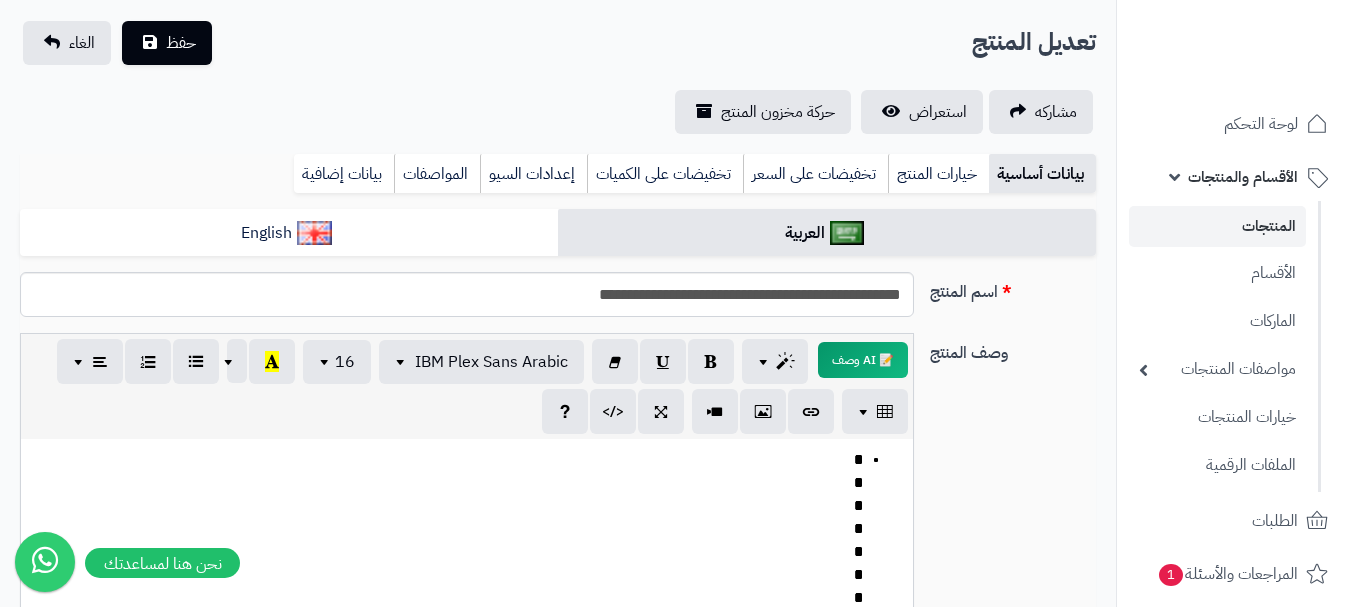 scroll, scrollTop: 193, scrollLeft: 0, axis: vertical 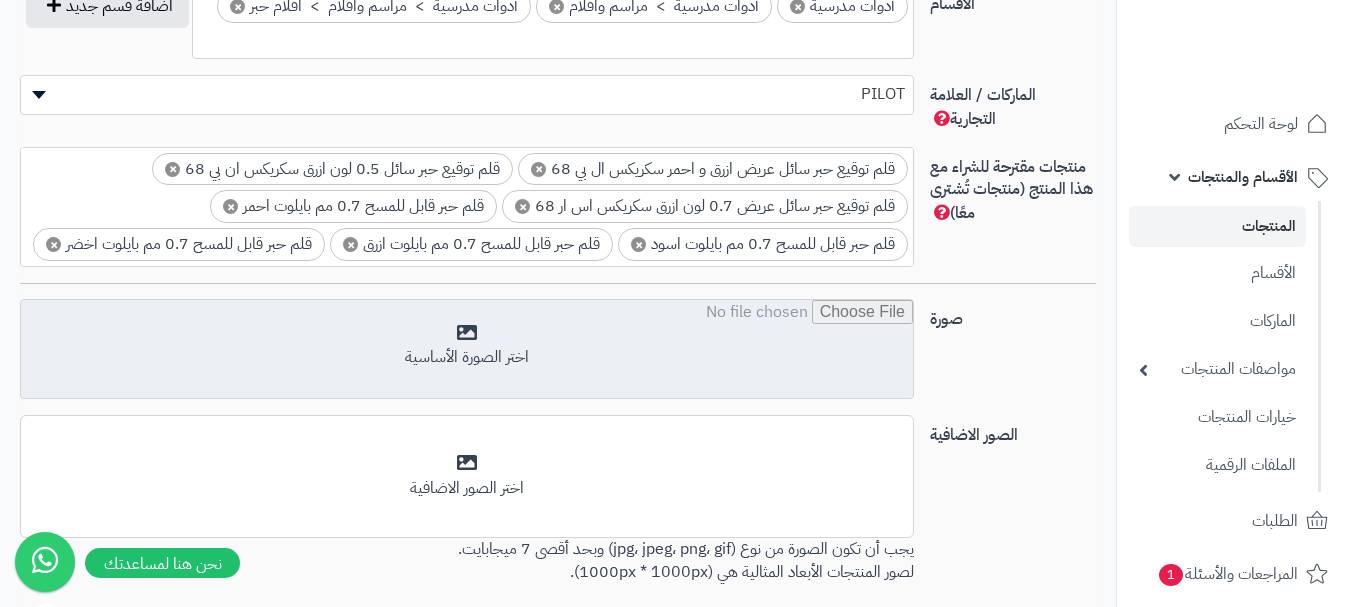 click at bounding box center [467, 350] 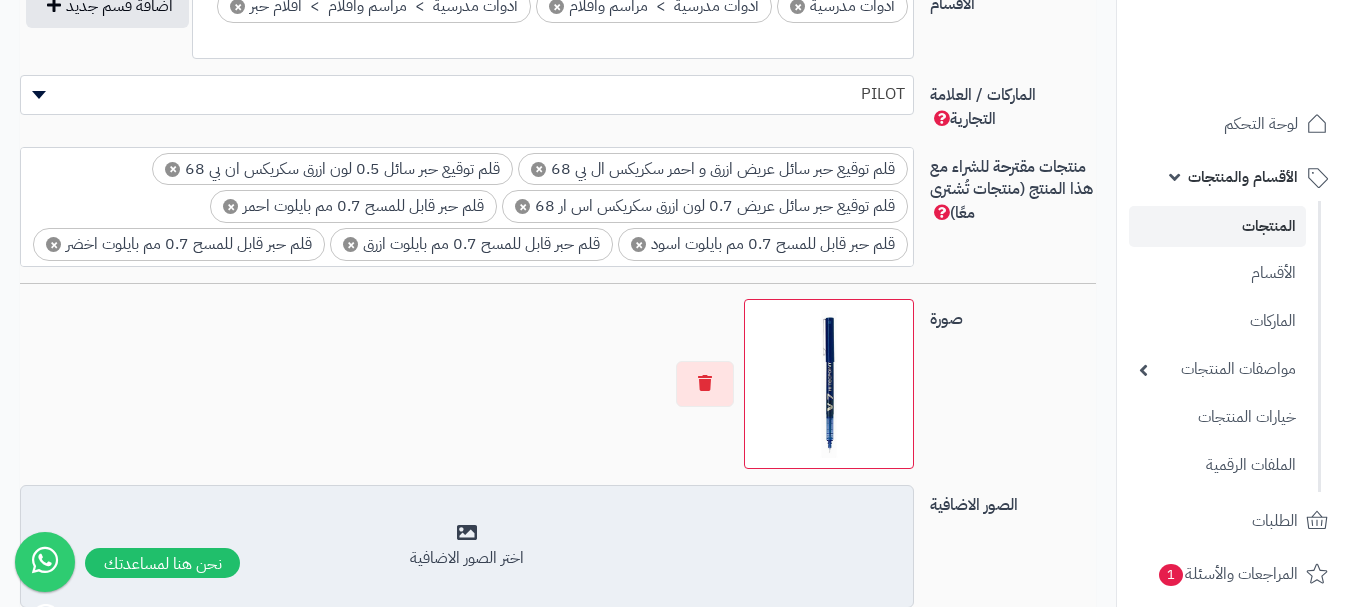 click on "اختر الصور الاضافية" at bounding box center [467, 546] 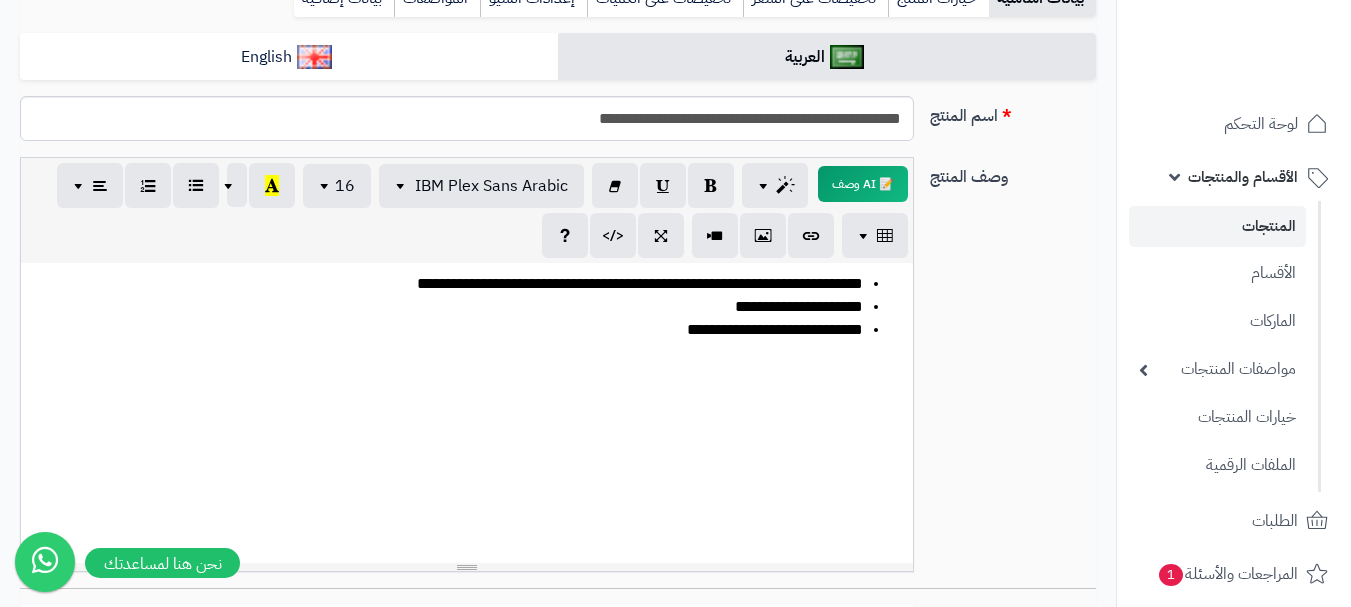 scroll, scrollTop: 0, scrollLeft: 0, axis: both 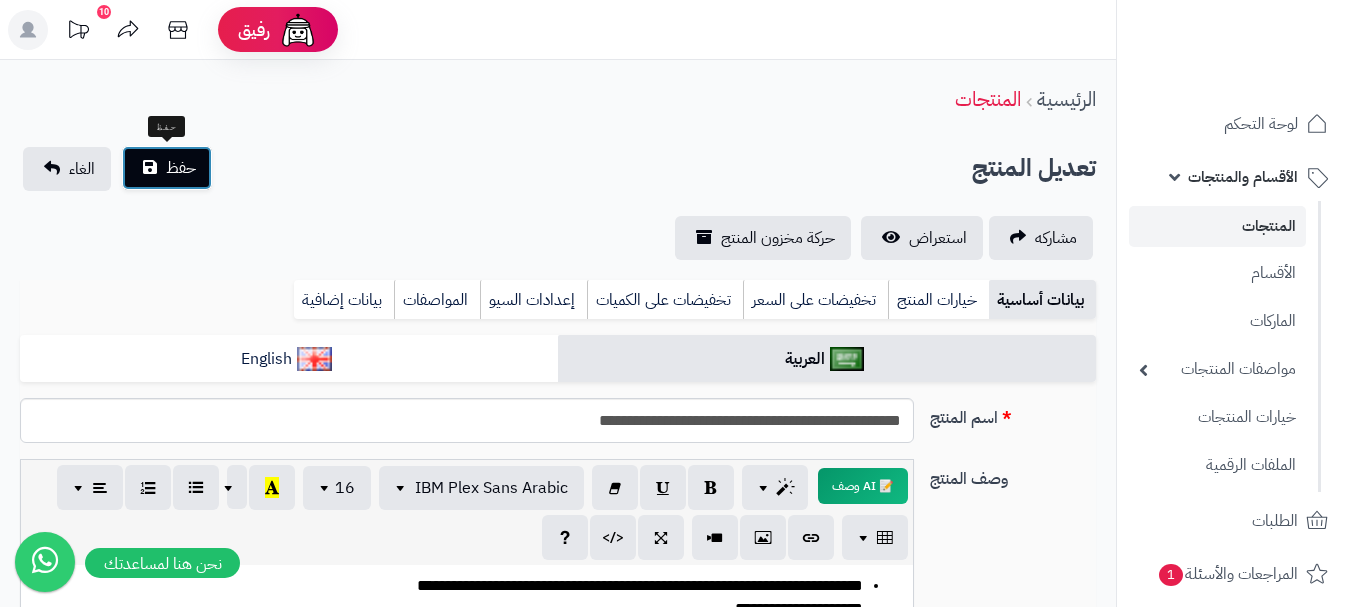 click on "حفظ" at bounding box center [167, 168] 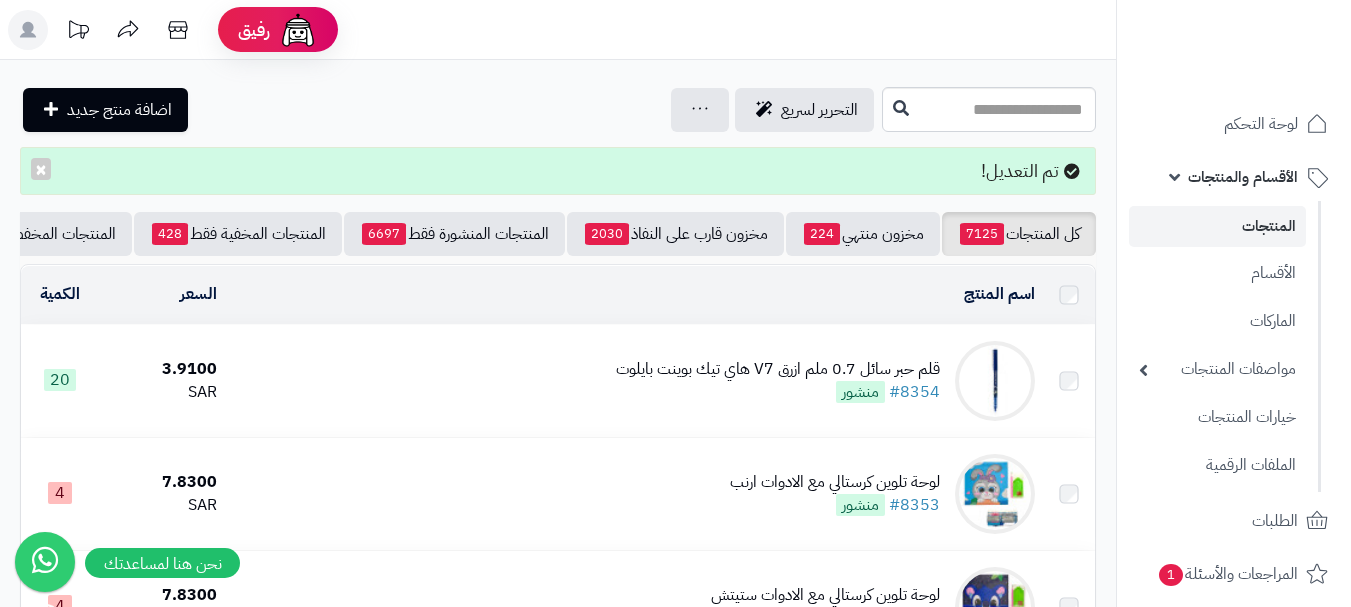 scroll, scrollTop: 0, scrollLeft: 0, axis: both 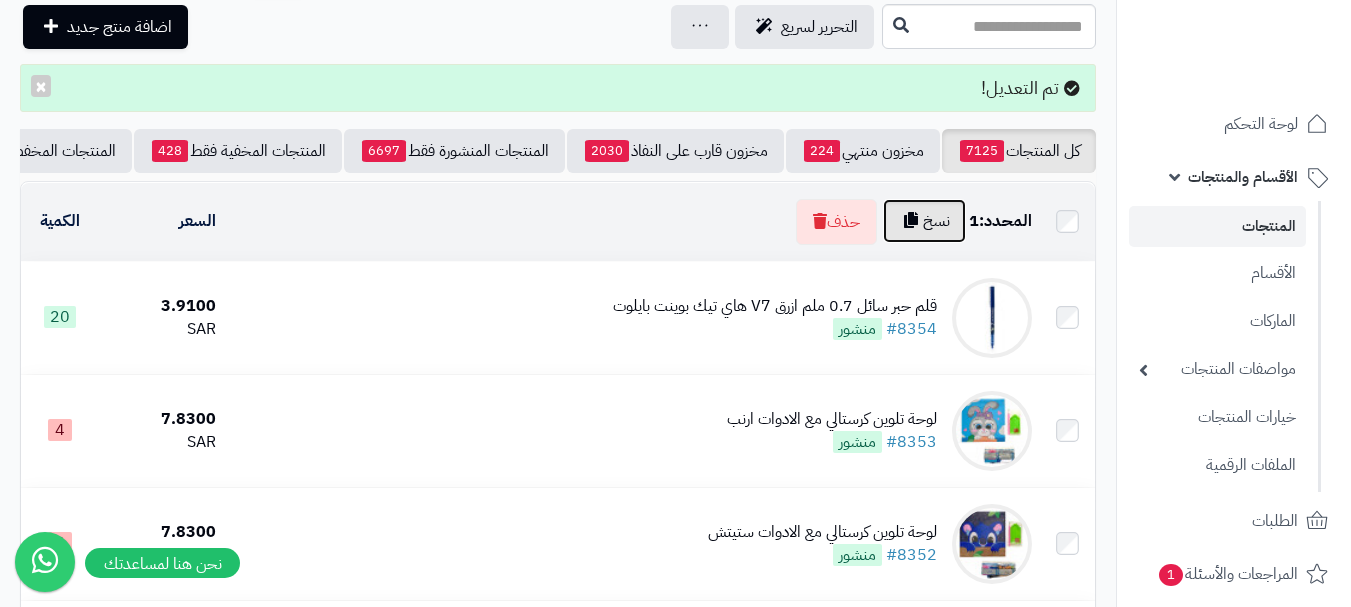 click on "نسخ" at bounding box center [924, 221] 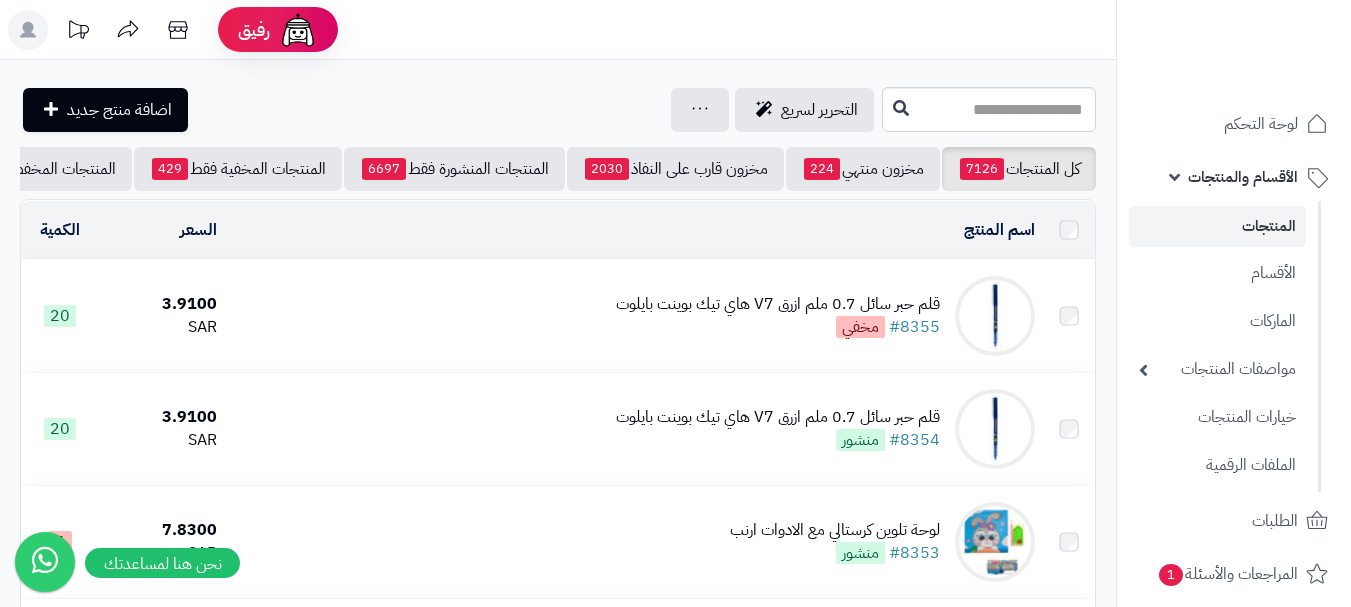 scroll, scrollTop: 0, scrollLeft: 0, axis: both 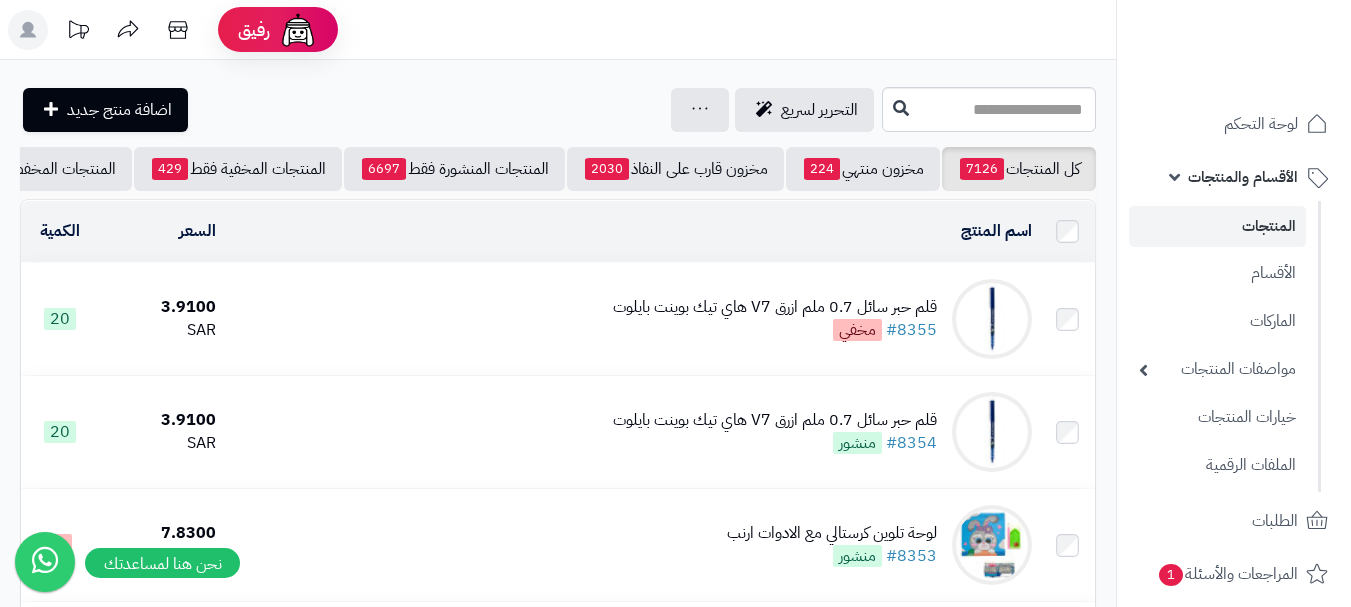click on "قلم حبر سائل 0.7 ملم ازرق V7 هاي تيك بوينت بايلوت" at bounding box center [775, 307] 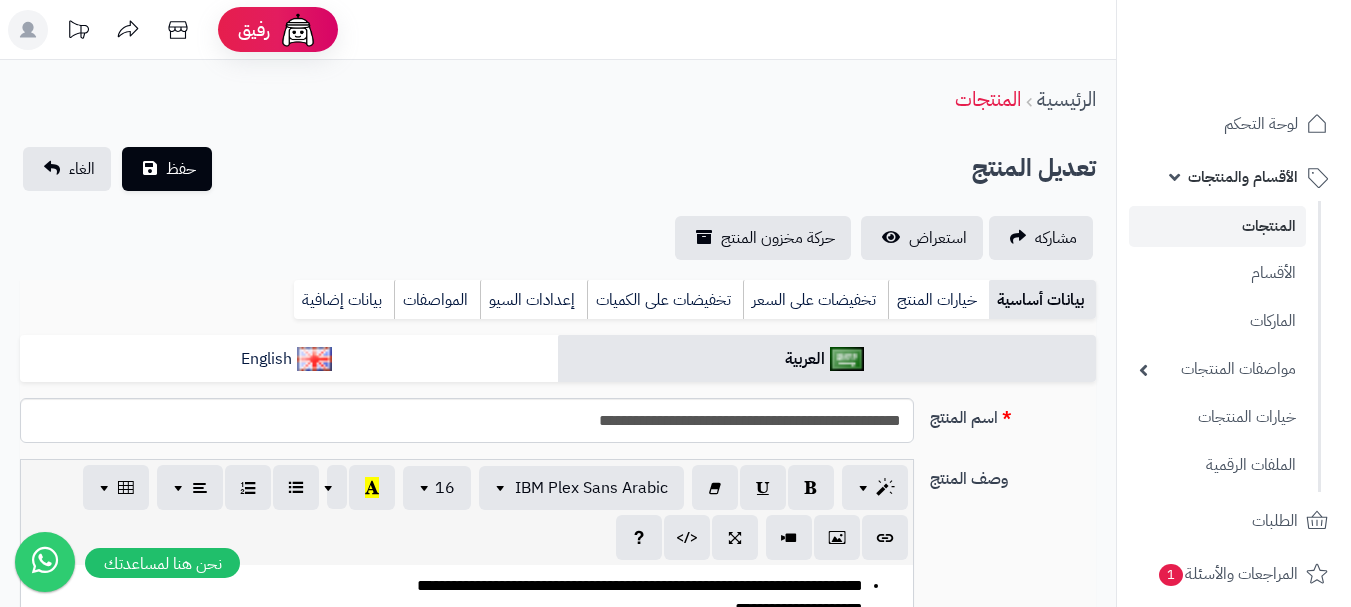 scroll, scrollTop: 0, scrollLeft: 0, axis: both 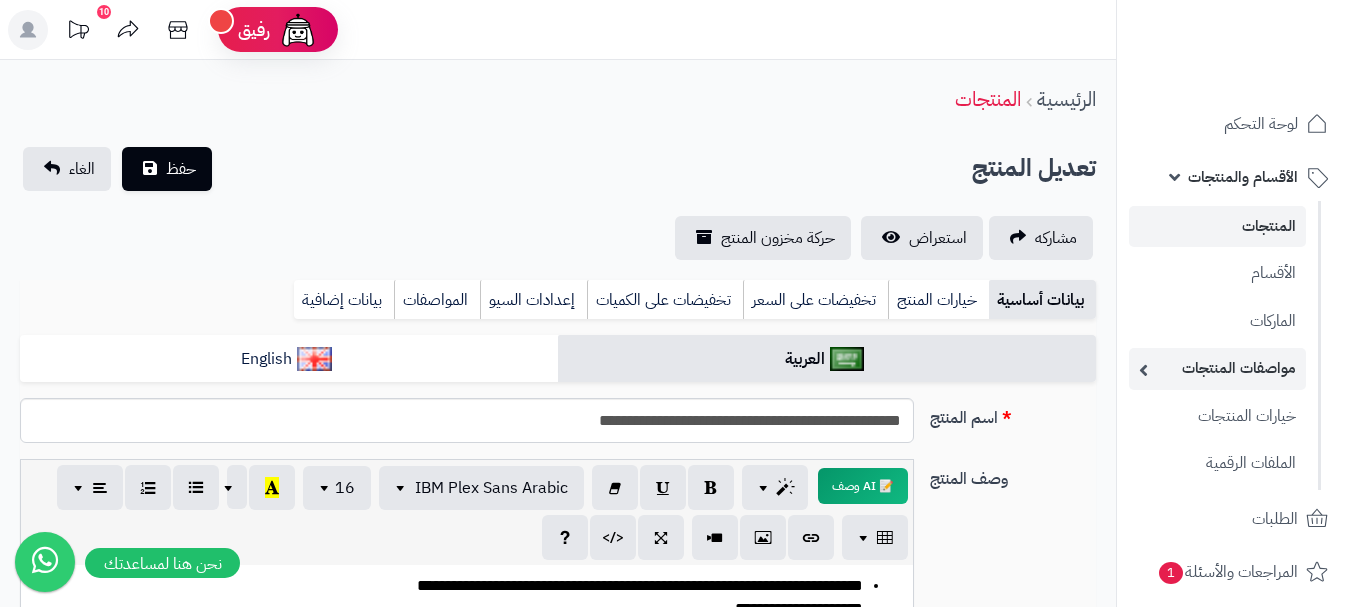 click on "مواصفات المنتجات" at bounding box center (1217, 368) 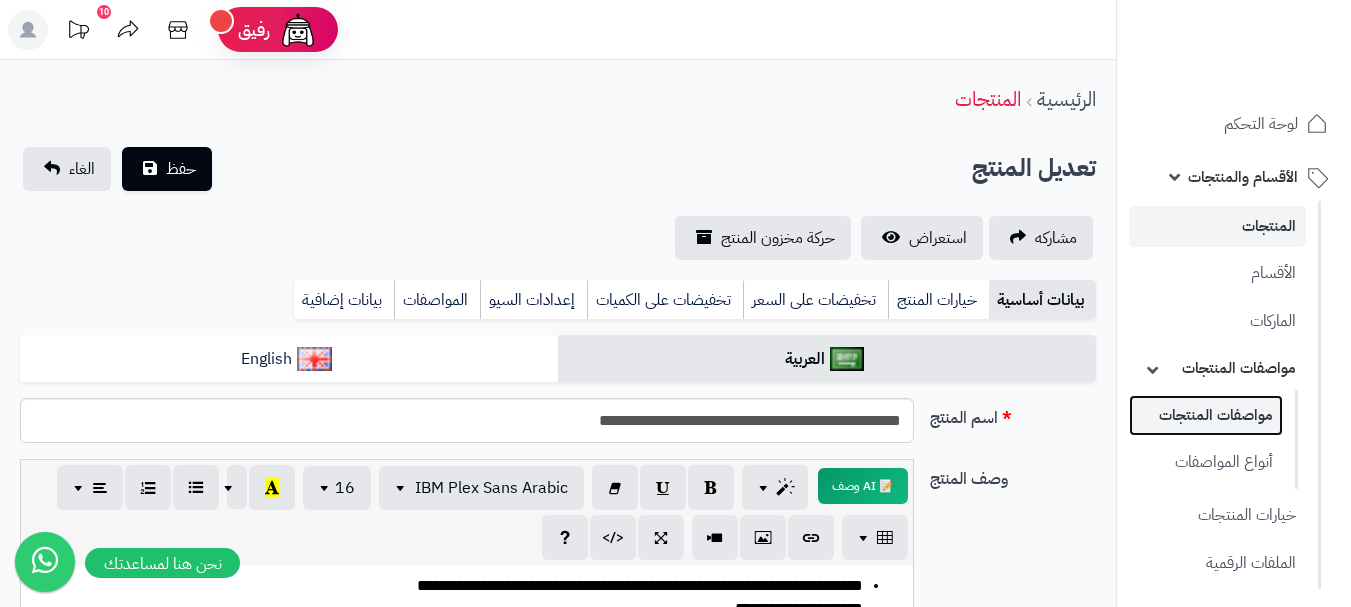 click on "مواصفات المنتجات" at bounding box center (1206, 415) 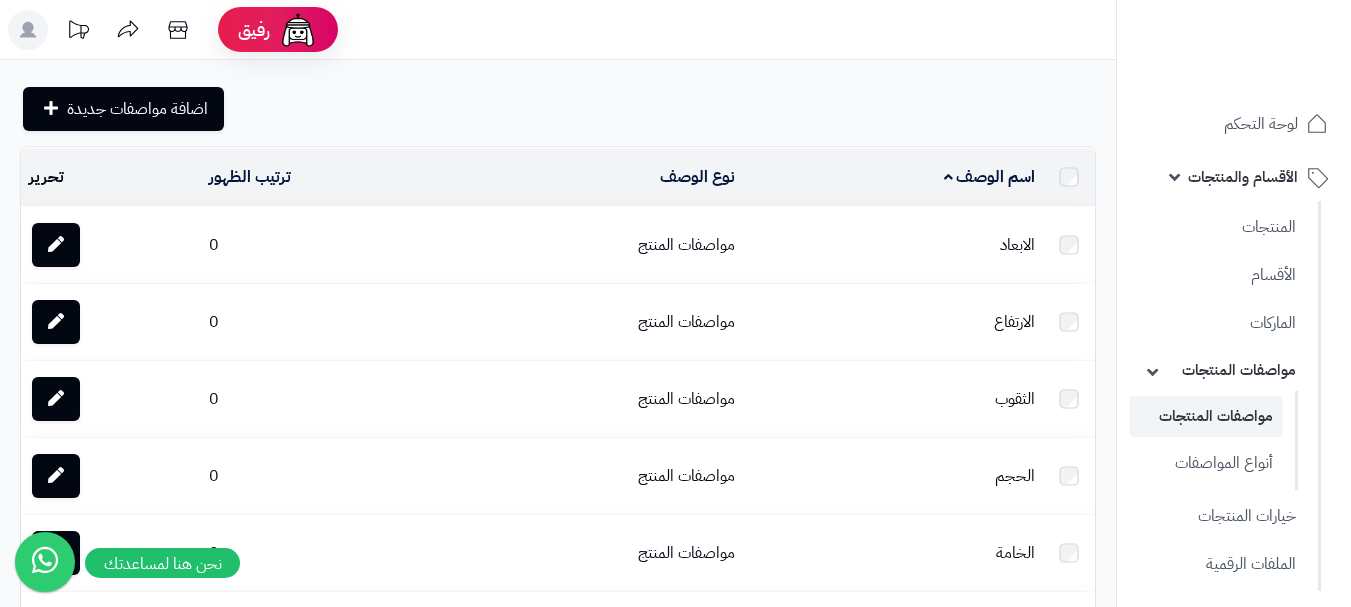 scroll, scrollTop: 0, scrollLeft: 0, axis: both 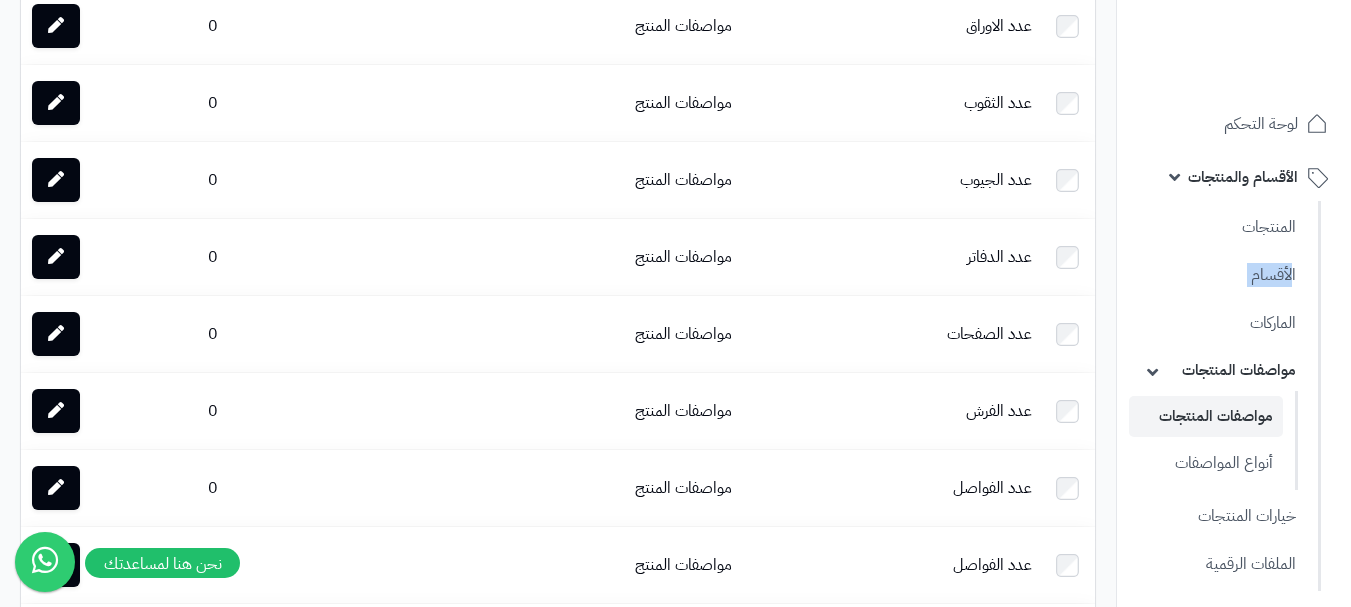 drag, startPoint x: 1346, startPoint y: 314, endPoint x: 1345, endPoint y: 273, distance: 41.01219 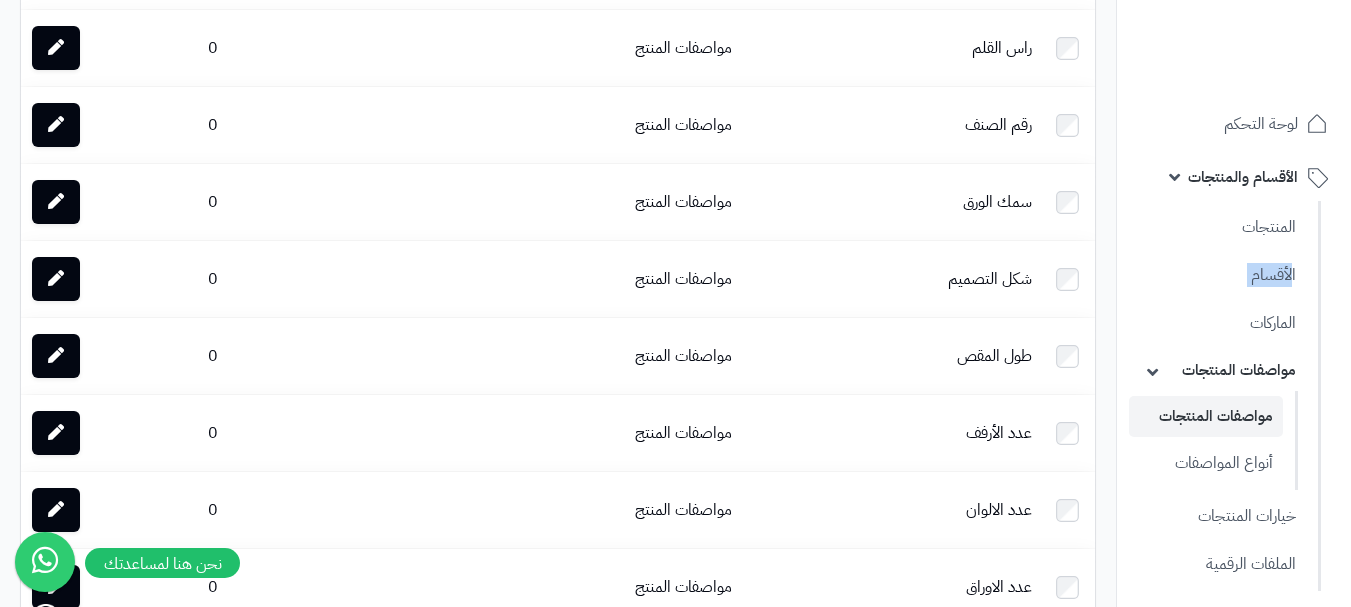 scroll, scrollTop: 1496, scrollLeft: 0, axis: vertical 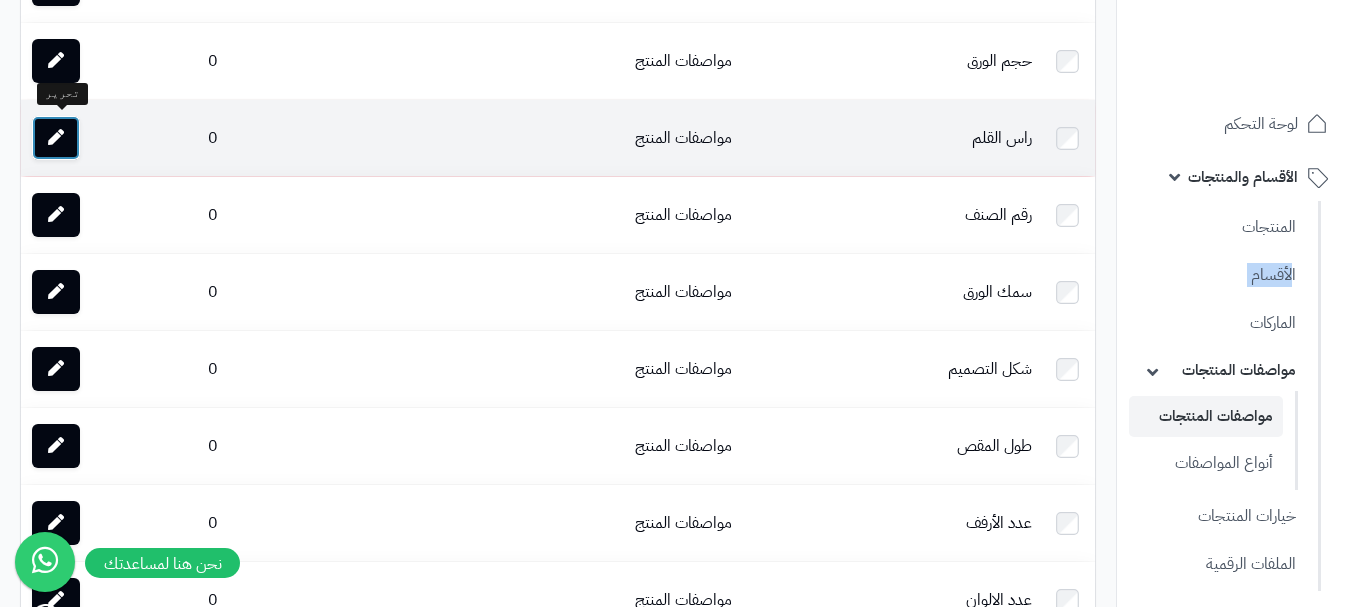 click at bounding box center [56, 138] 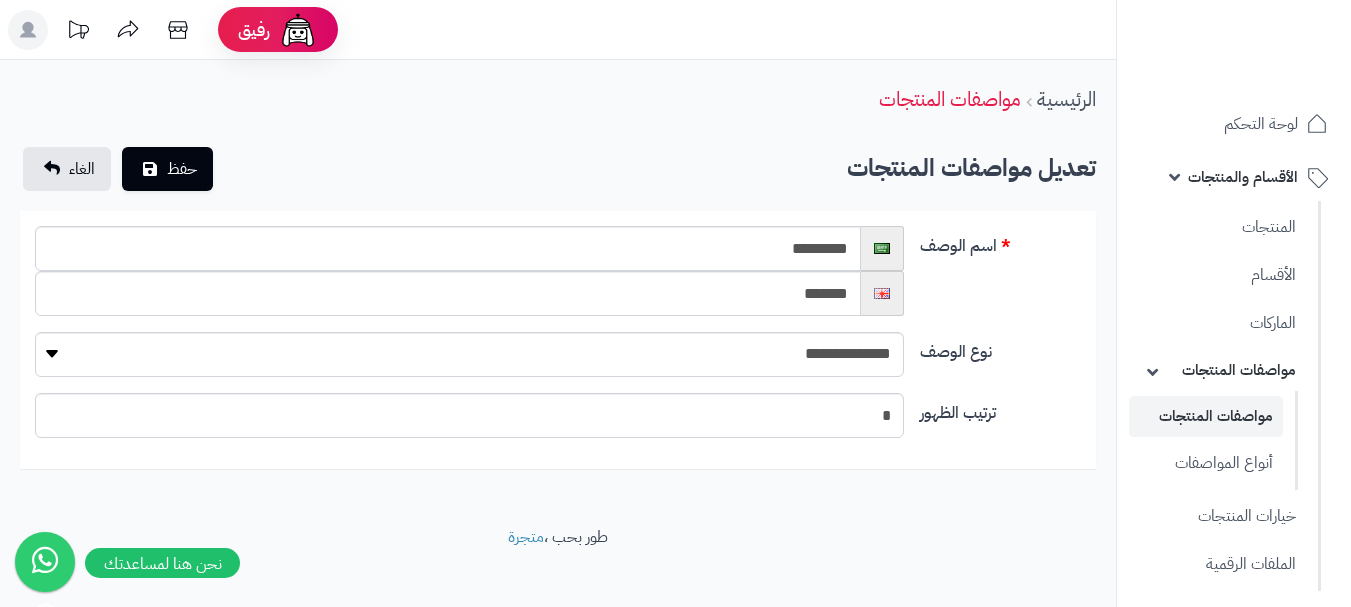 scroll, scrollTop: 0, scrollLeft: 0, axis: both 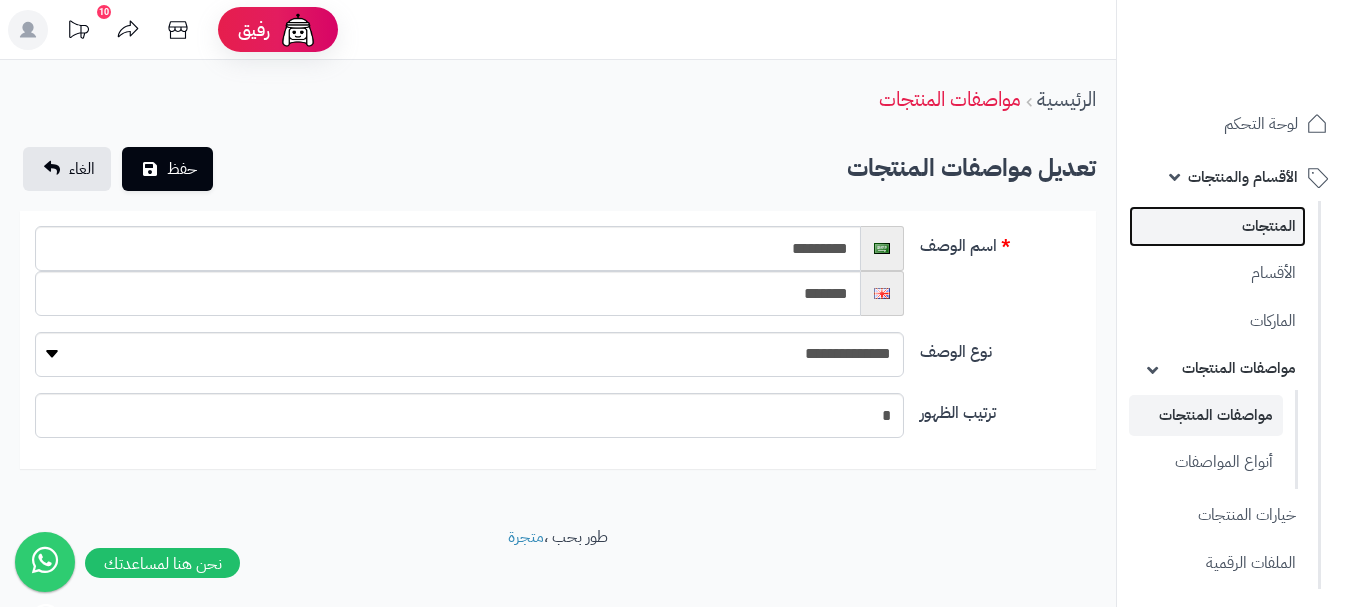 click on "المنتجات" at bounding box center [1217, 226] 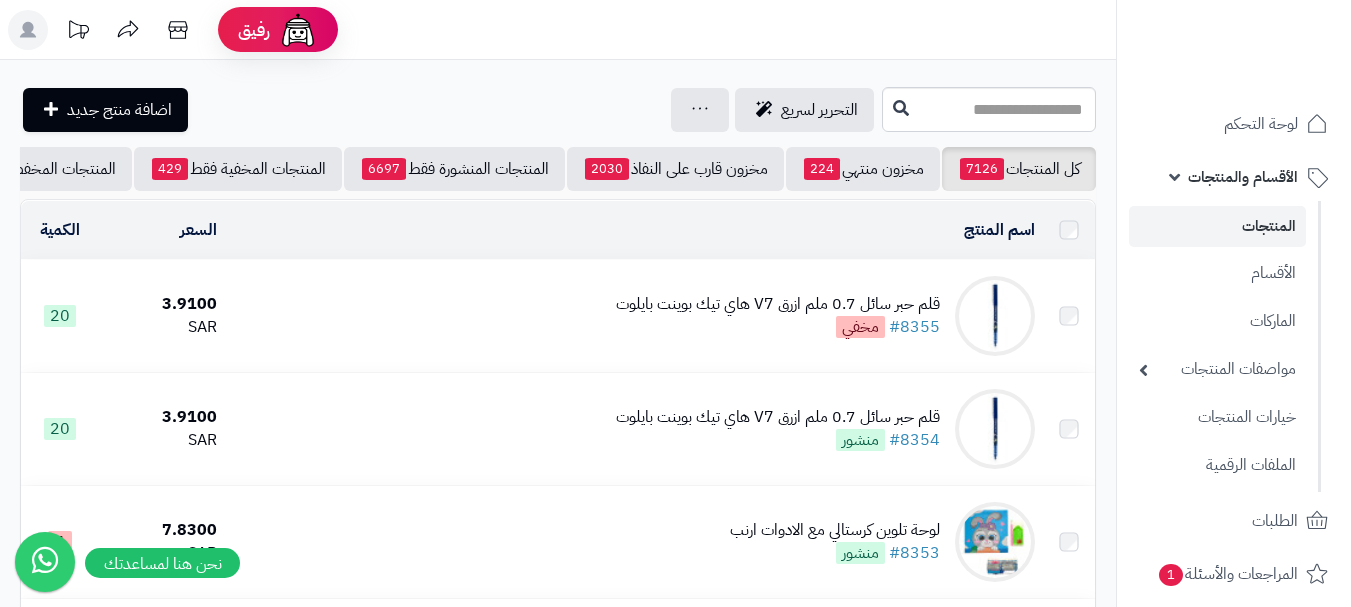 scroll, scrollTop: 0, scrollLeft: 0, axis: both 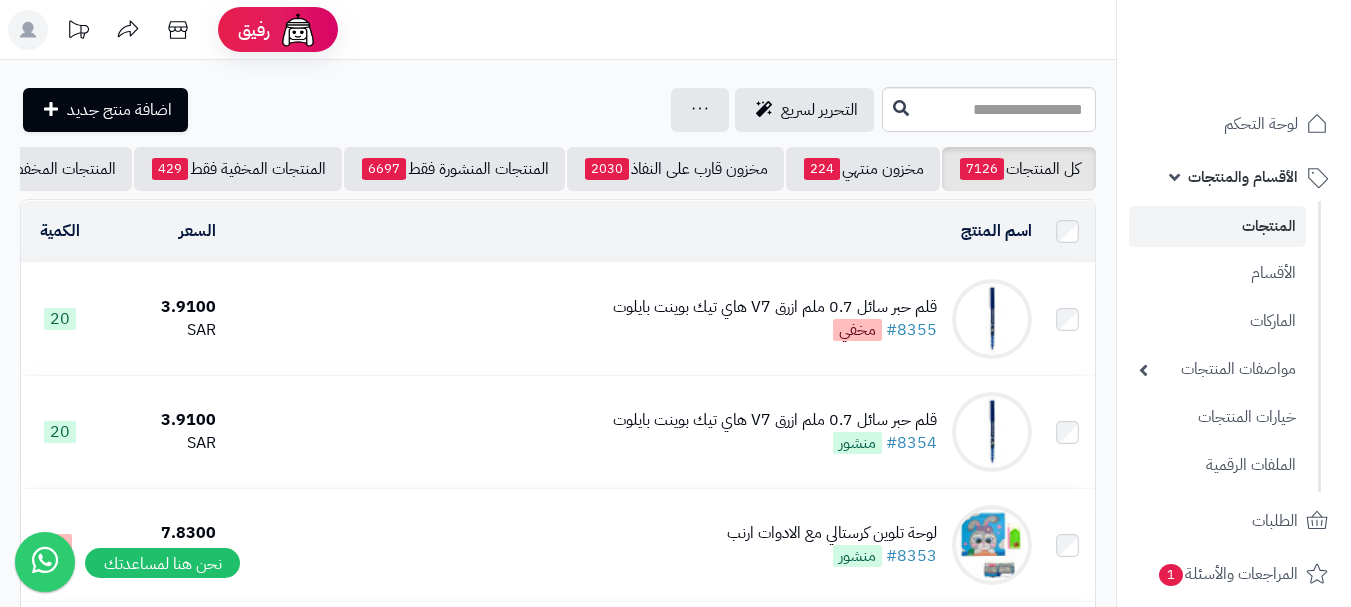click on "قلم حبر سائل 0.7 ملم ازرق V7 هاي تيك بوينت بايلوت" at bounding box center (775, 307) 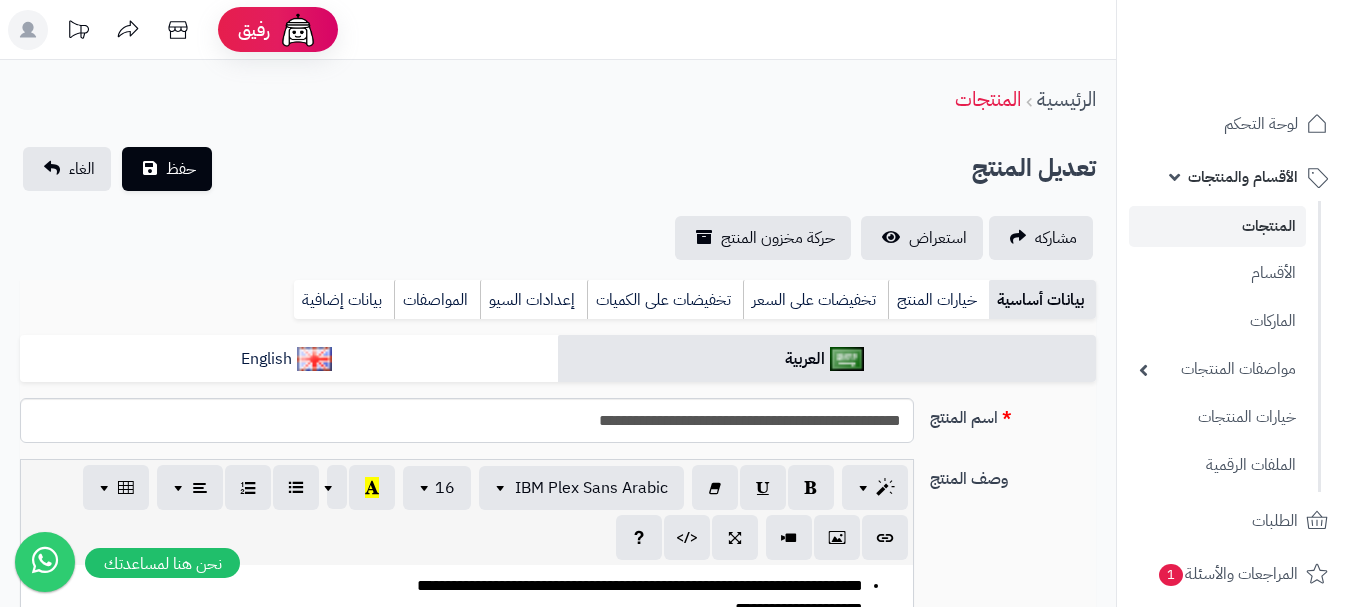 scroll, scrollTop: 0, scrollLeft: 0, axis: both 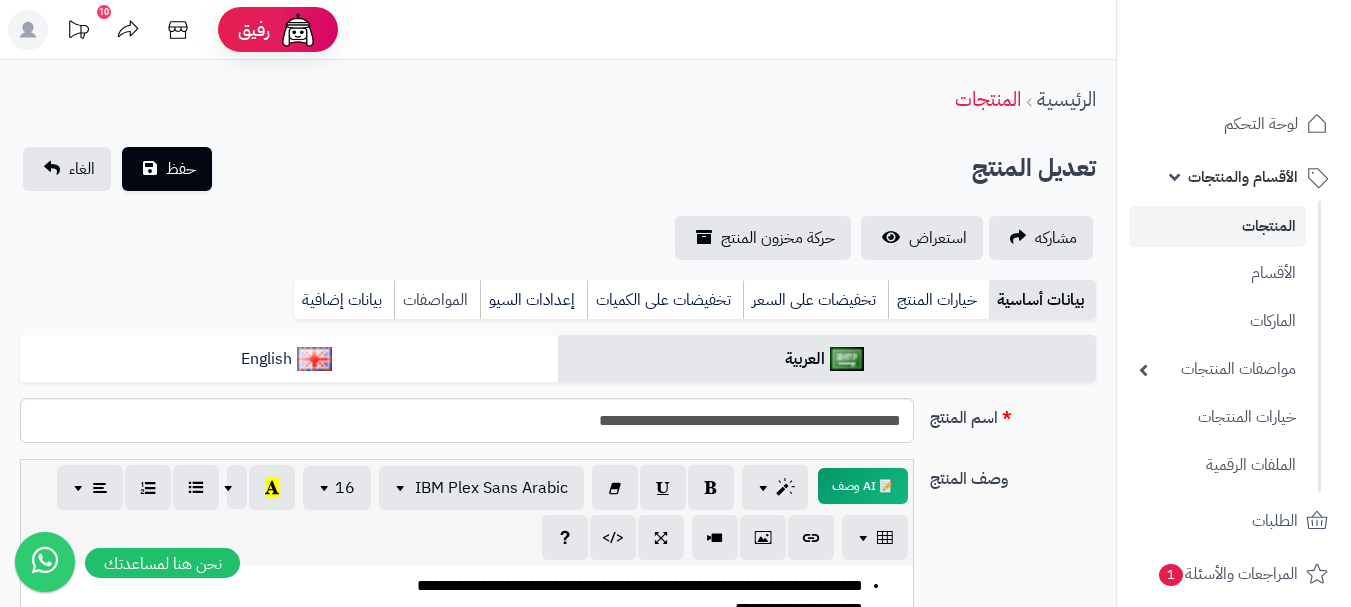 click on "المواصفات" at bounding box center [437, 300] 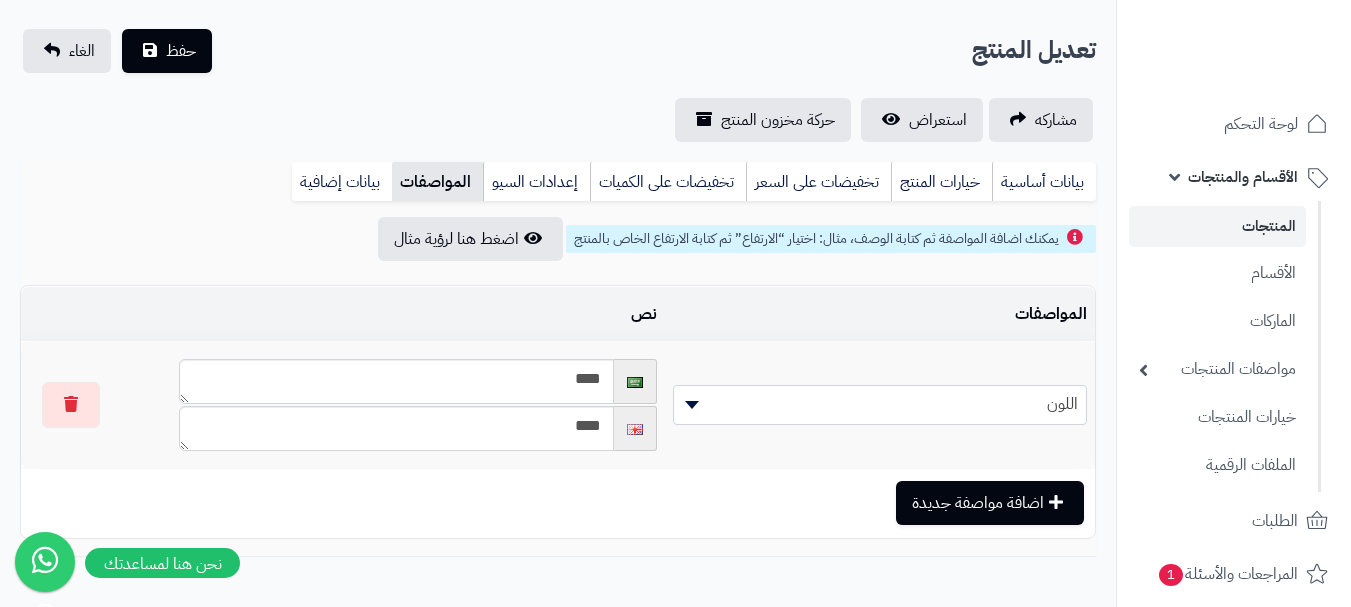 scroll, scrollTop: 134, scrollLeft: 0, axis: vertical 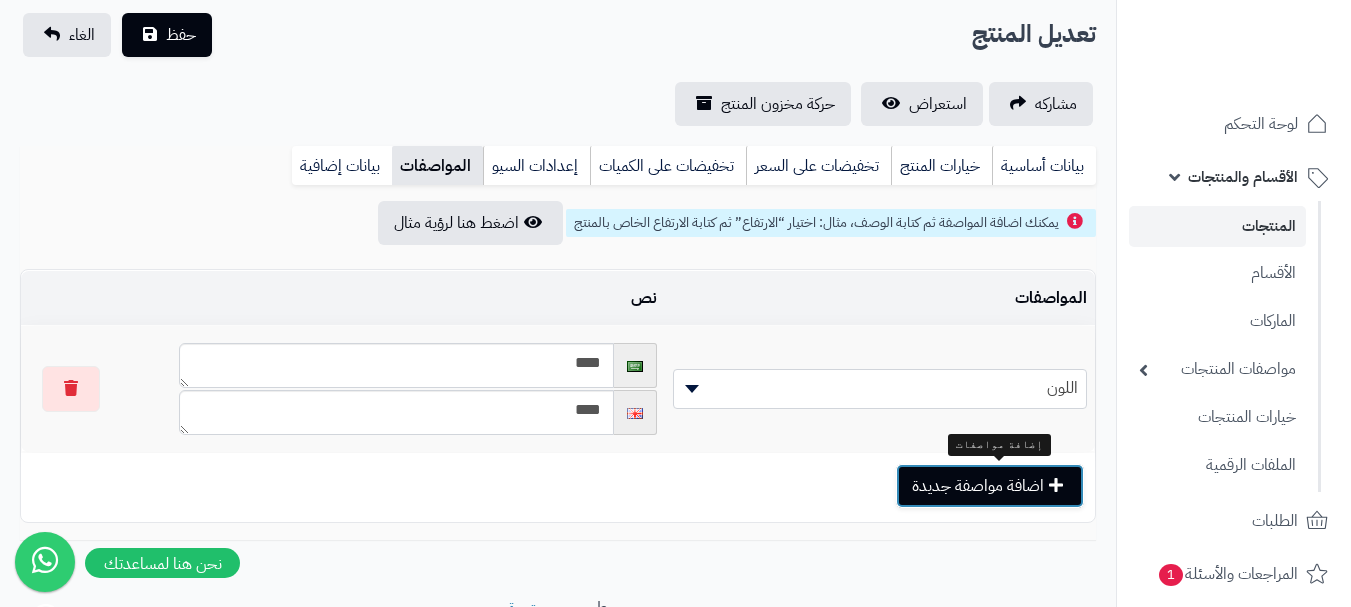 click on "اضافة مواصفة جديدة" at bounding box center (990, 486) 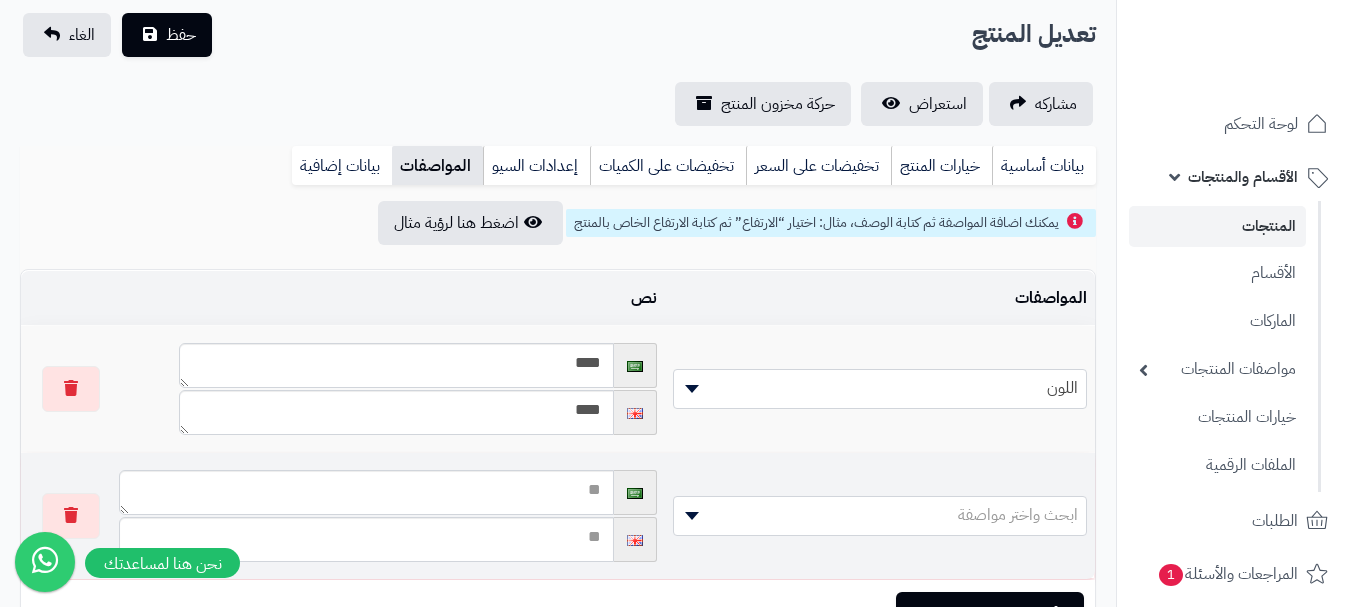 click on "ابحث واختر مواصفة" at bounding box center (880, 515) 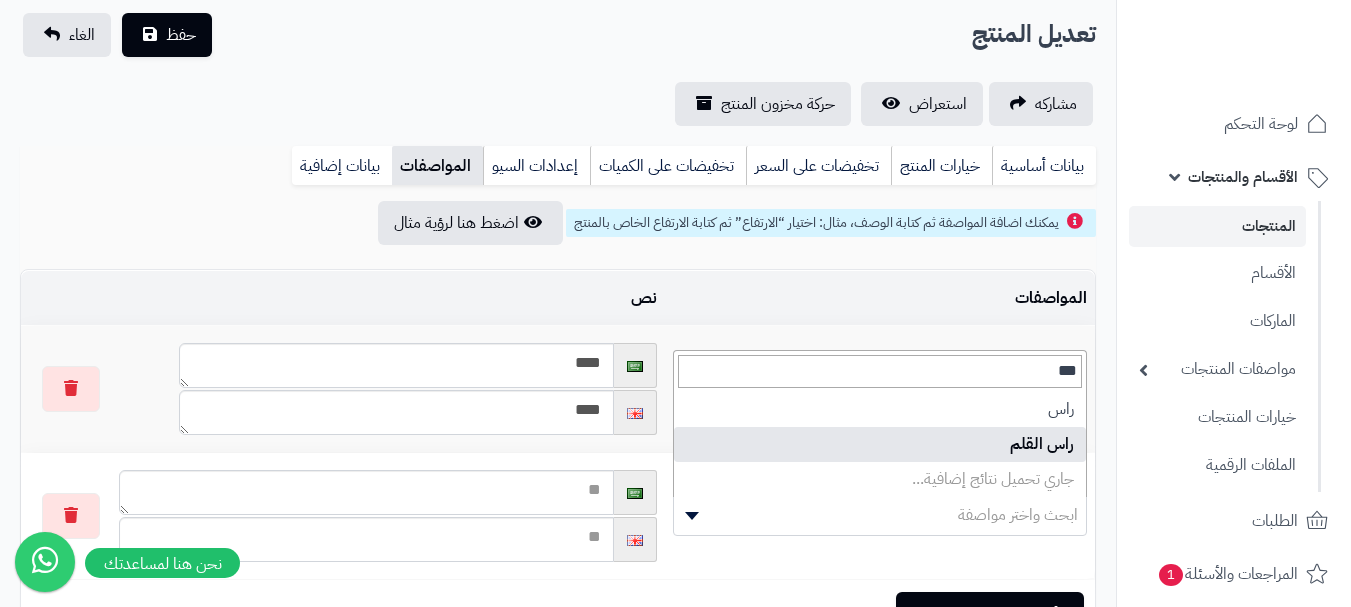 type on "***" 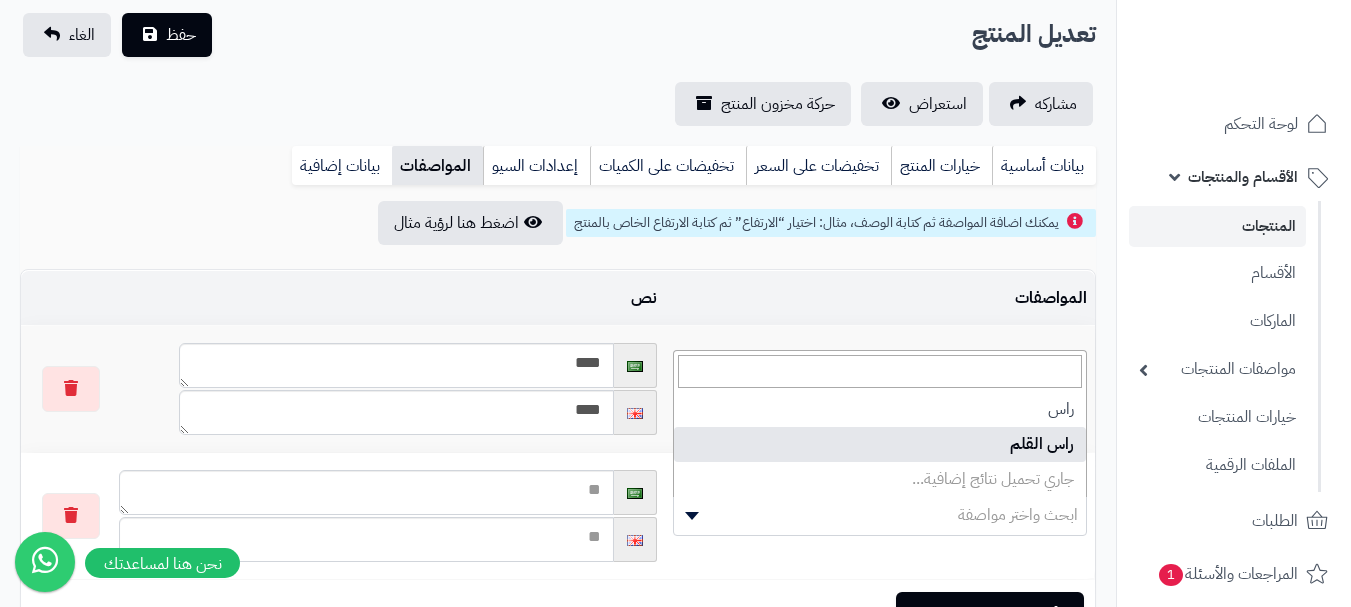 select on "**" 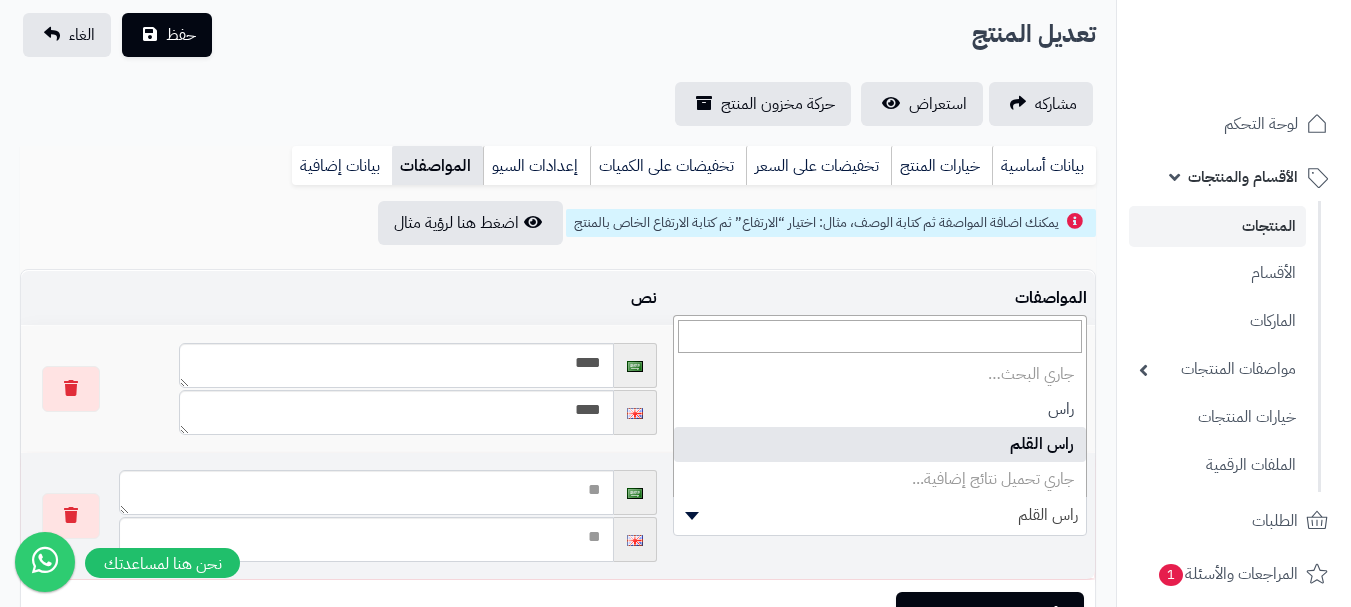 click on "راس القلم" at bounding box center (880, 515) 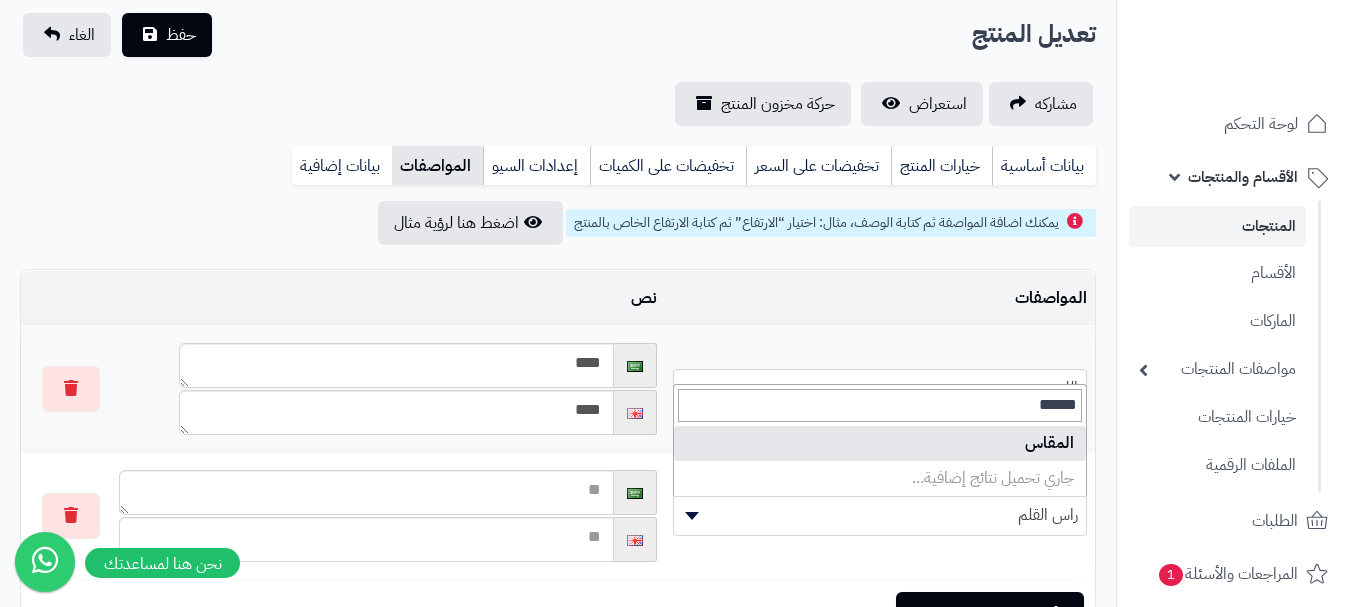 type on "******" 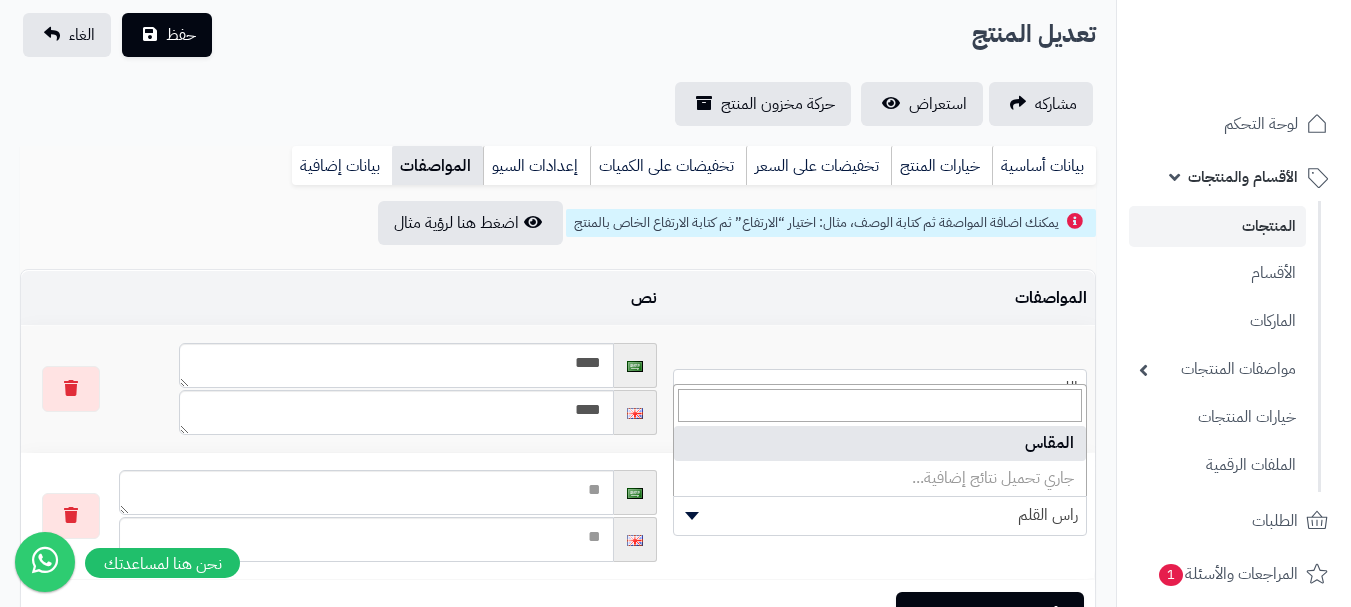 select on "**" 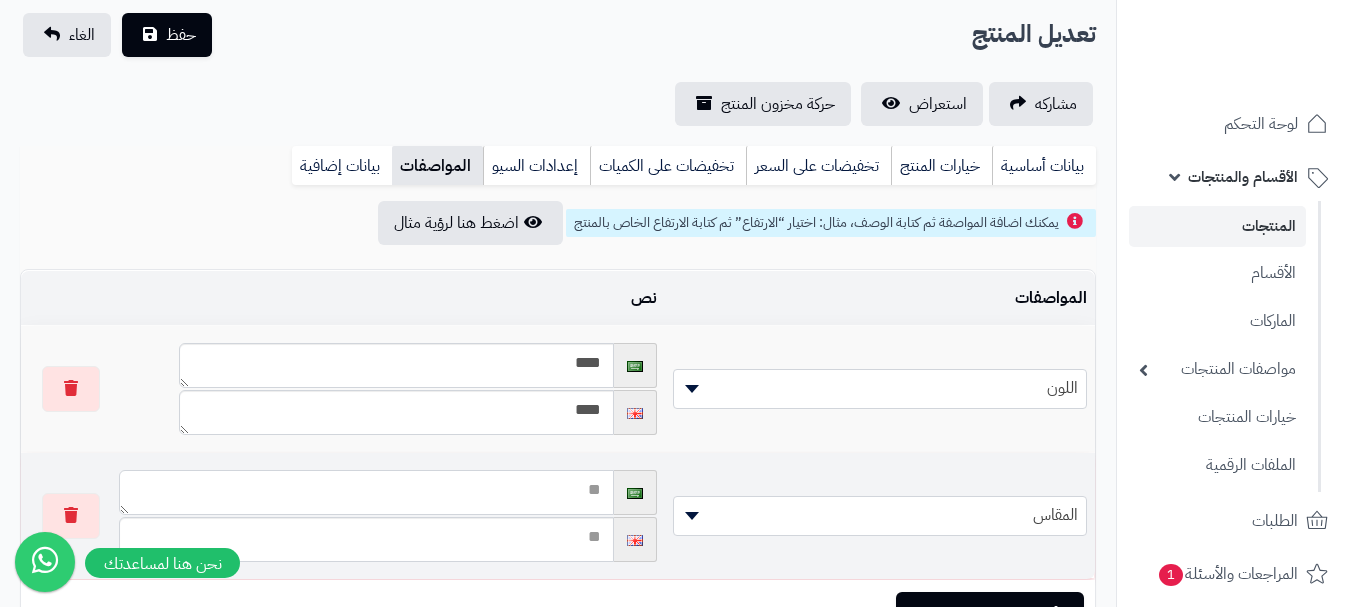 click at bounding box center (367, 492) 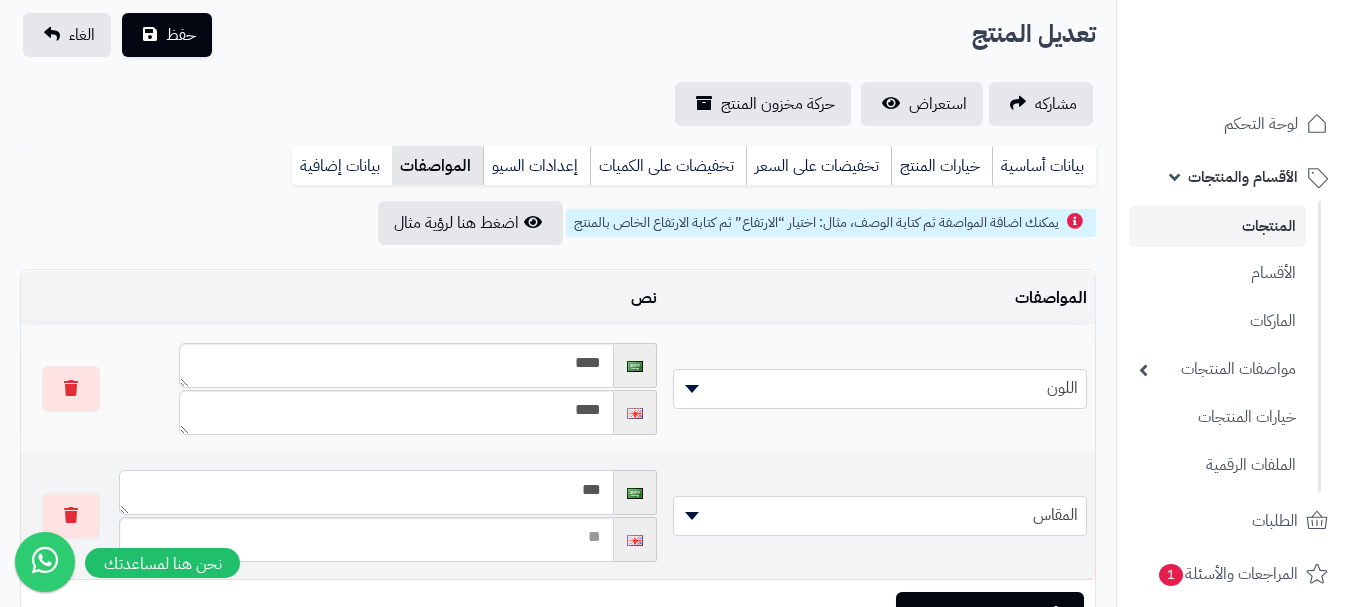 type on "***" 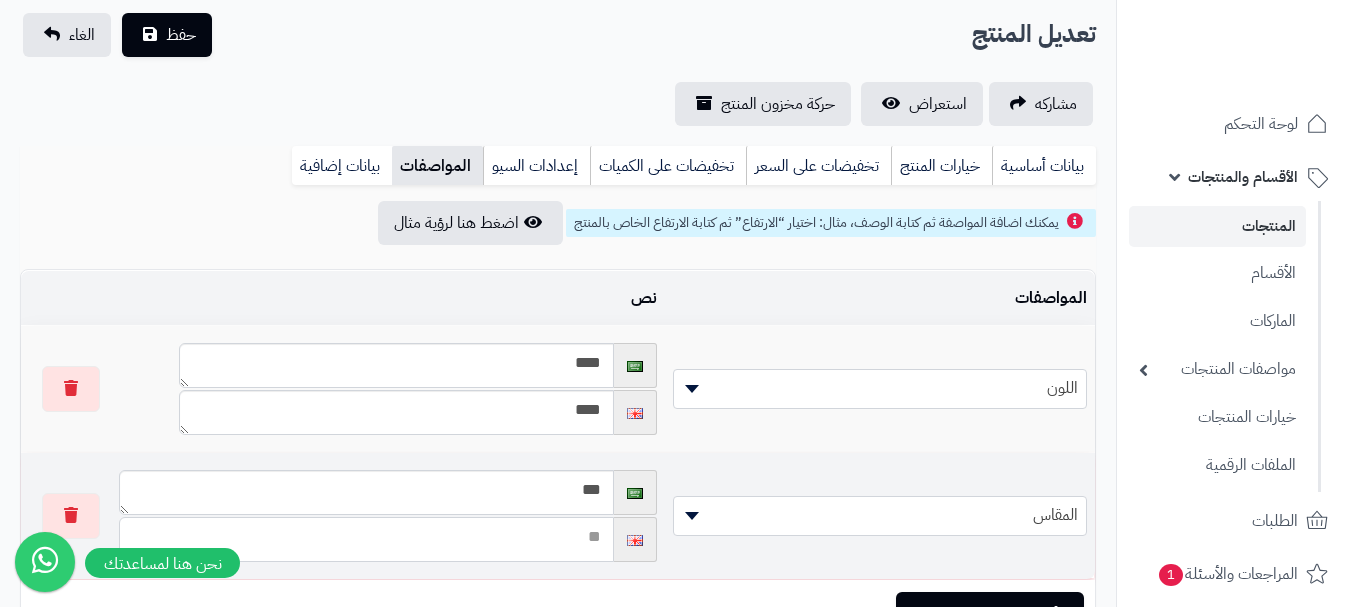 click at bounding box center [367, 539] 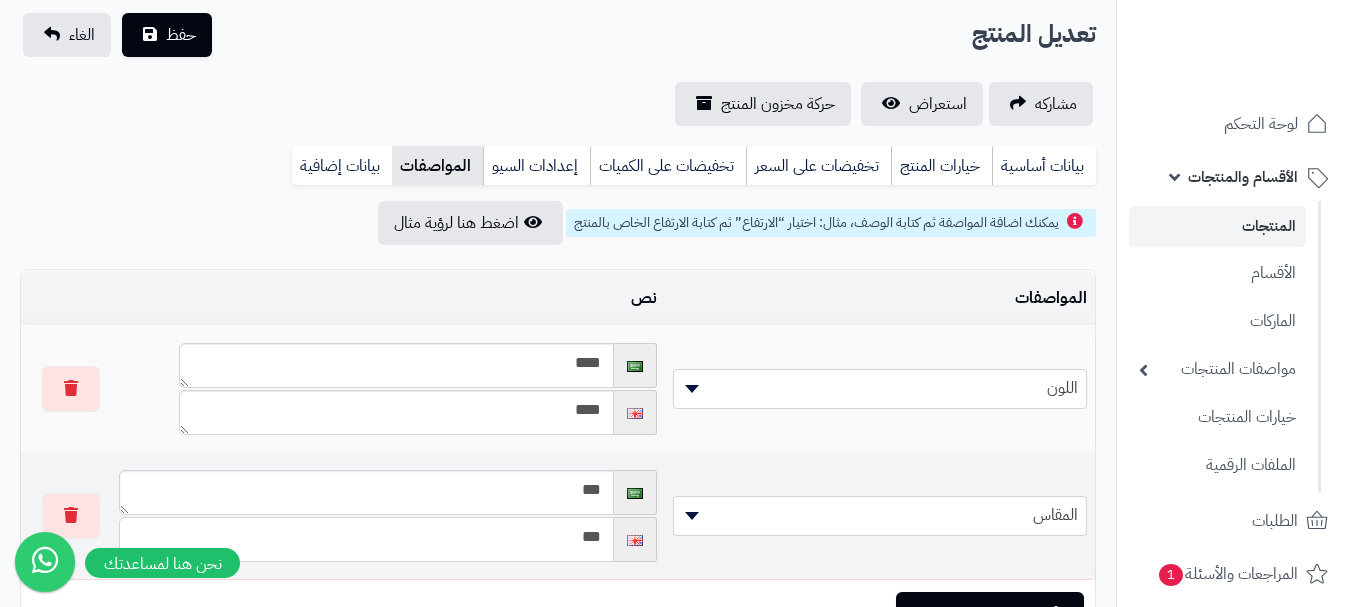 type on "***" 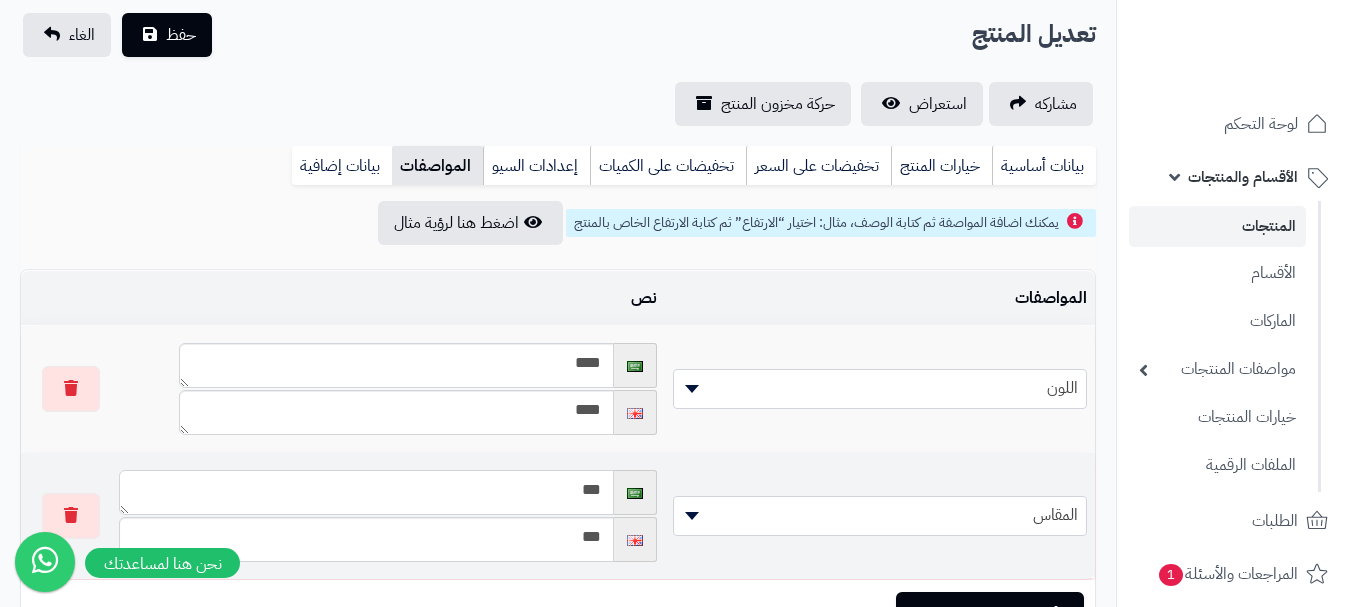 click on "***" at bounding box center (367, 492) 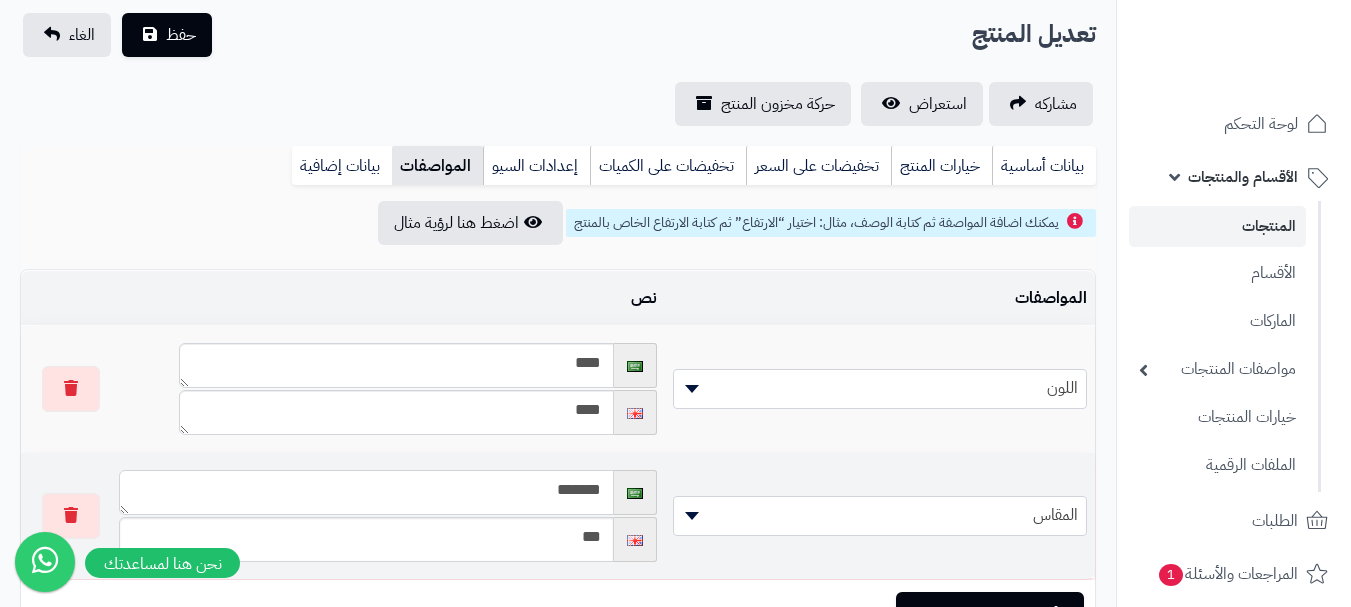 type on "*******" 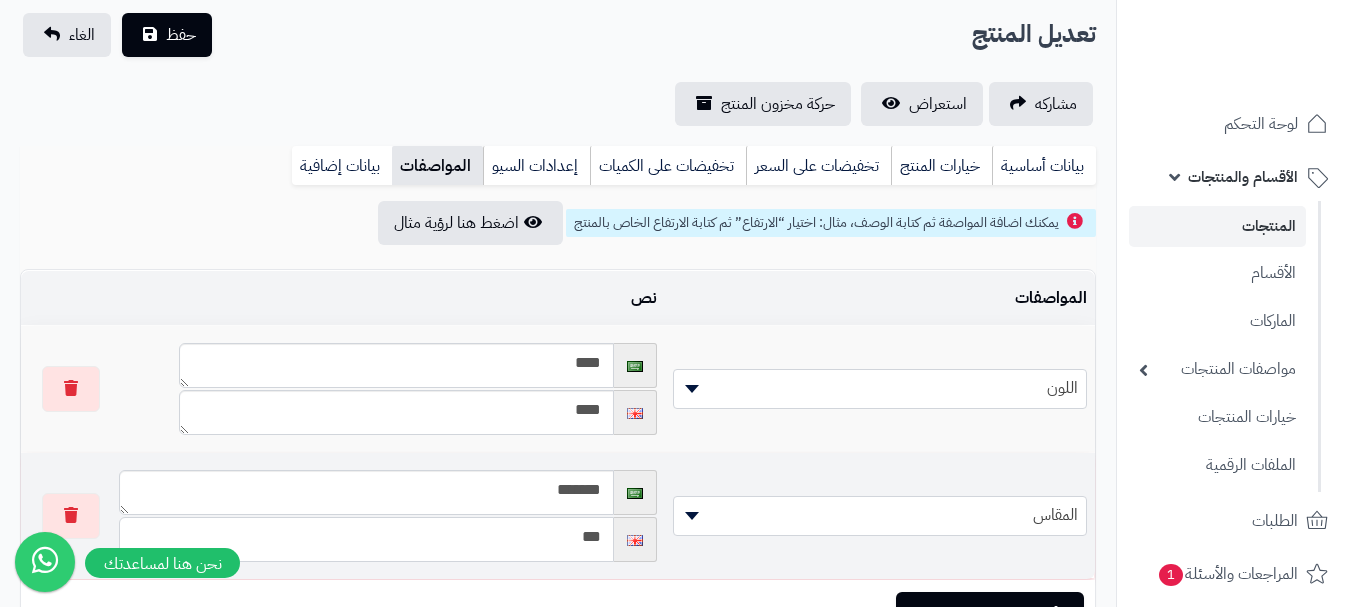 click on "***" at bounding box center [367, 539] 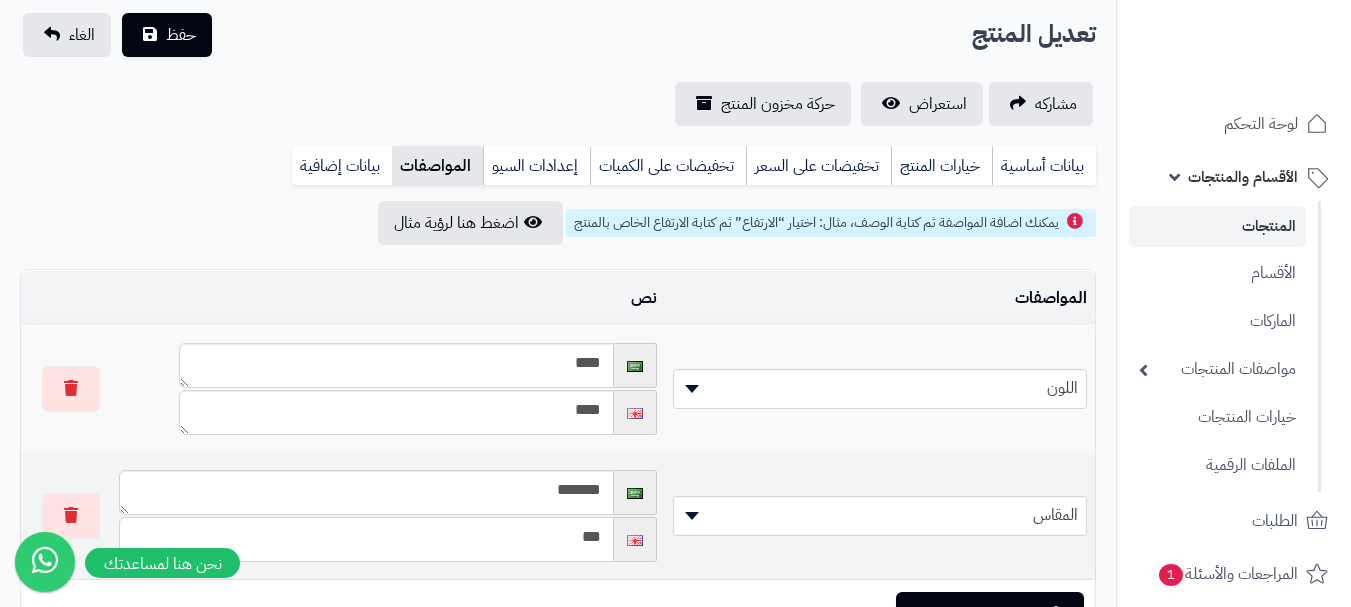 click on "***" at bounding box center [367, 539] 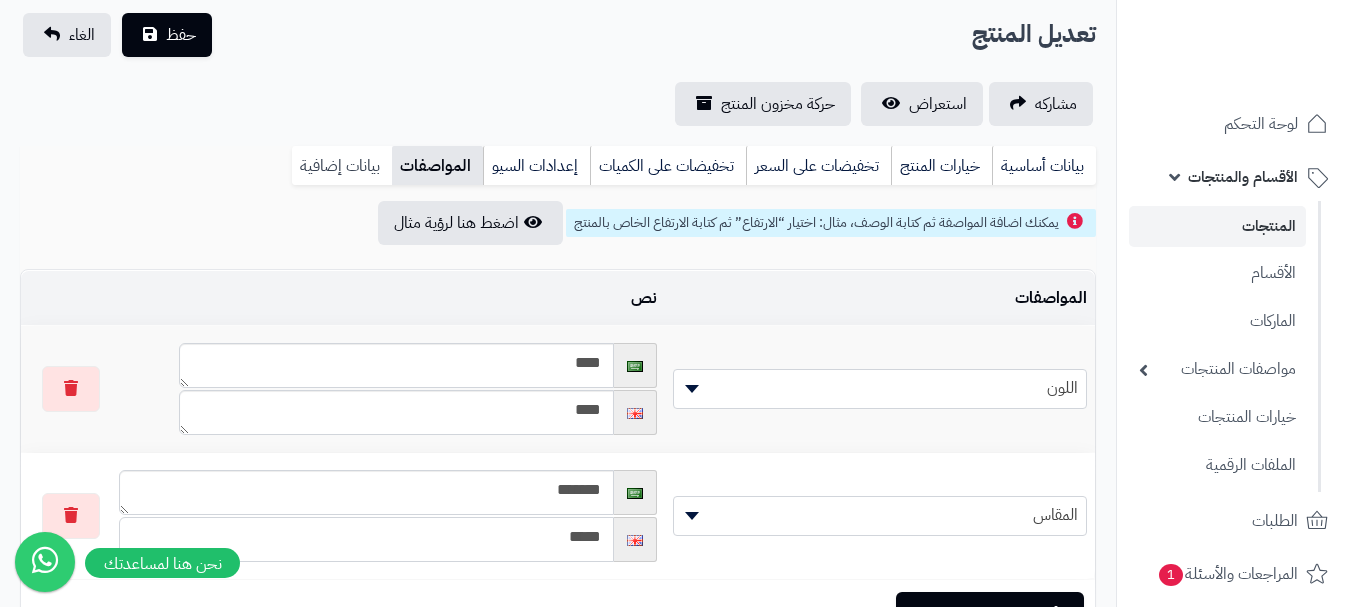 type on "*****" 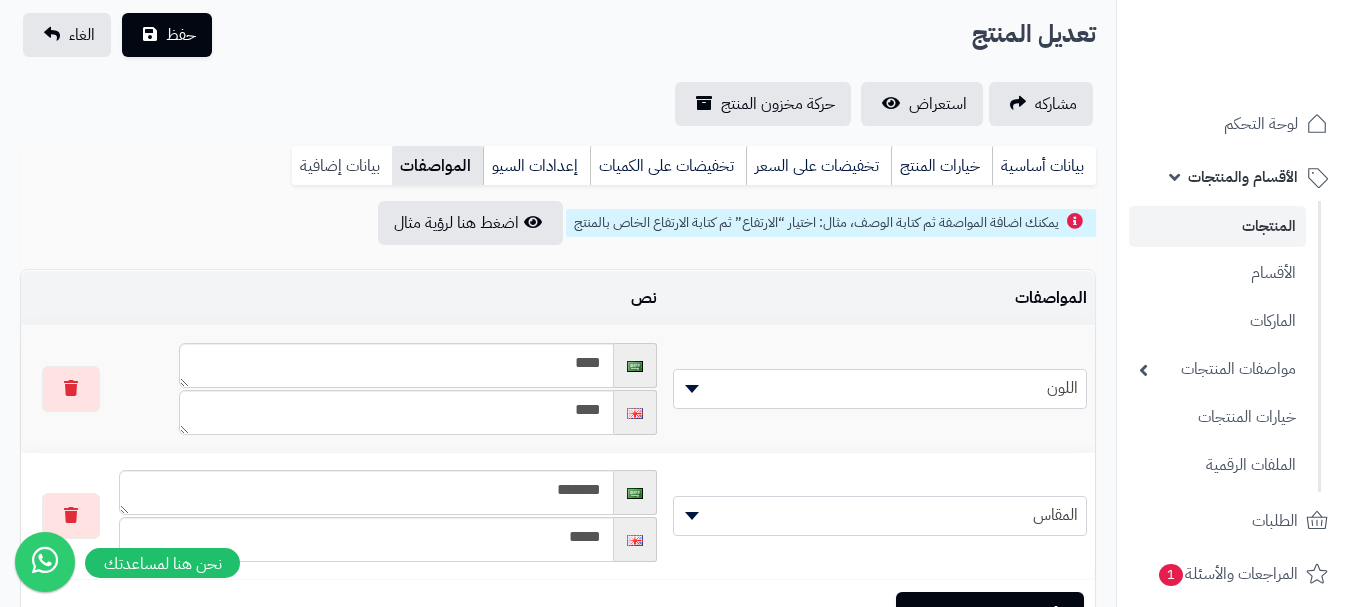 click on "بيانات إضافية" at bounding box center [342, 166] 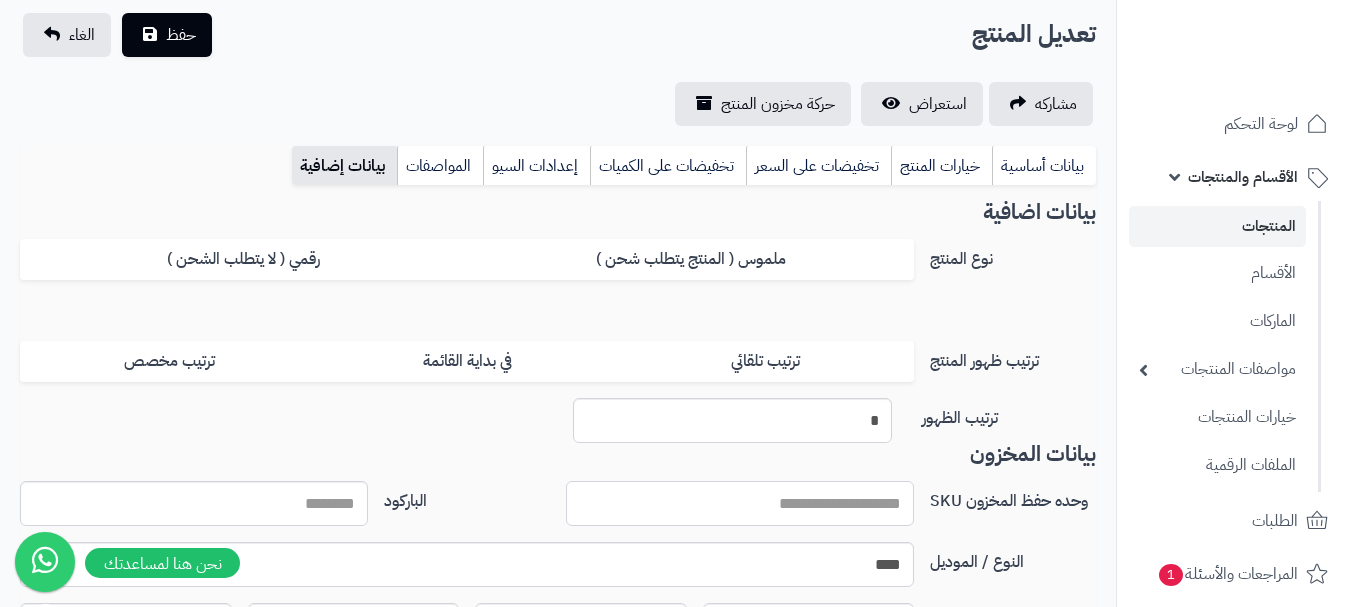 click on "وحده حفظ المخزون SKU" at bounding box center [740, 503] 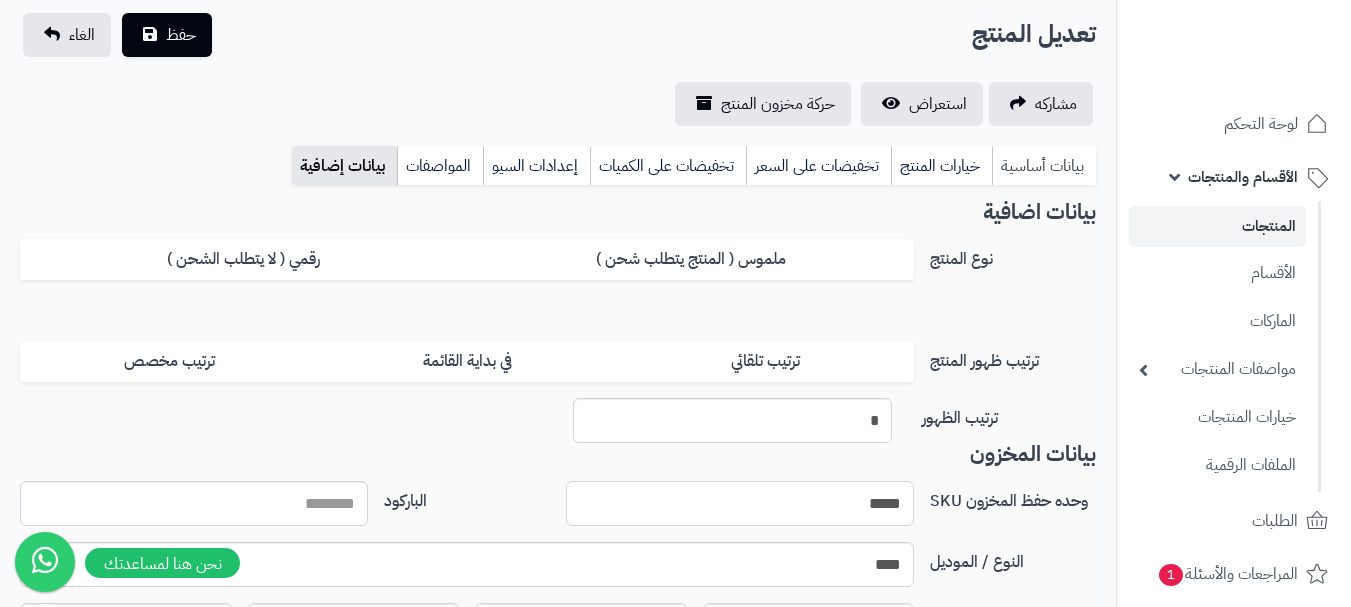 type on "*****" 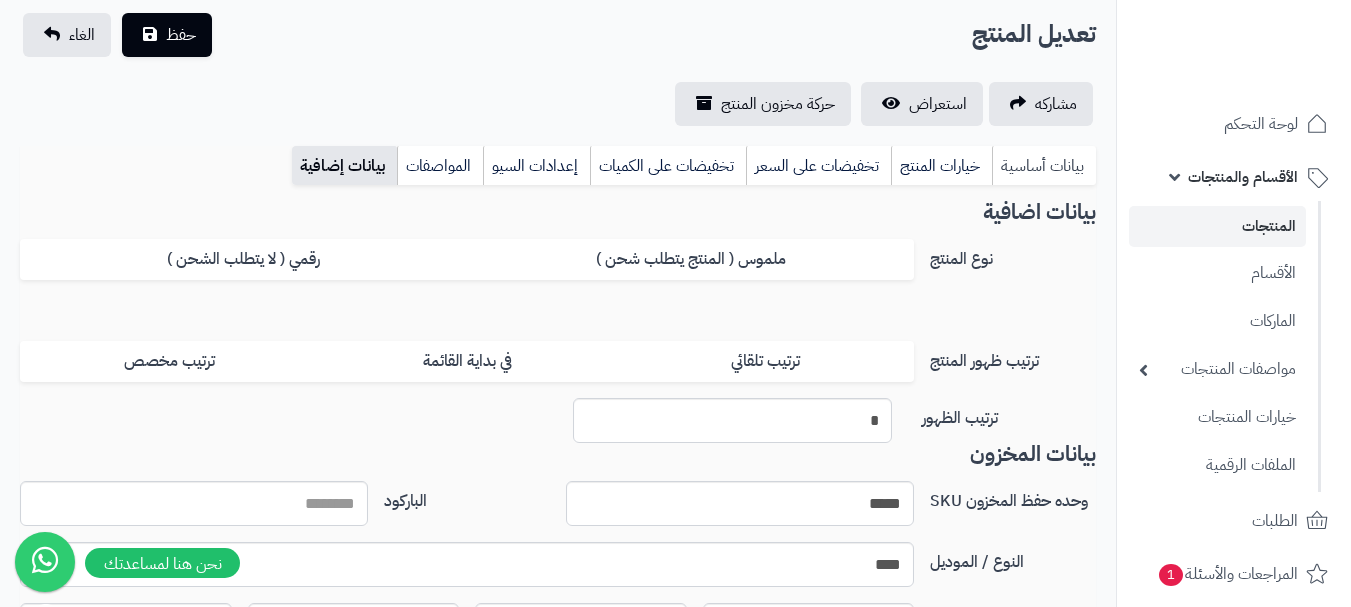 click on "بيانات أساسية" at bounding box center [1044, 166] 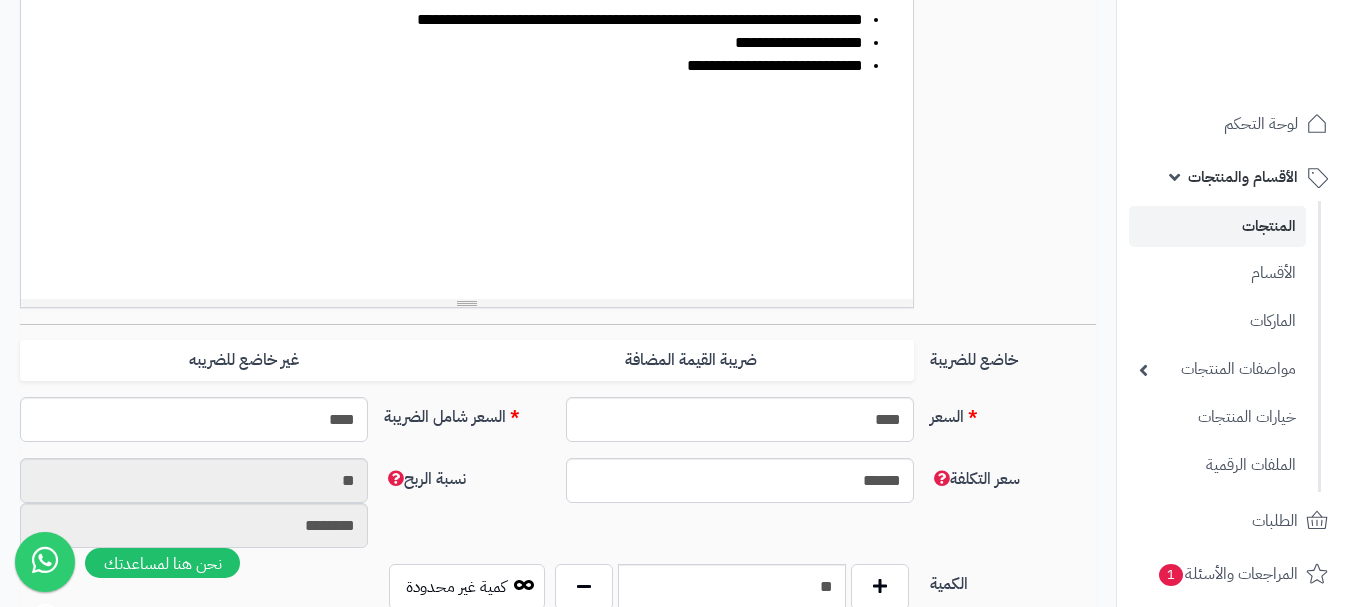 scroll, scrollTop: 573, scrollLeft: 0, axis: vertical 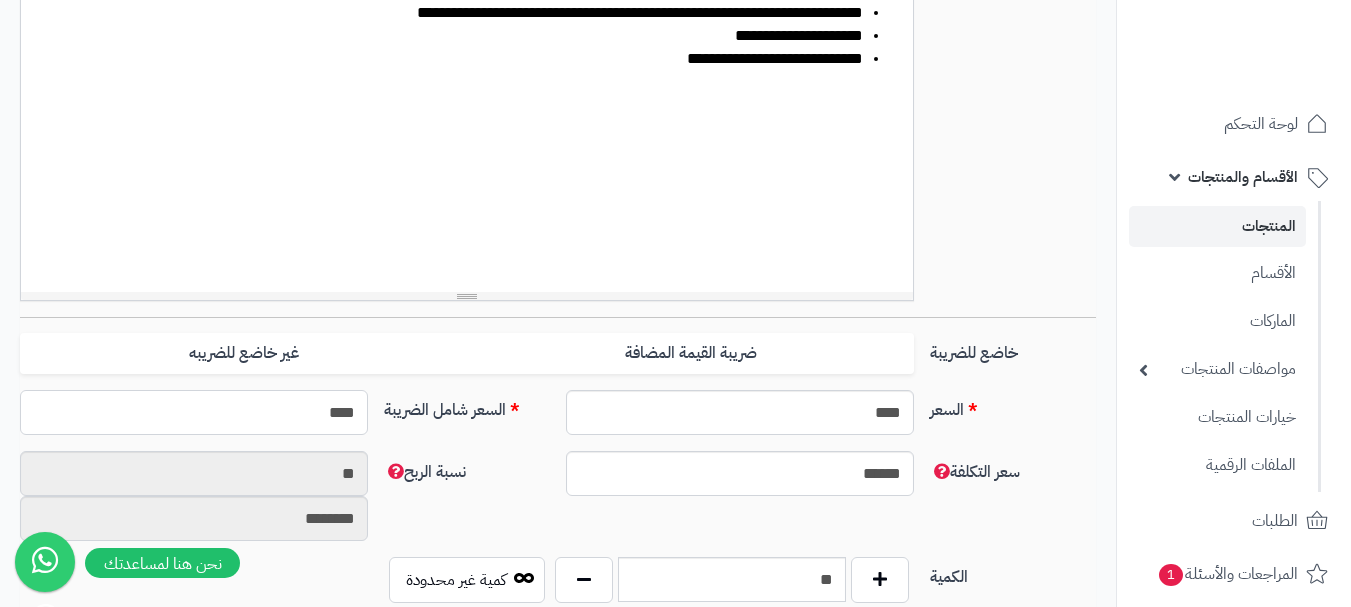 click on "****" at bounding box center (194, 412) 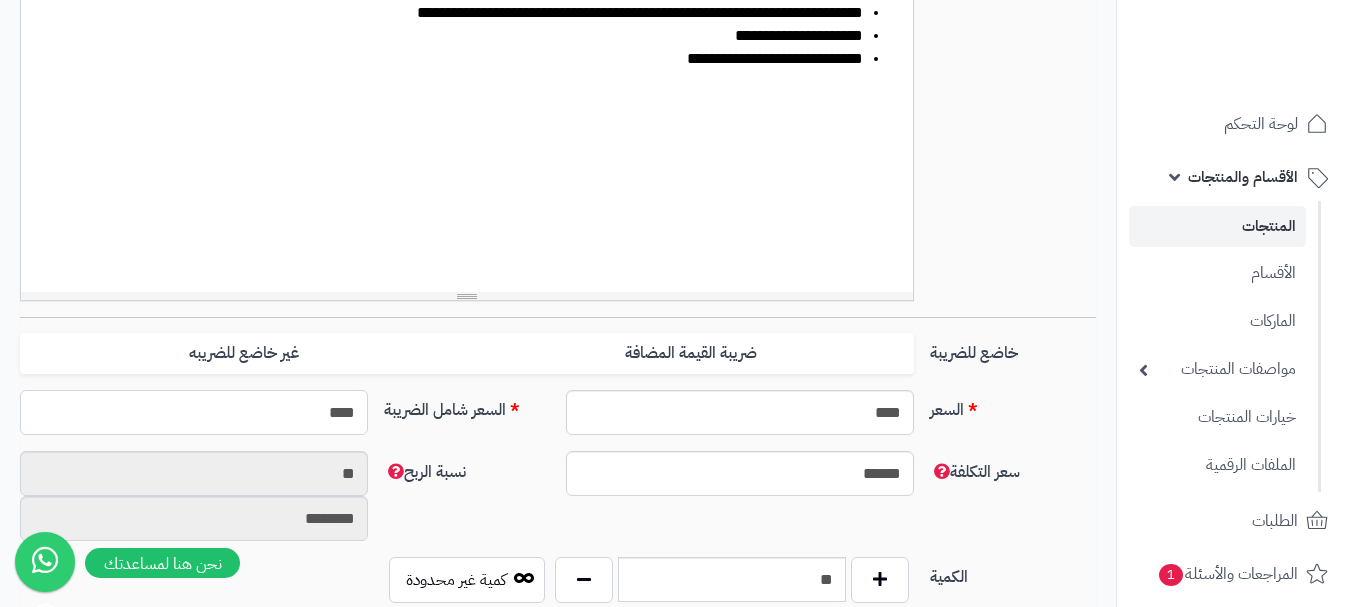 click on "****" at bounding box center (194, 412) 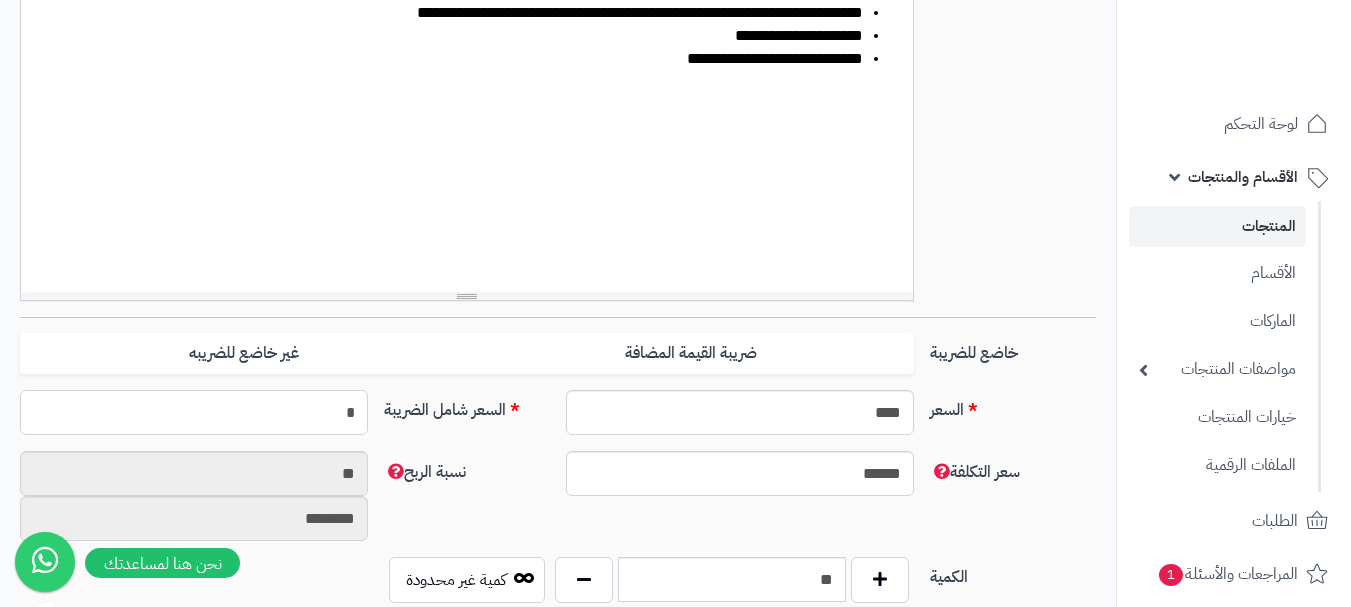 type on "**********" 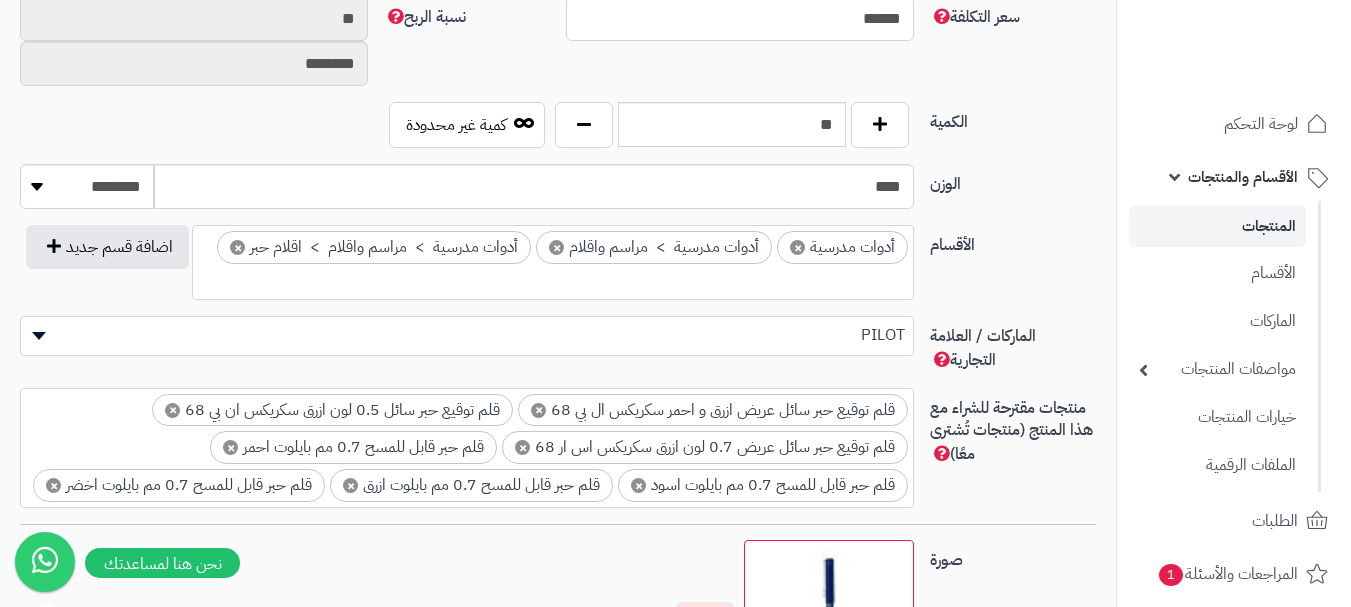 scroll, scrollTop: 1315, scrollLeft: 0, axis: vertical 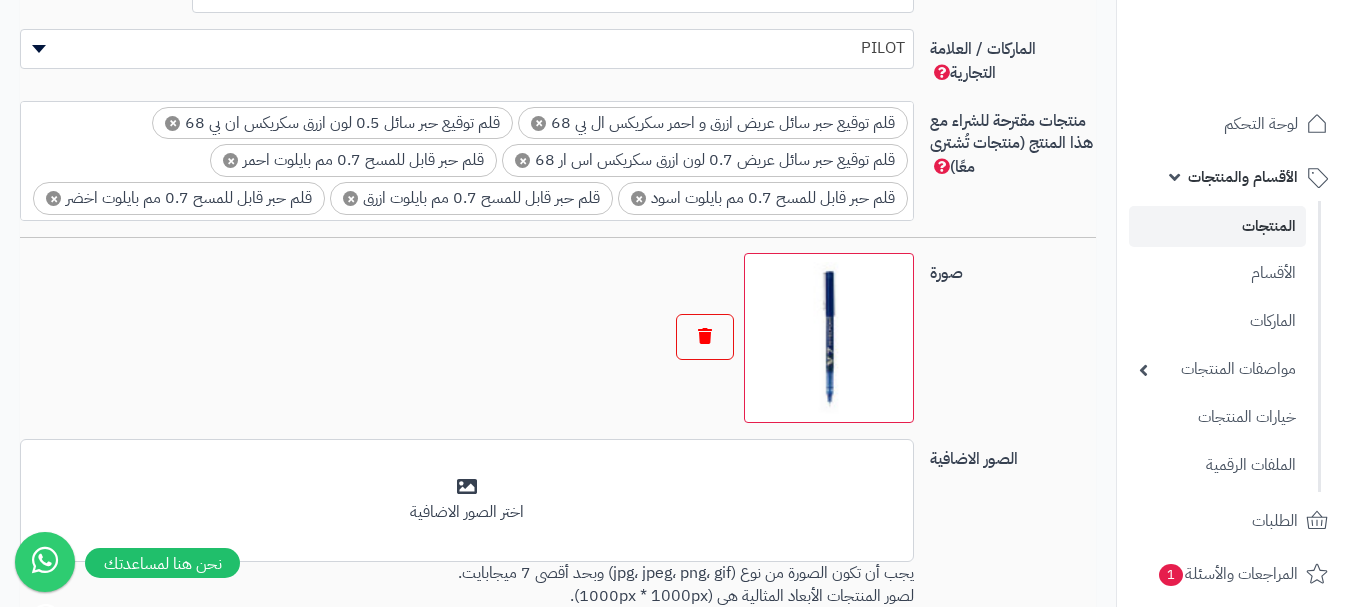 type on "*" 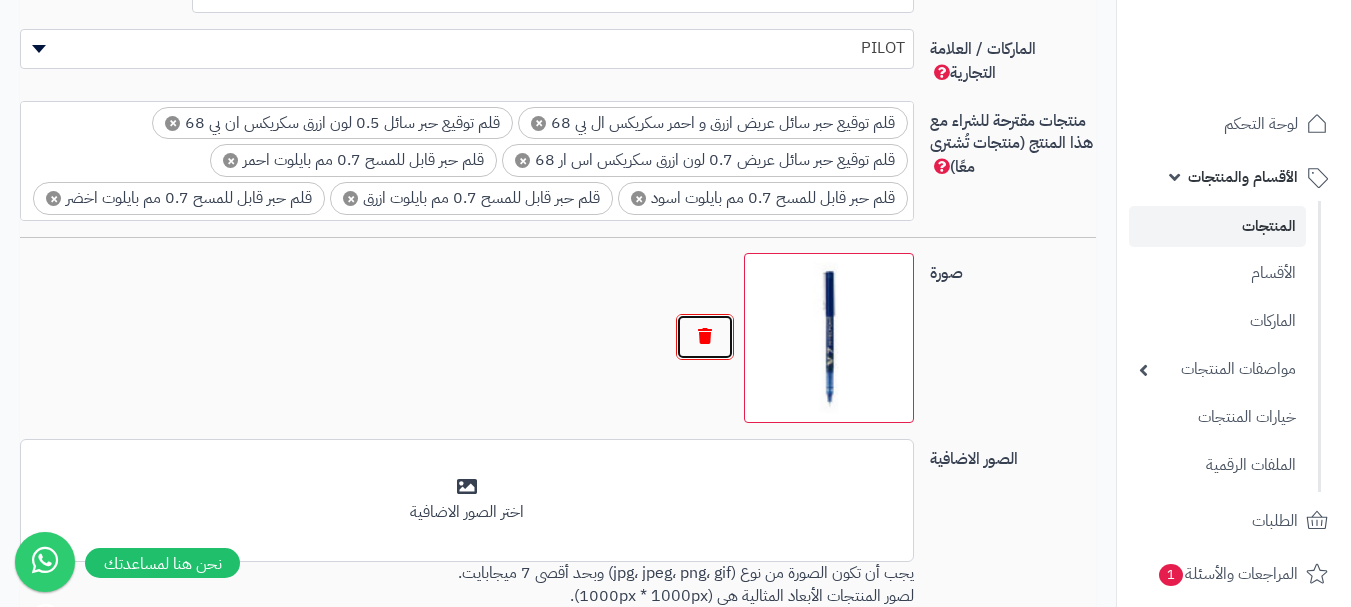 click at bounding box center [705, 337] 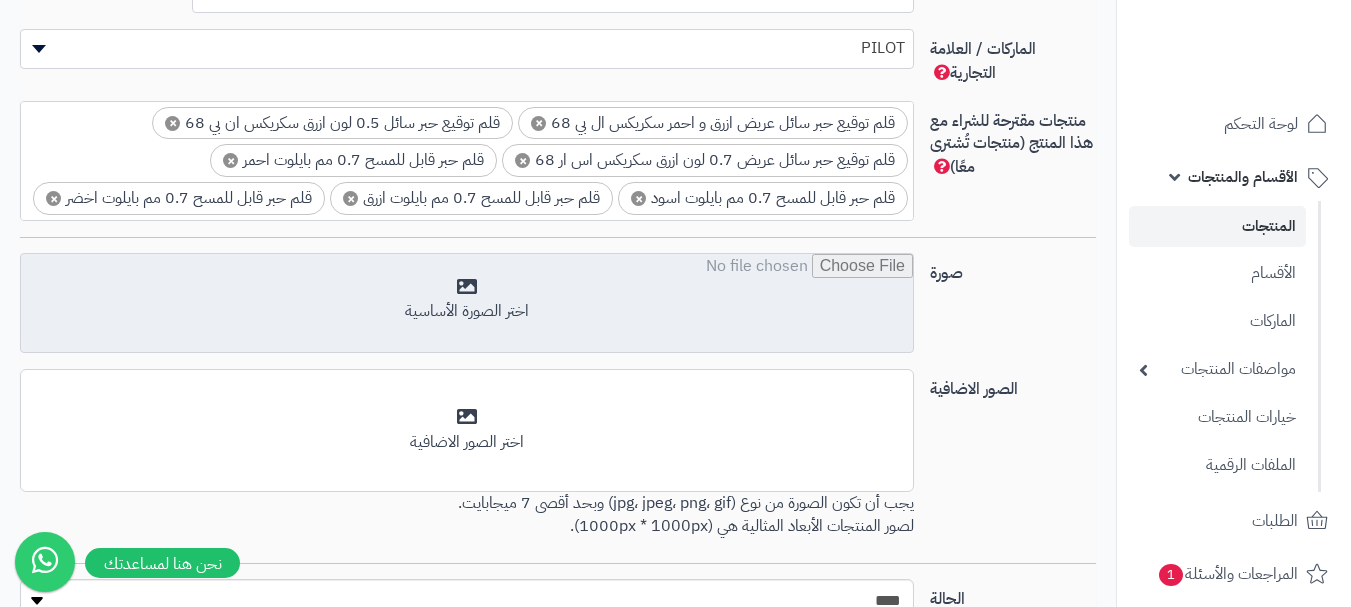 click at bounding box center (467, 304) 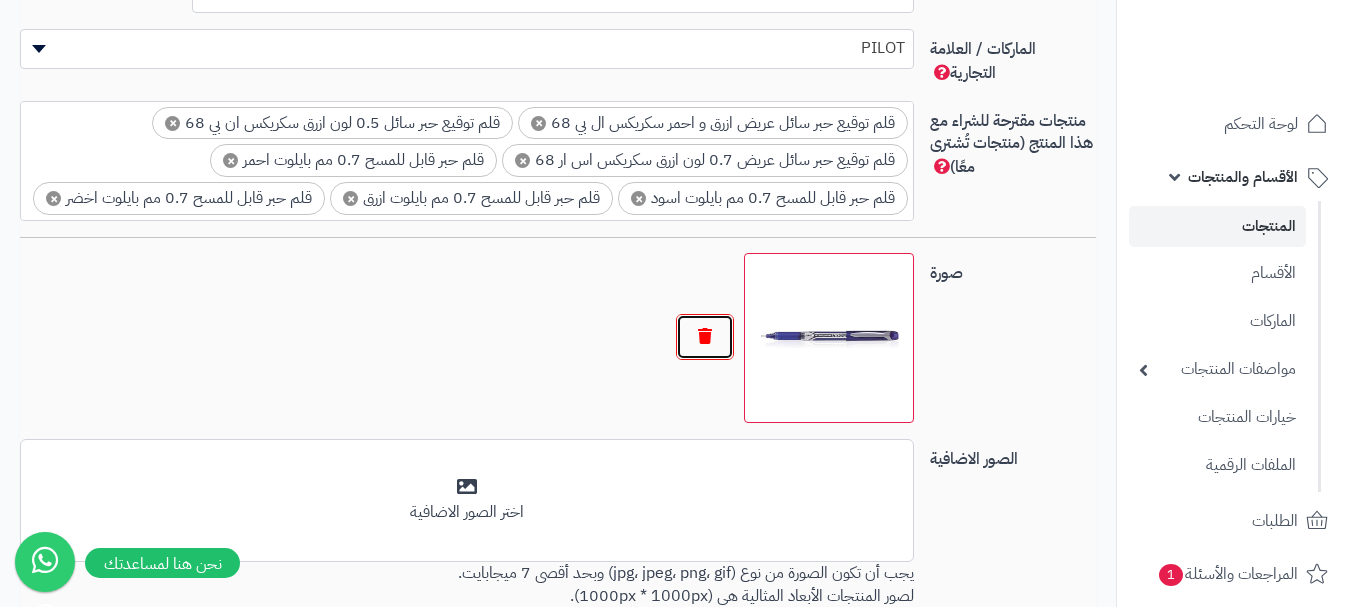 click at bounding box center [705, 337] 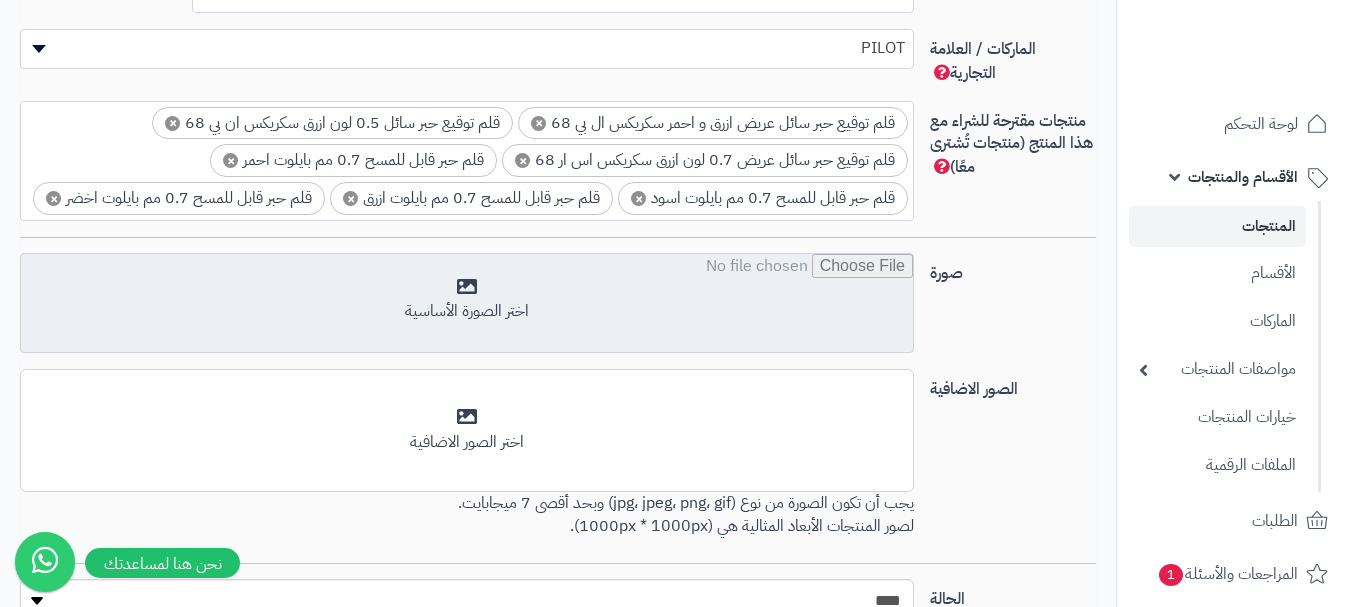 click at bounding box center (467, 304) 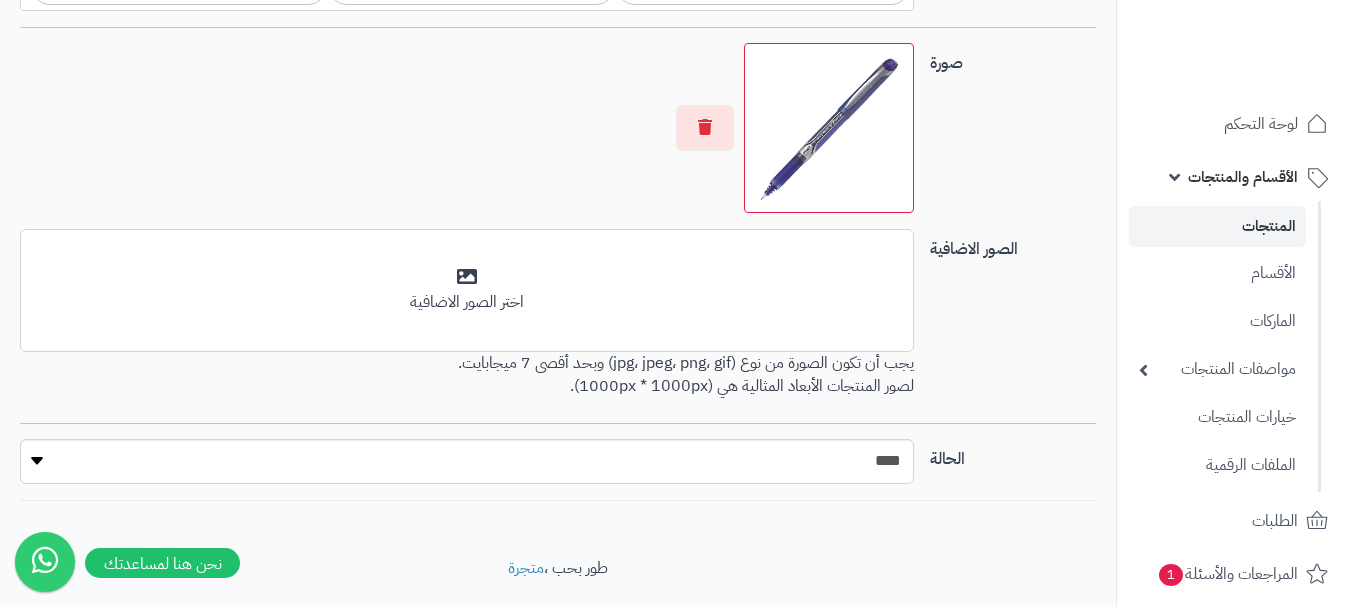 scroll, scrollTop: 1529, scrollLeft: 0, axis: vertical 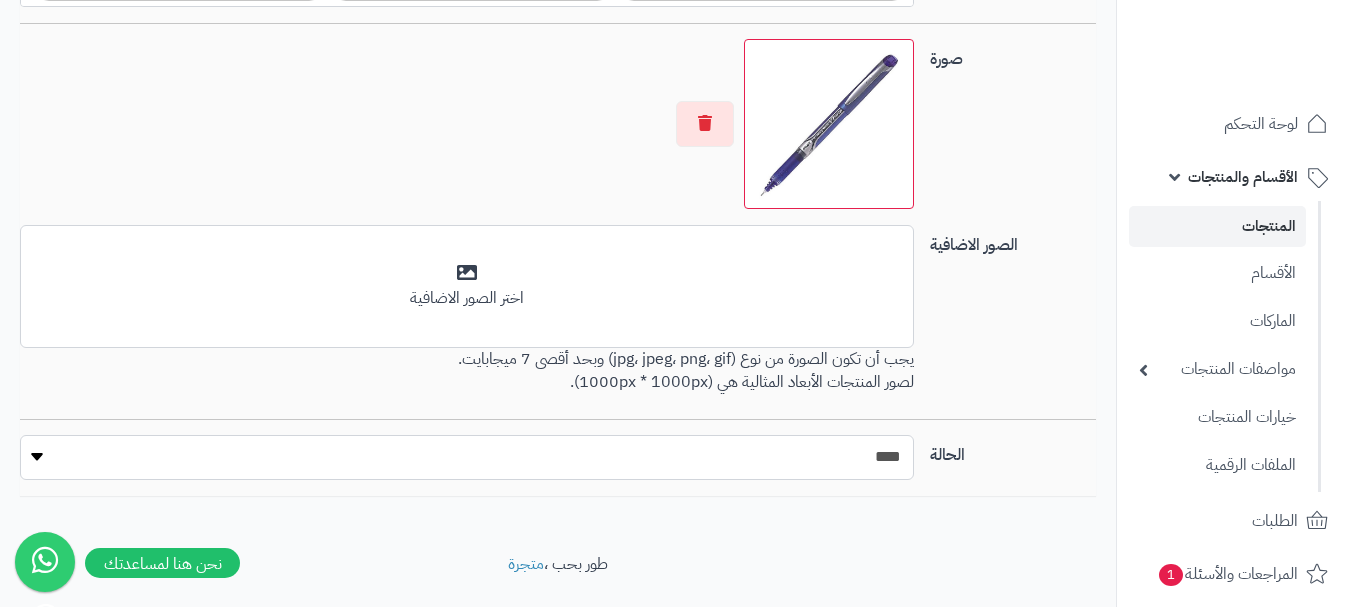 click on "***** ****" at bounding box center [467, 457] 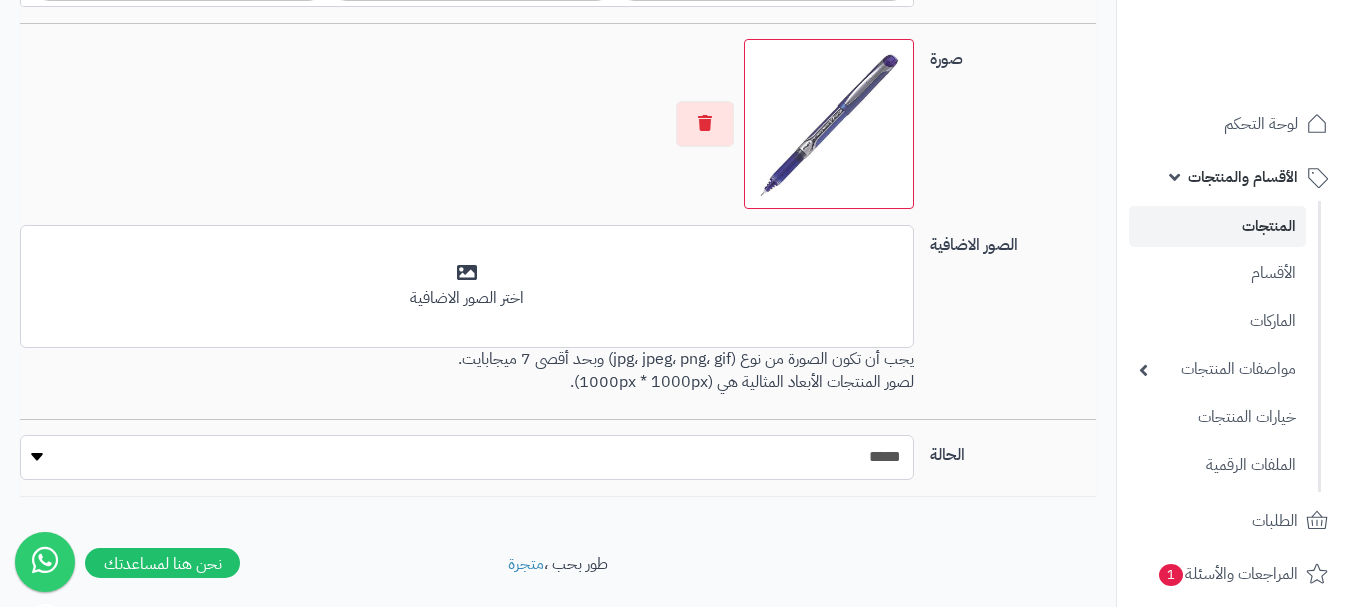 click on "***** ****" at bounding box center [467, 457] 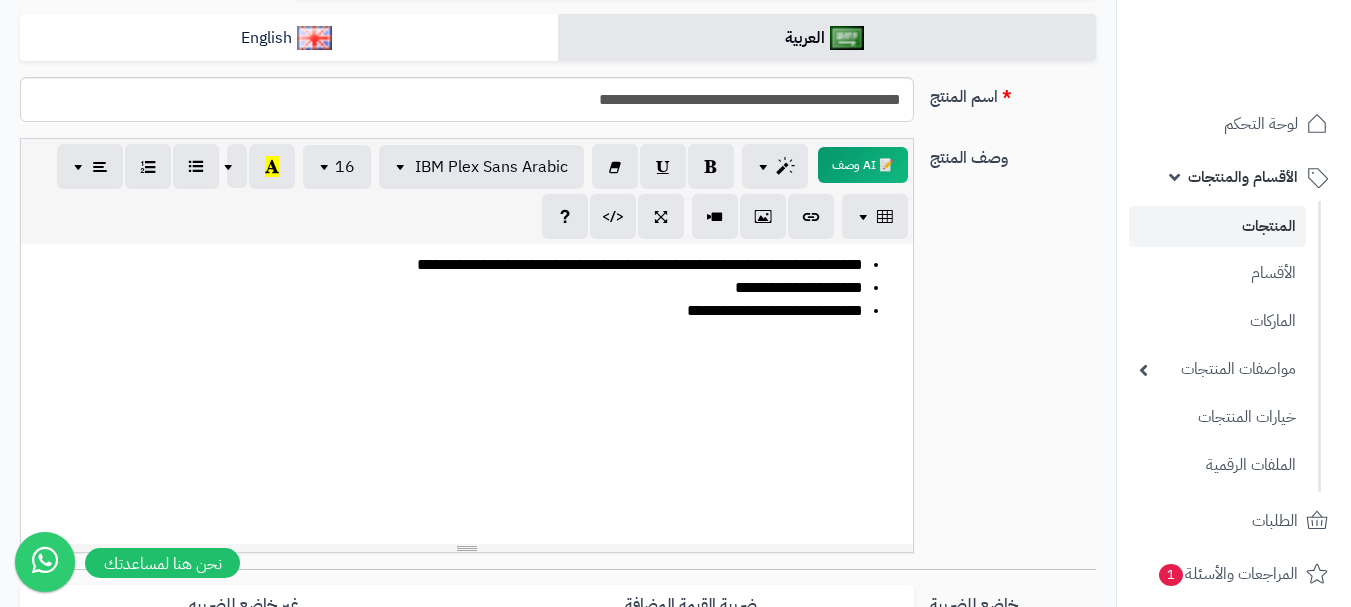scroll, scrollTop: 317, scrollLeft: 0, axis: vertical 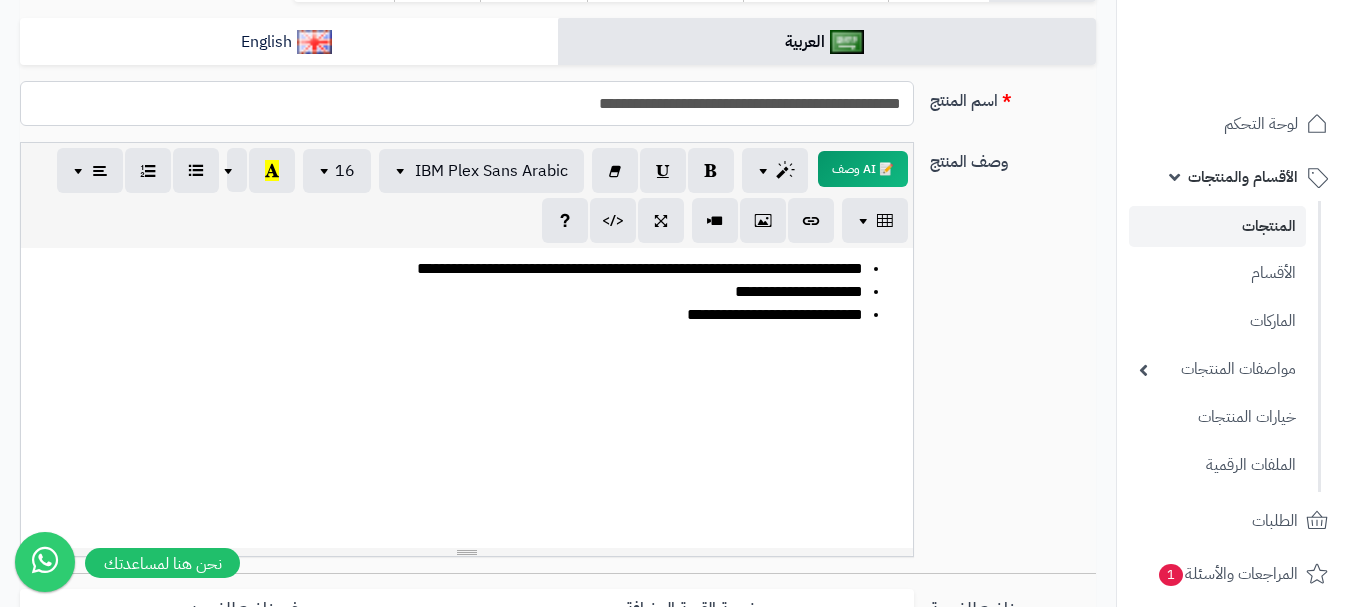 click on "**********" at bounding box center [467, 103] 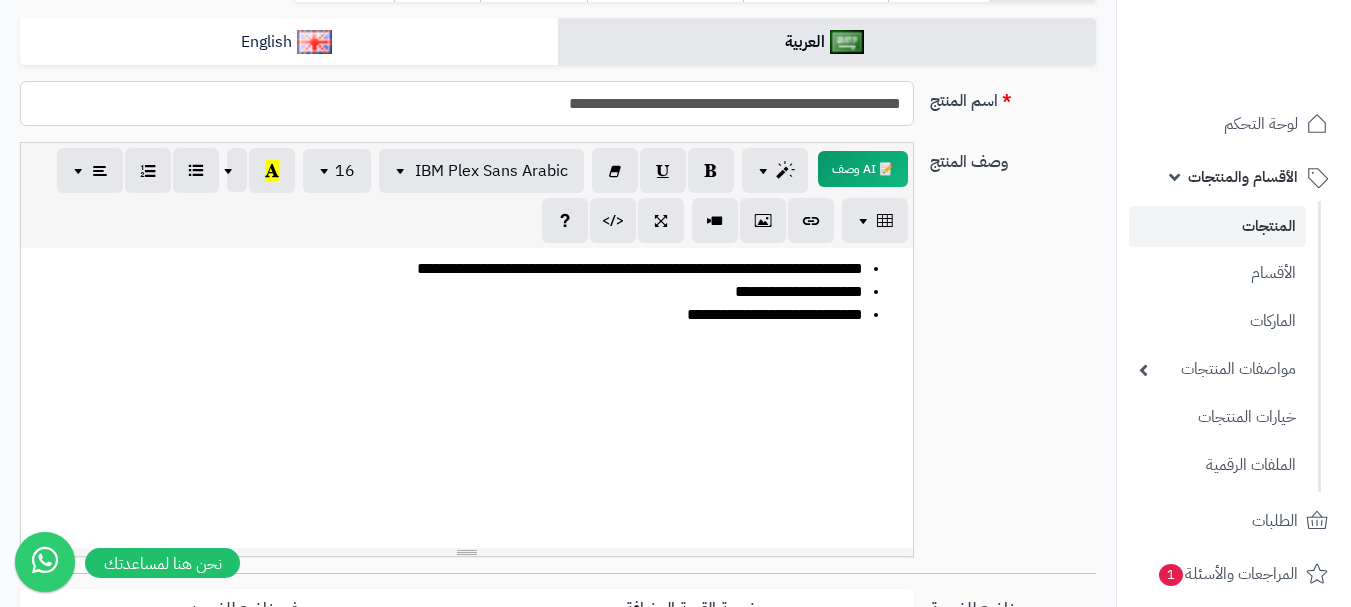 click on "**********" at bounding box center (467, 103) 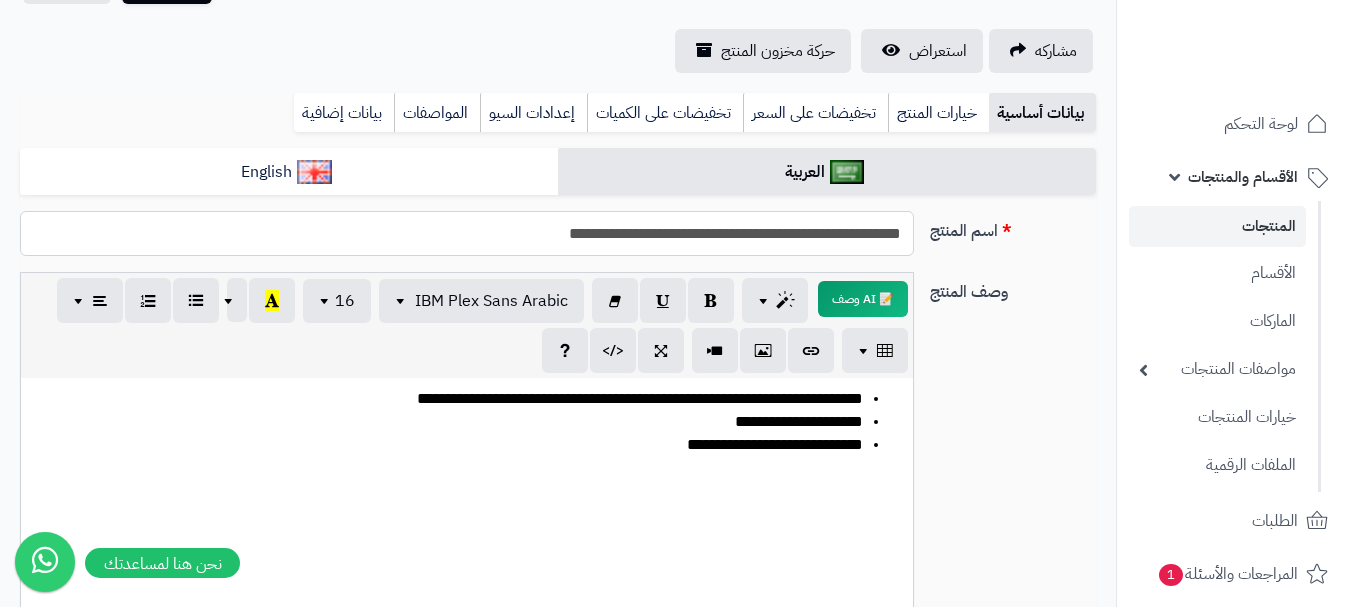 scroll, scrollTop: 141, scrollLeft: 0, axis: vertical 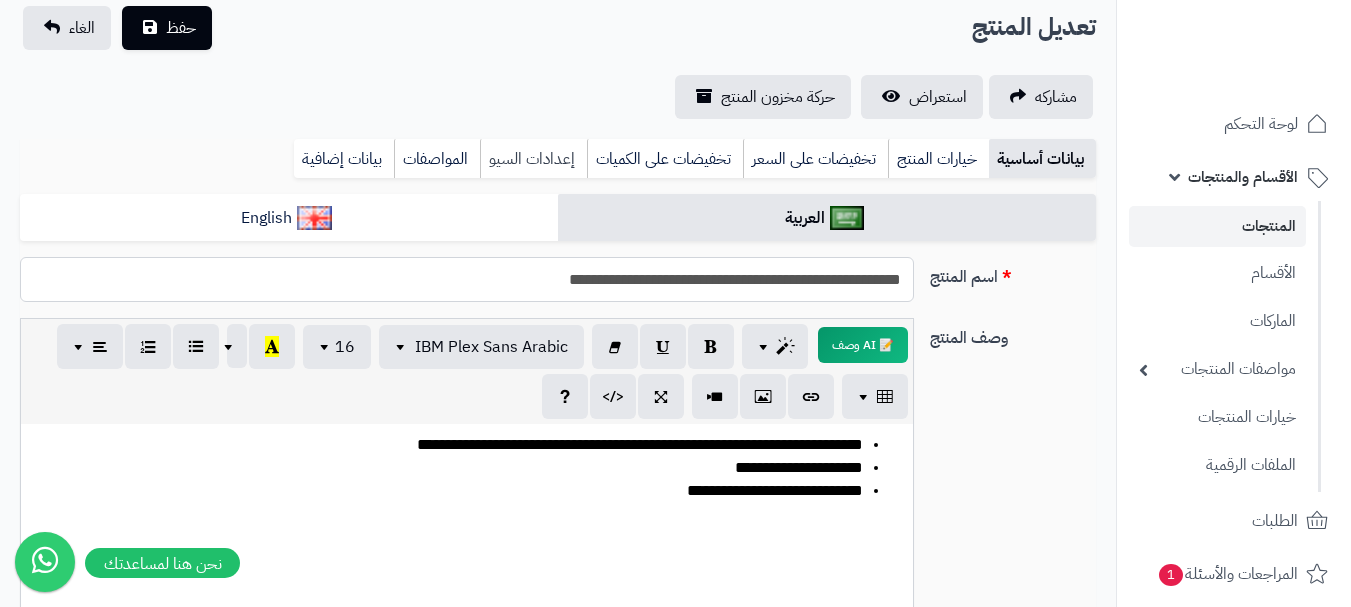 type on "**********" 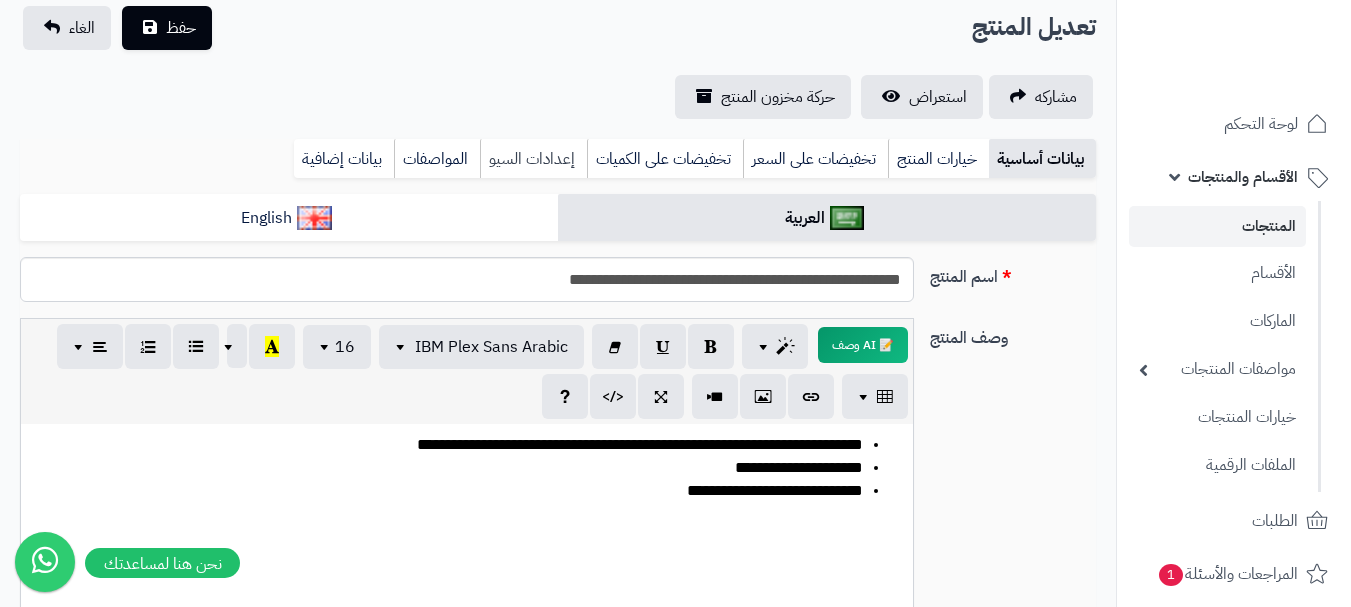 click on "إعدادات السيو" at bounding box center [533, 159] 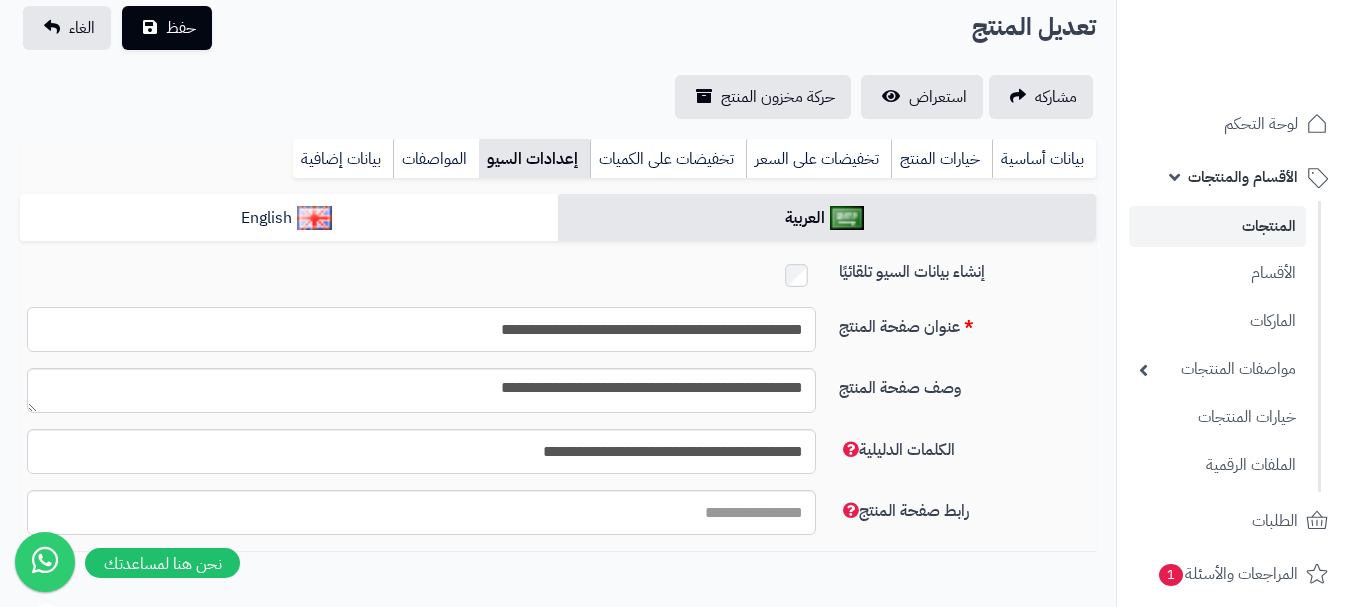click on "**********" at bounding box center [421, 329] 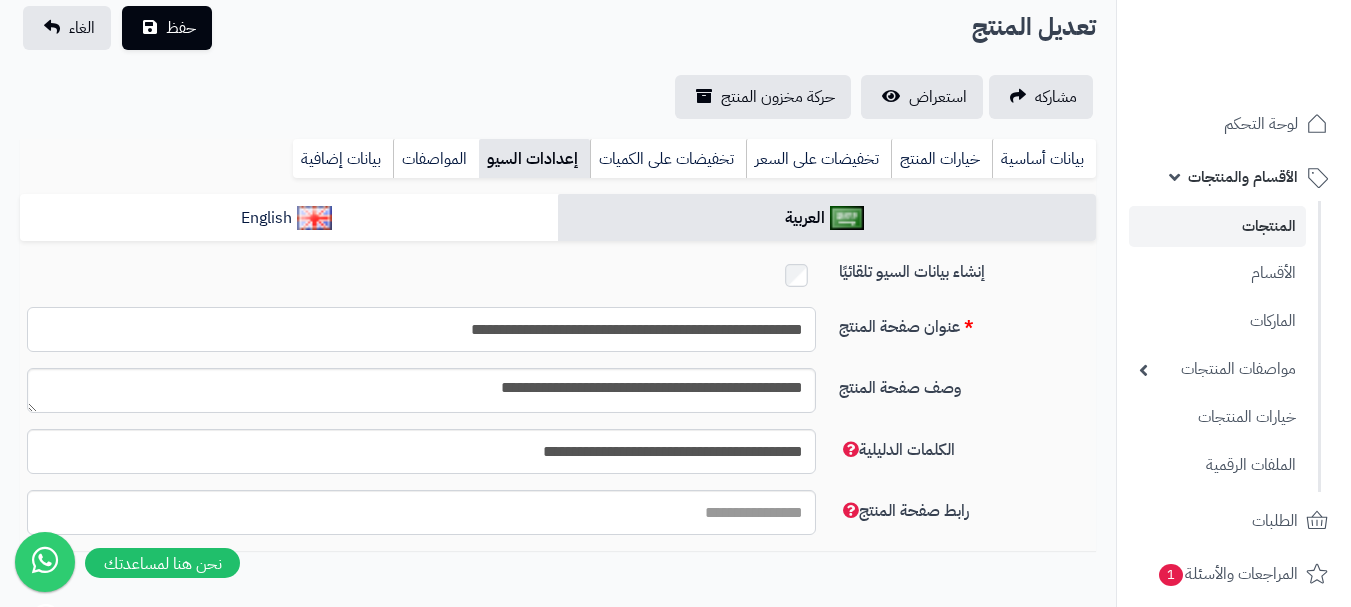 type on "**********" 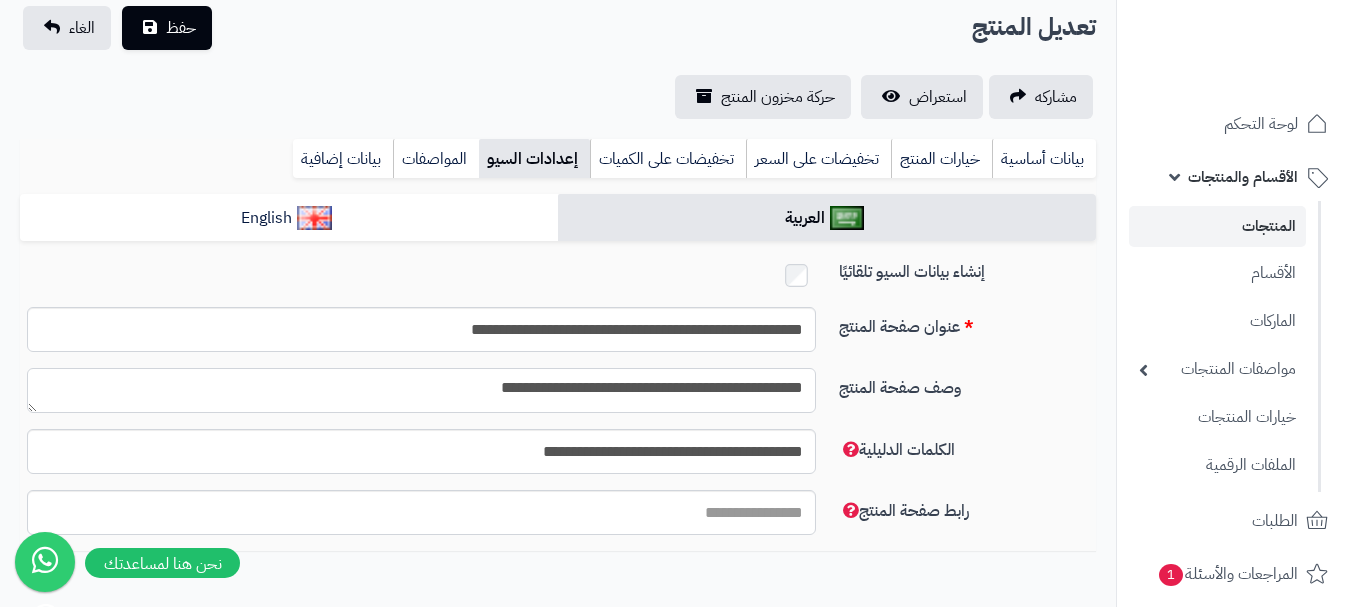 click on "**********" at bounding box center (421, 390) 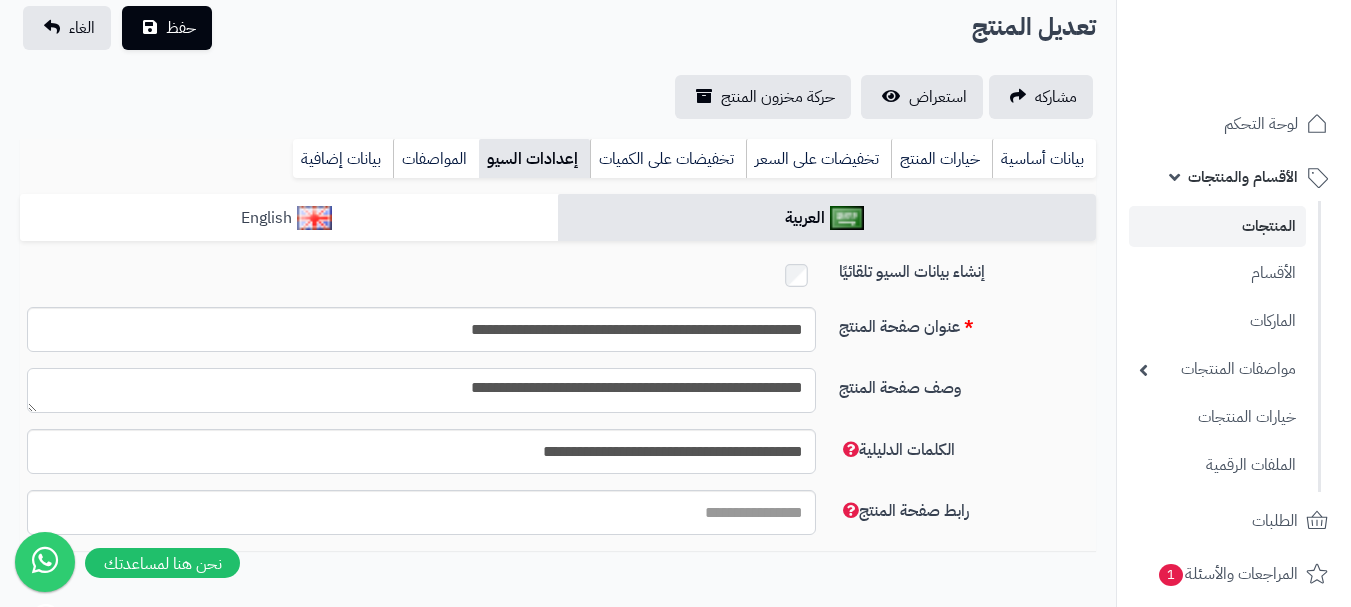 type on "**********" 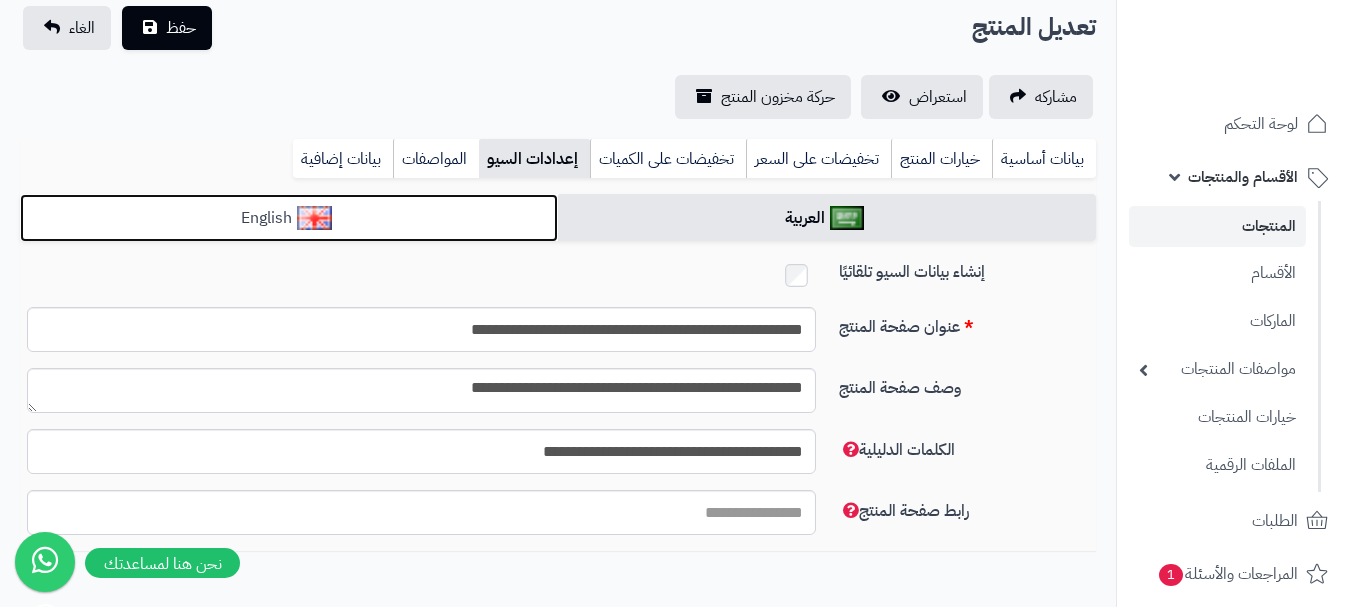 click on "English" at bounding box center (289, 218) 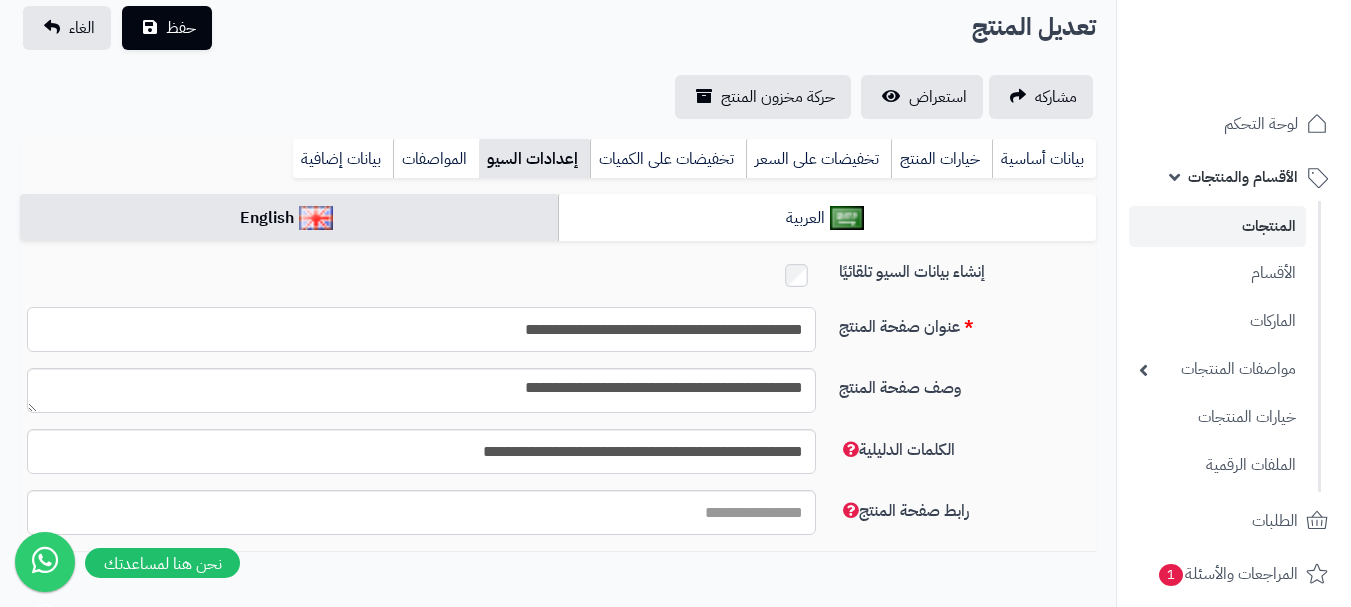 click on "**********" at bounding box center (421, 329) 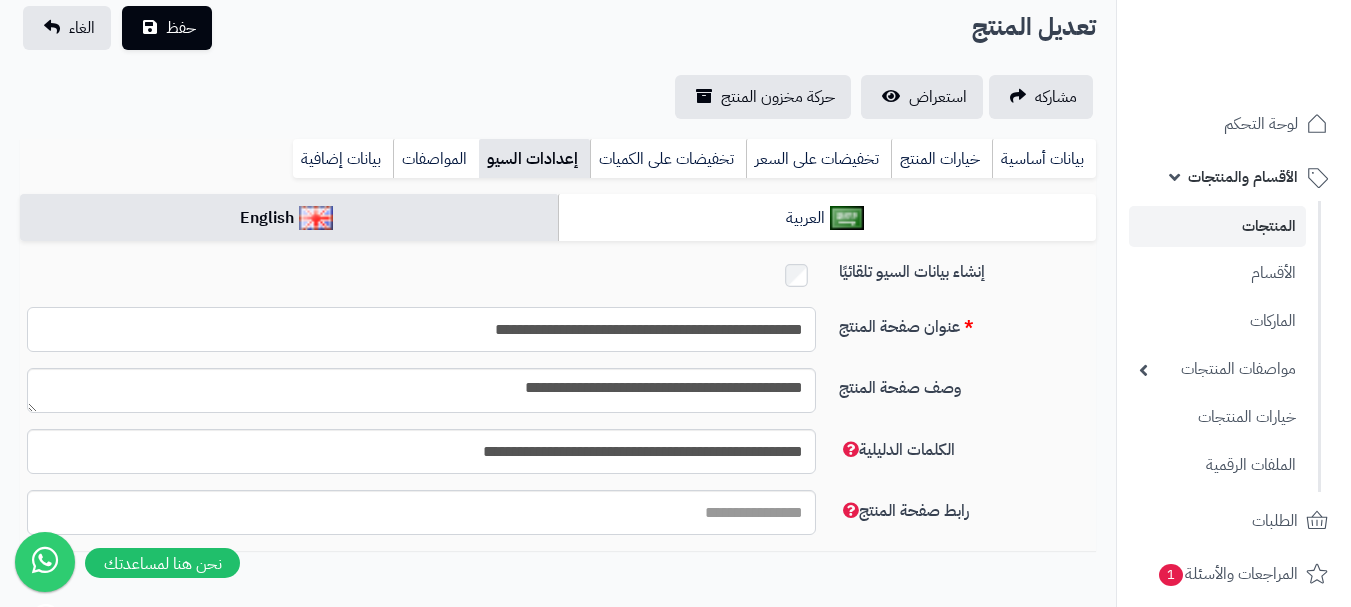 click on "**********" at bounding box center (421, 329) 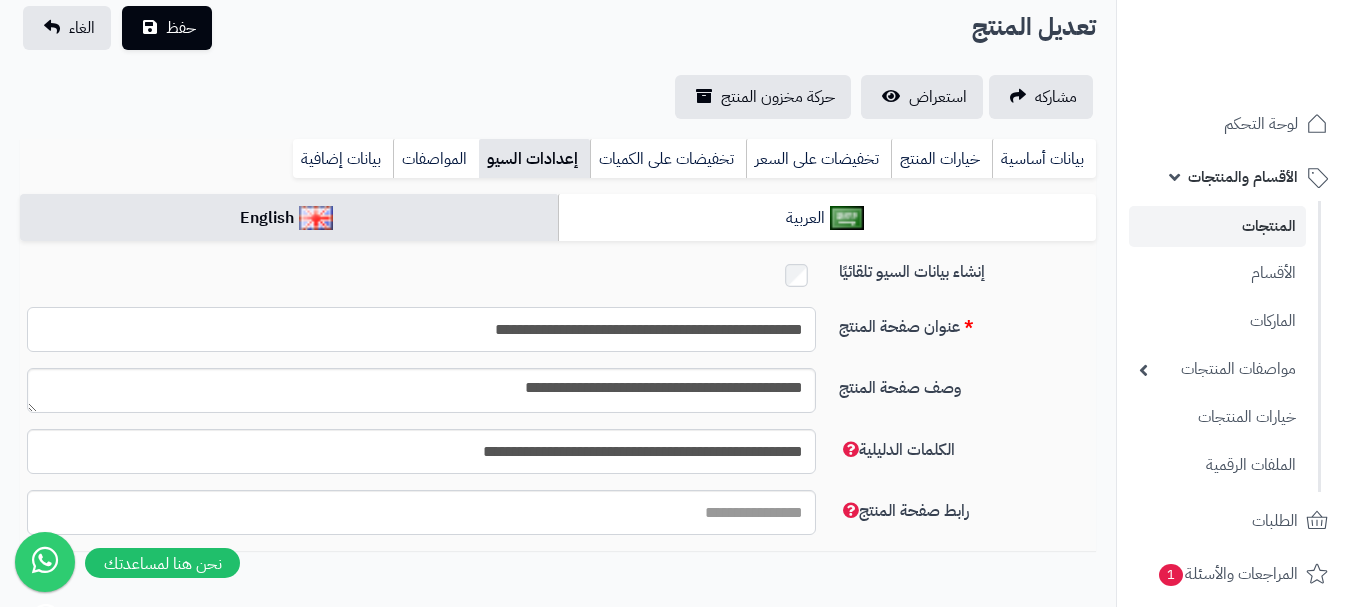 type on "**********" 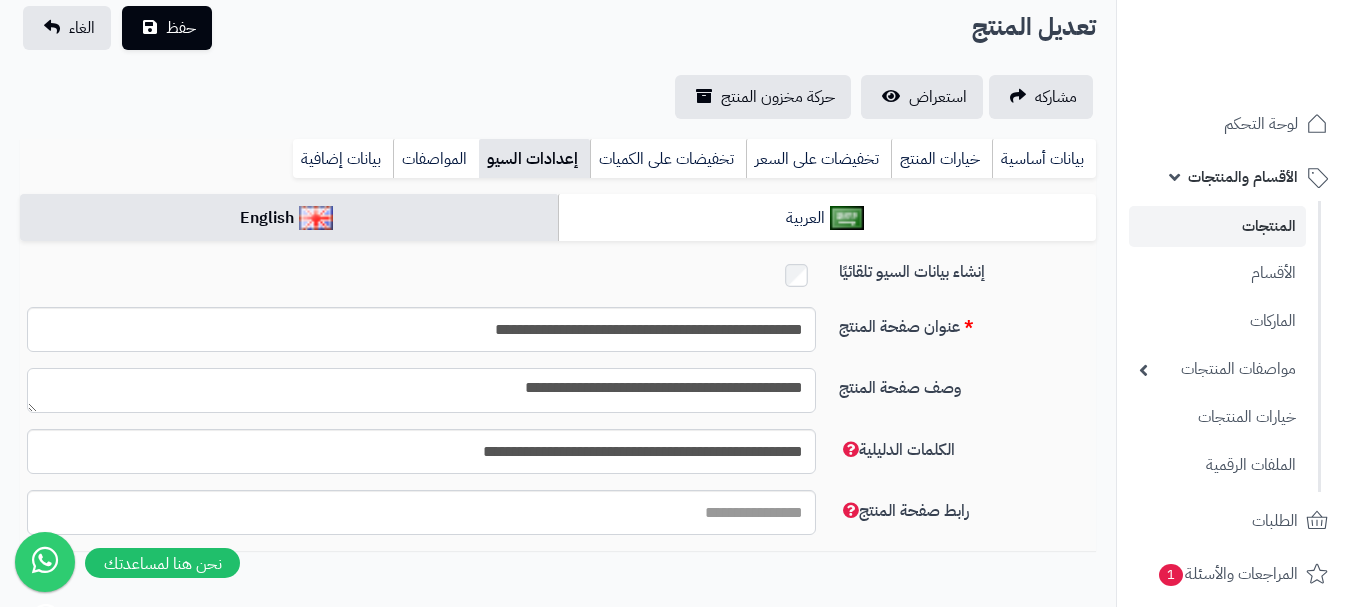 click on "**********" at bounding box center (421, 390) 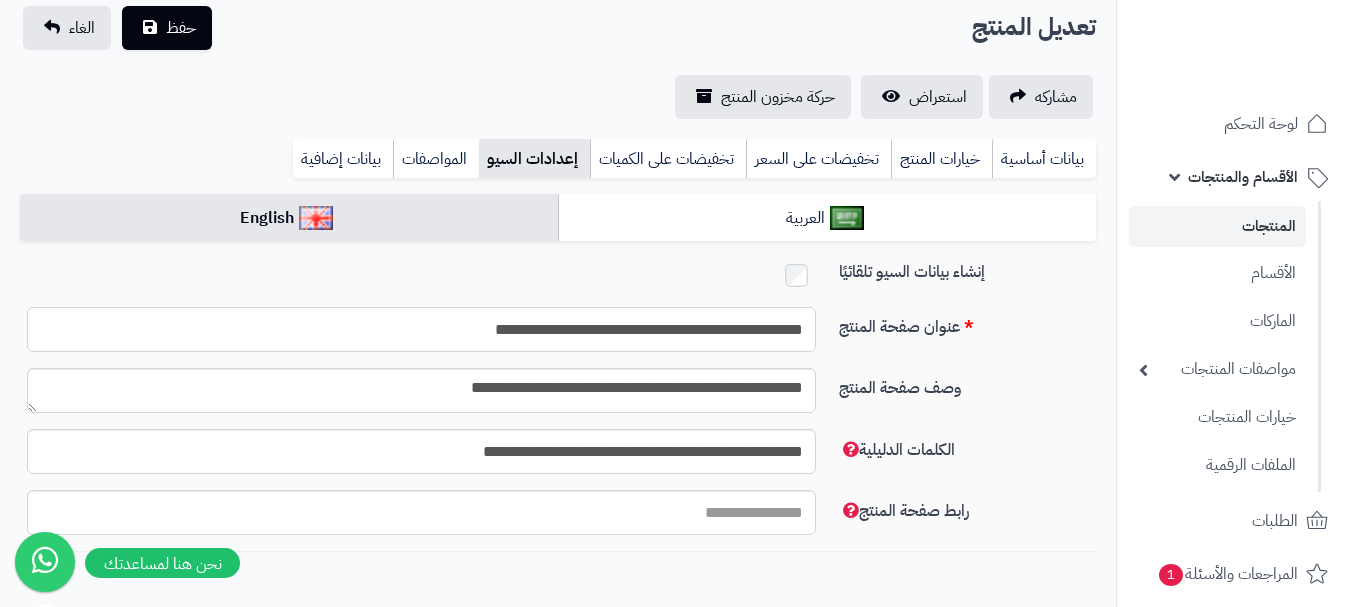 click on "**********" at bounding box center [421, 329] 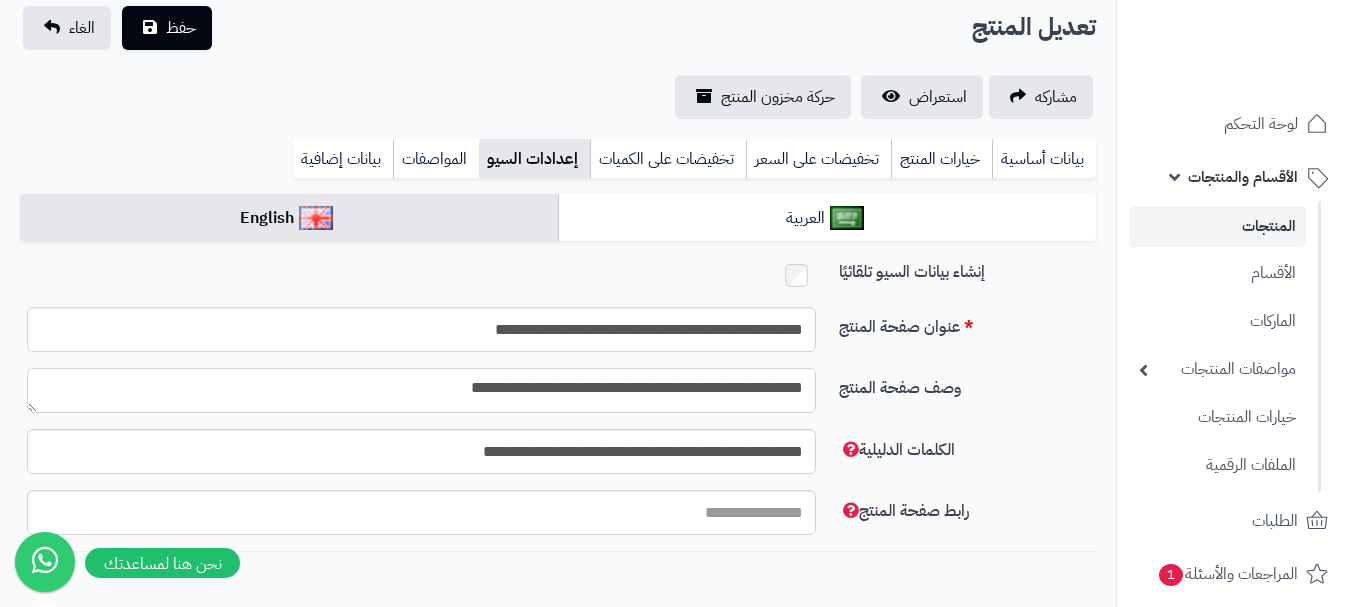 click on "**********" at bounding box center [421, 390] 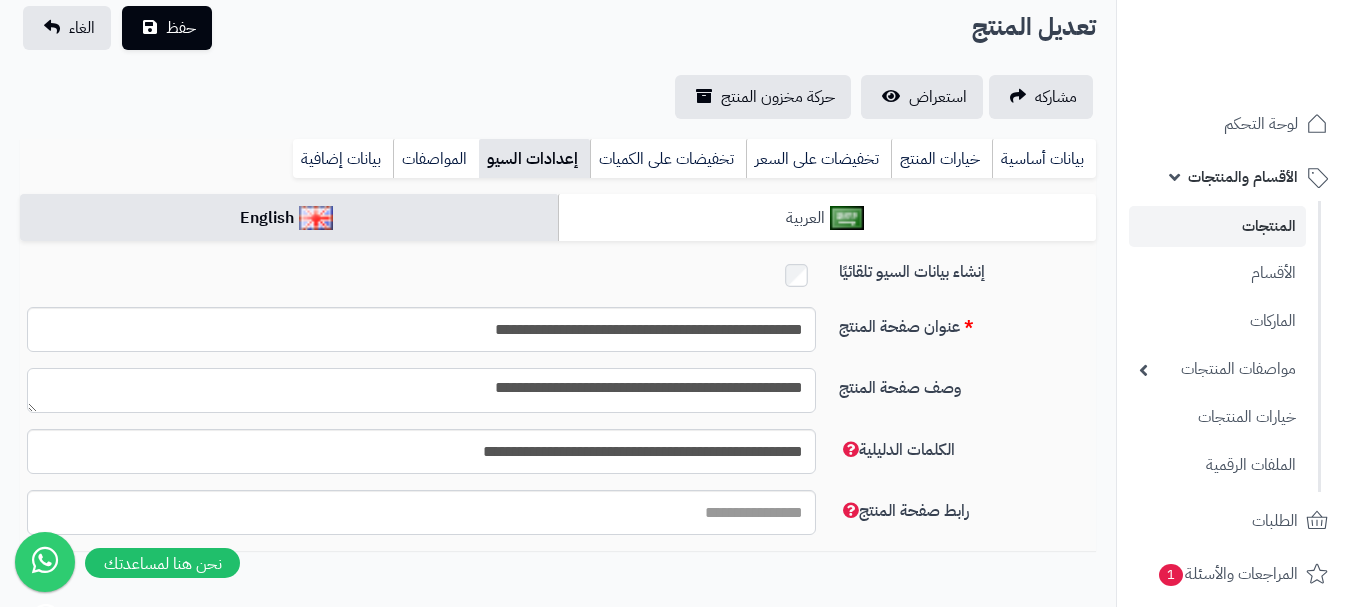 type on "**********" 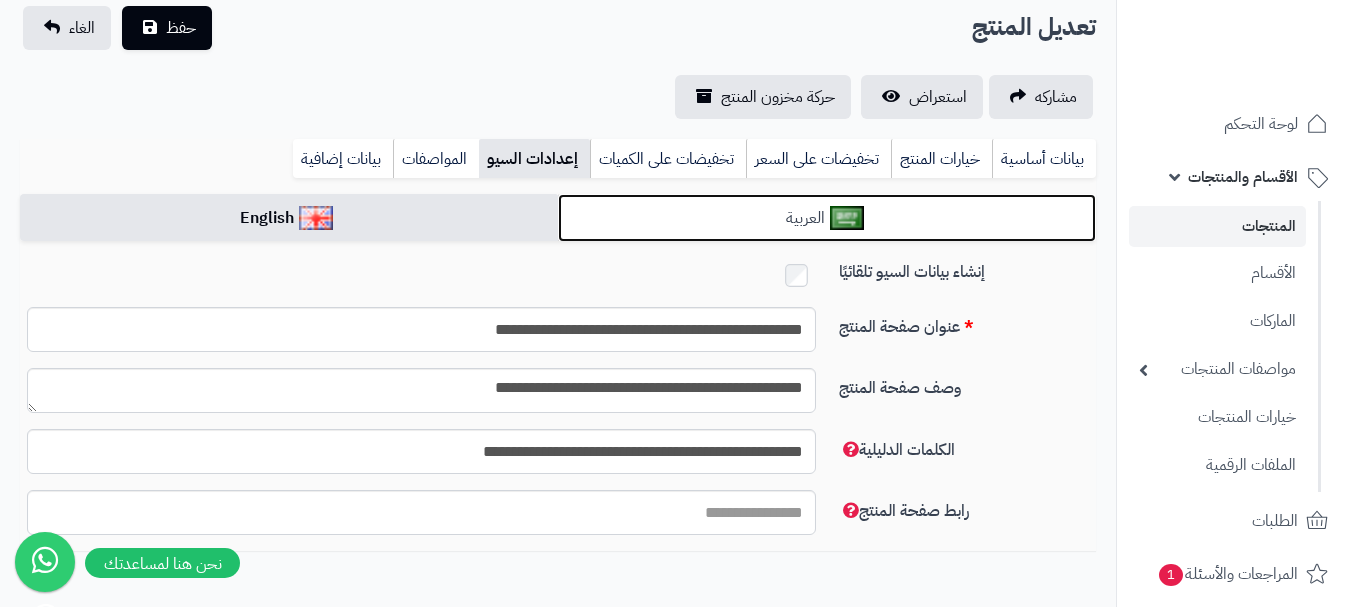 click on "العربية" at bounding box center (827, 218) 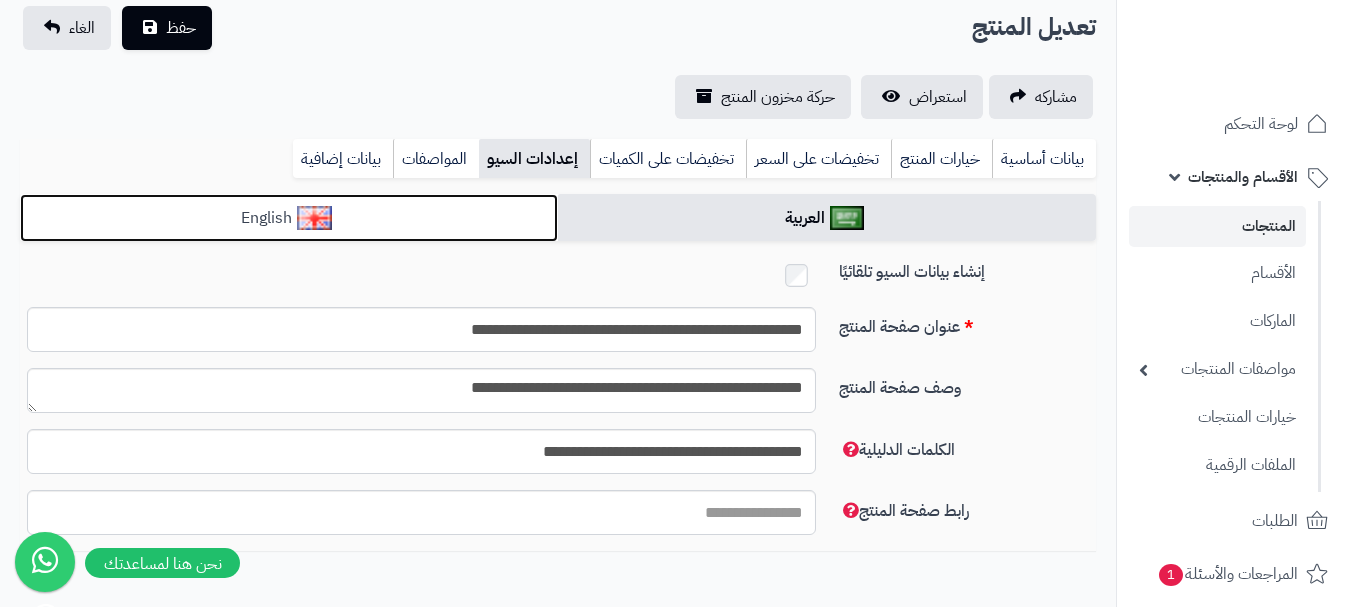 click on "English" at bounding box center (289, 218) 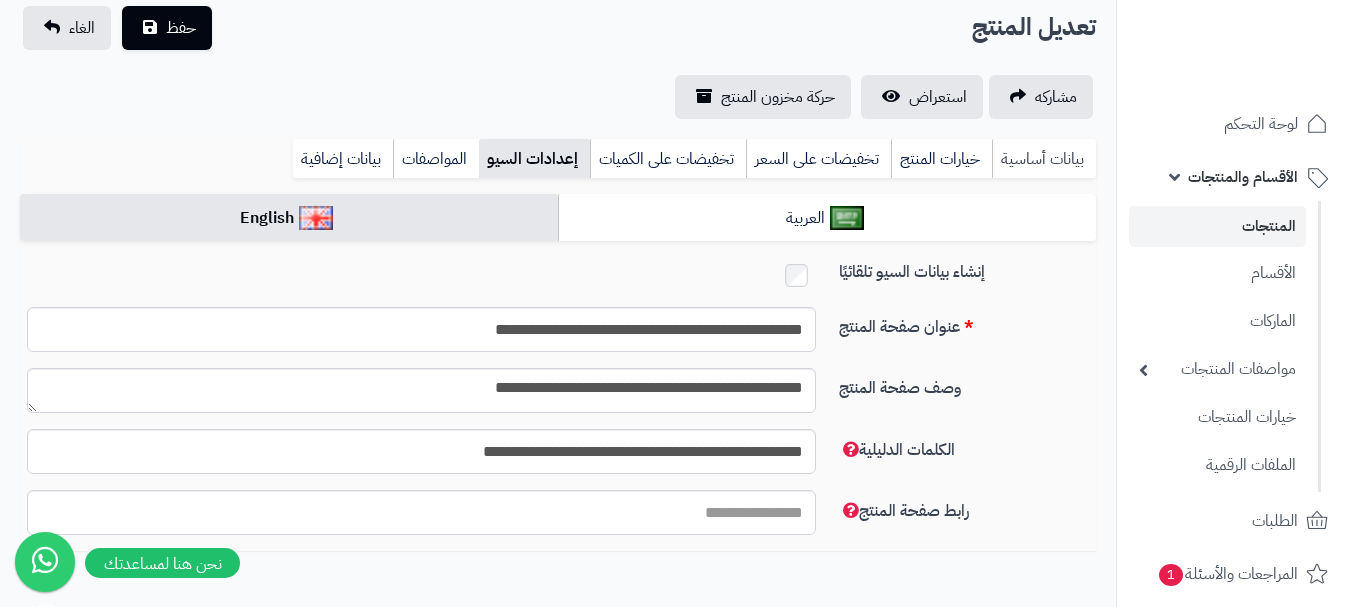 click on "بيانات أساسية" at bounding box center [1044, 159] 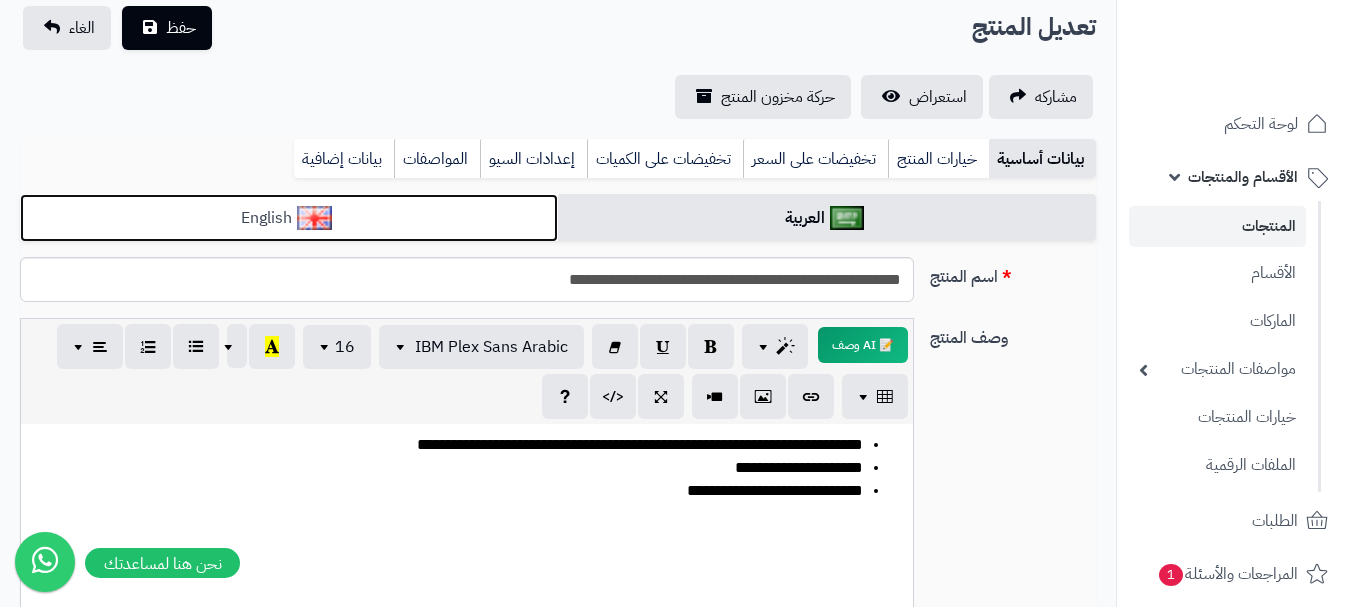 click on "English" at bounding box center [289, 218] 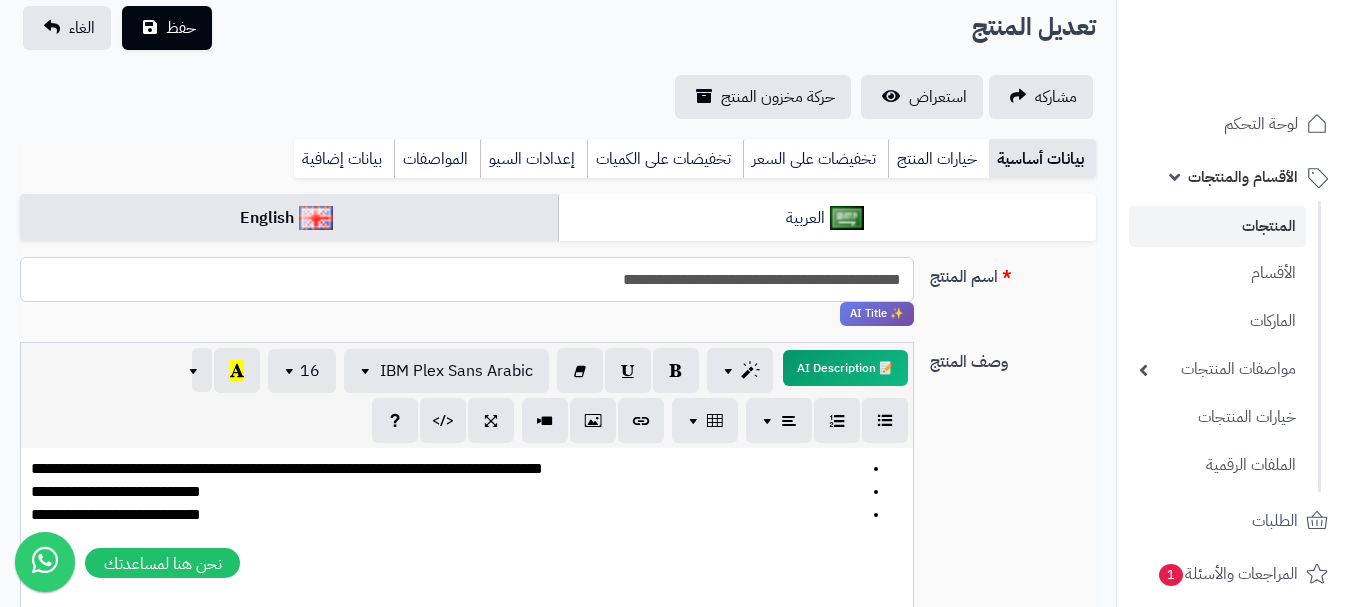 click on "**********" at bounding box center [467, 279] 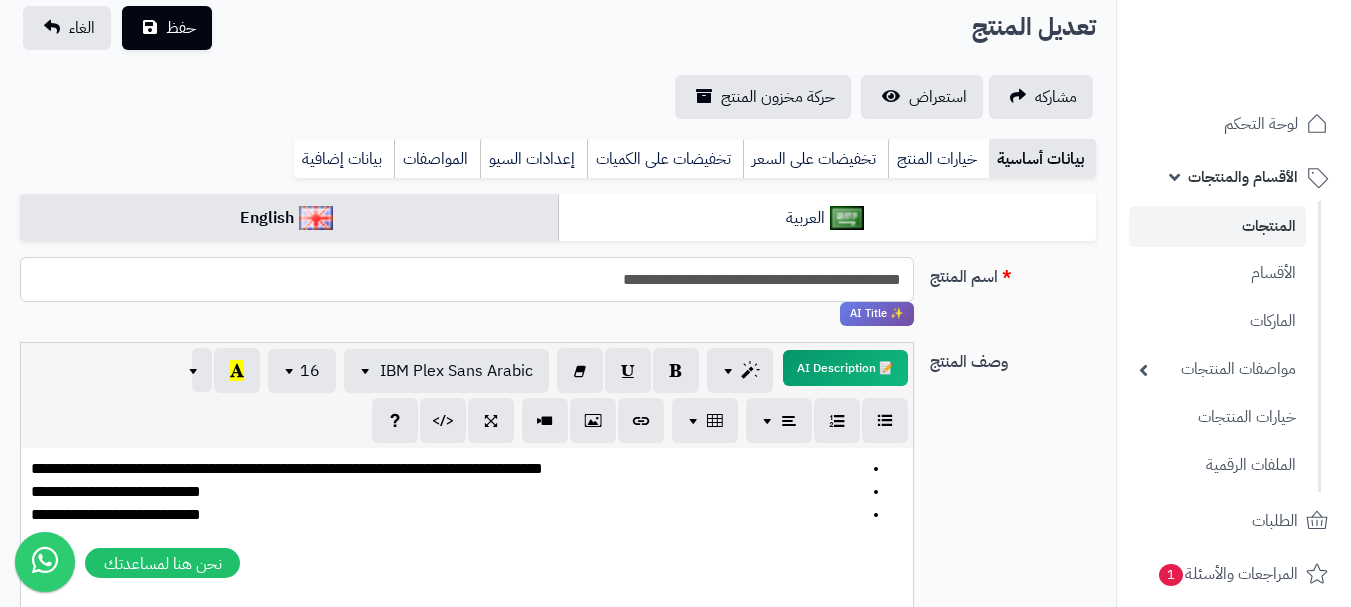 click on "**********" at bounding box center [467, 279] 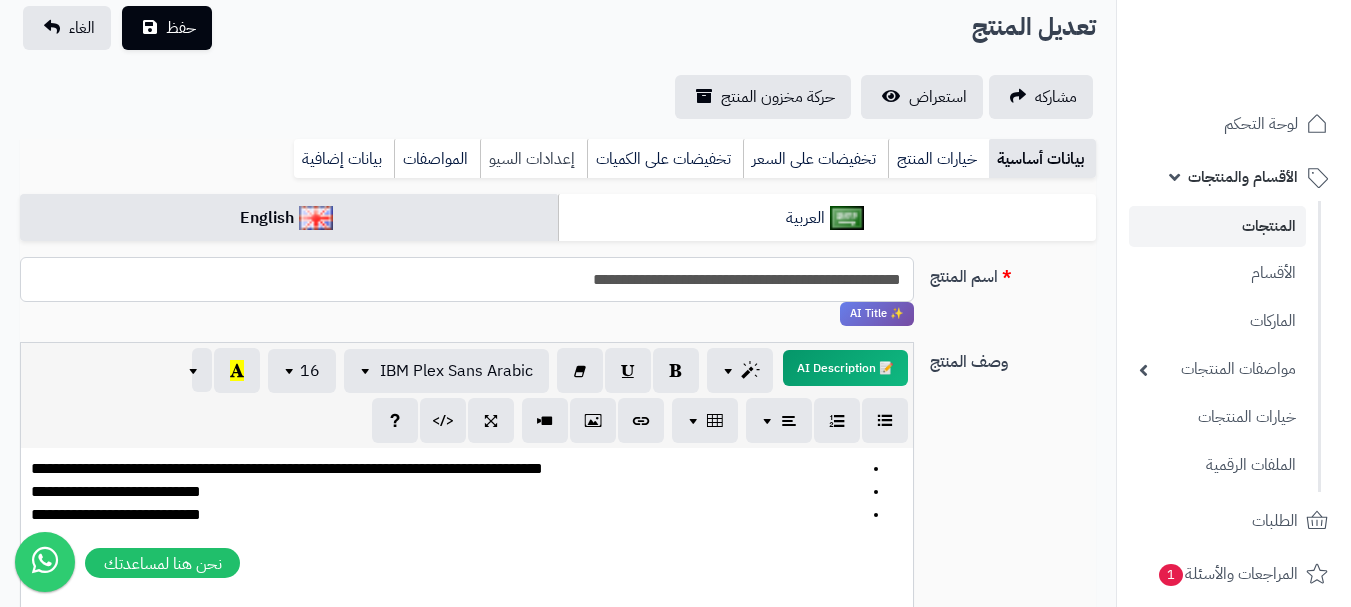 type on "**********" 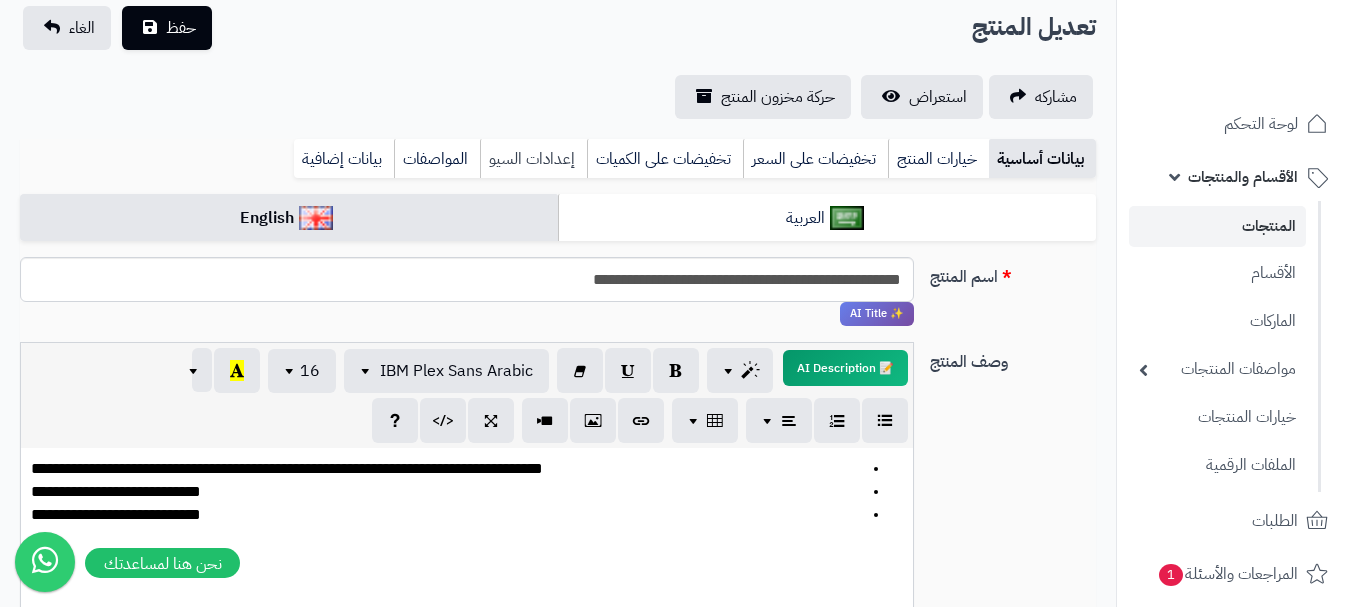 click on "إعدادات السيو" at bounding box center [533, 159] 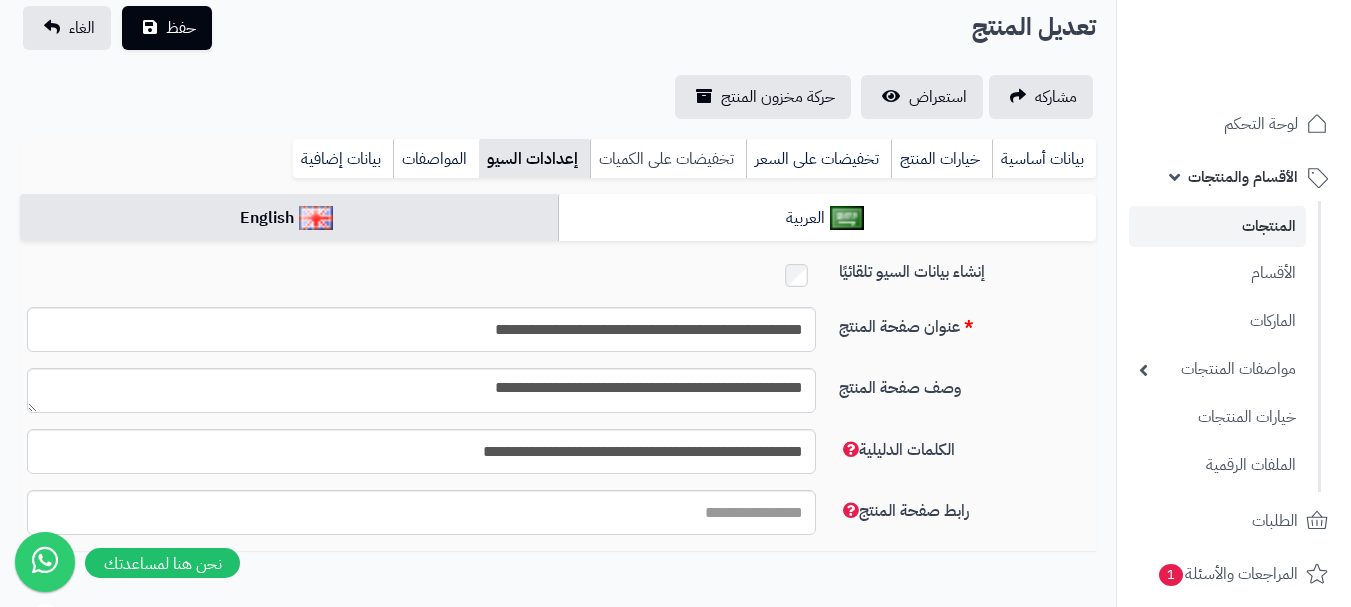 click on "تخفيضات على الكميات" at bounding box center (668, 159) 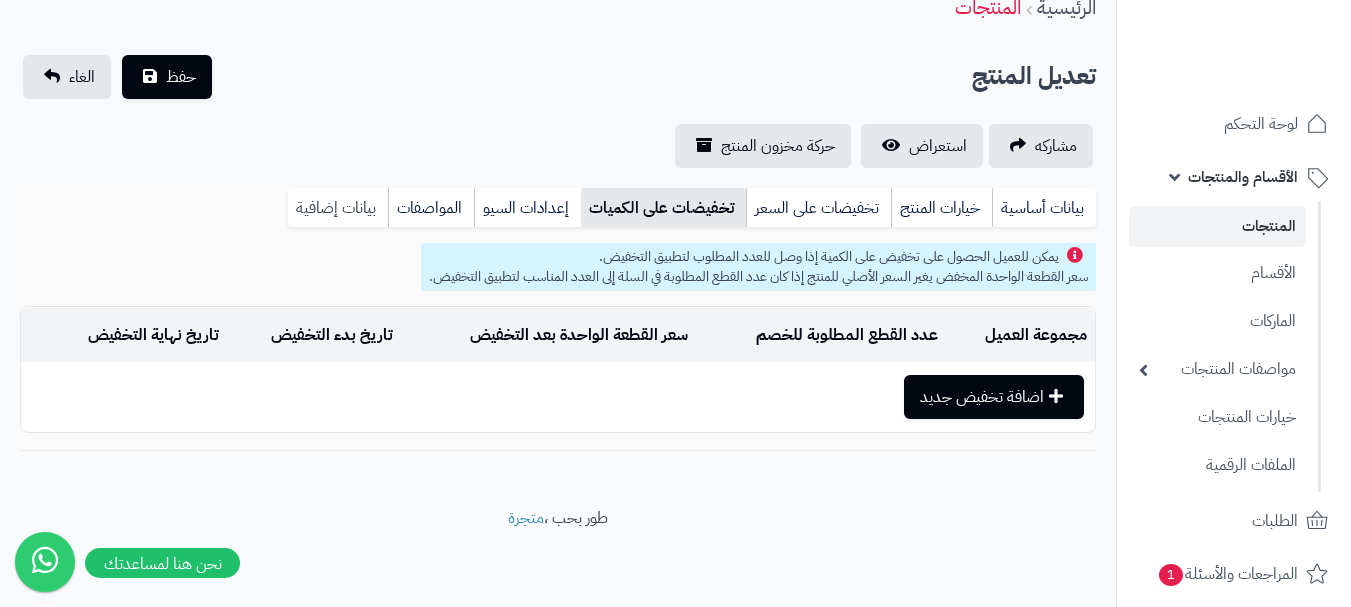 click on "بيانات إضافية" at bounding box center (338, 208) 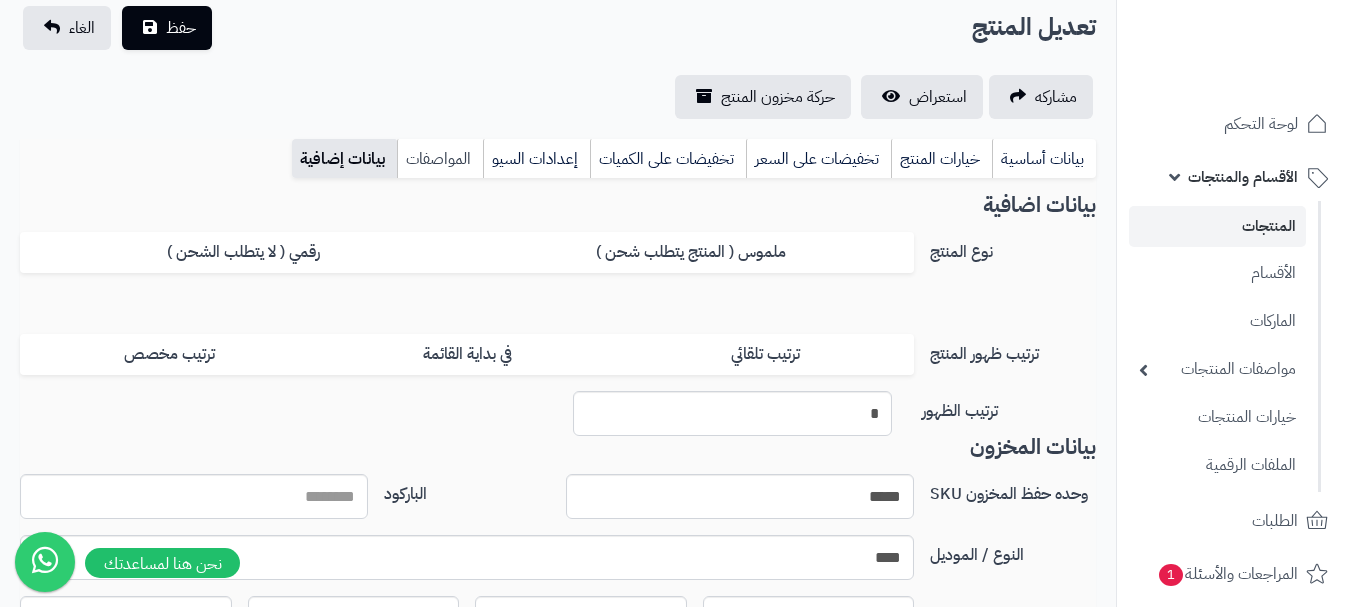 click on "المواصفات" at bounding box center (440, 159) 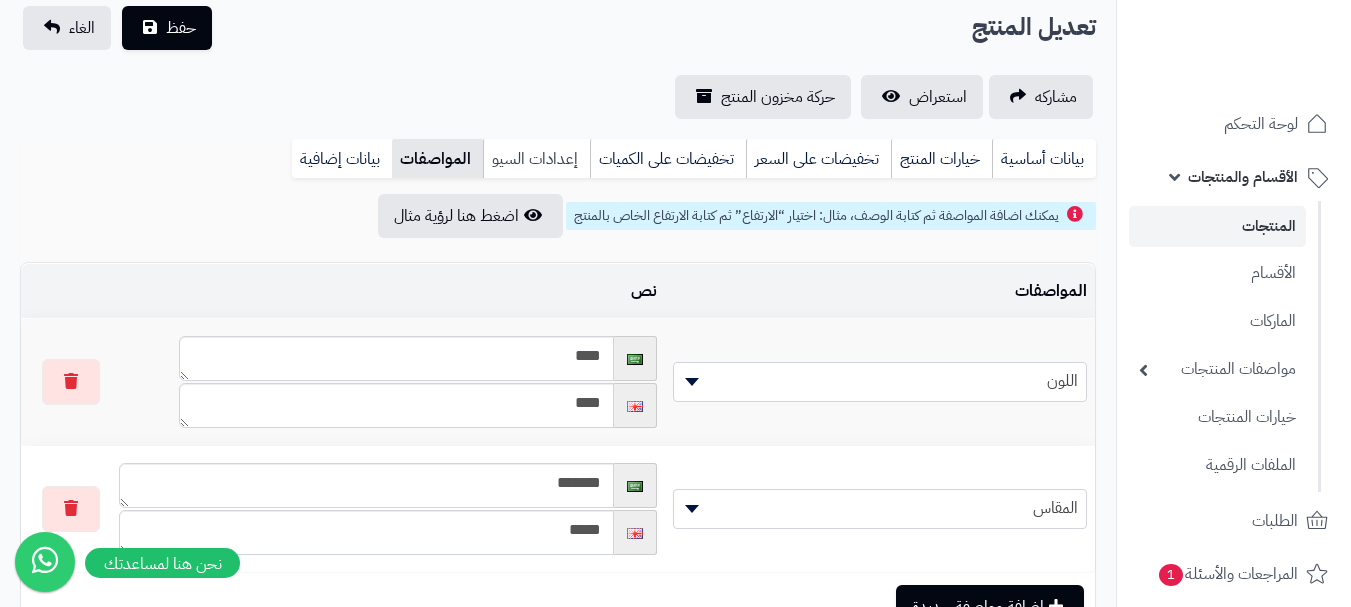 click on "إعدادات السيو" at bounding box center [536, 159] 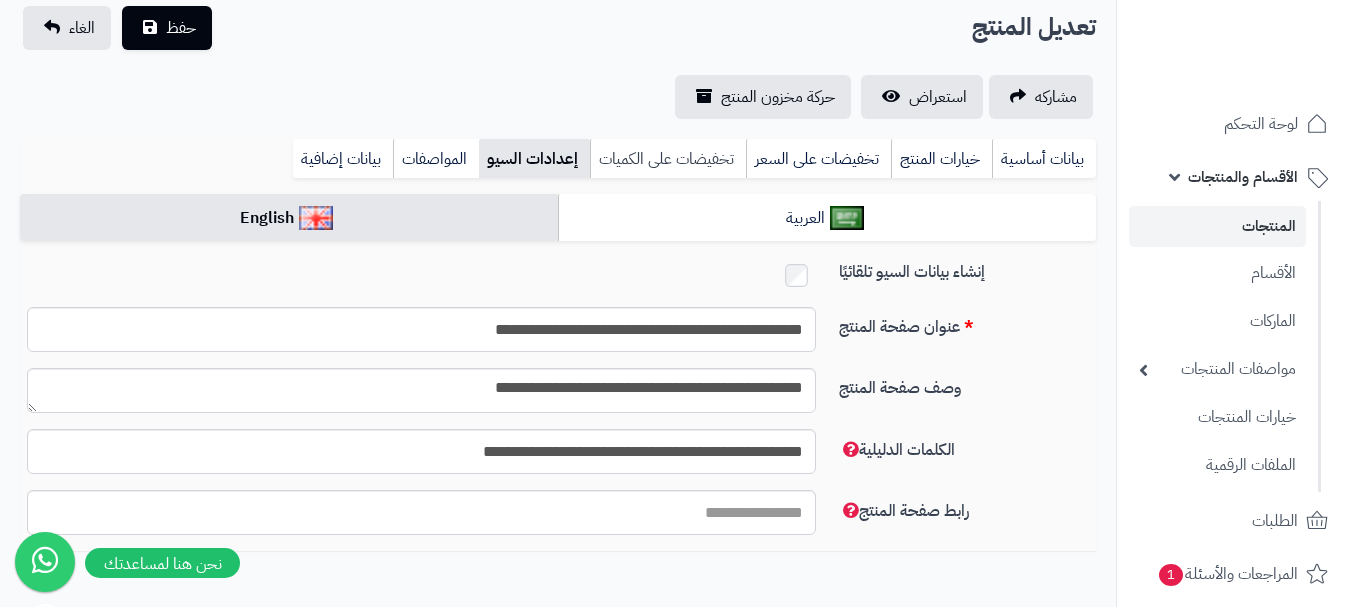 click on "تخفيضات على الكميات" at bounding box center (668, 159) 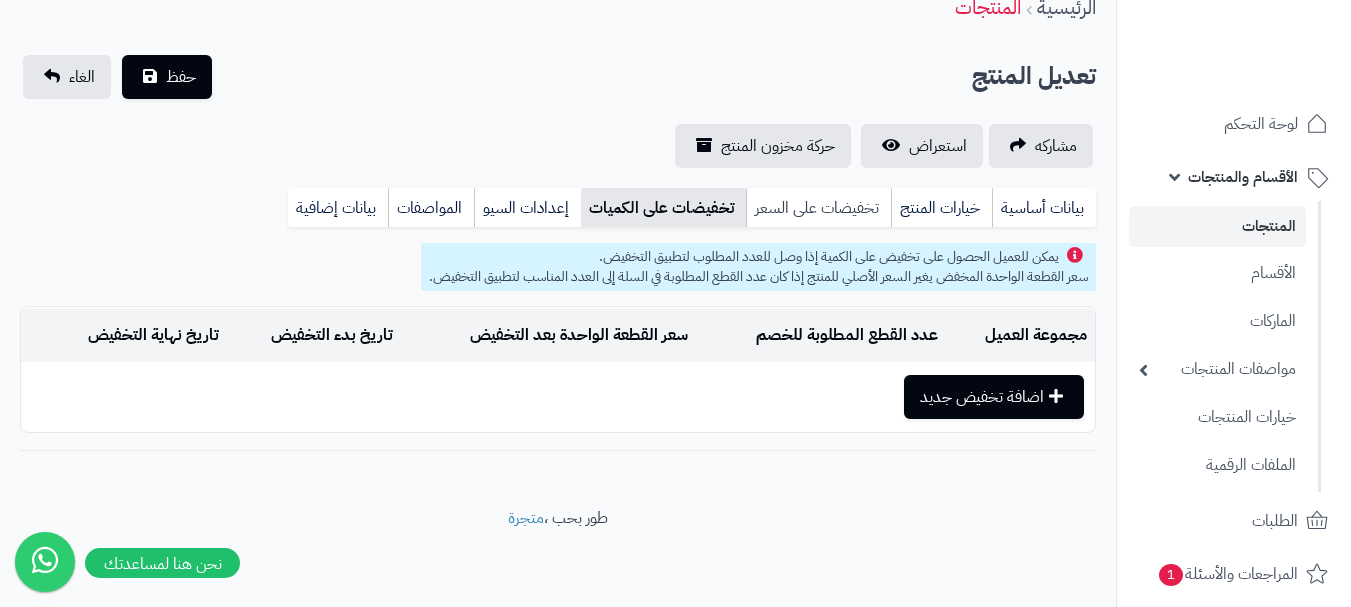 click on "تخفيضات على السعر" at bounding box center (818, 208) 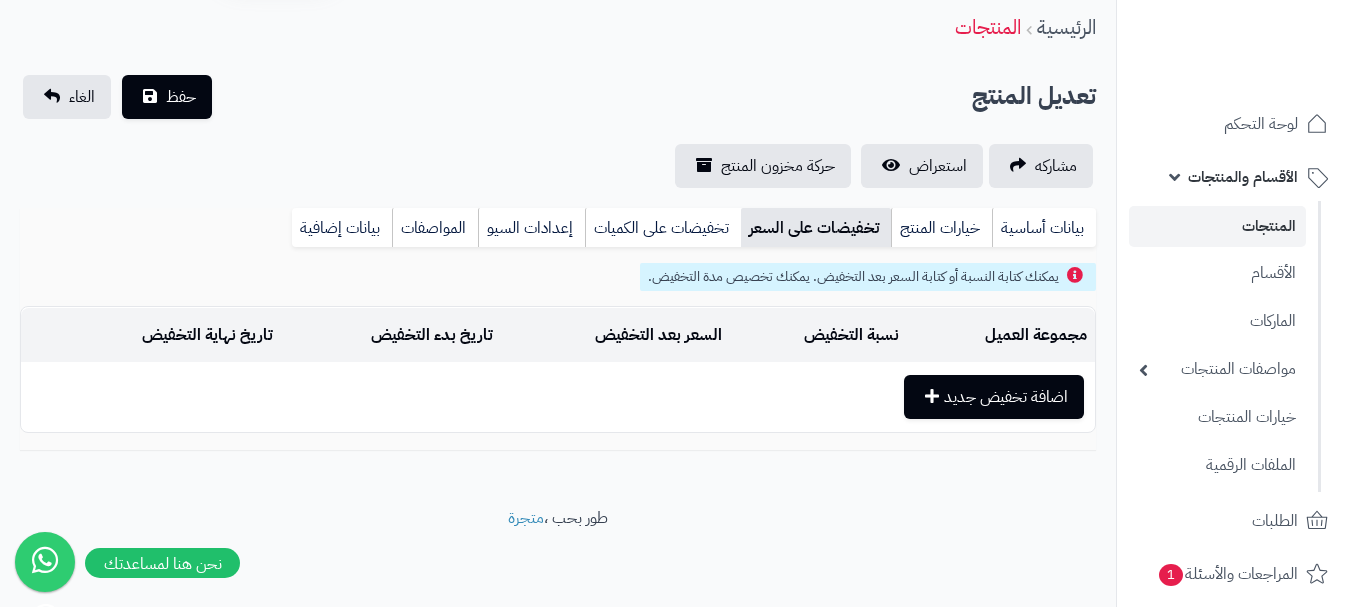 scroll, scrollTop: 72, scrollLeft: 0, axis: vertical 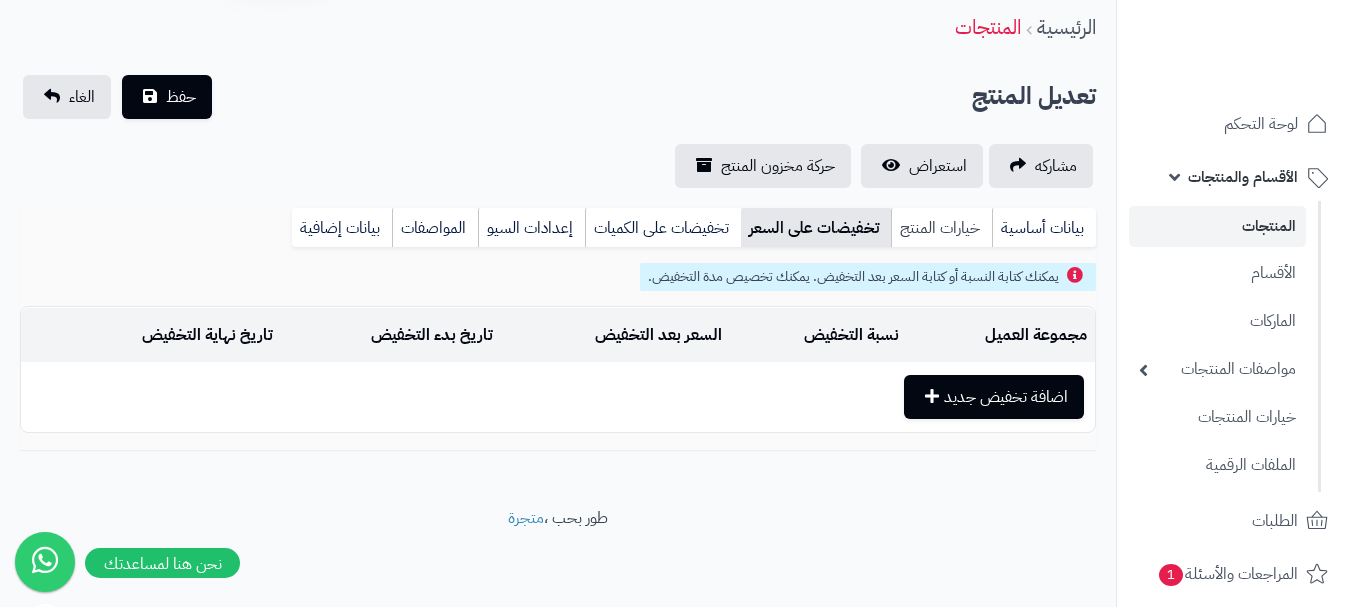 click on "خيارات المنتج" at bounding box center [941, 228] 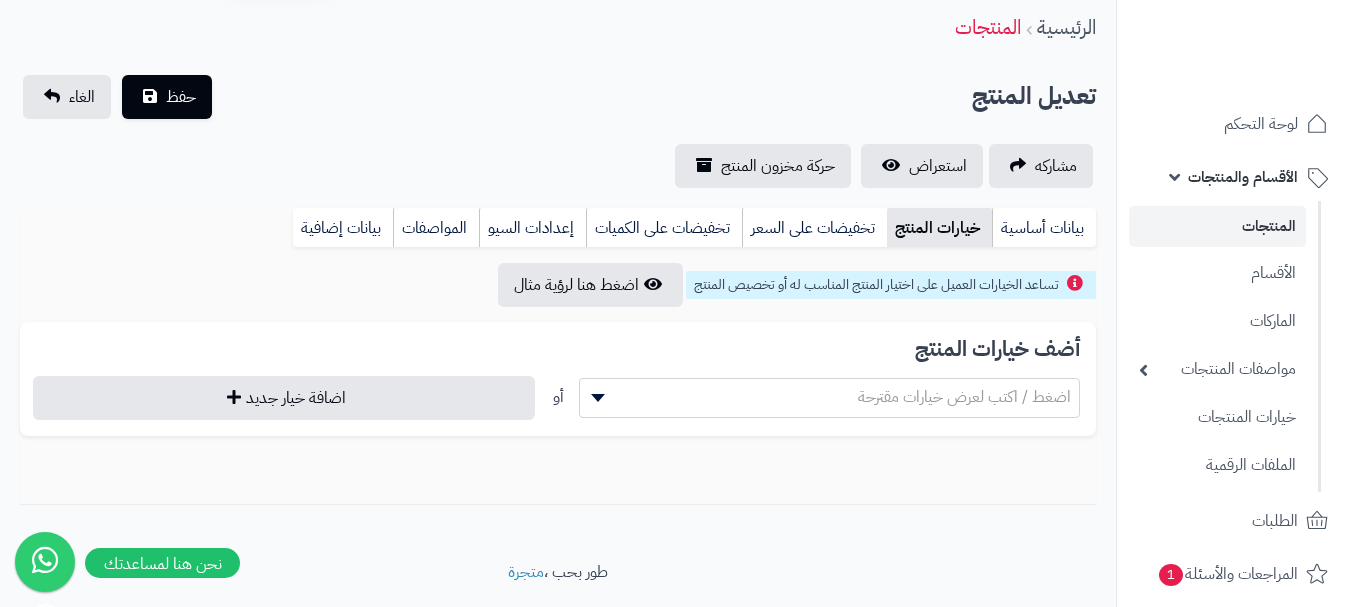 scroll, scrollTop: 126, scrollLeft: 0, axis: vertical 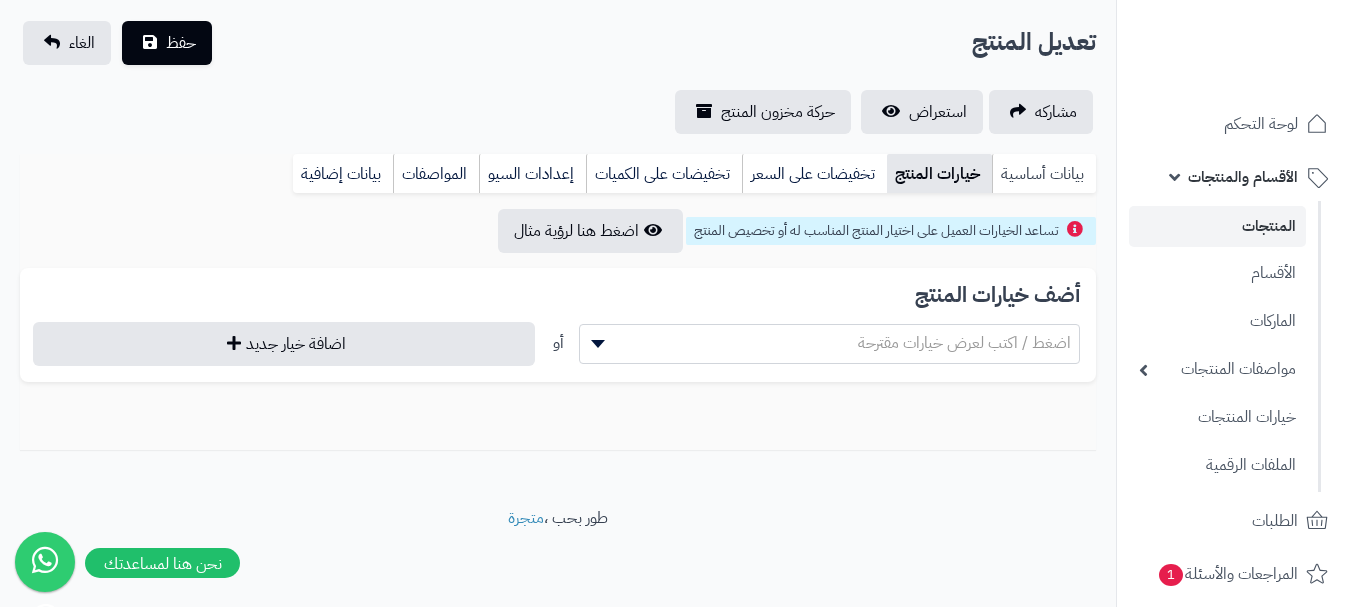 click on "بيانات أساسية" at bounding box center [1044, 174] 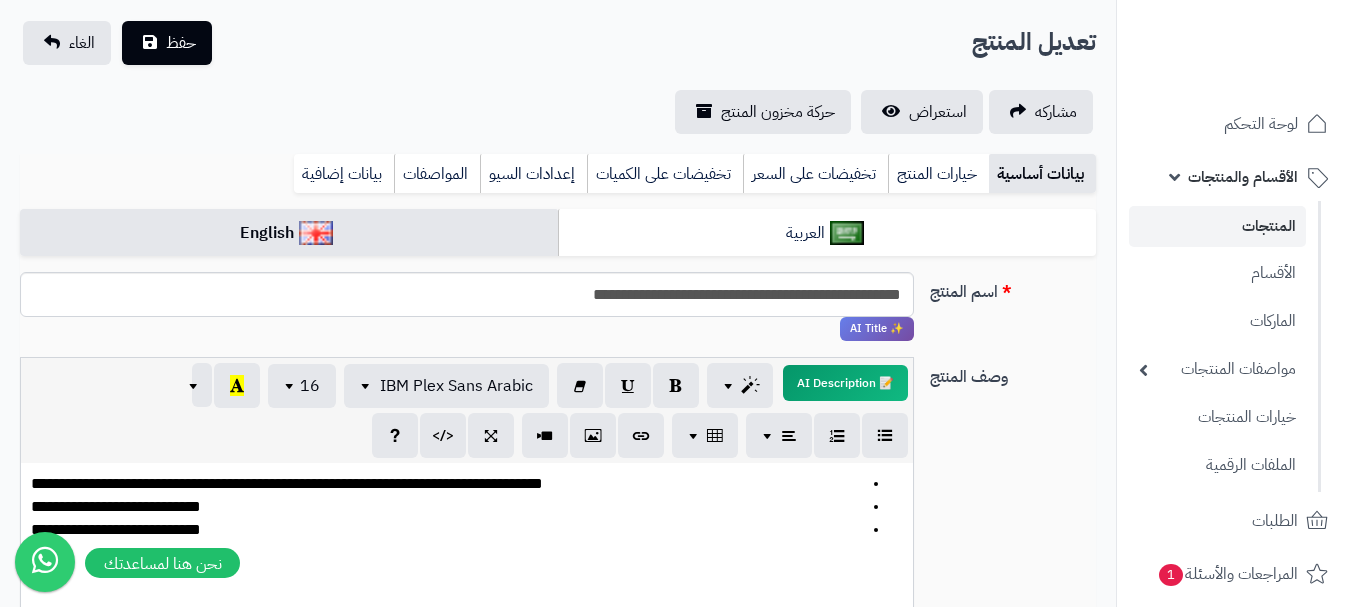 scroll, scrollTop: 141, scrollLeft: 0, axis: vertical 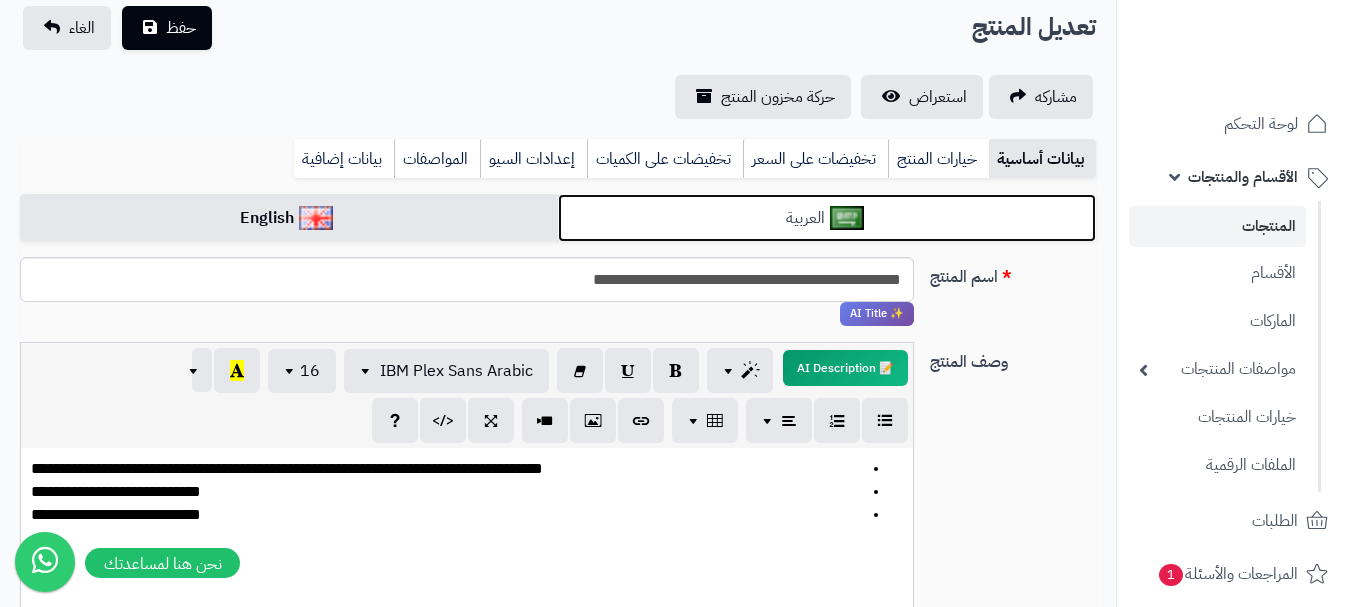 click on "العربية" at bounding box center (827, 218) 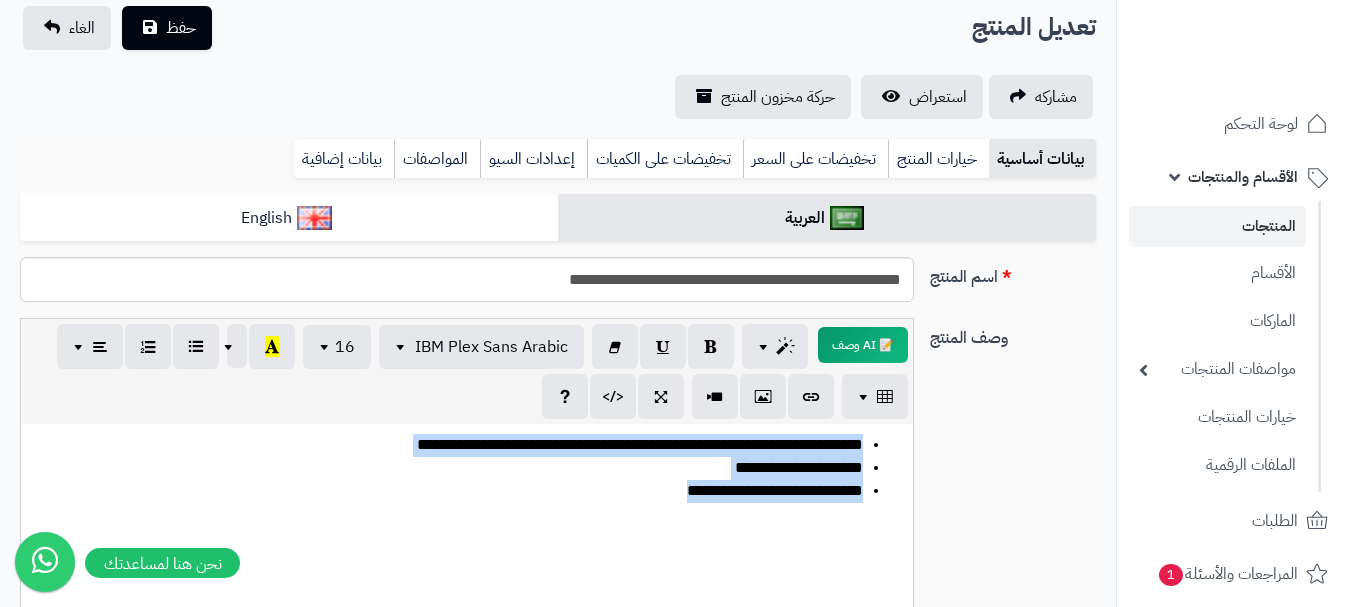 drag, startPoint x: 867, startPoint y: 439, endPoint x: 500, endPoint y: 535, distance: 379.3481 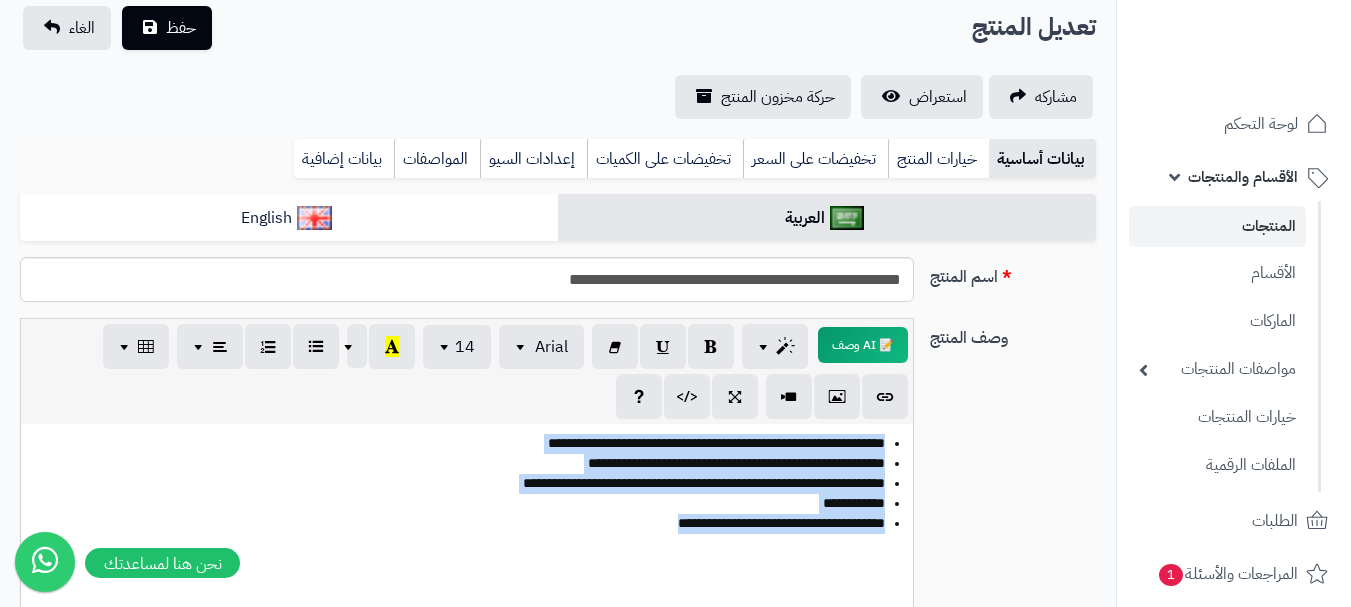 drag, startPoint x: 885, startPoint y: 444, endPoint x: 571, endPoint y: 516, distance: 322.14905 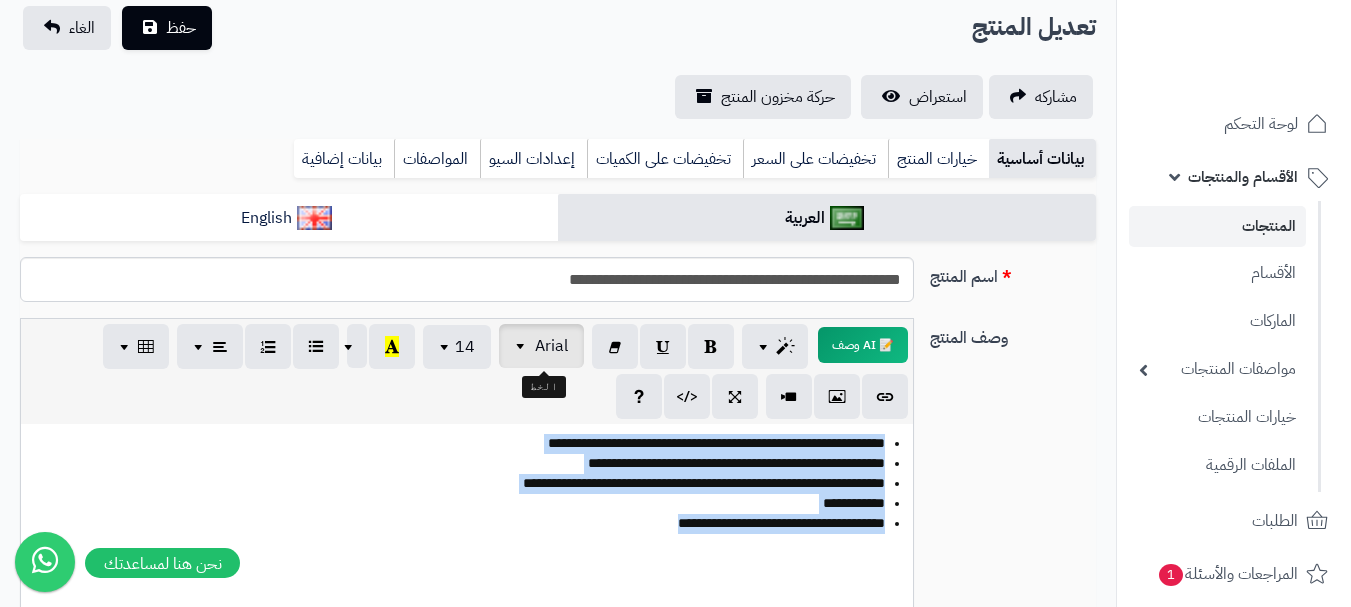 click on "Arial" at bounding box center [551, 346] 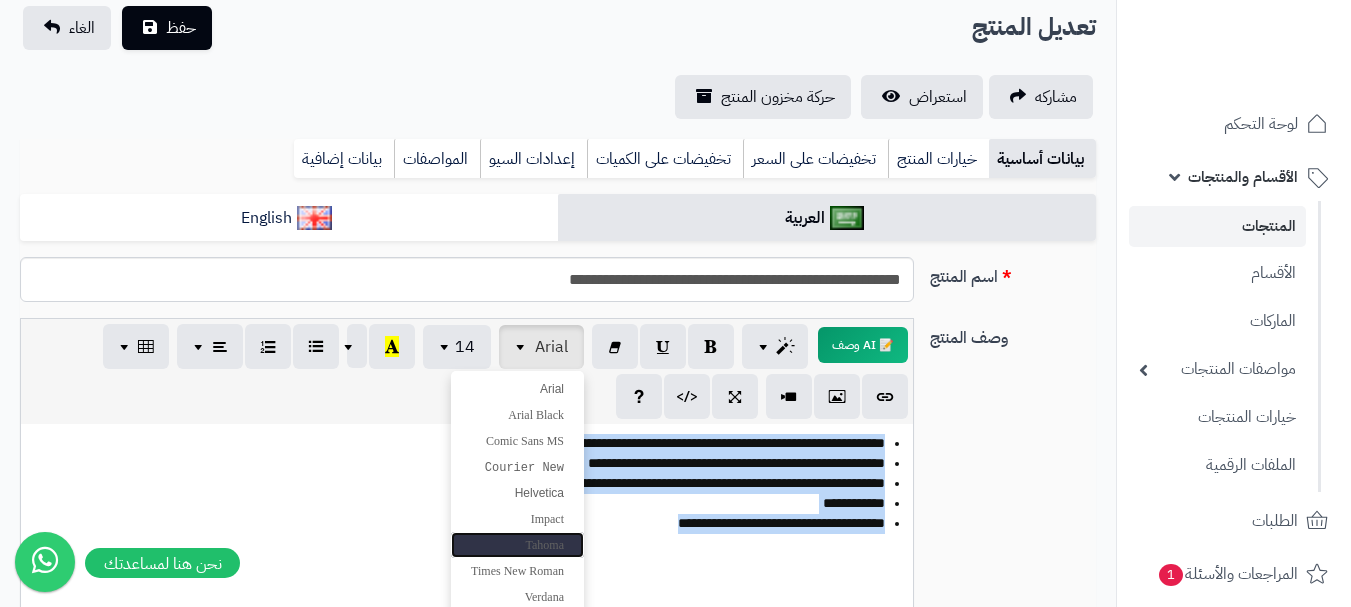click on "Tahoma" at bounding box center (545, 545) 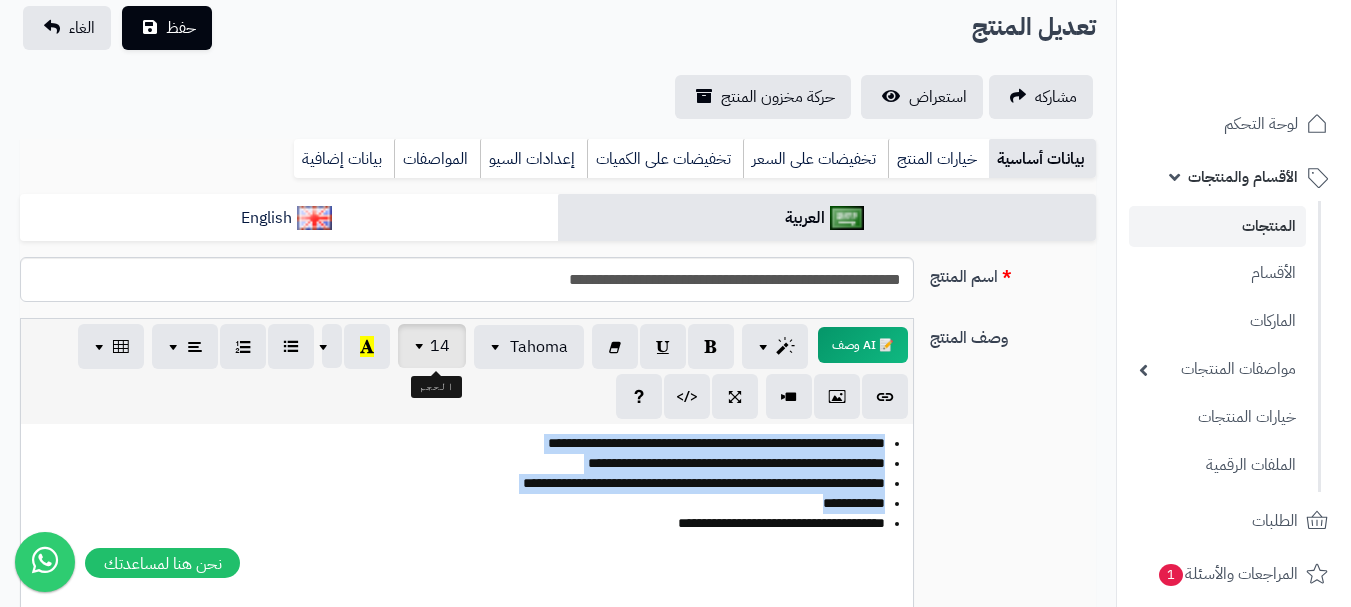 click on "14" at bounding box center [432, 346] 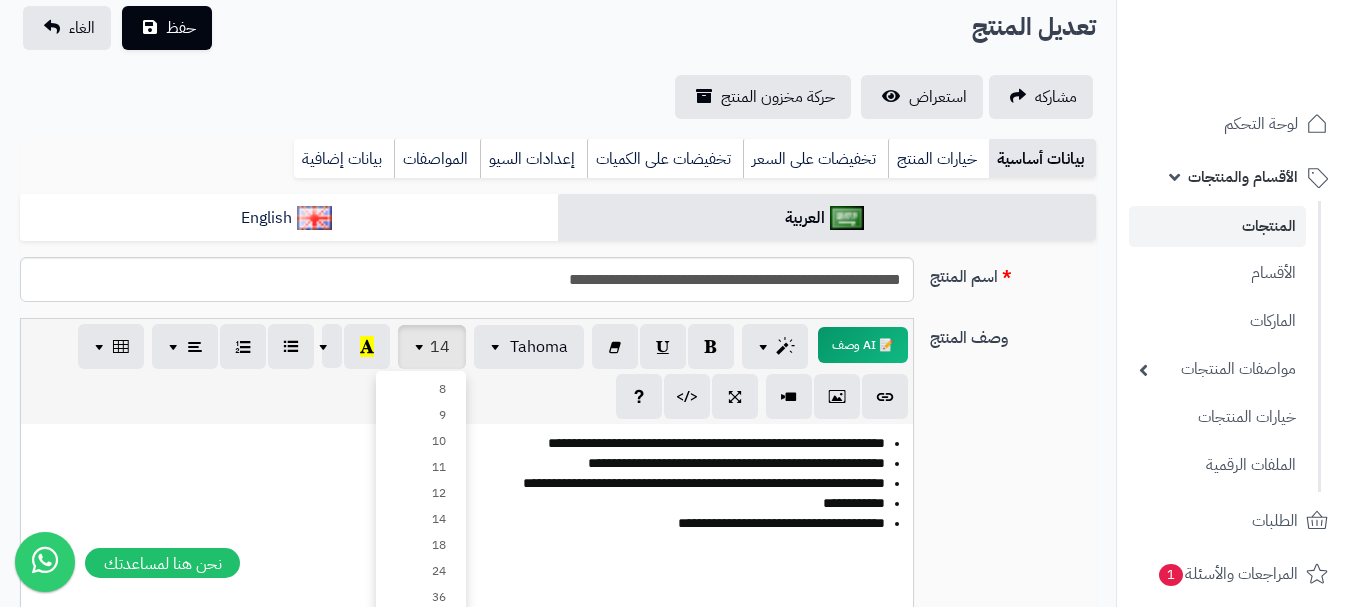 click on "**********" at bounding box center (558, 533) 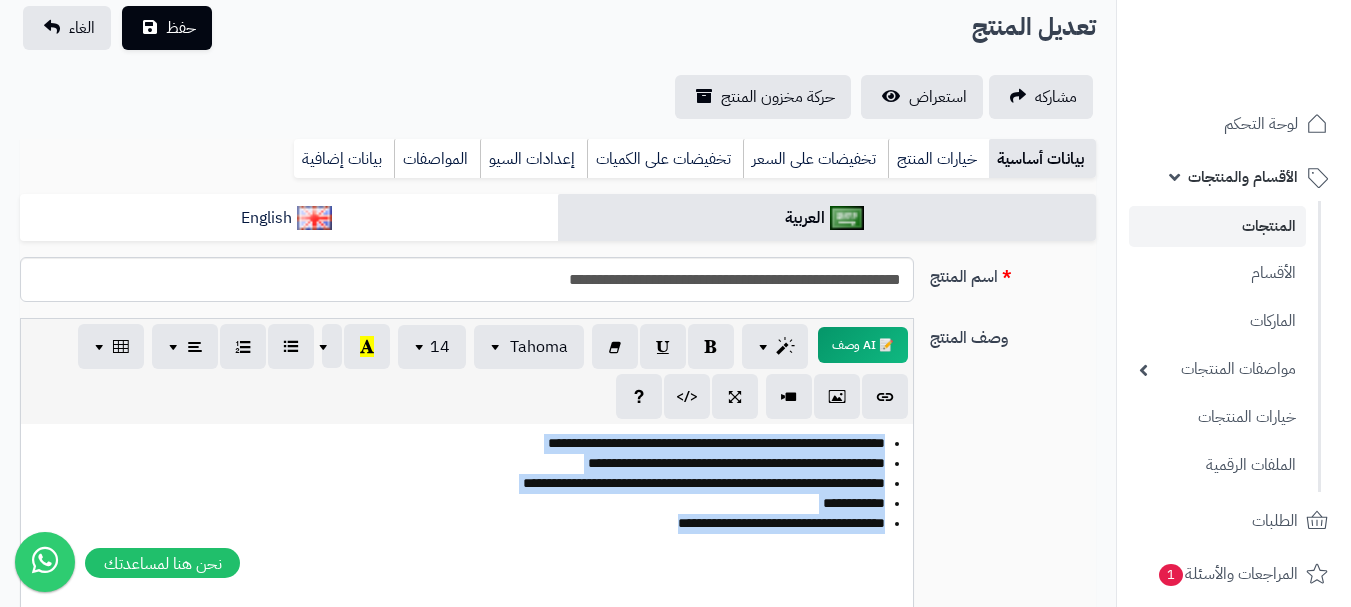 drag, startPoint x: 887, startPoint y: 440, endPoint x: 528, endPoint y: 557, distance: 377.58444 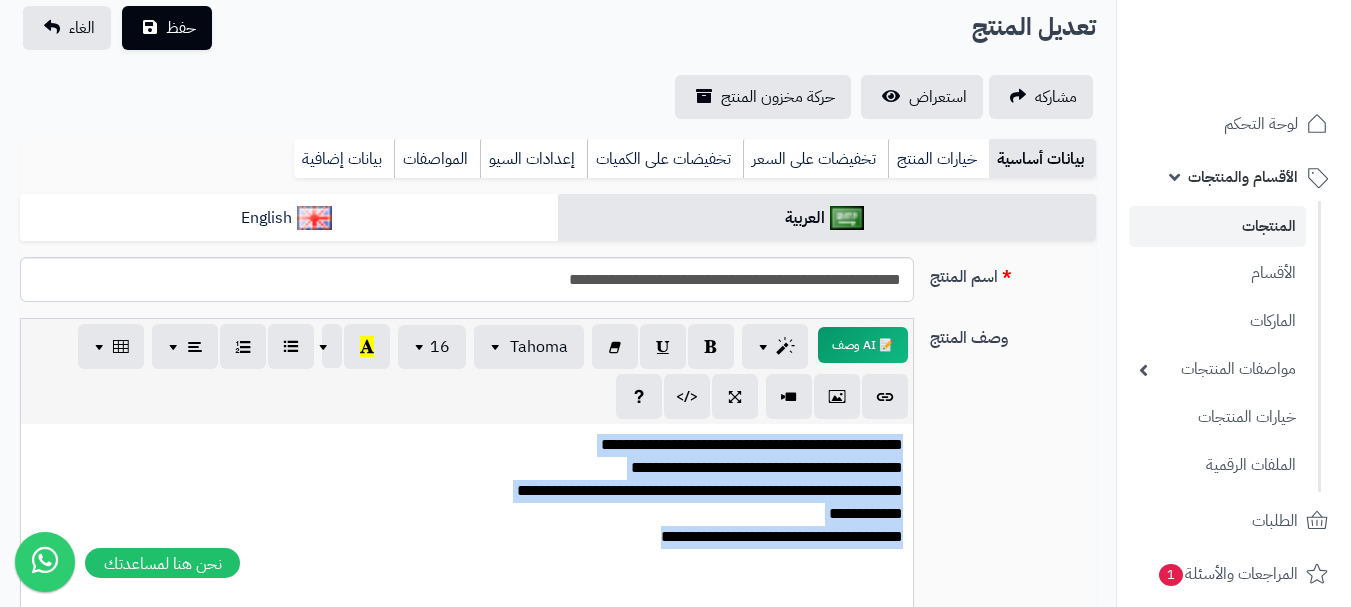 drag, startPoint x: 905, startPoint y: 441, endPoint x: 602, endPoint y: 585, distance: 335.47726 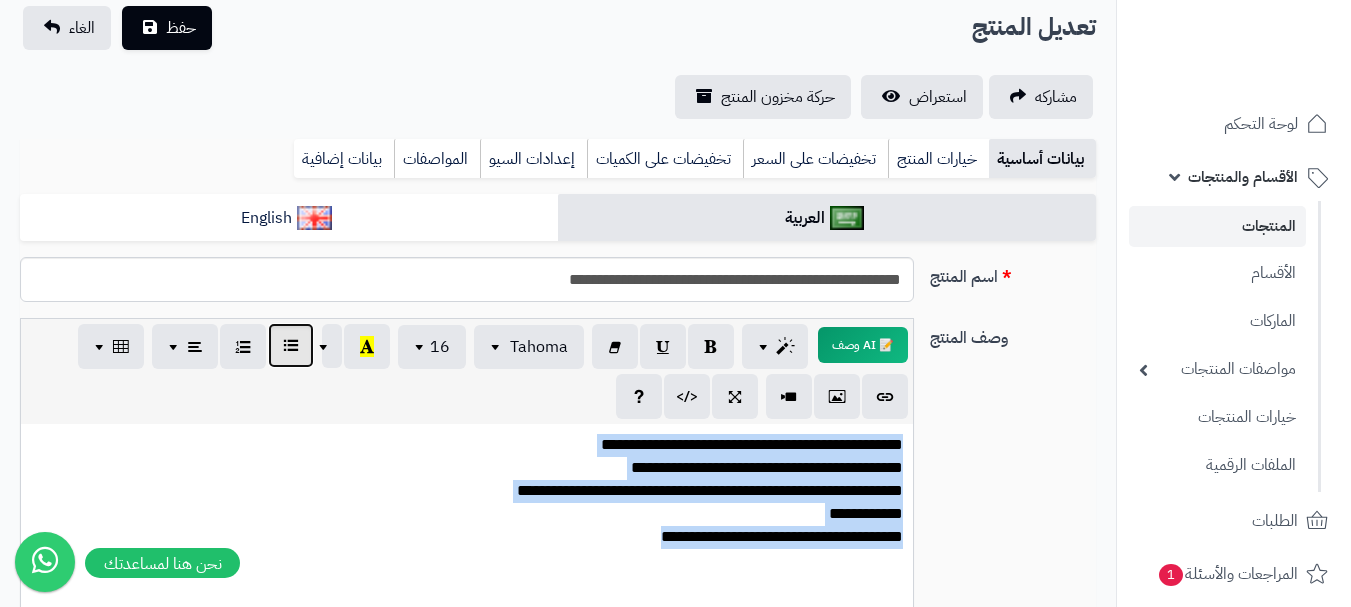 click at bounding box center (291, 345) 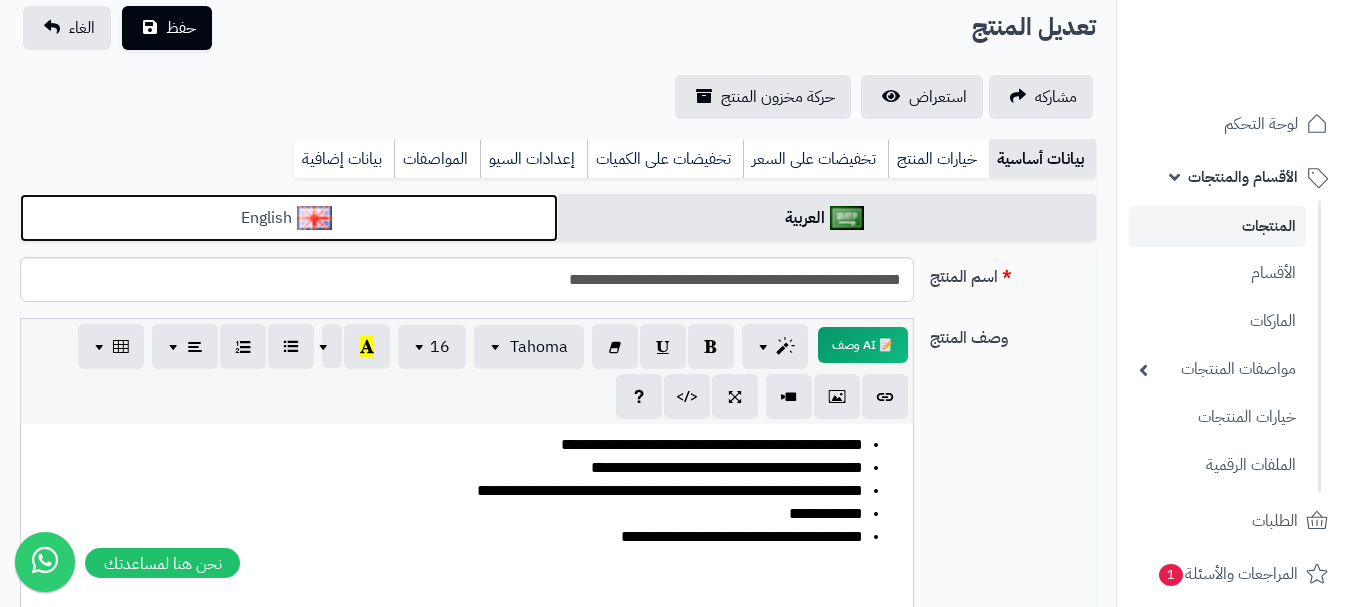 click on "English" at bounding box center (289, 218) 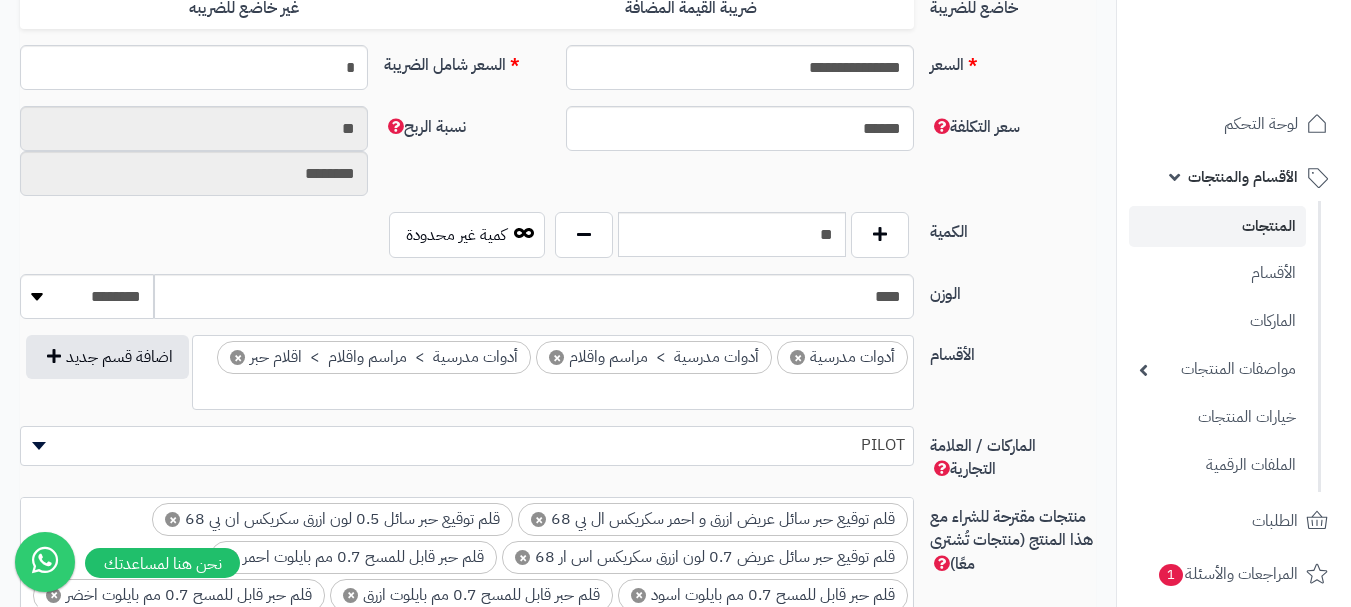 drag, startPoint x: 632, startPoint y: 457, endPoint x: 270, endPoint y: 646, distance: 408.3687 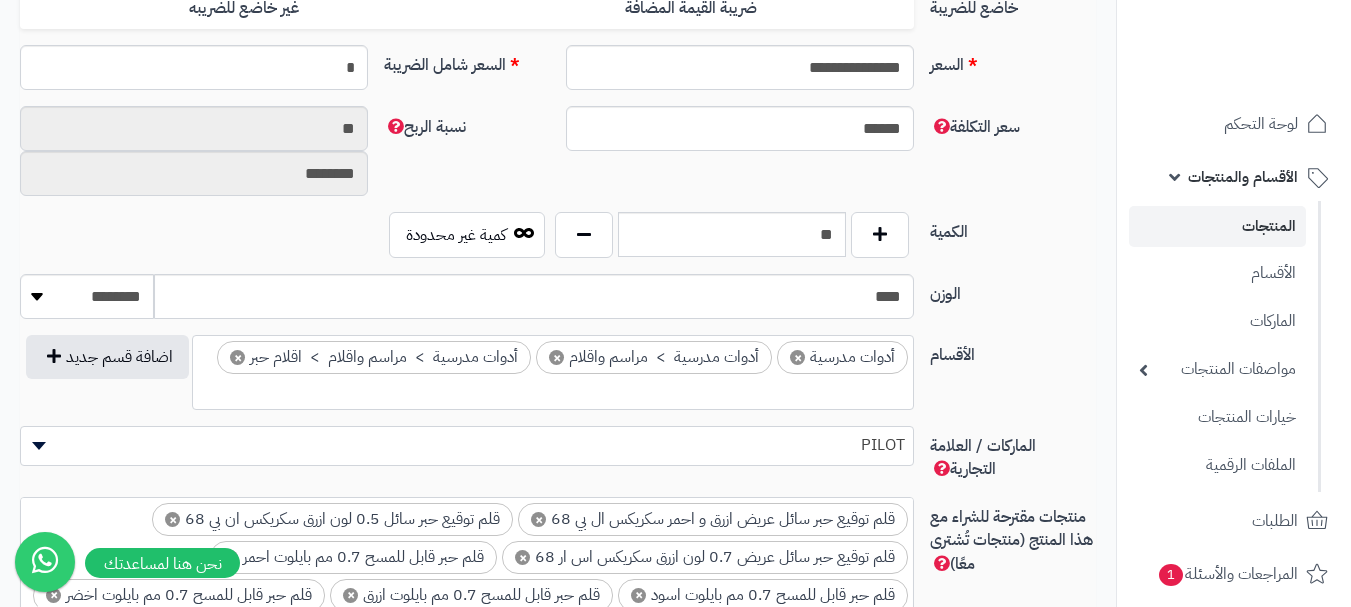 click on "رفيق !
10   الطلبات معالجة مكتمل إرجاع المنتجات العملاء المتواجدون الان 7168 عملاء منتظرين موافقة التسجيل المنتجات غير متوفر
رؤى مرزا Administrator برجاء تجديد الاشتراك
الباقة المتقدمة
تسجيل الخروج
ادع صديقك  إلى منصة متجرة
عميل متجرة العزيز
قم بدعوة صديقك للاشتراك في الباقات السنوية لمنصة متجرة
ليحصل  هو على 20% خصم وتحصل انت على 20% من قيمة الباقة كخصم عند تجديد اشتراكك
في حال قمت بدعوة أكثر من صديق يمكنك أن تحصل على خصم كامل رسوم التجديد وتجدد إشتراك القادم مجاناً
نسخ الرابط" at bounding box center (675, -639) 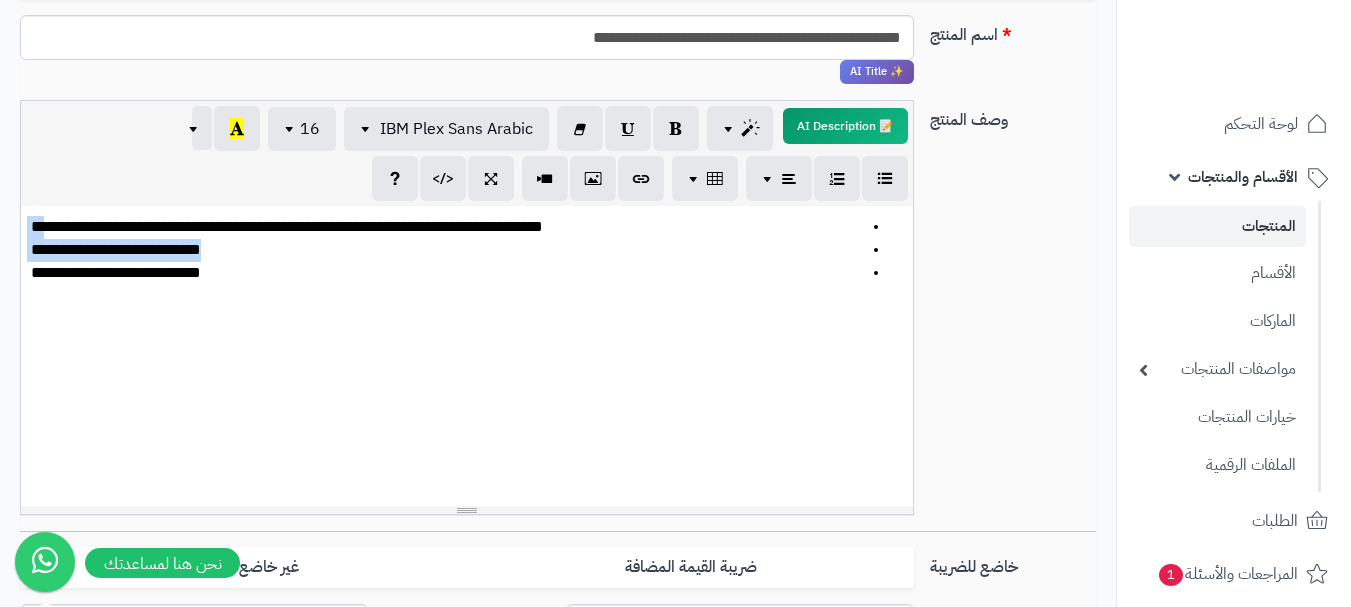 scroll, scrollTop: 375, scrollLeft: 0, axis: vertical 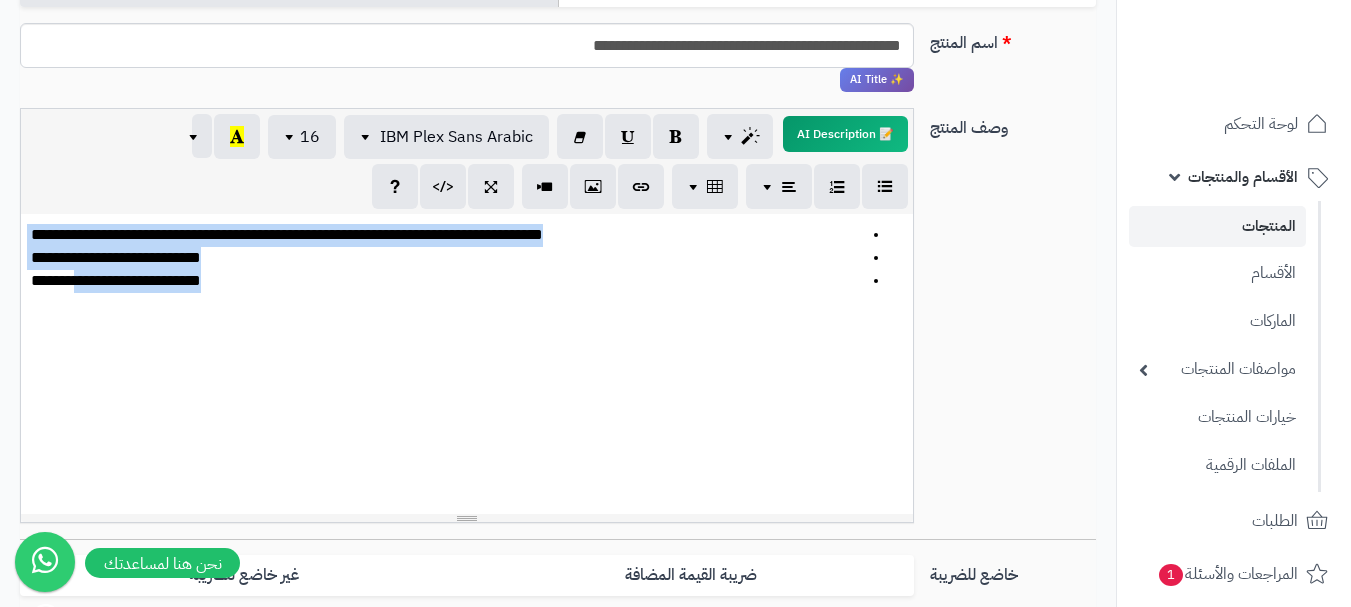 drag, startPoint x: 641, startPoint y: 238, endPoint x: 182, endPoint y: 379, distance: 480.16873 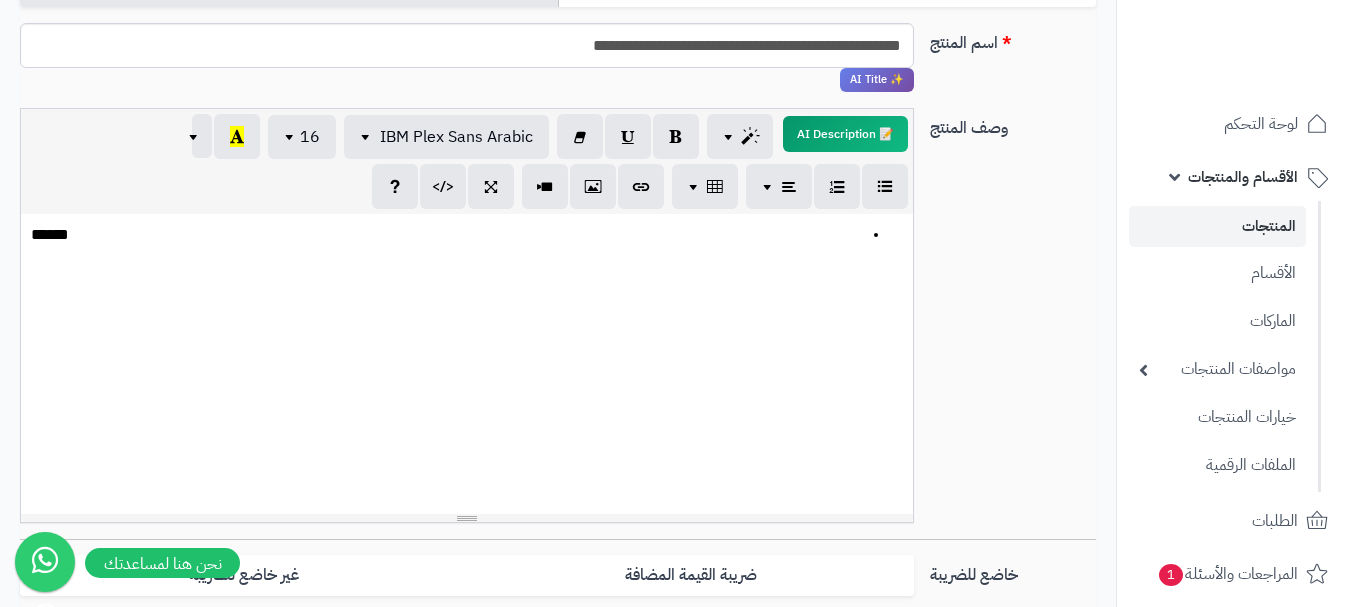 click on "******" at bounding box center [447, 235] 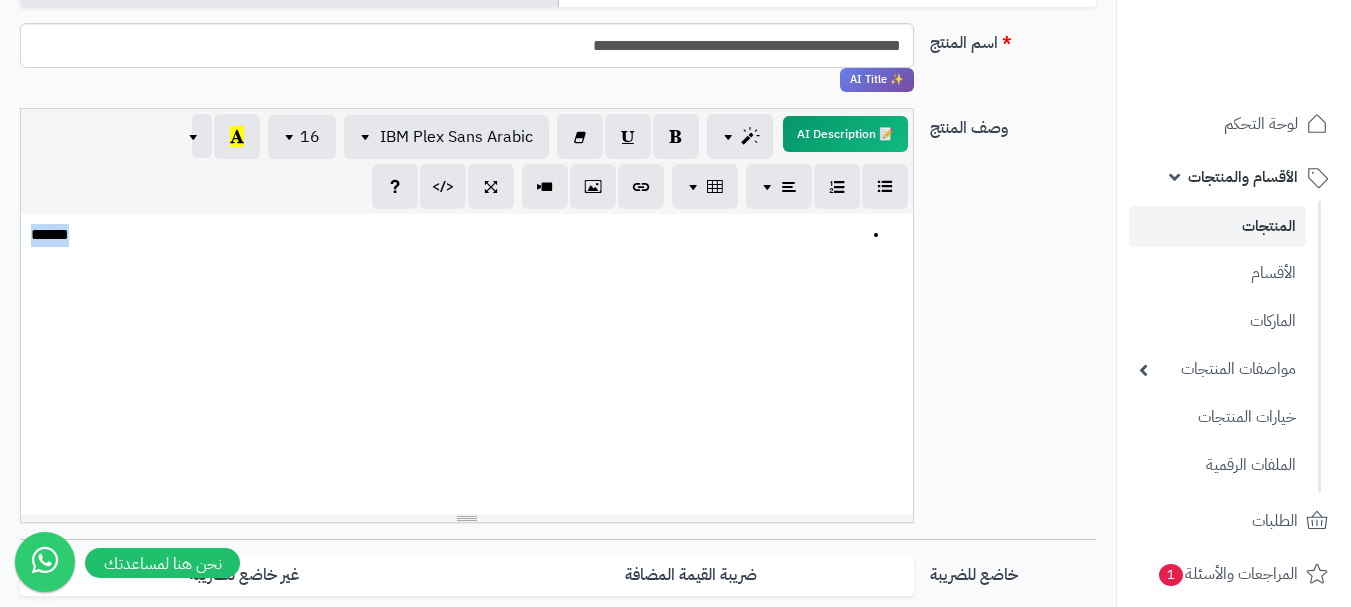 click on "******" at bounding box center (447, 235) 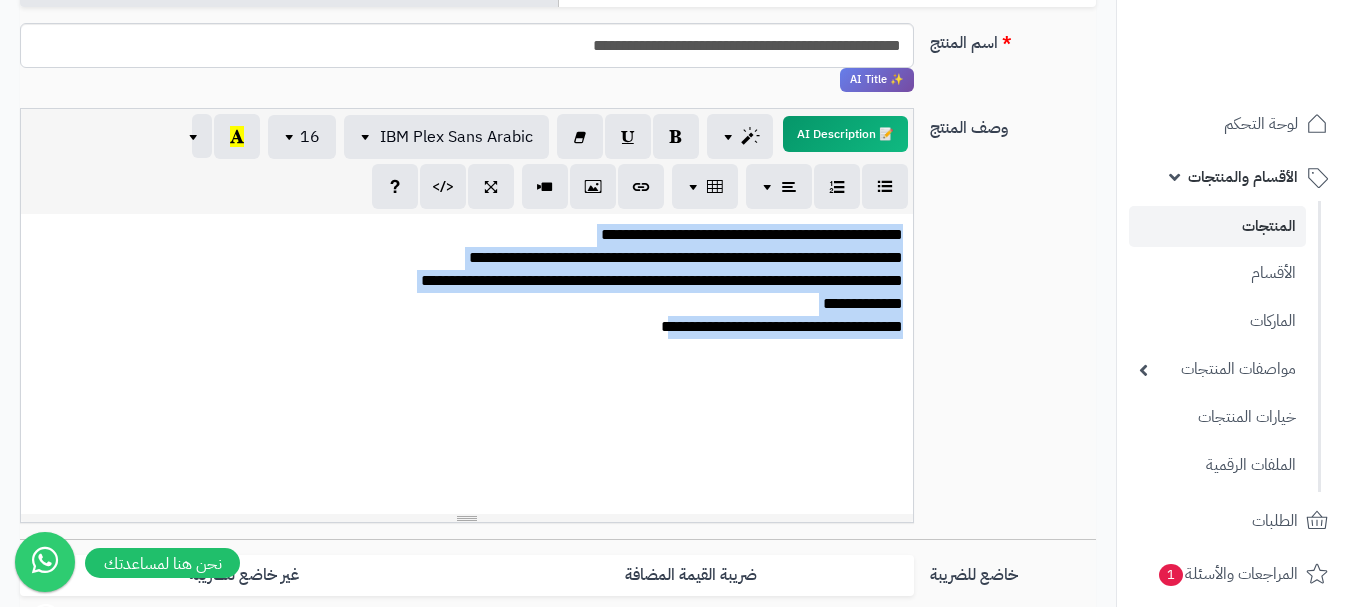 drag, startPoint x: 905, startPoint y: 236, endPoint x: 884, endPoint y: 349, distance: 114.93476 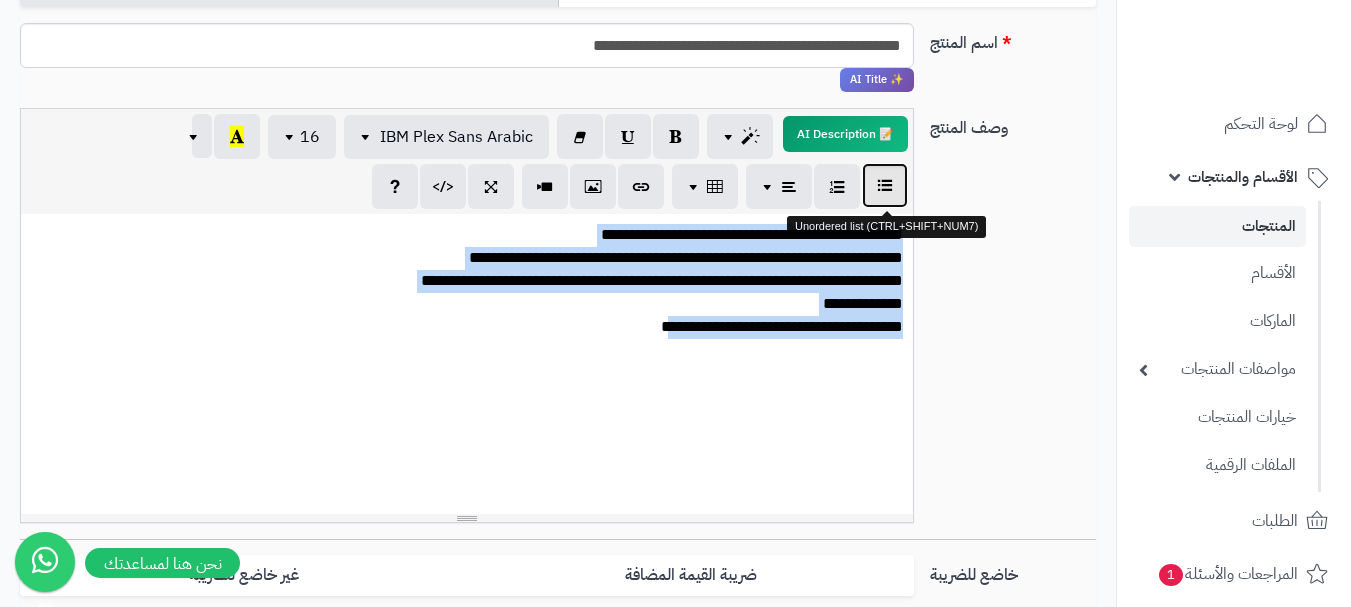 click at bounding box center (885, 185) 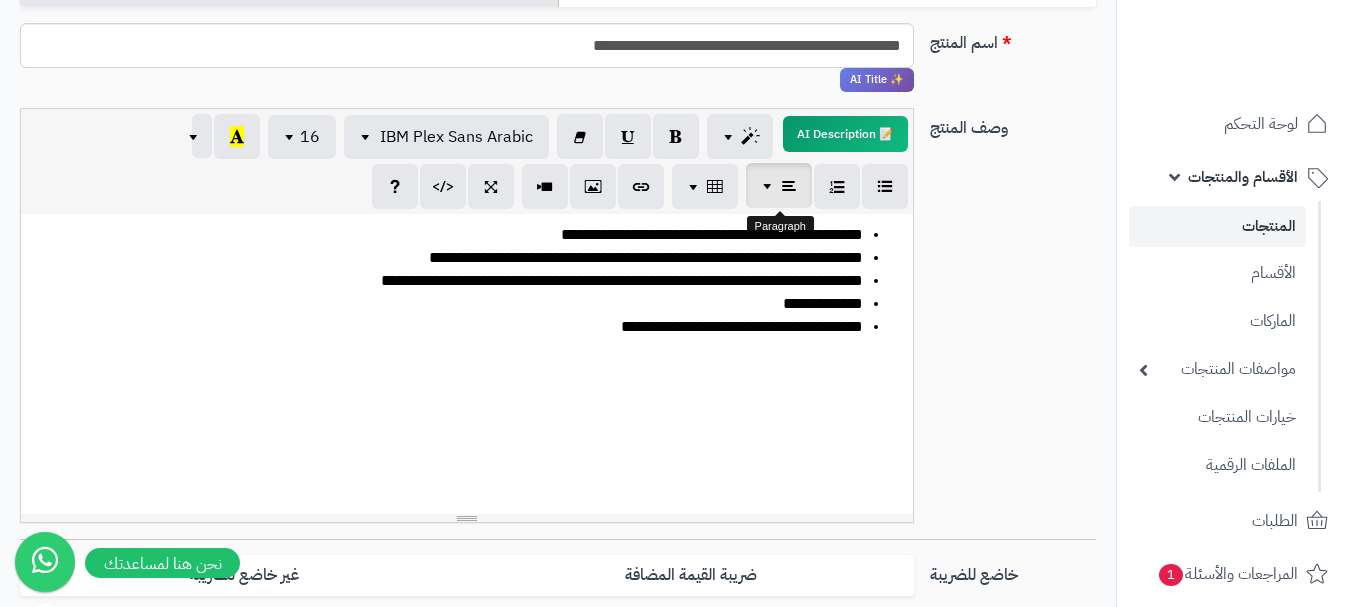 click at bounding box center (779, 185) 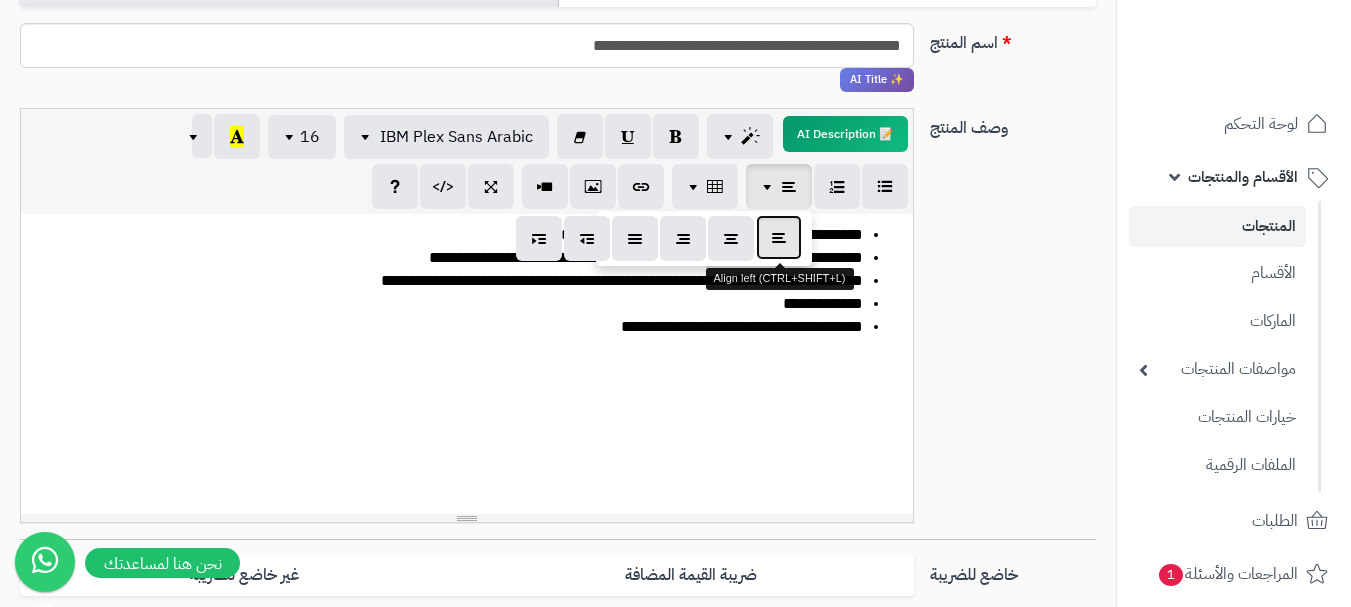 click at bounding box center [779, 237] 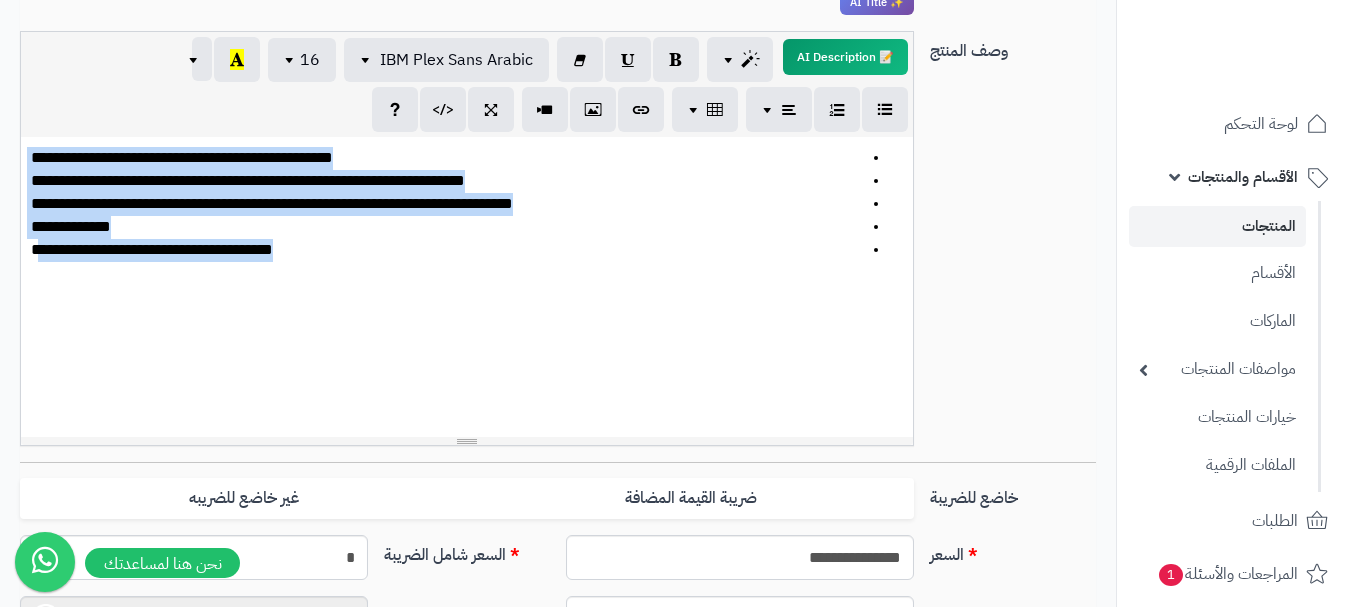 scroll, scrollTop: 464, scrollLeft: 0, axis: vertical 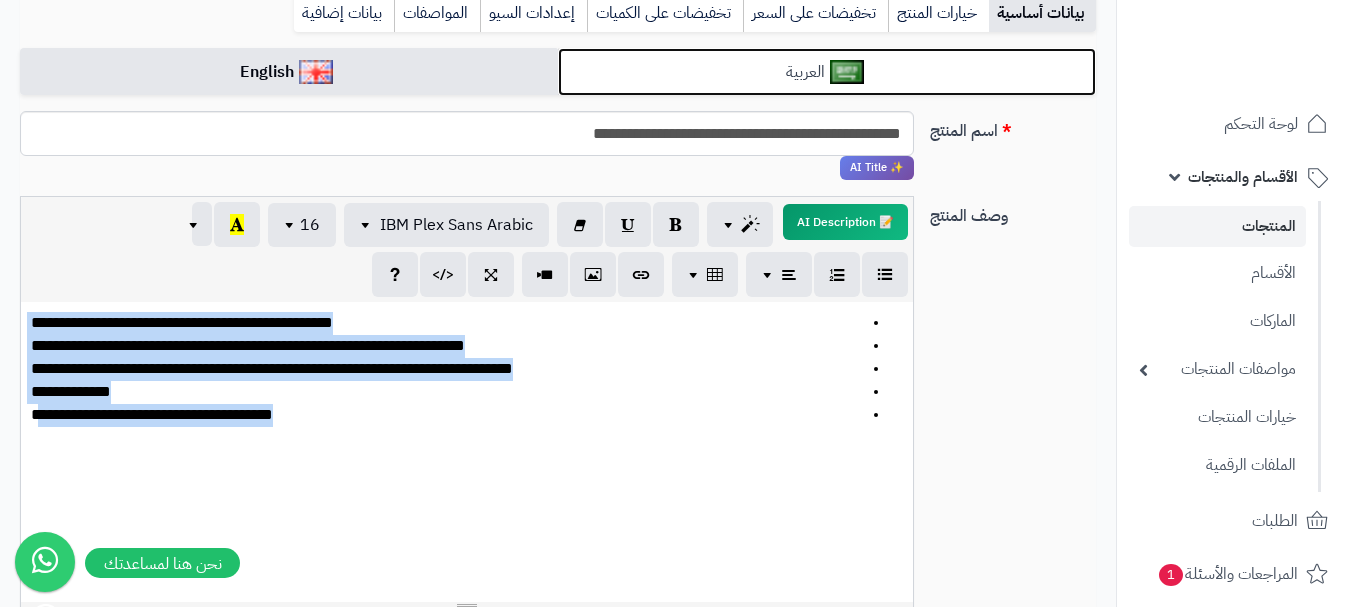click on "العربية" at bounding box center [827, 72] 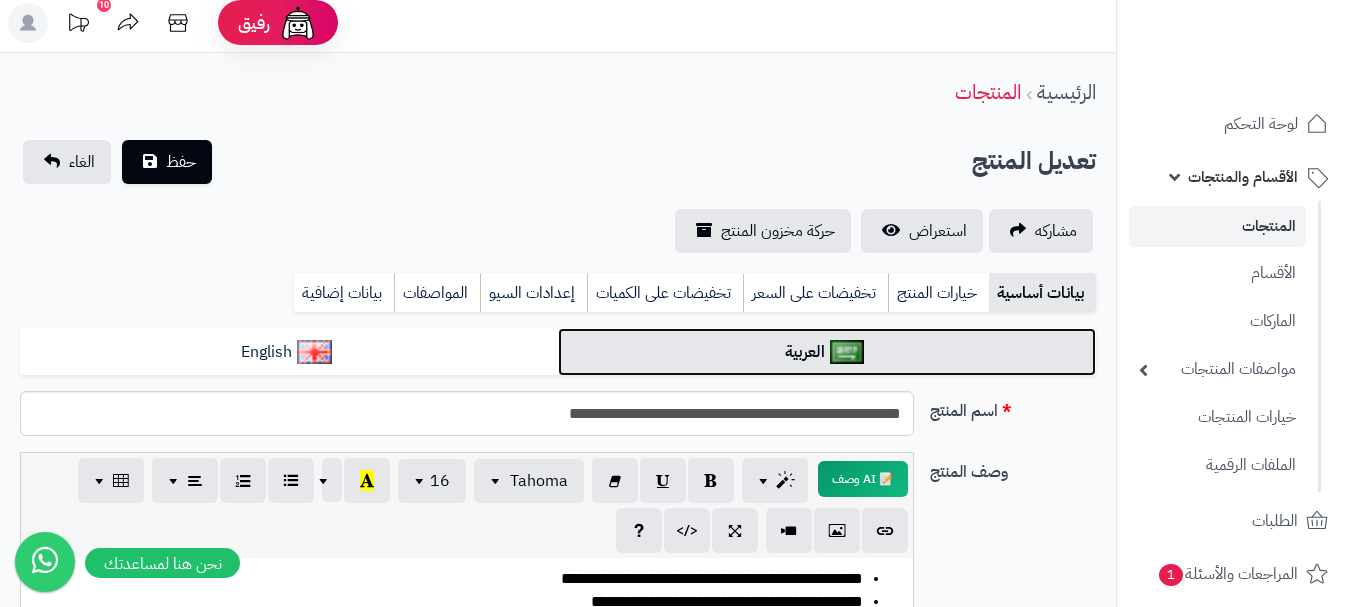 scroll, scrollTop: 0, scrollLeft: 0, axis: both 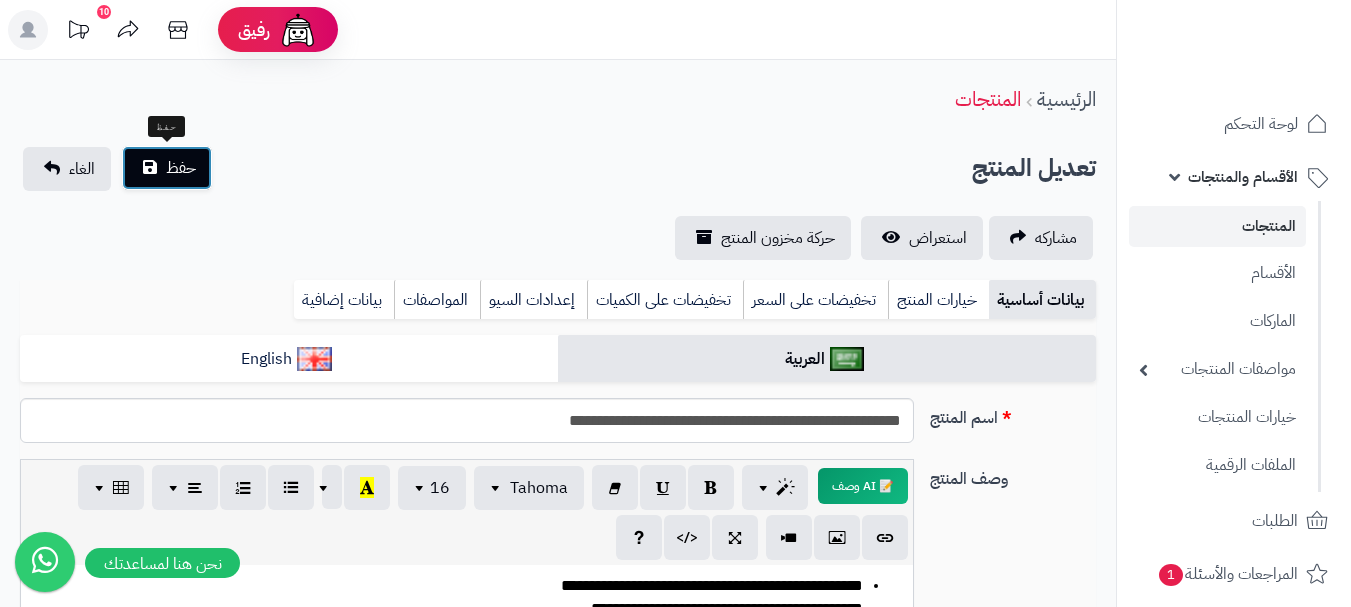 click on "حفظ" at bounding box center (181, 168) 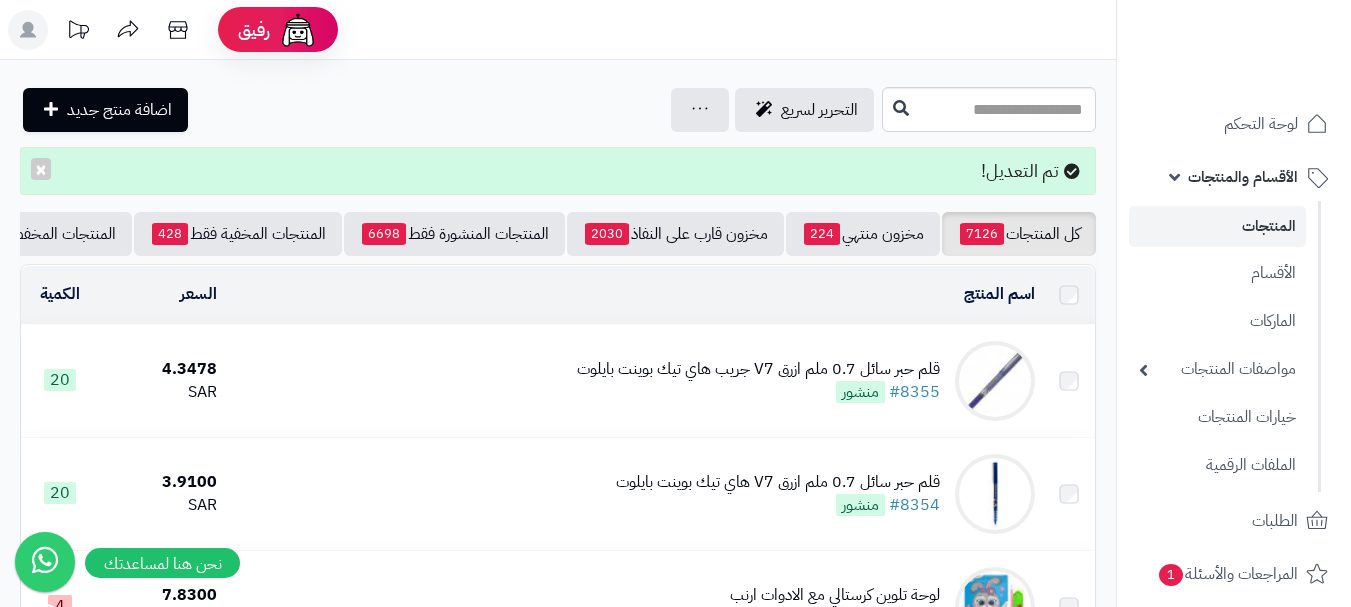 scroll, scrollTop: 0, scrollLeft: 0, axis: both 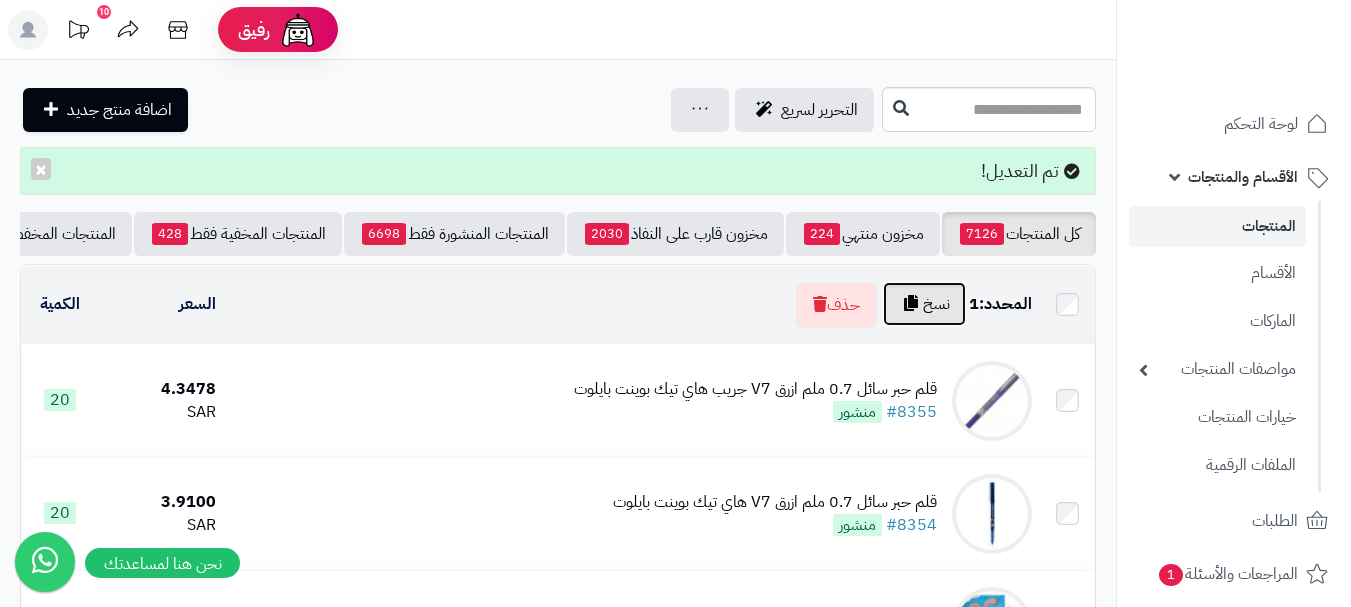 click on "نسخ" at bounding box center (924, 304) 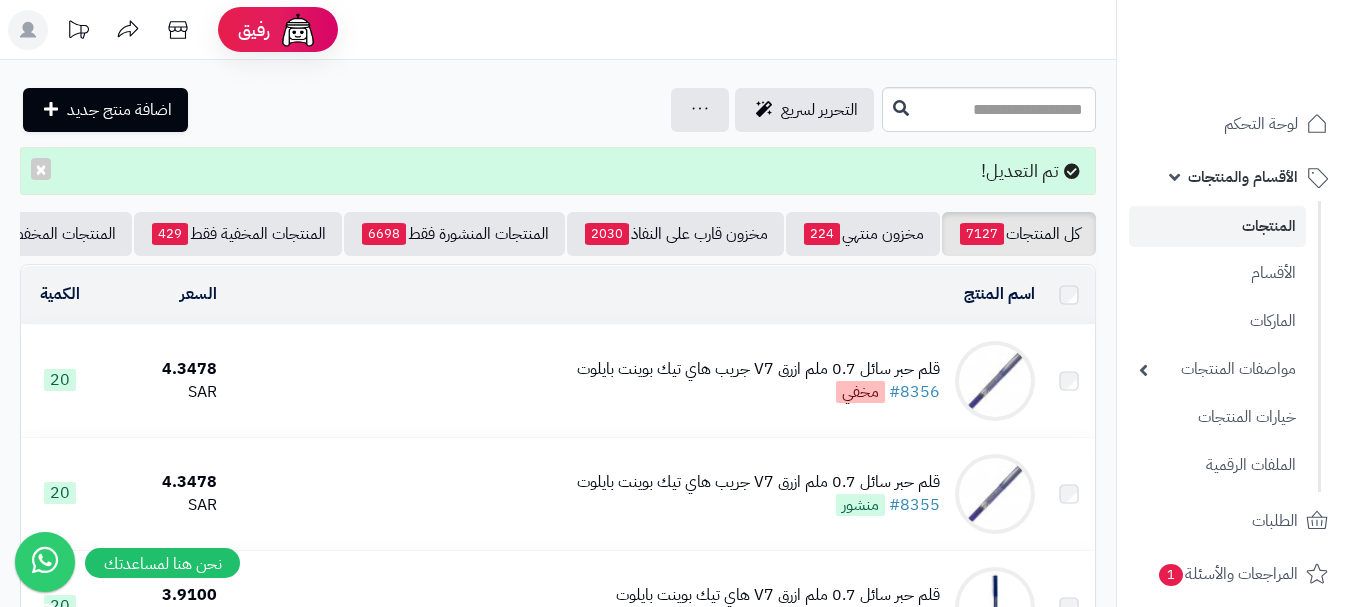 scroll, scrollTop: 0, scrollLeft: 0, axis: both 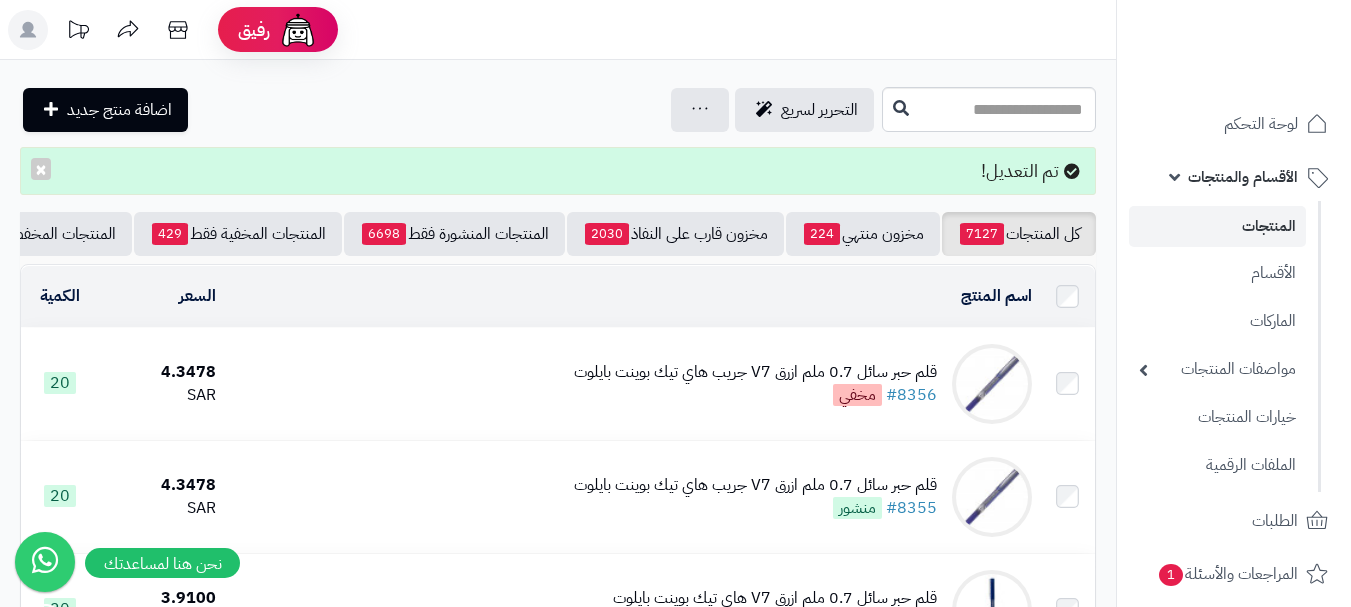 click on "قلم حبر سائل 0.7 ملم ازرق V7 جريب هاي تيك بوينت بايلوت" at bounding box center (755, 372) 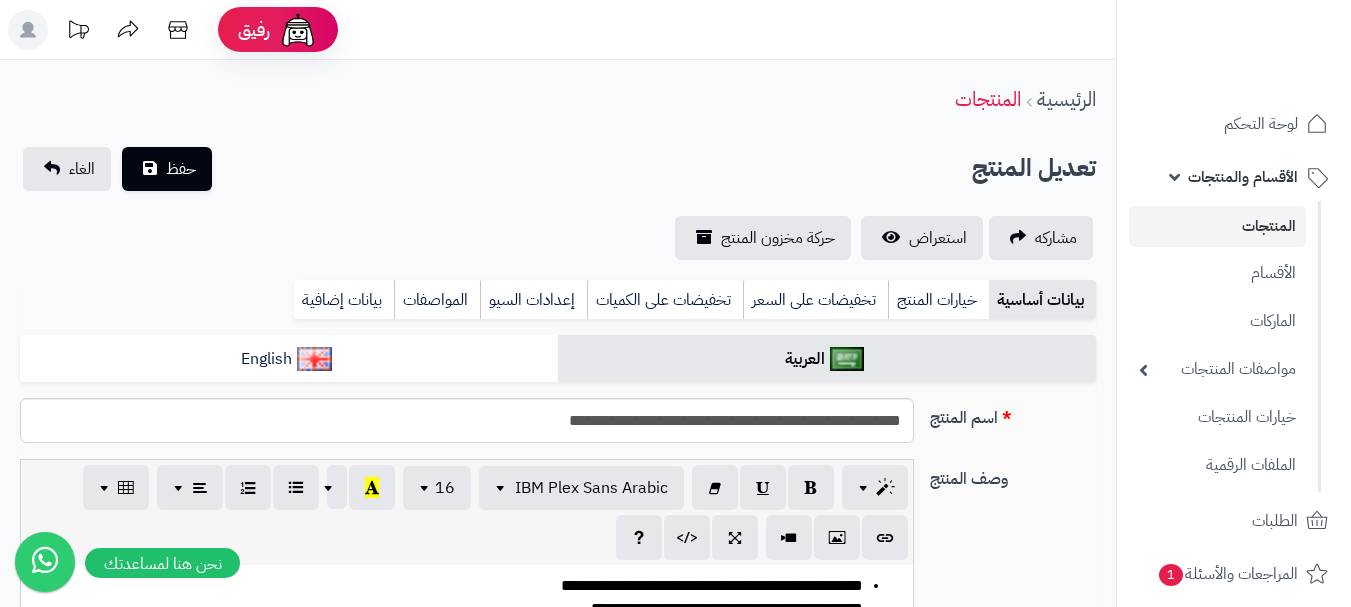 scroll, scrollTop: 0, scrollLeft: 0, axis: both 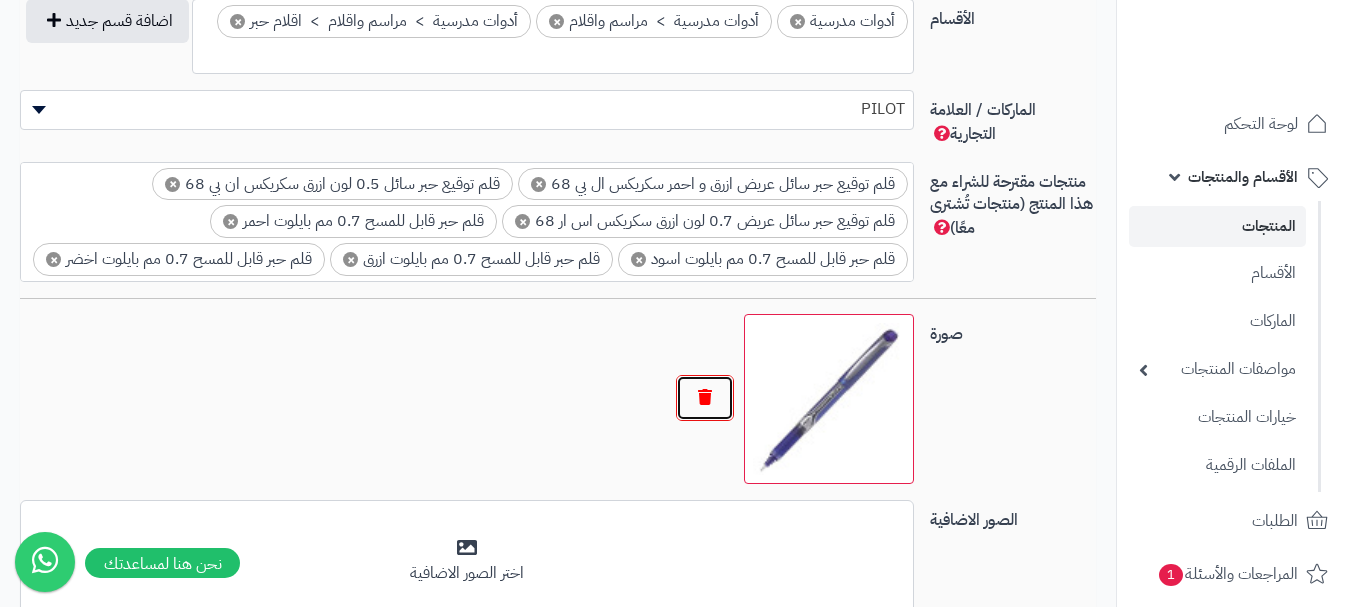 click at bounding box center (705, 398) 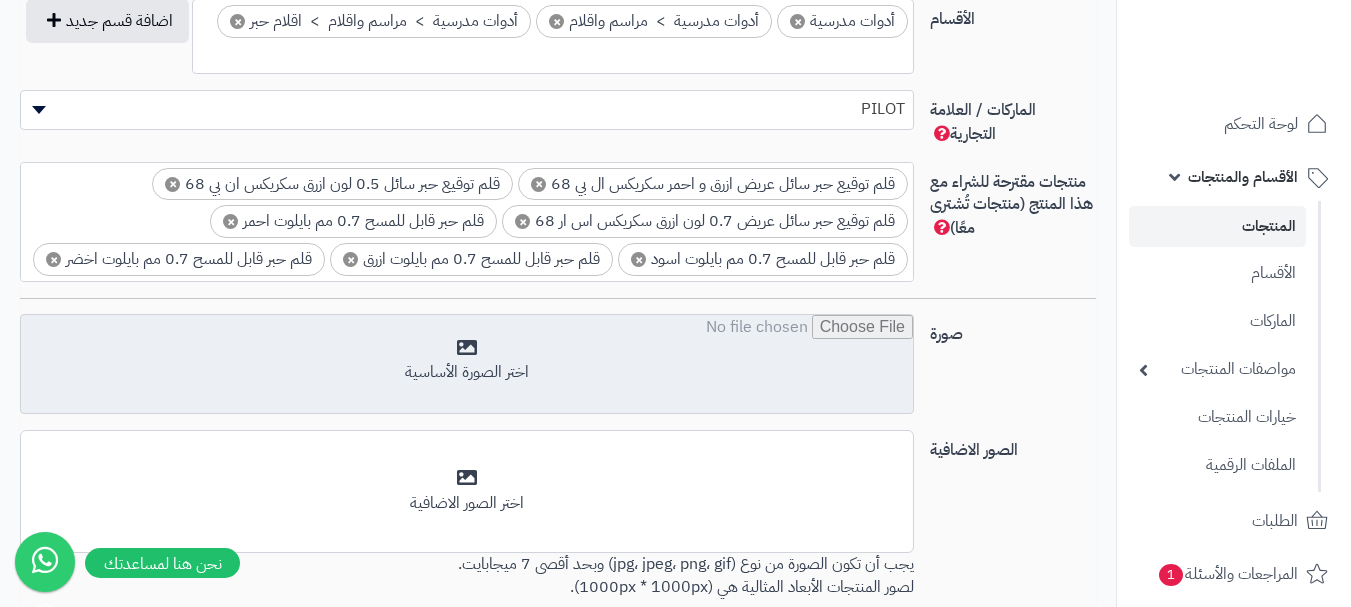 click at bounding box center [467, 365] 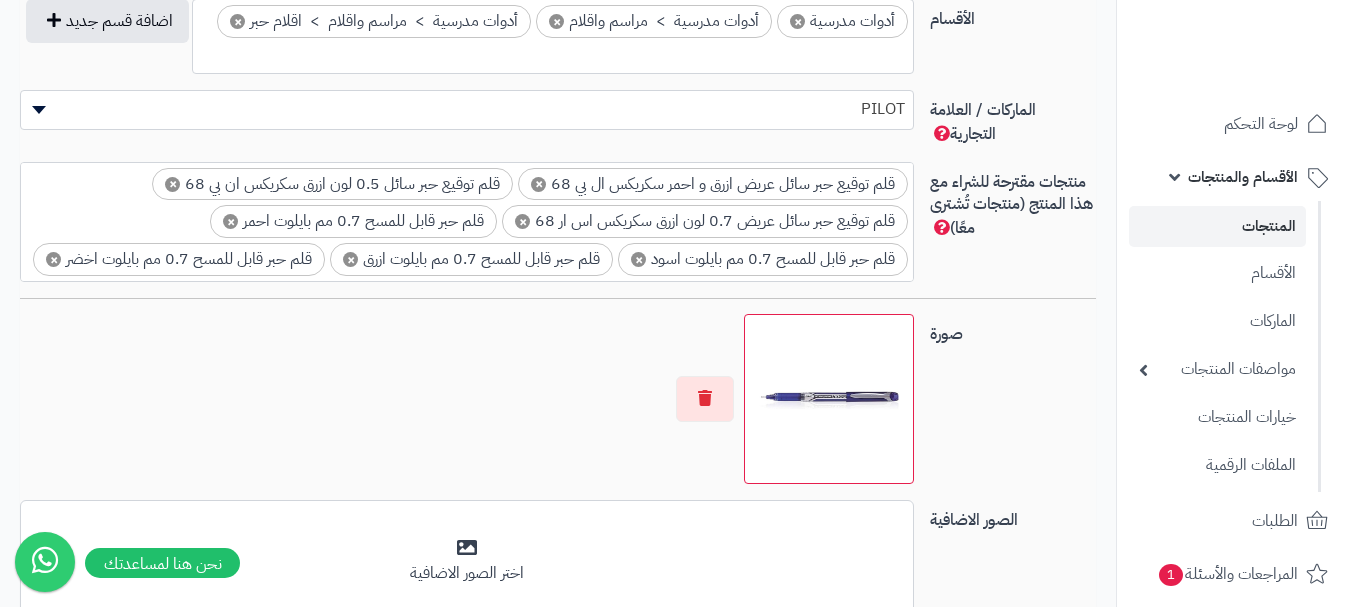 click on "× قلم توقيع حبر سائل عريض ازرق و احمر سكريكس ال بي 68 × قلم توقيع حبر سائل 0.5 لون ازرق سكريكس ان بي 68 × قلم توقيع حبر سائل عريض 0.7 لون ازرق سكريكس اس ار 68 × قلم حبر قابل للمسح 0.7 مم بايلوت احمر × قلم حبر قابل للمسح 0.7 مم بايلوت اسود × قلم حبر قابل للمسح 0.7 مم بايلوت ازرق × قلم حبر قابل للمسح 0.7 مم بايلوت اخضر × طقم اقلام سبورة بايلوت راس مشطوف 4 ألوان" at bounding box center (467, 238) 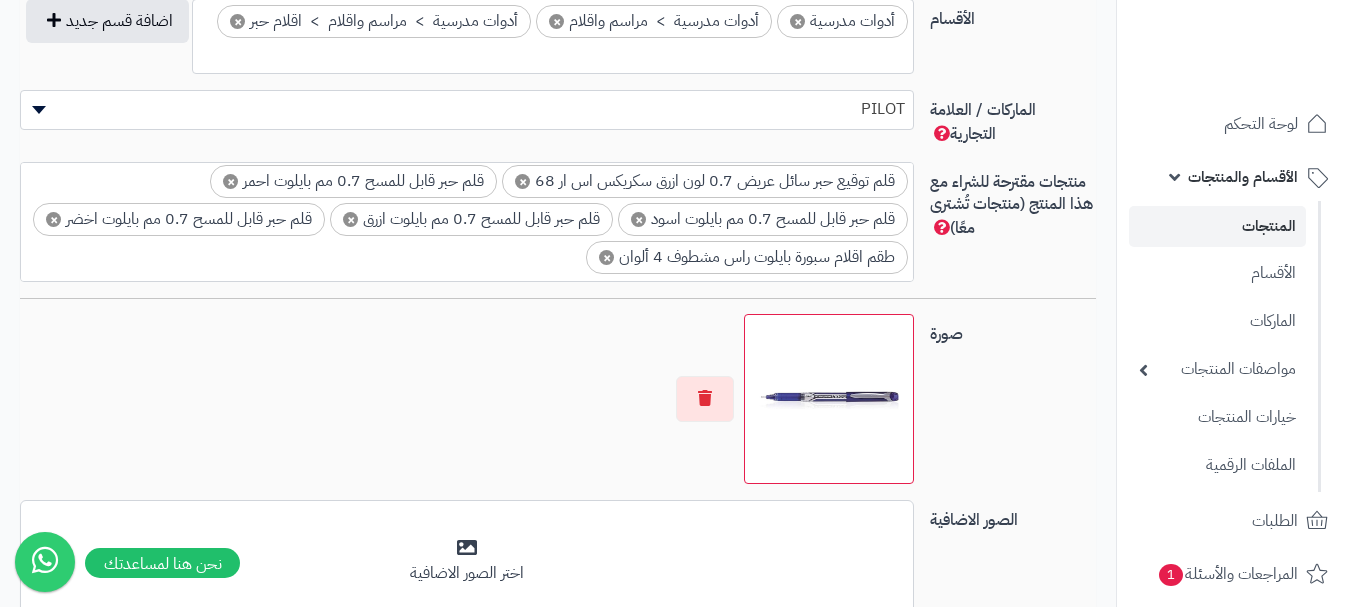 click on "× طقم اقلام سبورة بايلوت راس مشطوف 4 ألوان" at bounding box center (747, 257) 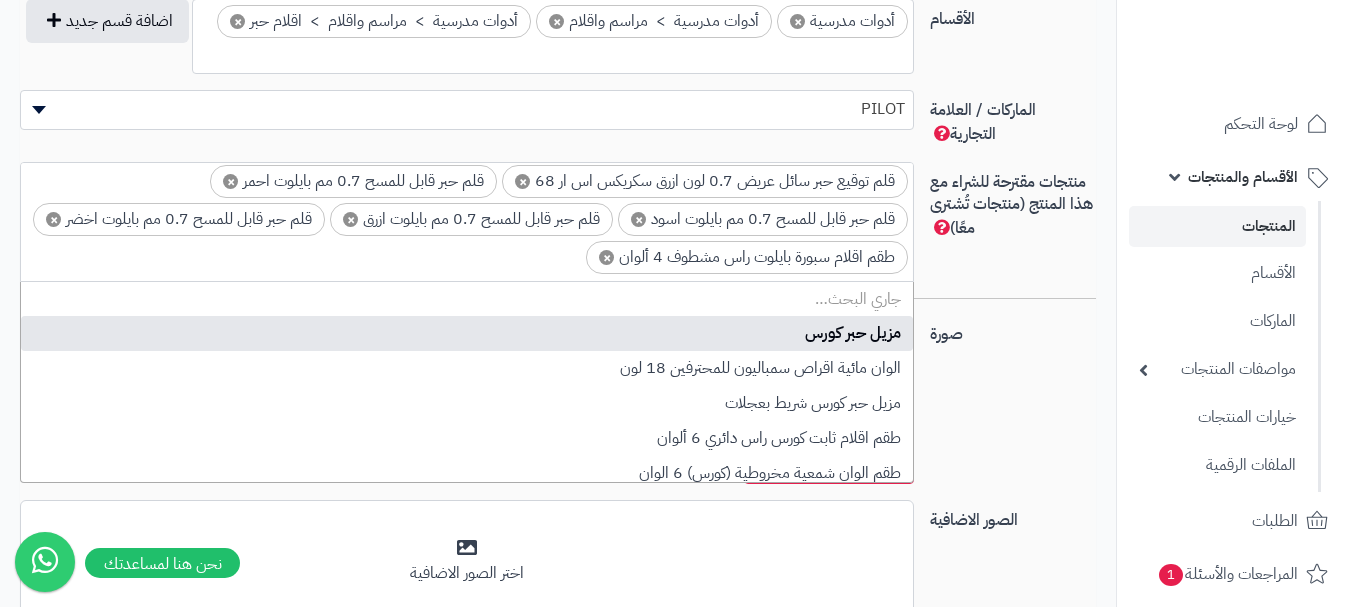 type on "*" 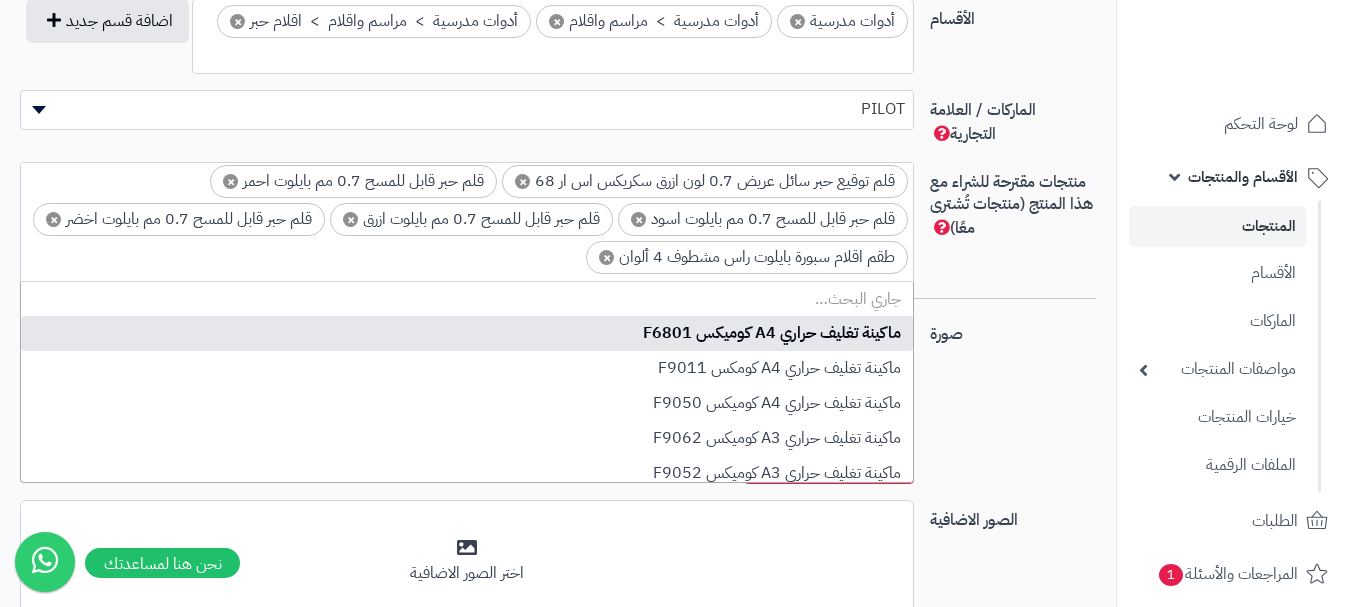 scroll, scrollTop: 0, scrollLeft: -5, axis: horizontal 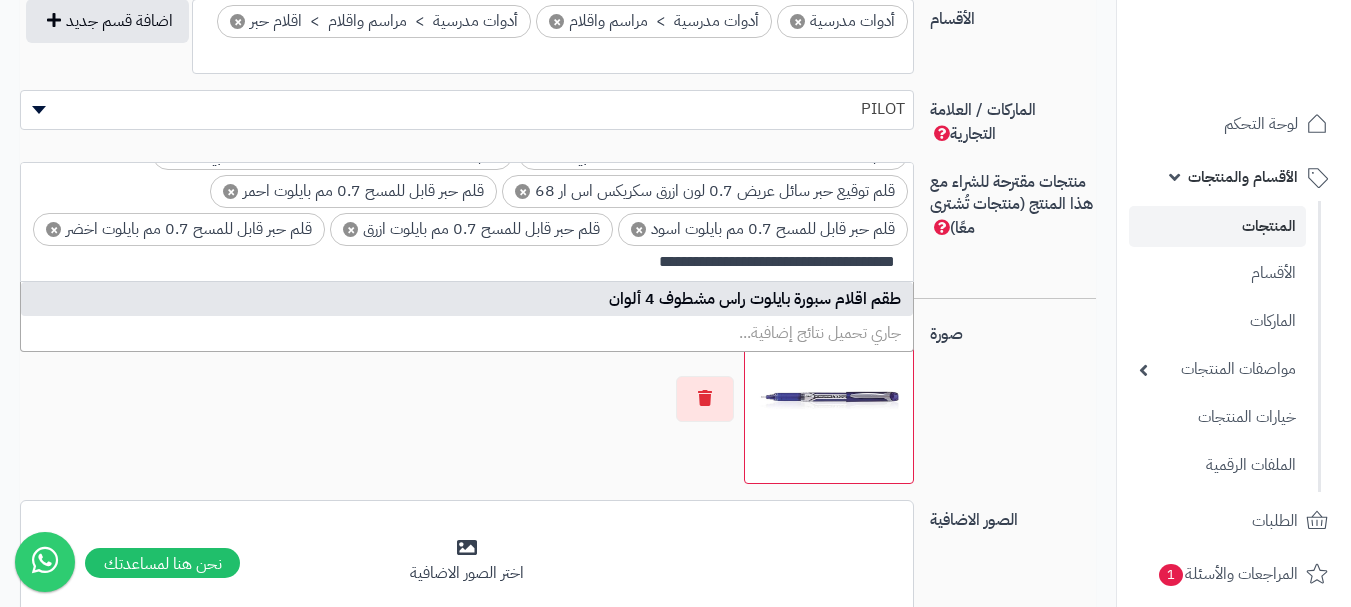 type on "**********" 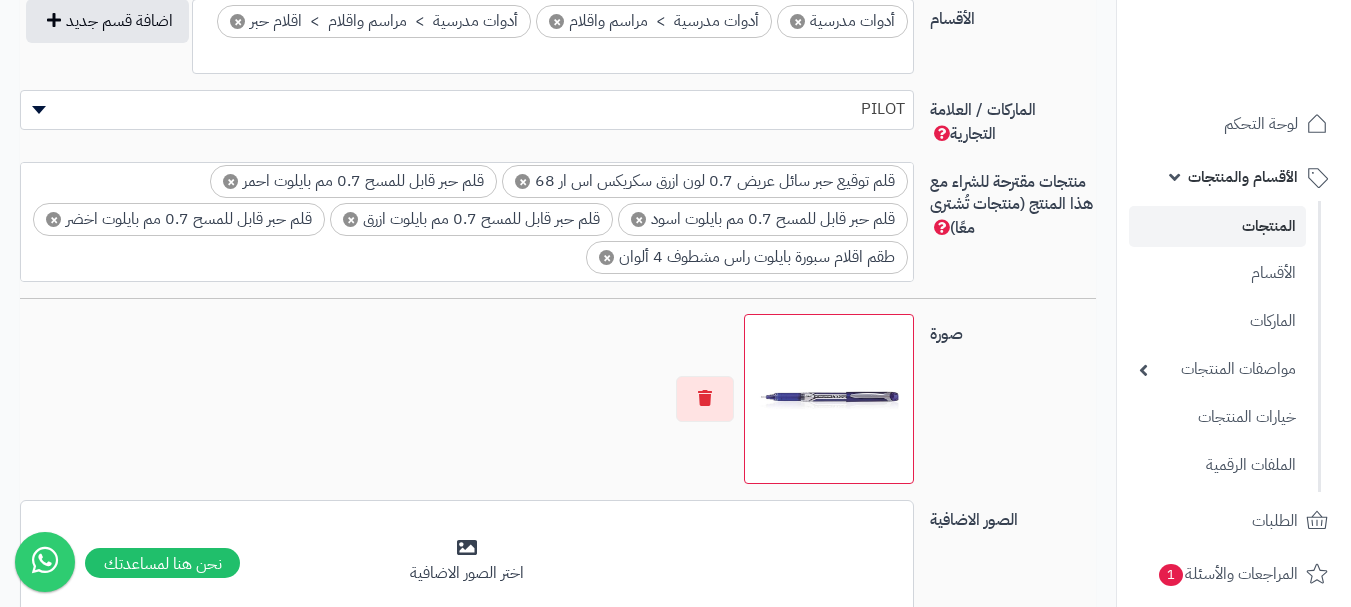 scroll, scrollTop: 61, scrollLeft: 0, axis: vertical 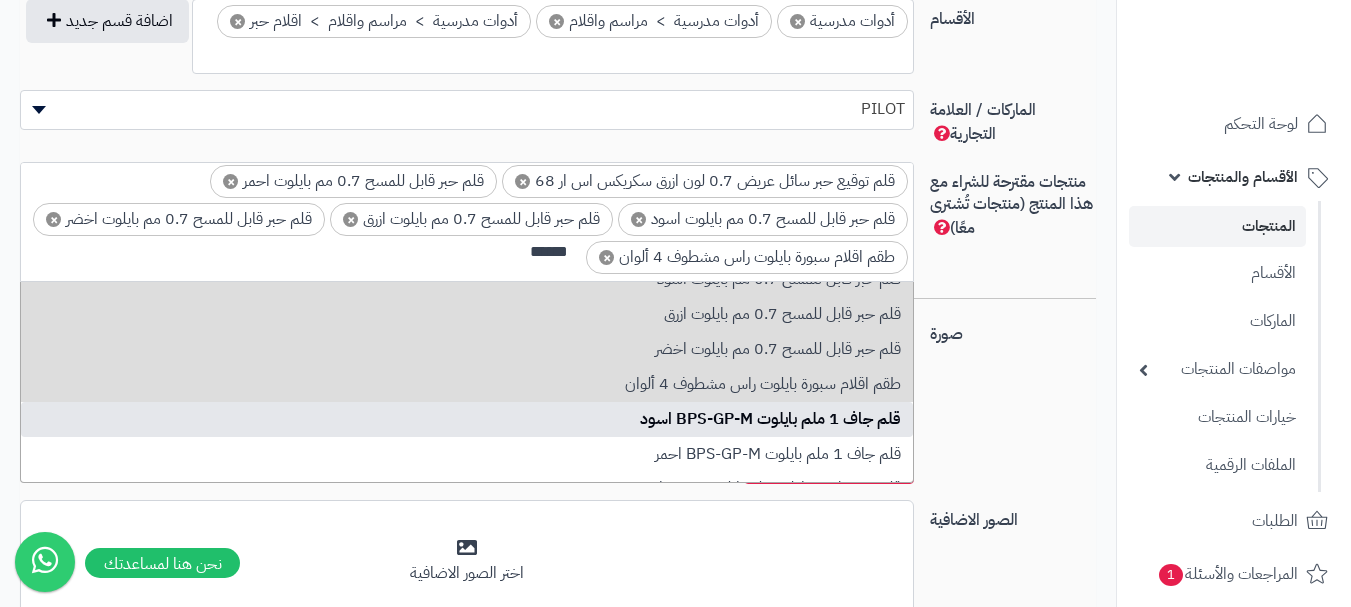 type on "******" 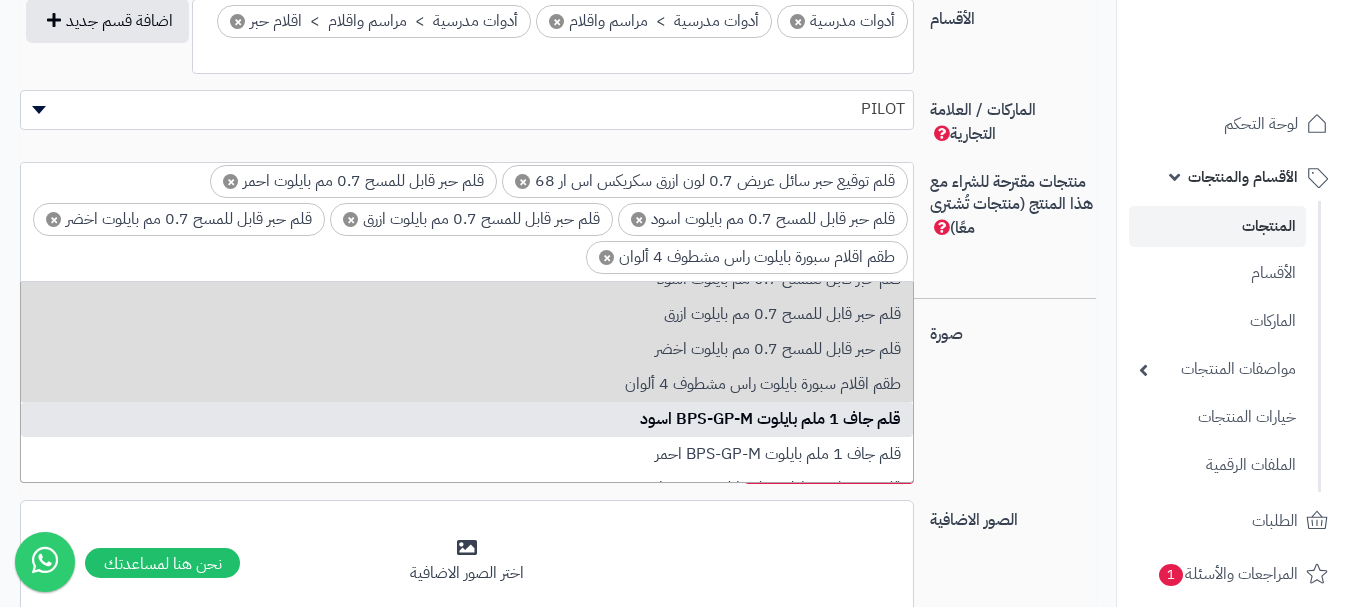 scroll, scrollTop: 61, scrollLeft: 0, axis: vertical 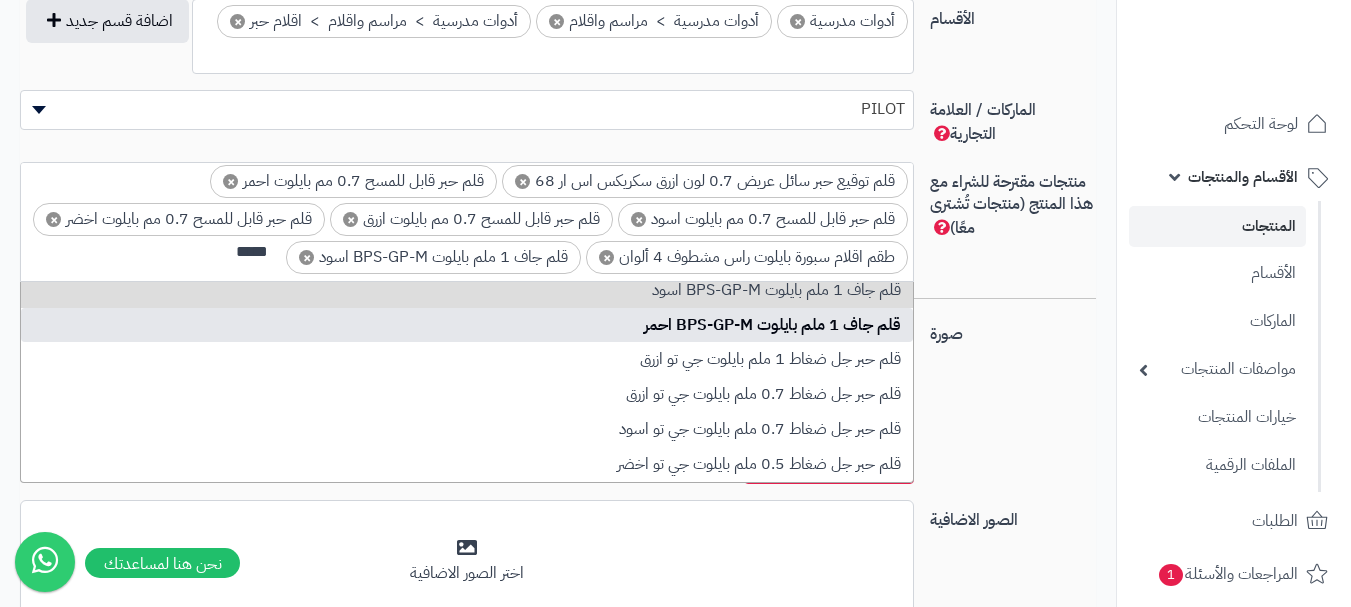 type on "*****" 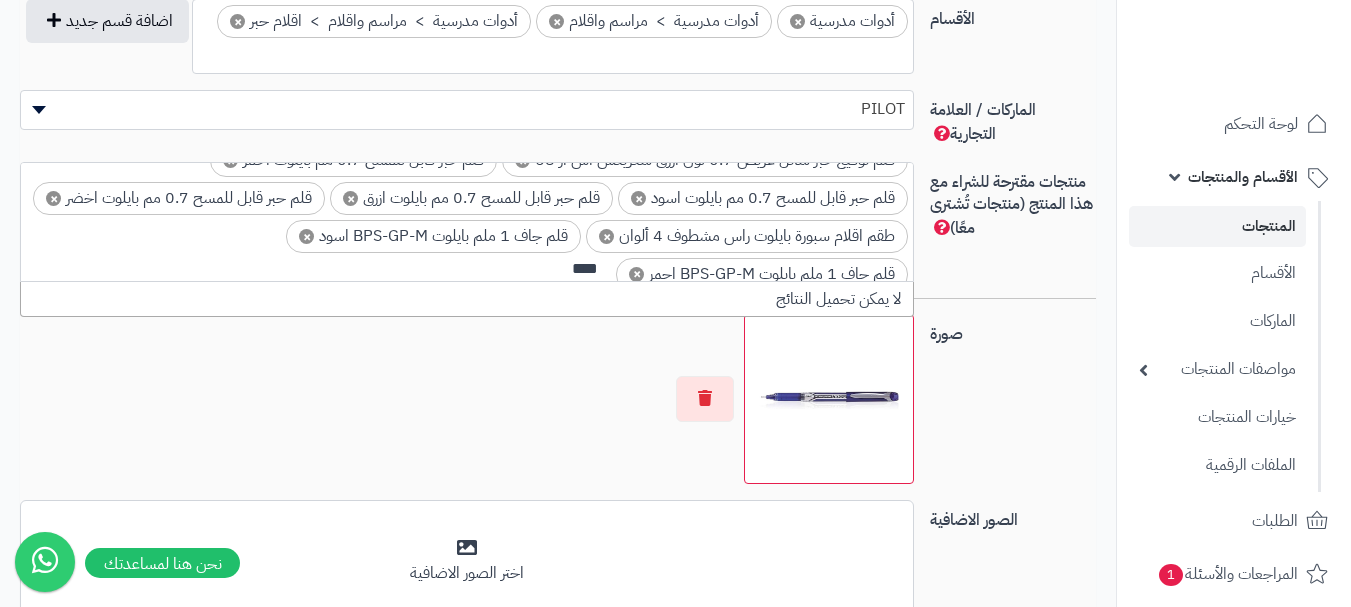 scroll, scrollTop: 0, scrollLeft: 0, axis: both 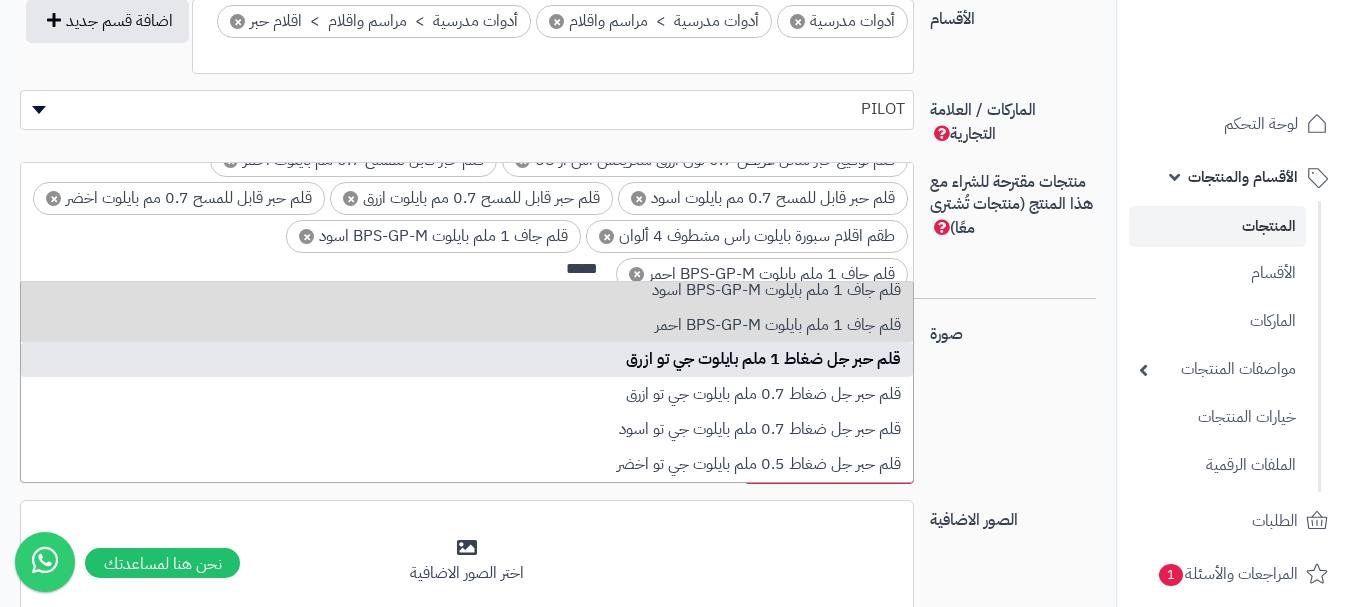 type on "*****" 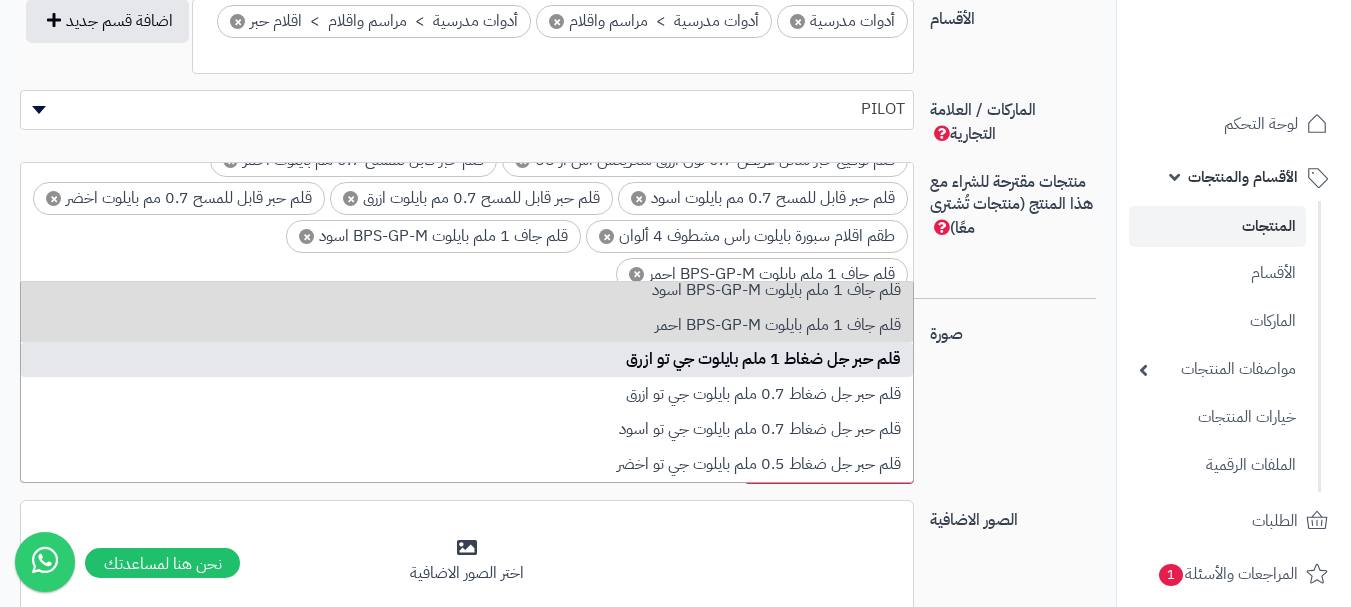 scroll, scrollTop: 116, scrollLeft: 0, axis: vertical 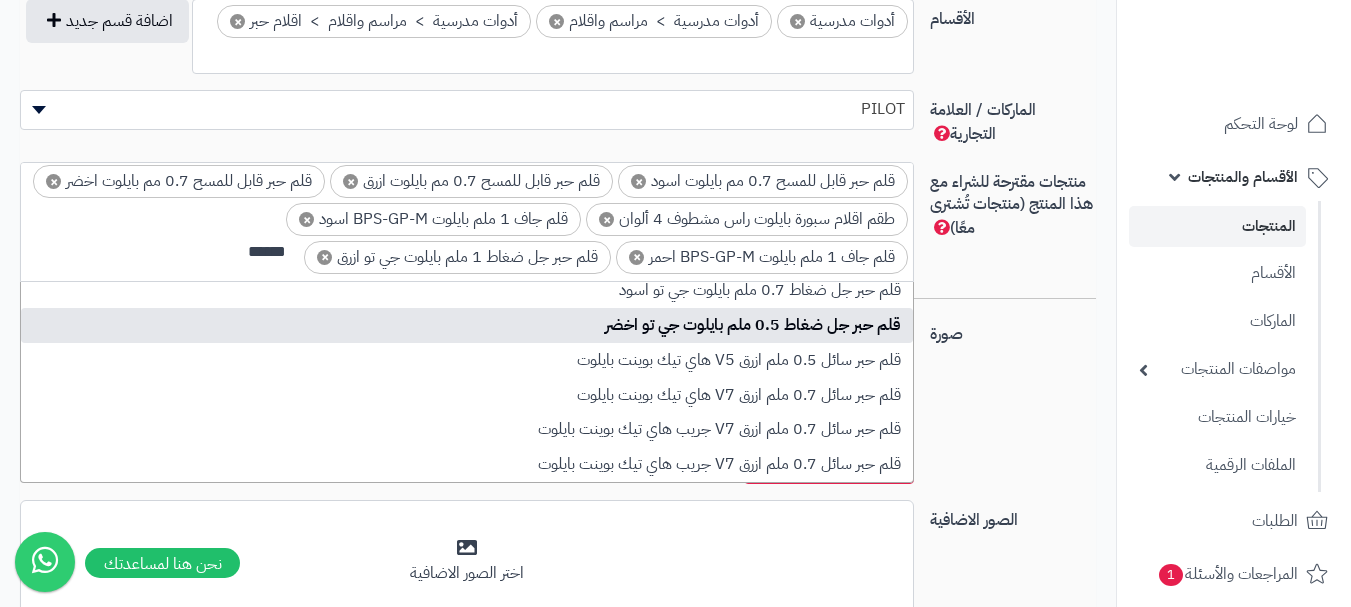 type on "******" 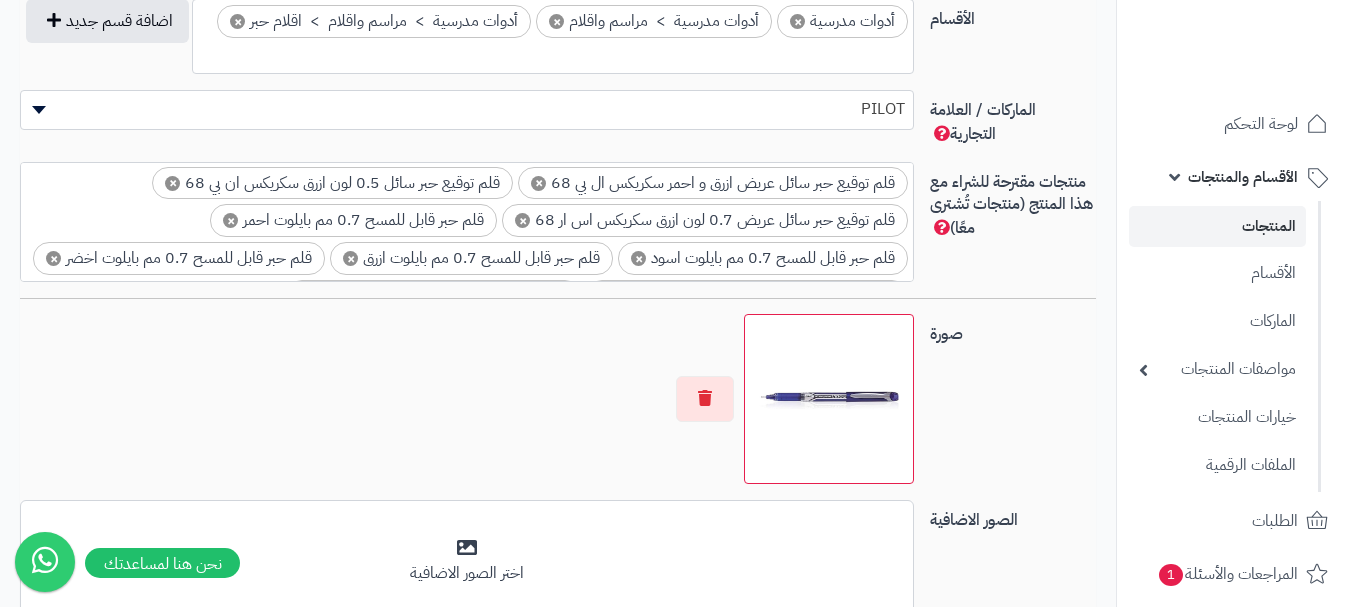 scroll, scrollTop: 0, scrollLeft: 0, axis: both 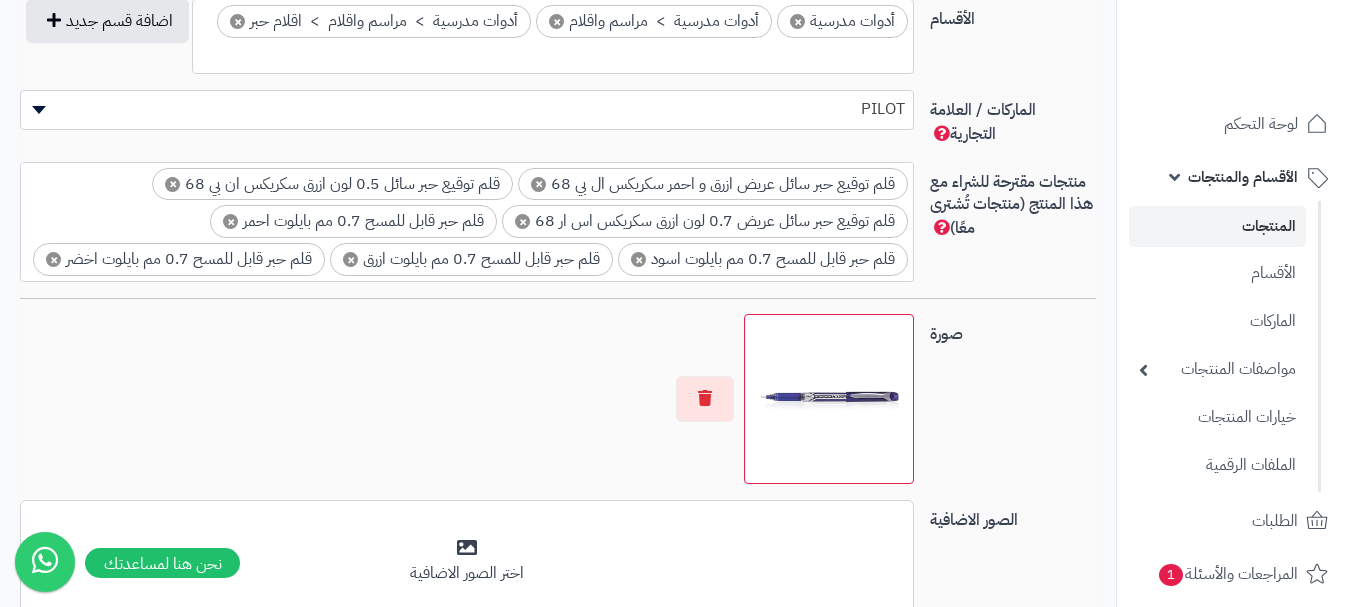 click on "×" at bounding box center [538, 184] 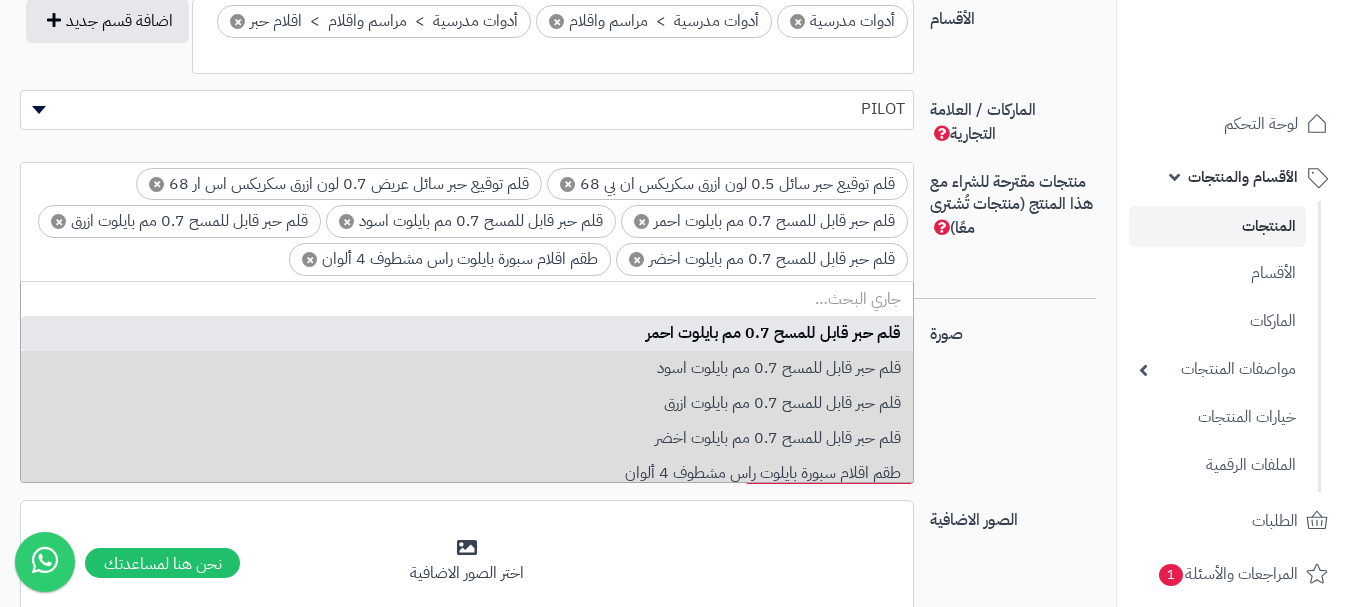 scroll, scrollTop: 116, scrollLeft: 0, axis: vertical 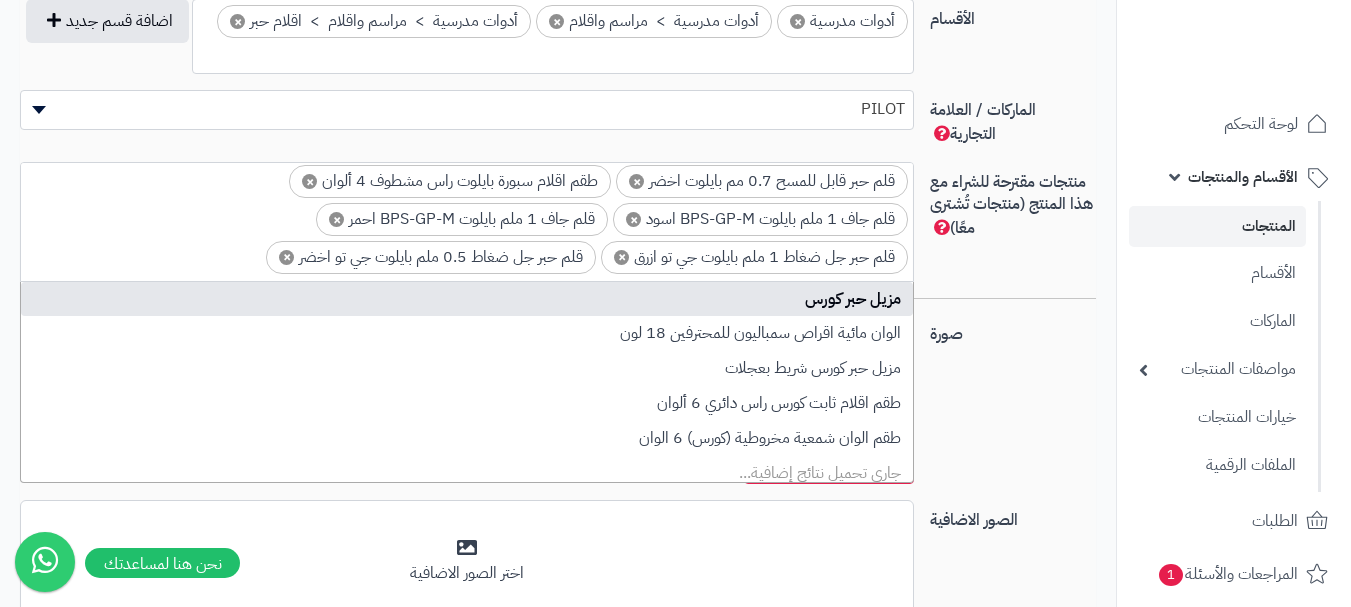click on "× قلم توقيع حبر سائل 0.5 لون ازرق سكريكس ان بي 68 × قلم توقيع حبر سائل عريض 0.7 لون ازرق سكريكس اس ار 68 × قلم حبر قابل للمسح 0.7 مم بايلوت احمر × قلم حبر قابل للمسح 0.7 مم بايلوت اسود × قلم حبر قابل للمسح 0.7 مم بايلوت ازرق × قلم حبر قابل للمسح 0.7 مم بايلوت اخضر × طقم اقلام سبورة بايلوت راس مشطوف 4 ألوان × قلم جاف 1 ملم بايلوت BPS-GP-M اسود × قلم جاف 1 ملم بايلوت BPS-GP-M احمر × قلم حبر جل ضغاط 1 ملم بايلوت جي تو ازرق × قلم حبر جل ضغاط 0.5 ملم بايلوت جي تو اخضر" at bounding box center [467, 179] 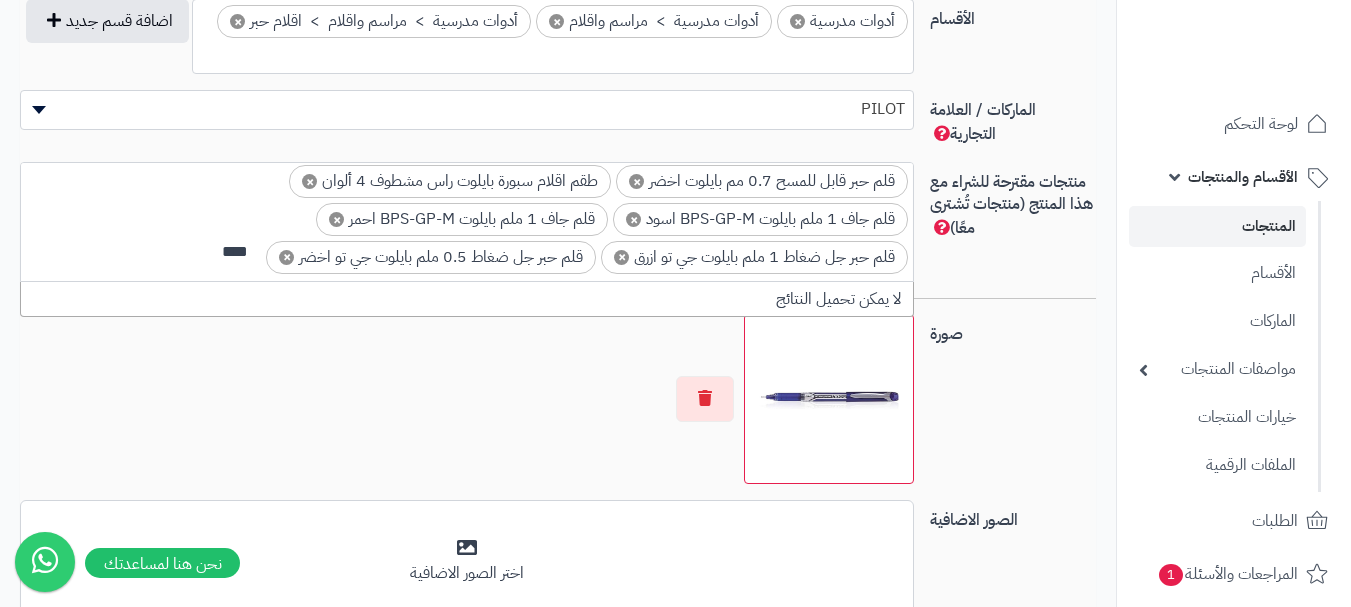 scroll, scrollTop: 0, scrollLeft: 0, axis: both 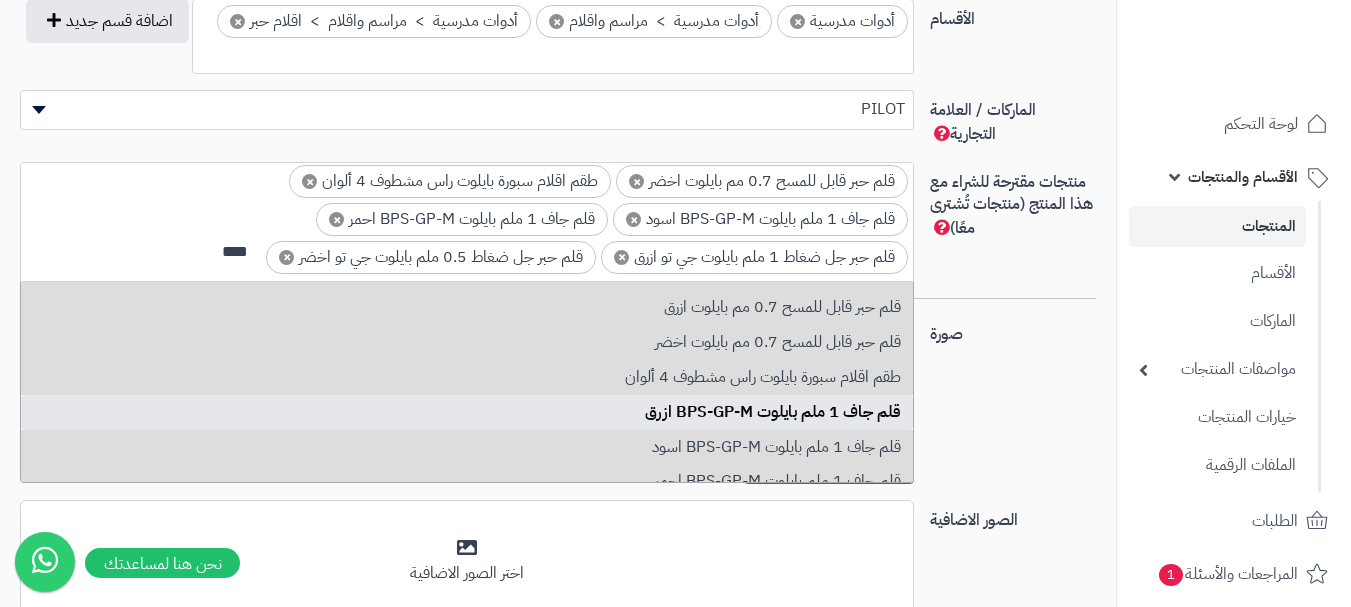 type on "****" 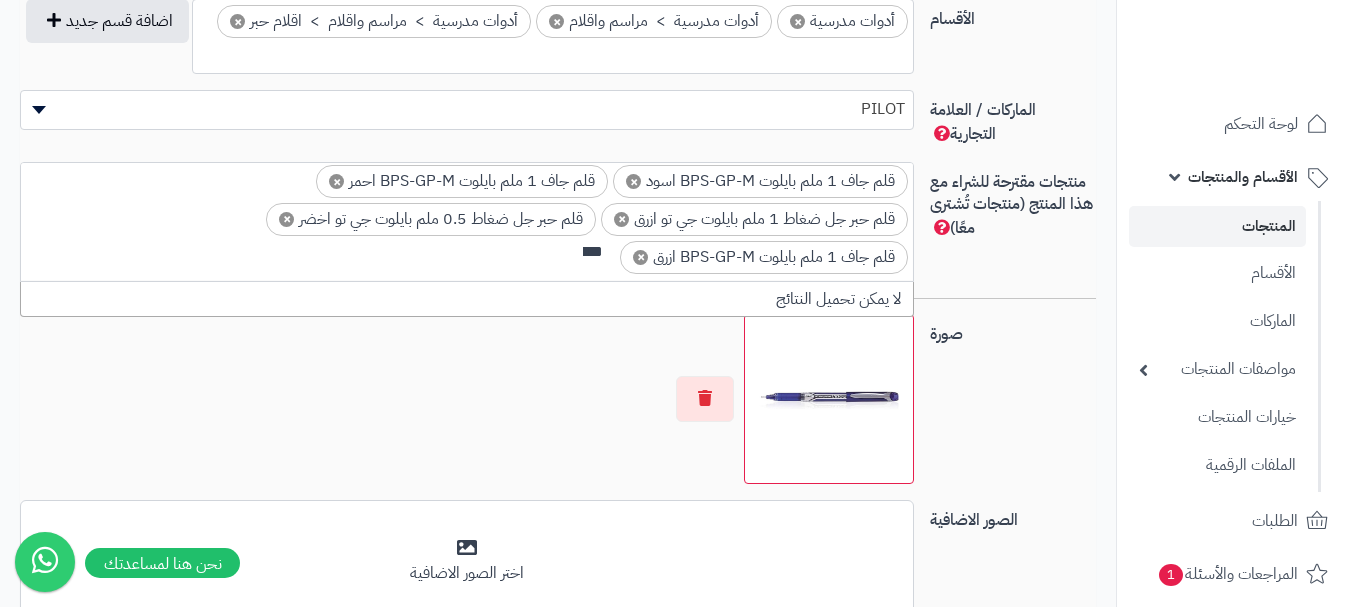 scroll, scrollTop: 0, scrollLeft: 0, axis: both 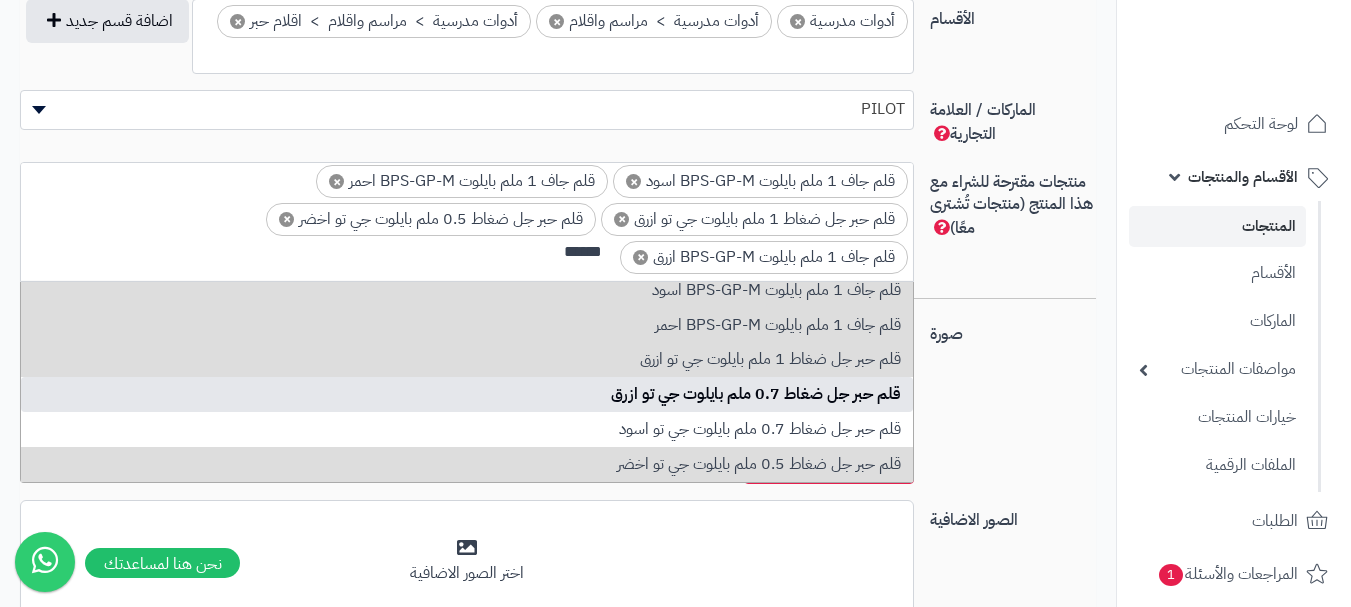 type on "******" 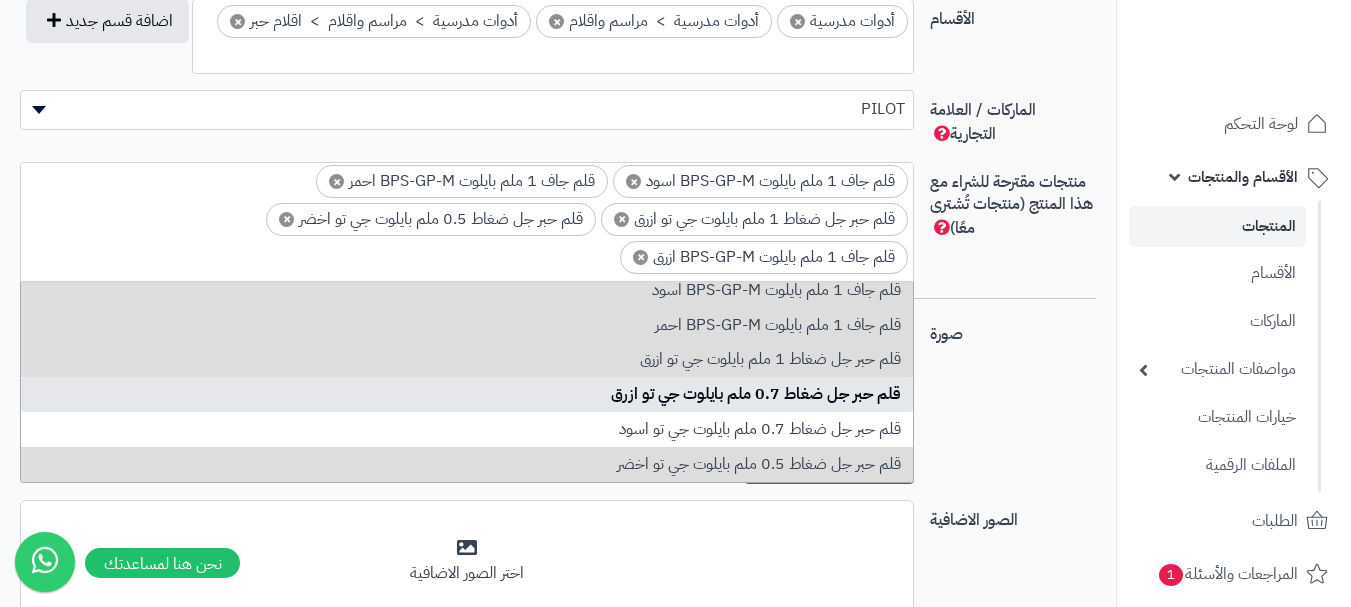 scroll, scrollTop: 137, scrollLeft: 0, axis: vertical 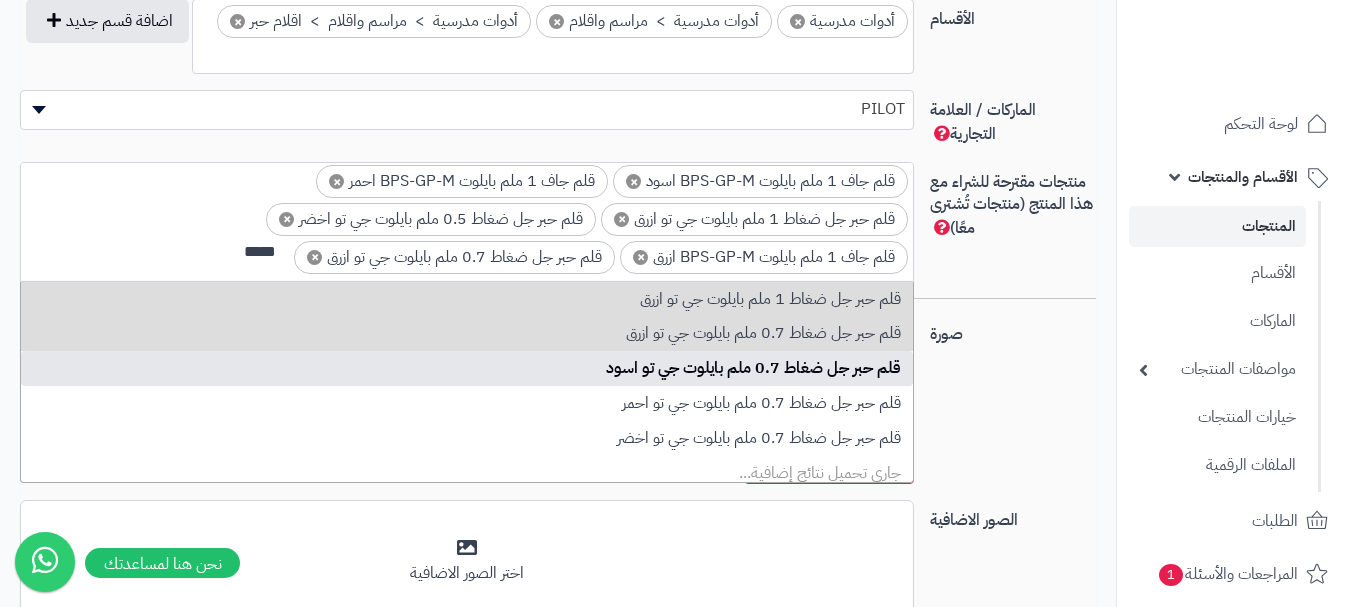 type on "*****" 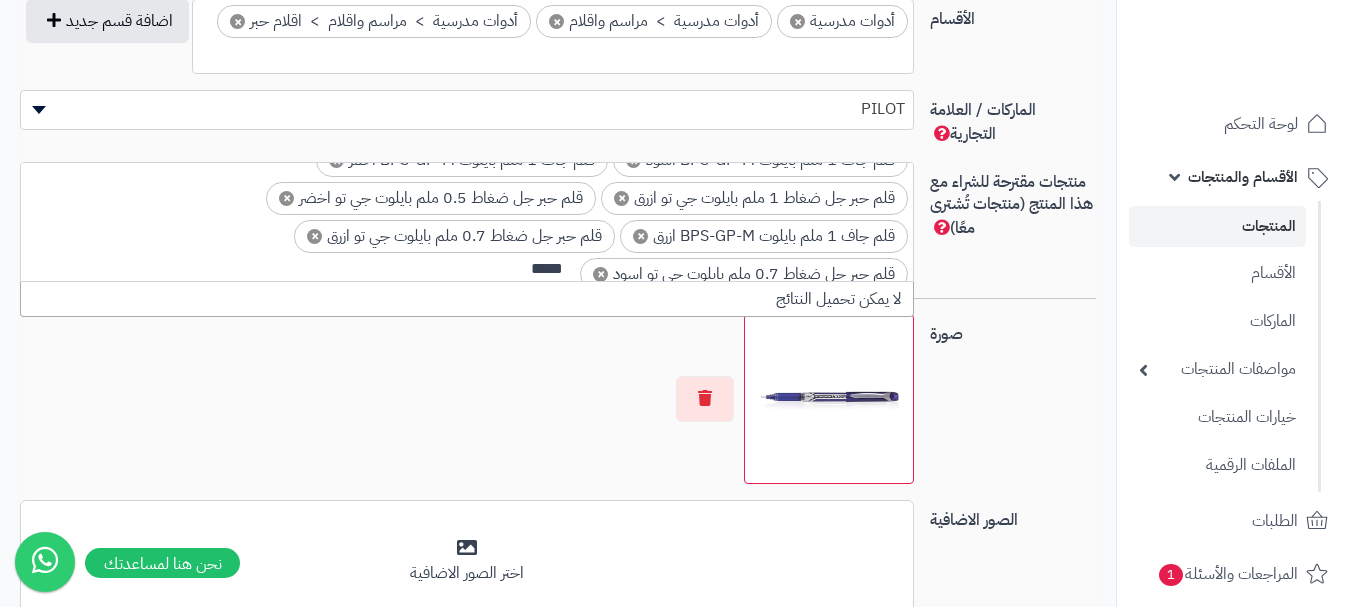 scroll, scrollTop: 0, scrollLeft: 0, axis: both 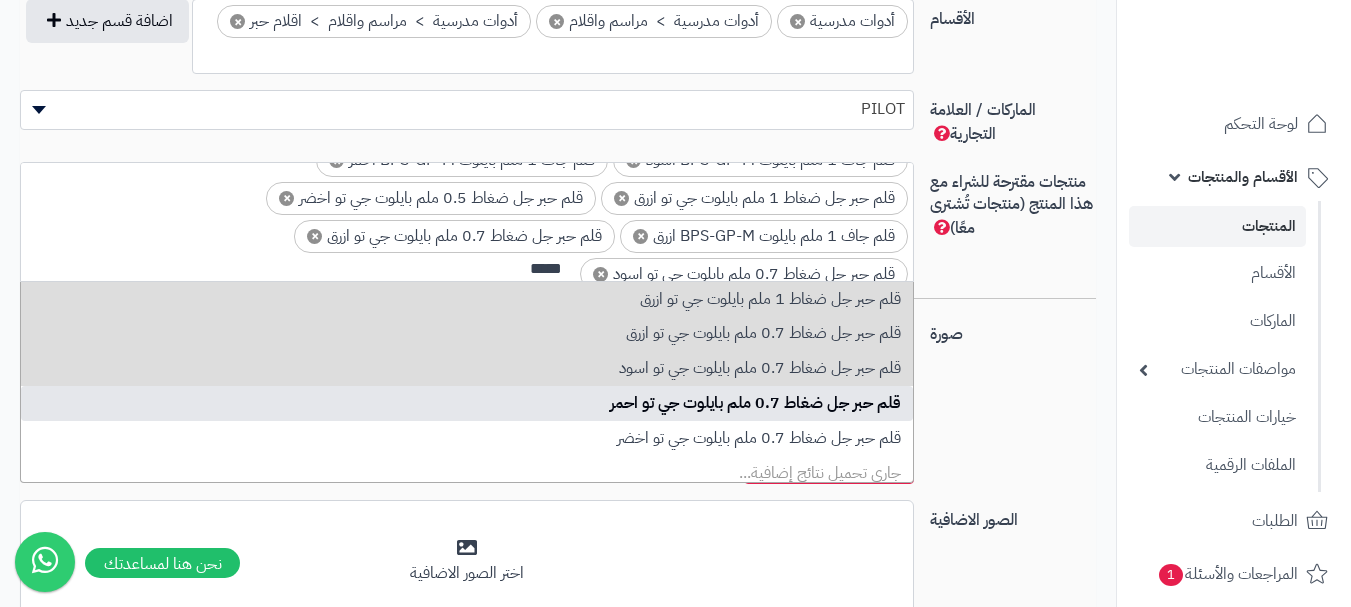 type on "*****" 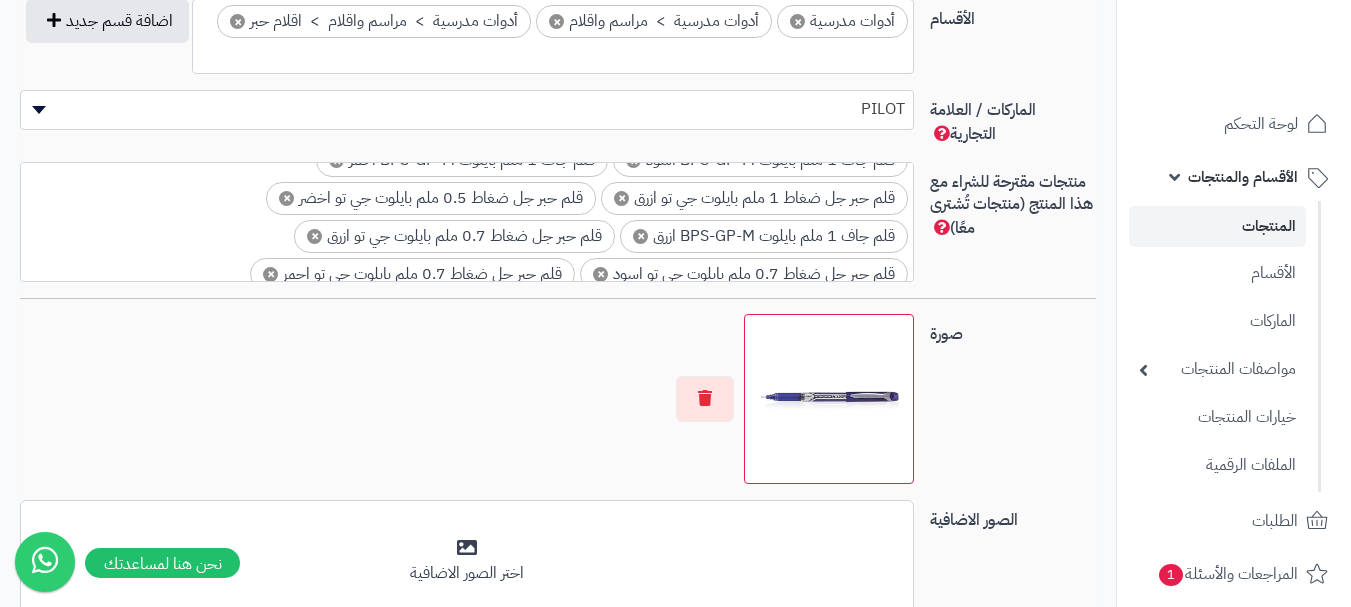 scroll, scrollTop: 192, scrollLeft: 0, axis: vertical 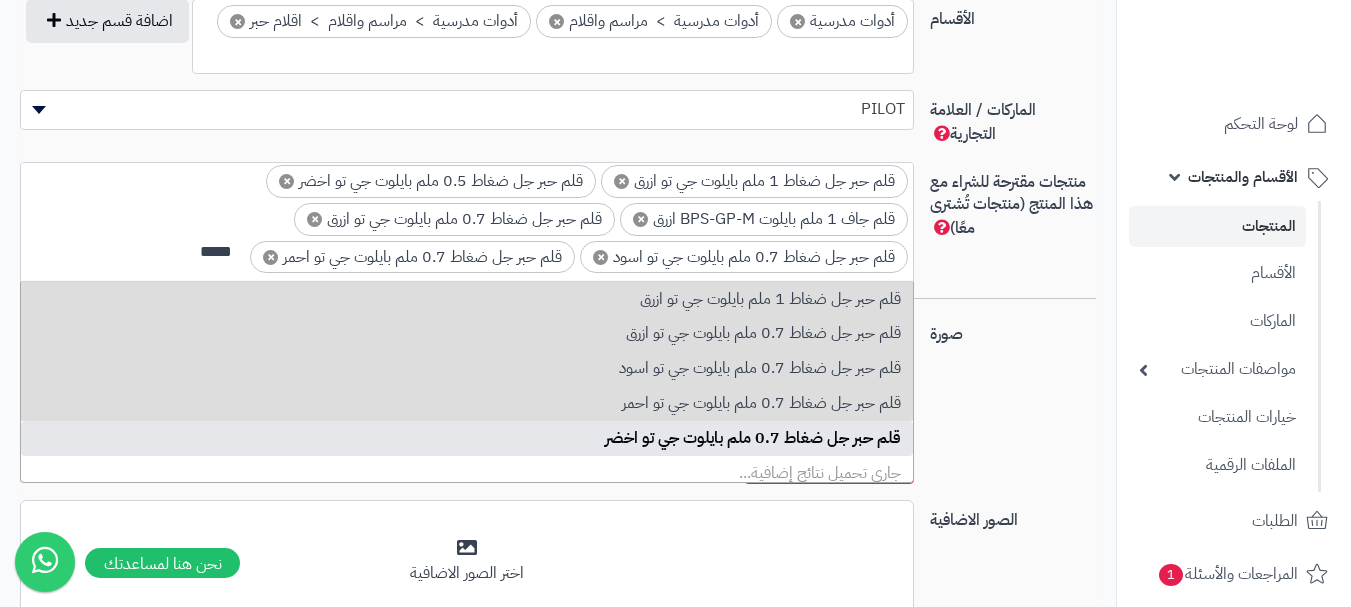 type on "*****" 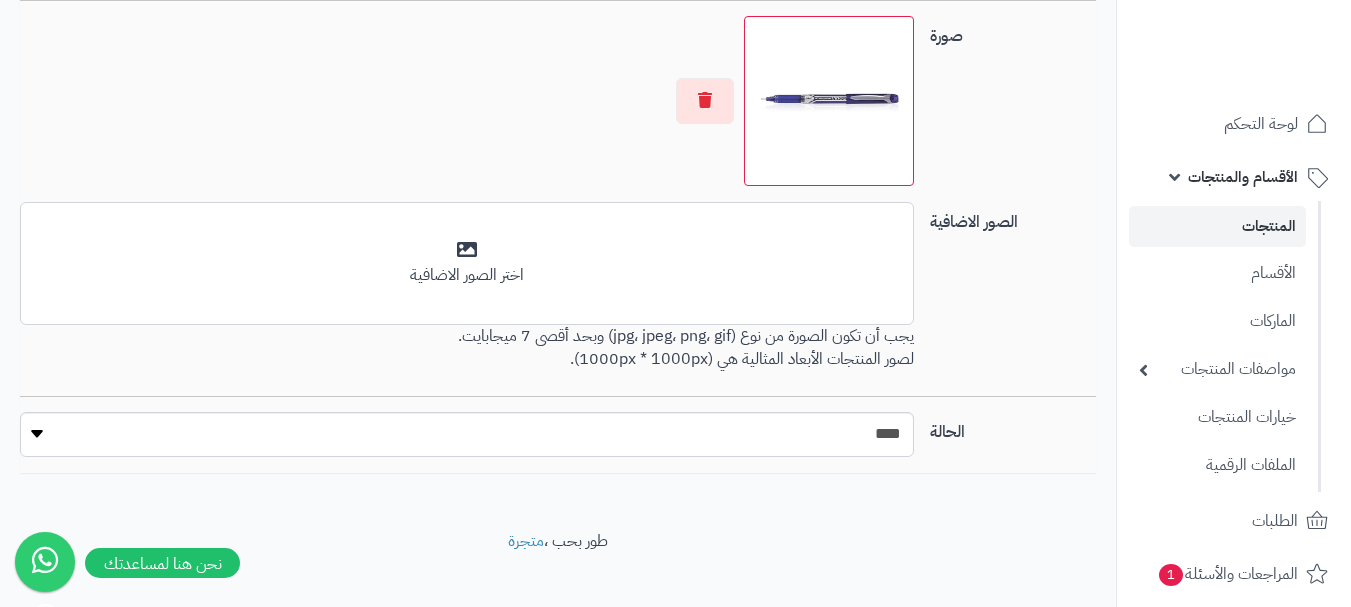 scroll, scrollTop: 1556, scrollLeft: 0, axis: vertical 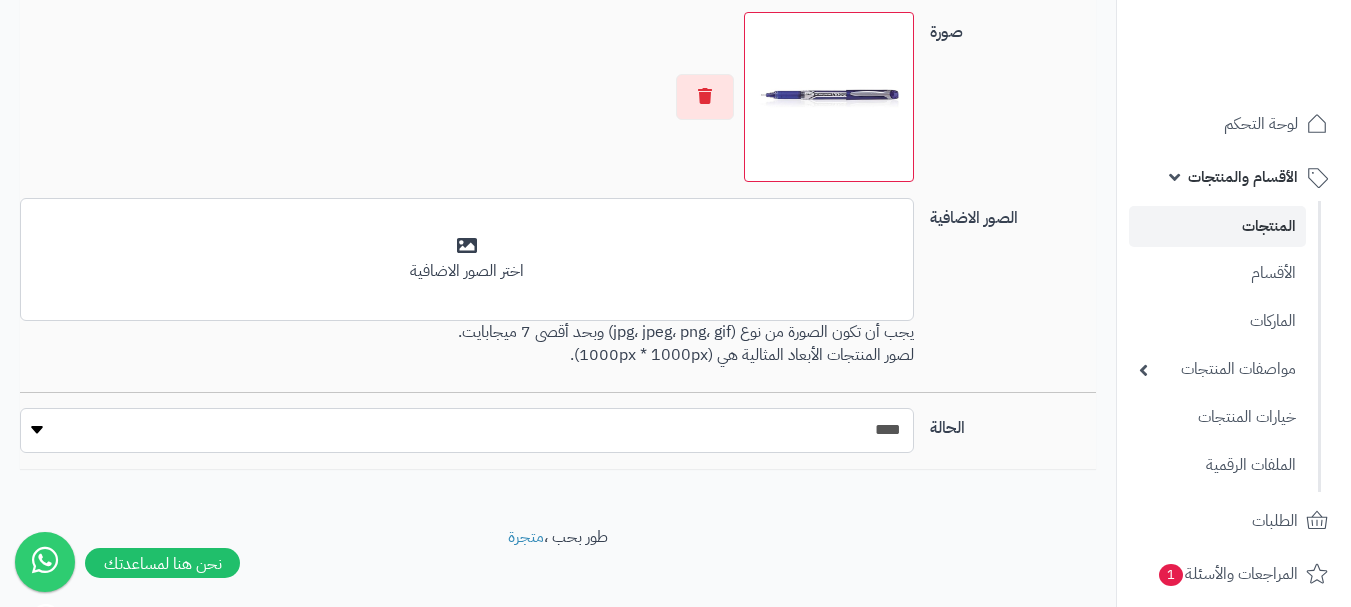 click on "***** ****" at bounding box center [467, 430] 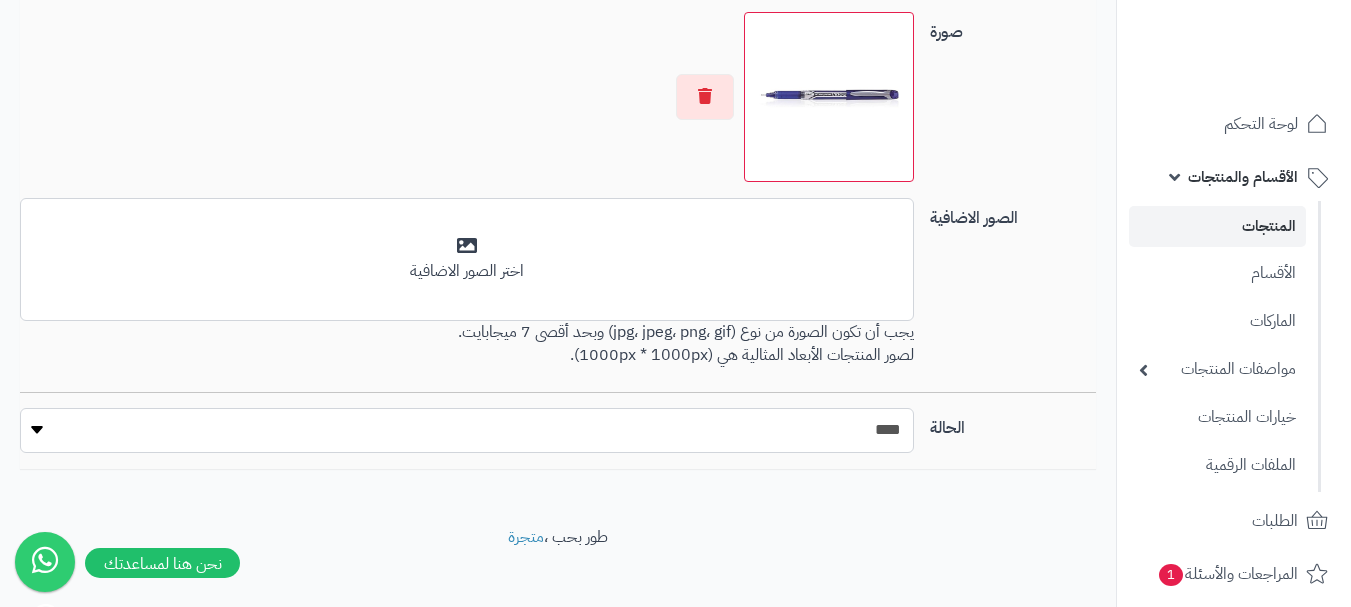 select on "*" 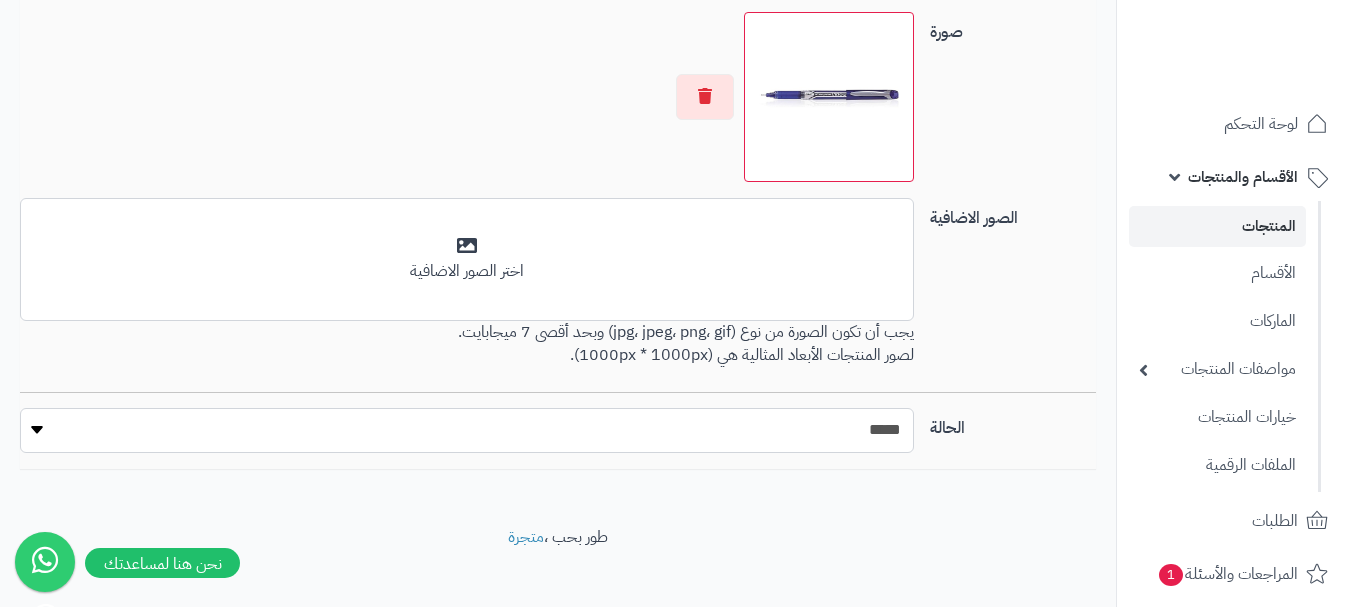 click on "***** ****" at bounding box center [467, 430] 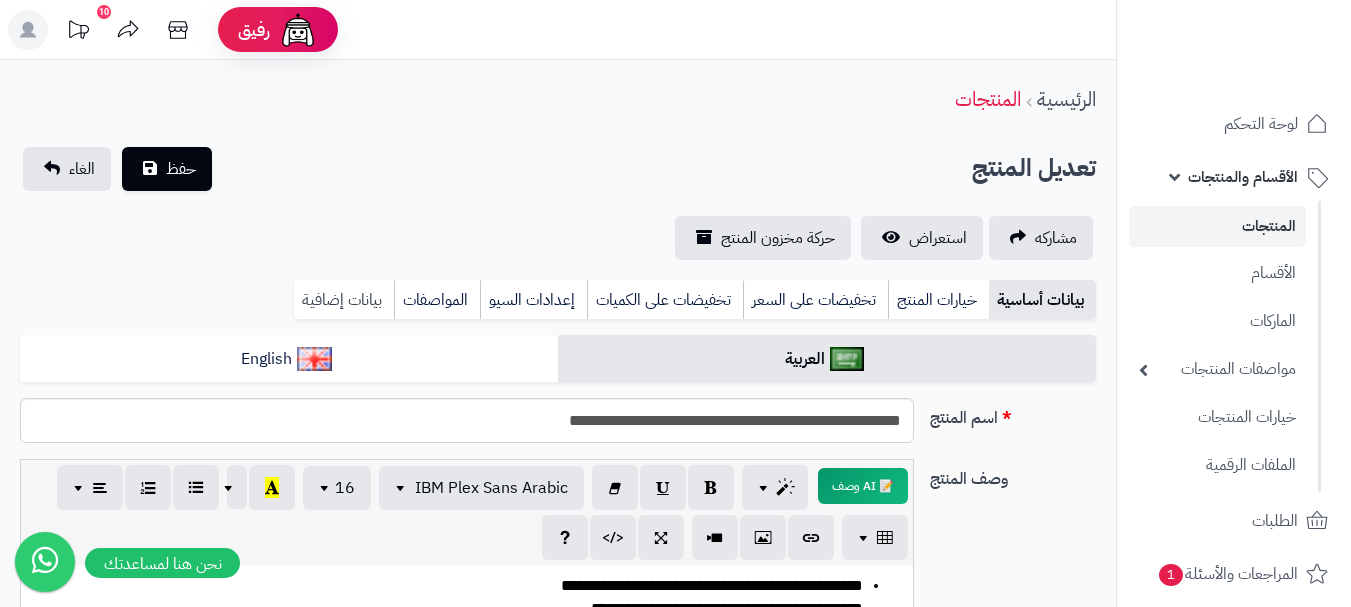 click on "بيانات إضافية" at bounding box center [344, 300] 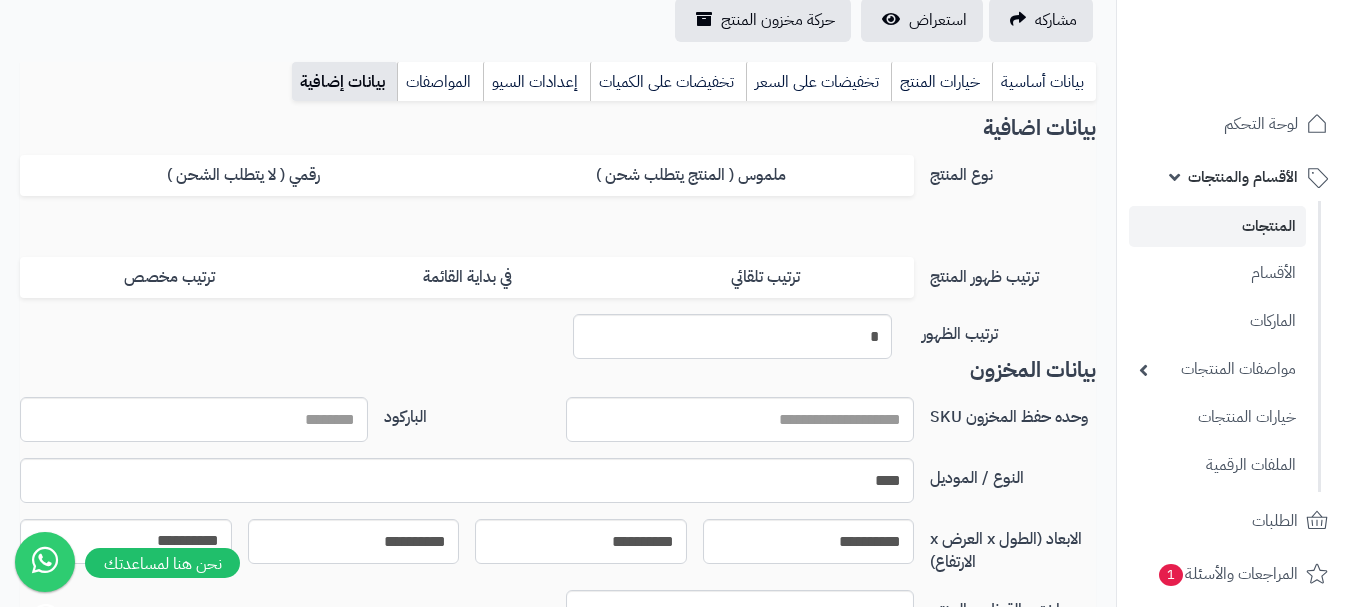 scroll, scrollTop: 240, scrollLeft: 0, axis: vertical 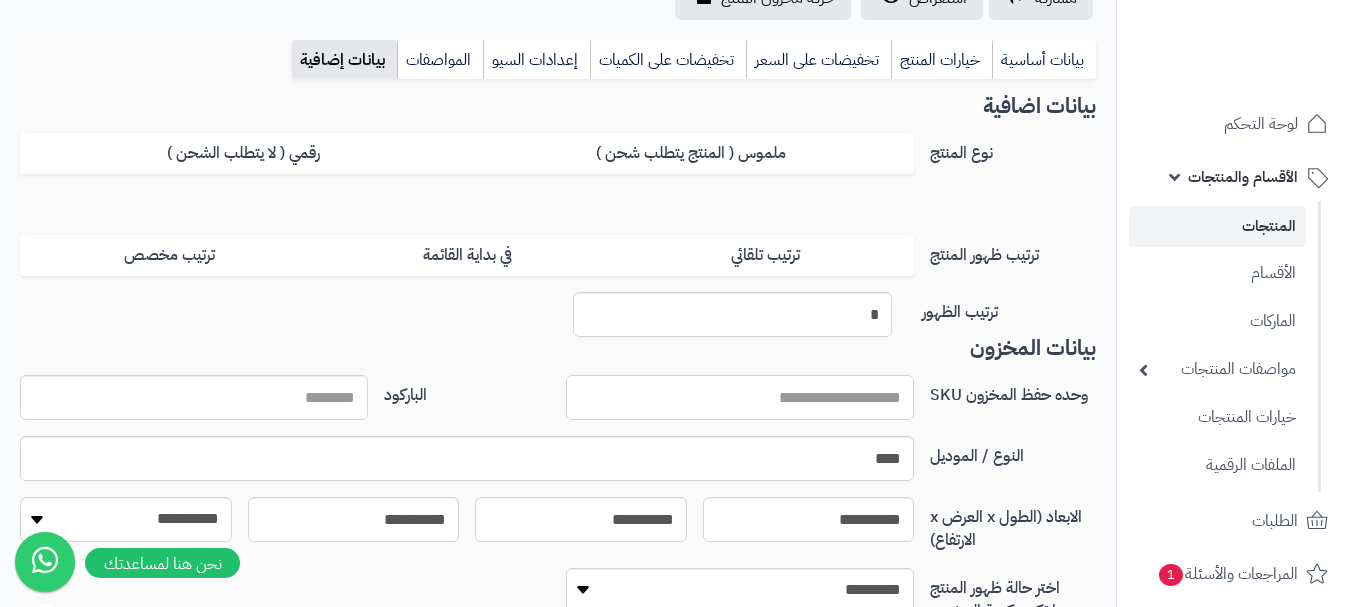 click on "وحده حفظ المخزون SKU" at bounding box center [740, 397] 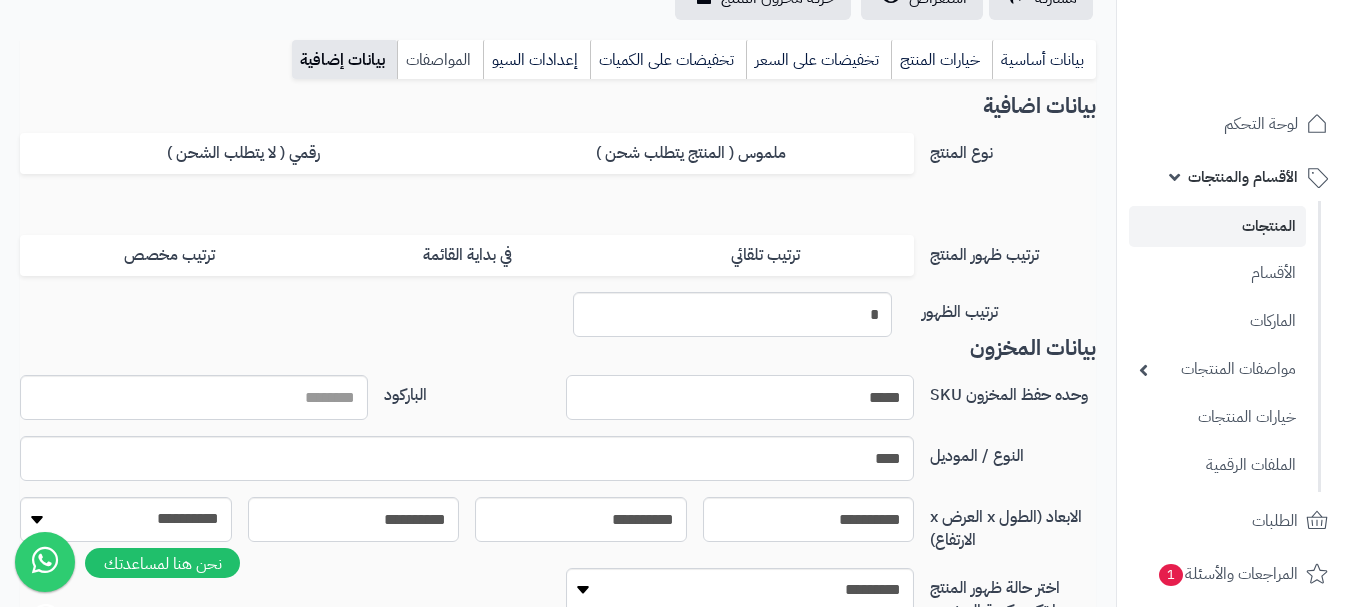 type on "*****" 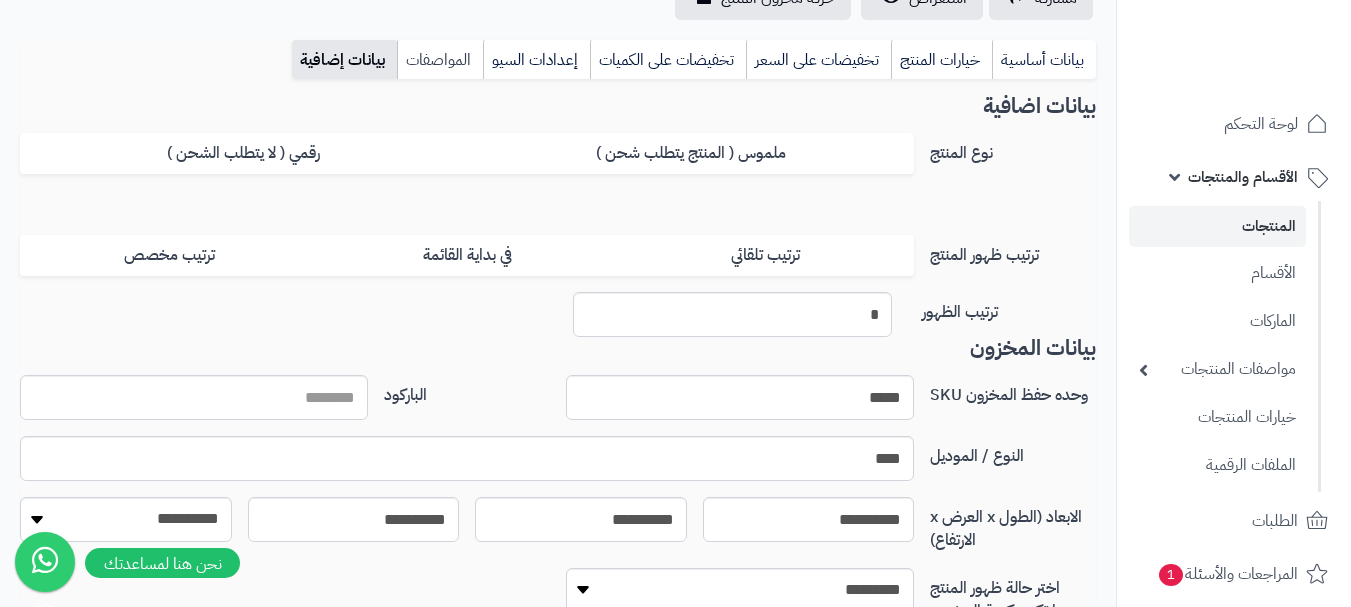 click on "المواصفات" at bounding box center (440, 60) 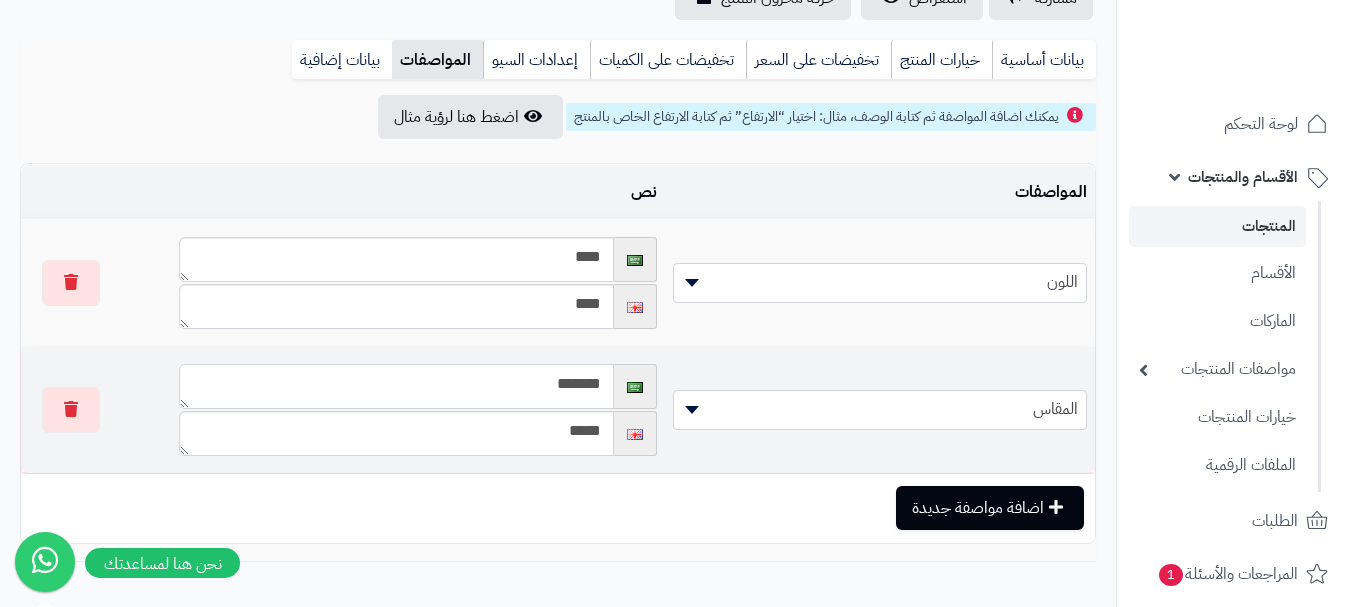 drag, startPoint x: 577, startPoint y: 382, endPoint x: 598, endPoint y: 383, distance: 21.023796 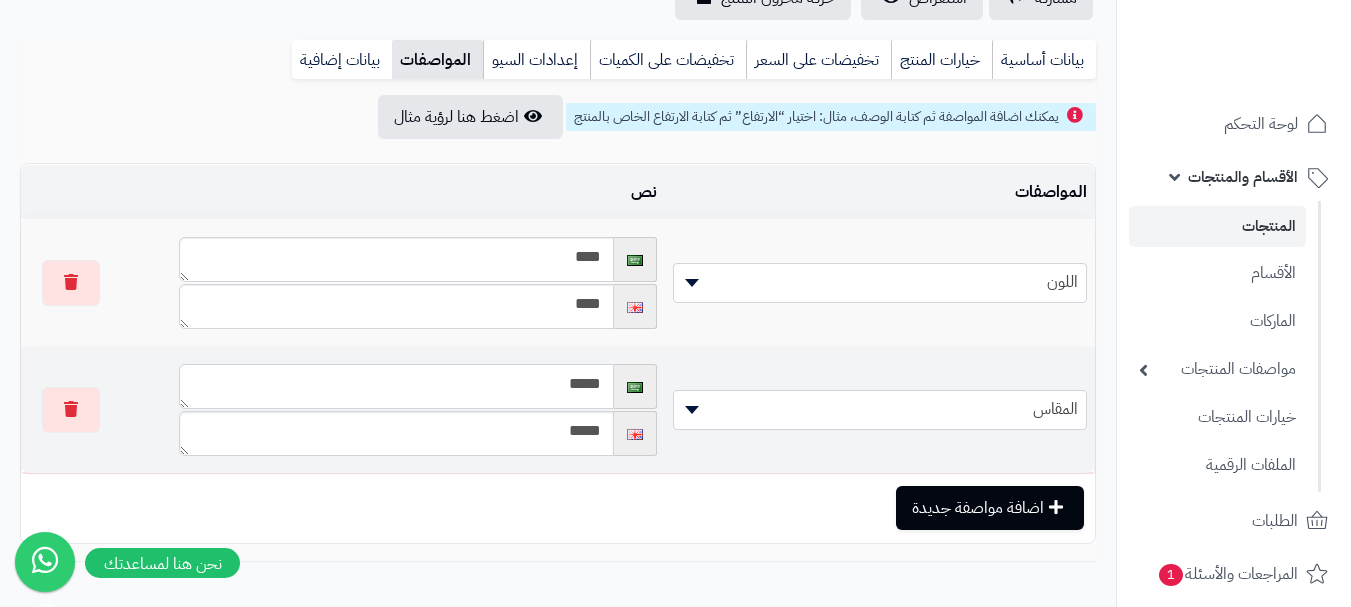 type on "*****" 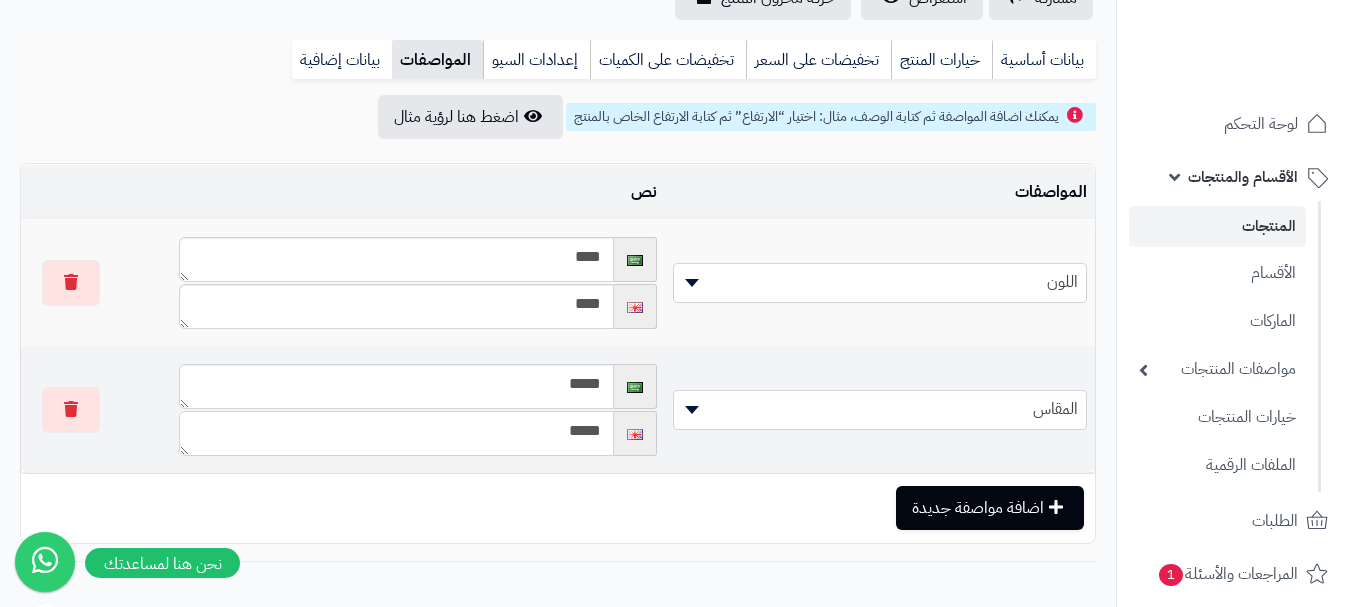 drag, startPoint x: 540, startPoint y: 432, endPoint x: 570, endPoint y: 432, distance: 30 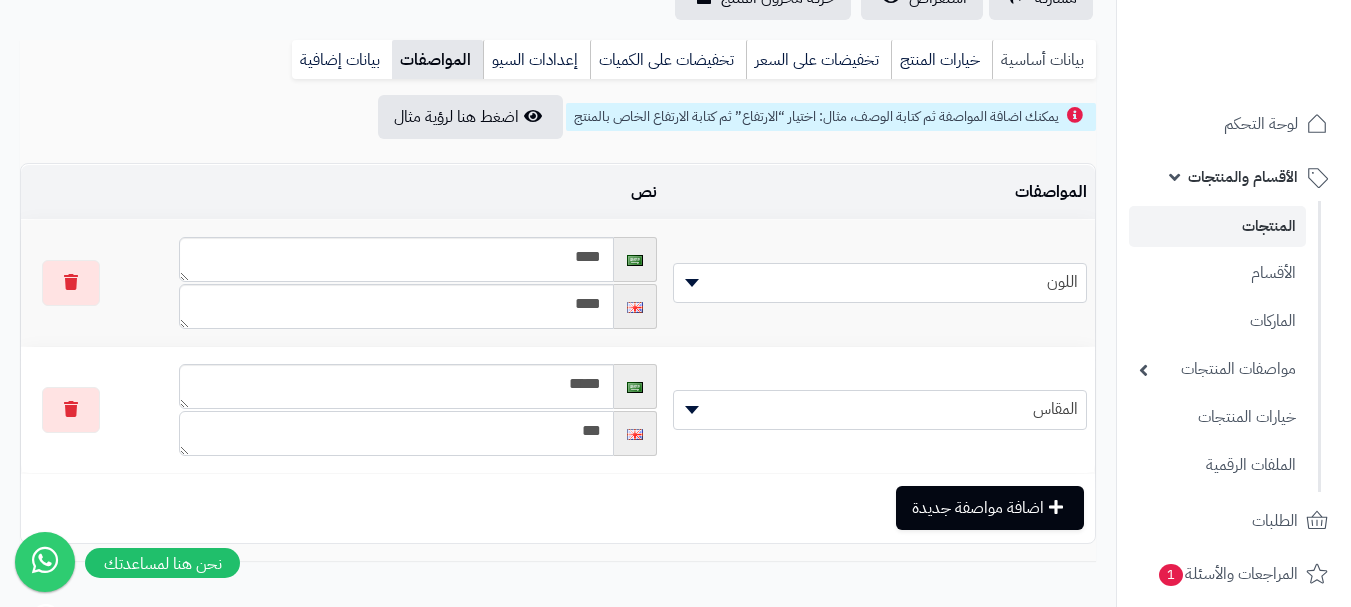 type on "***" 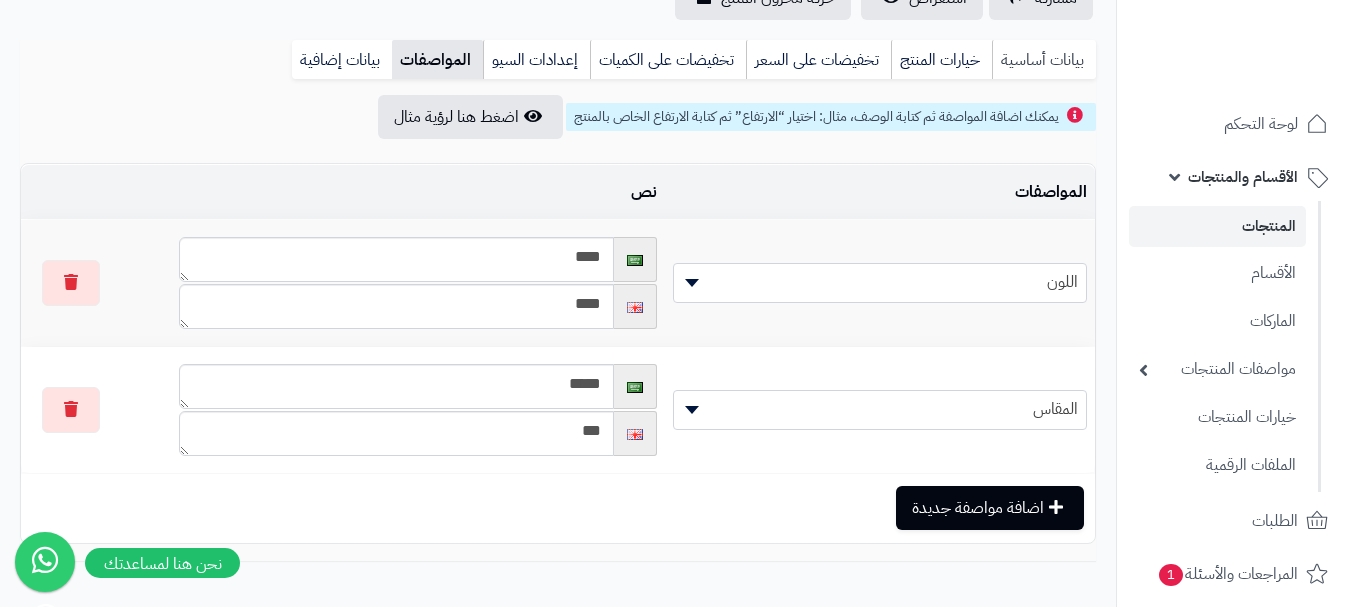 click on "بيانات أساسية" at bounding box center [1044, 60] 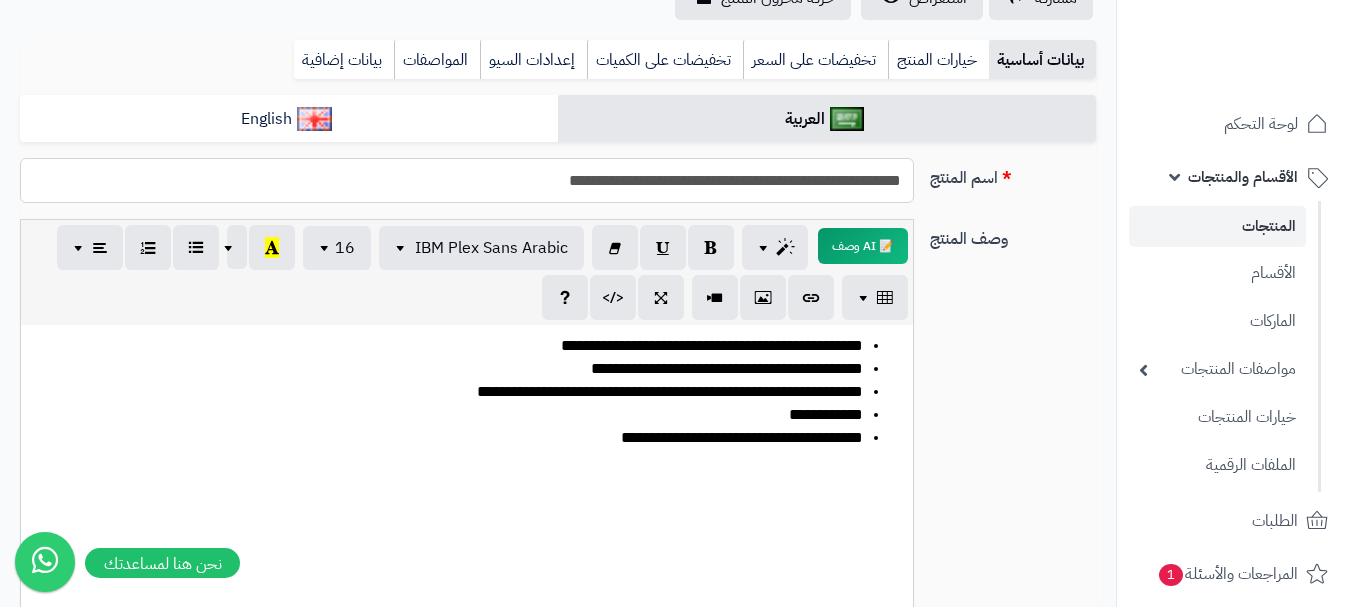 drag, startPoint x: 791, startPoint y: 177, endPoint x: 813, endPoint y: 177, distance: 22 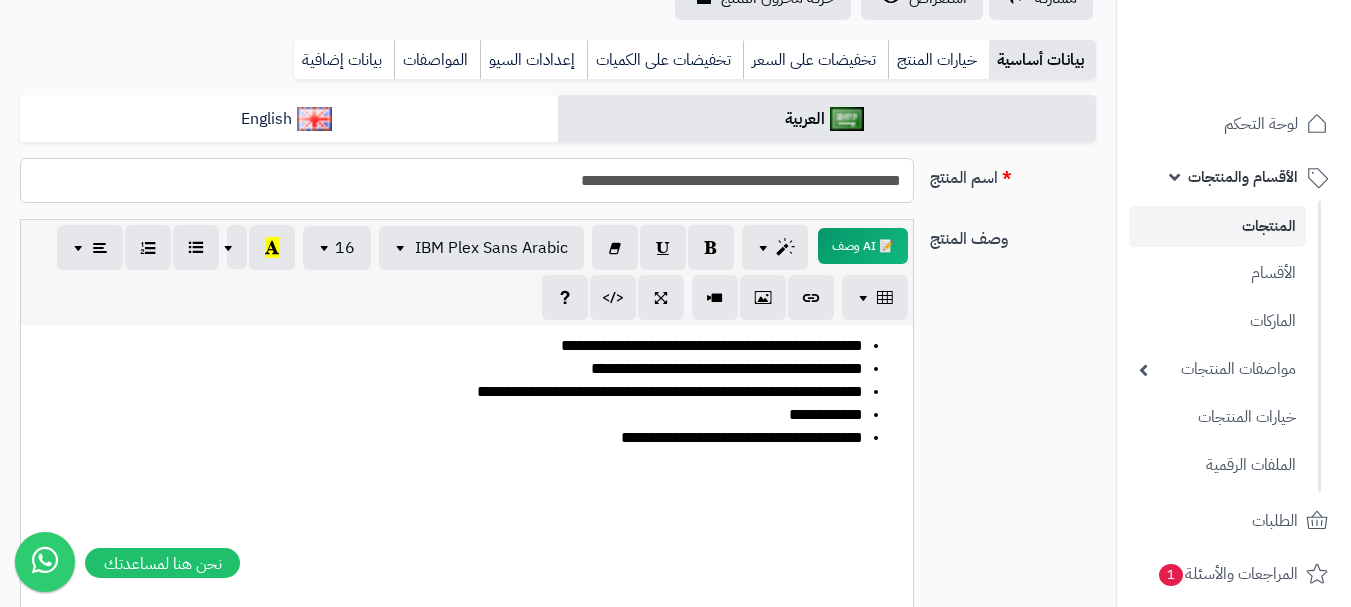 click on "**********" at bounding box center [467, 180] 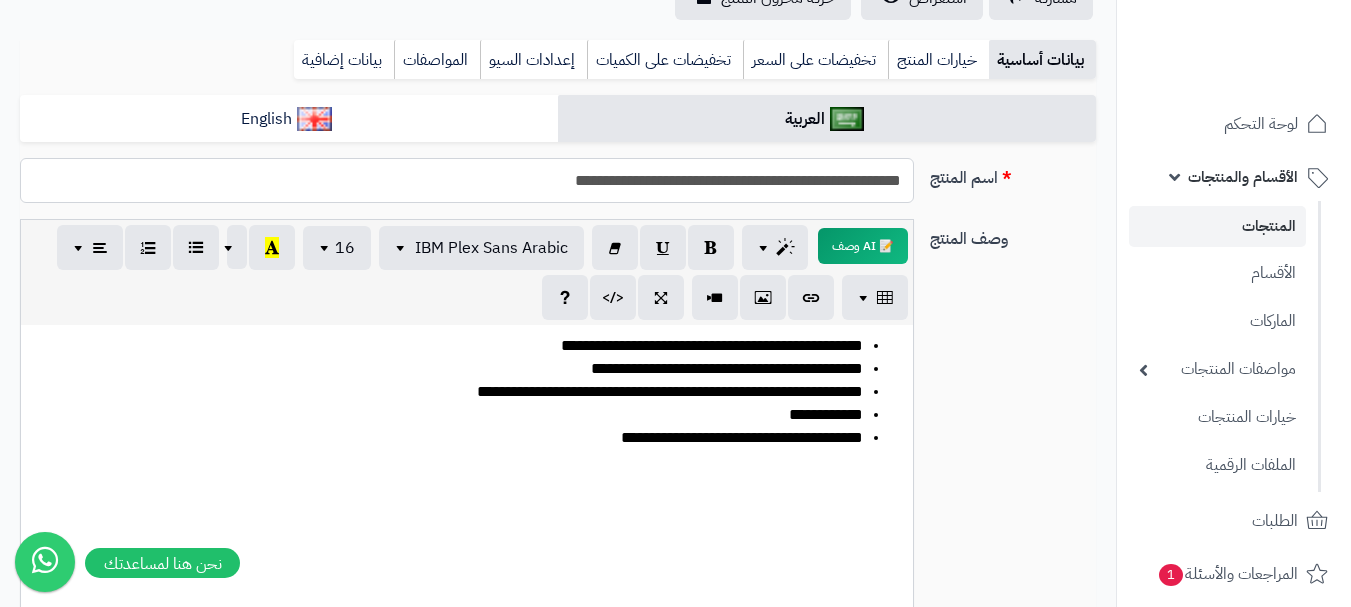 click on "**********" at bounding box center (467, 180) 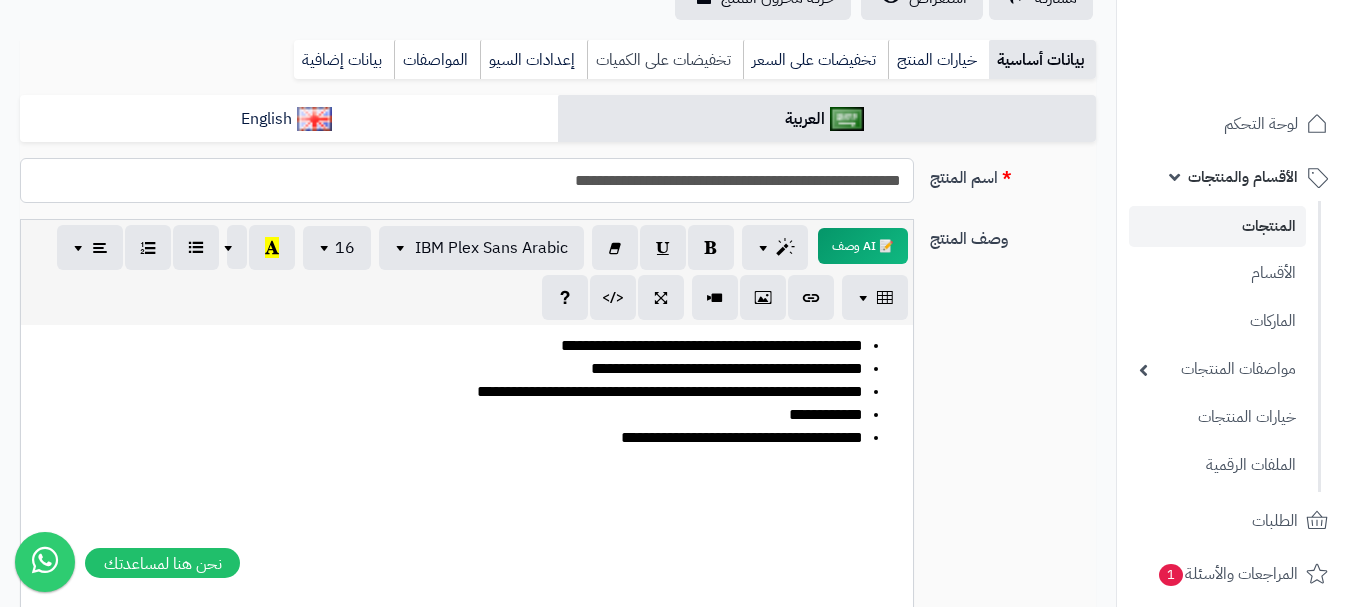 type on "**********" 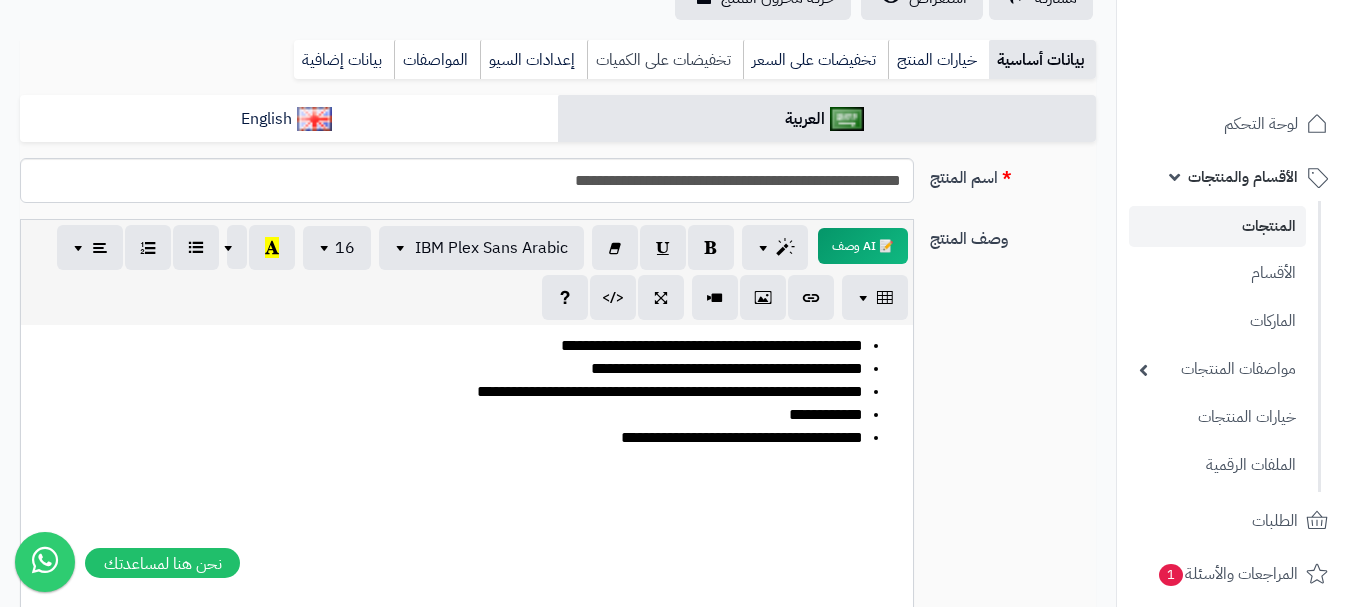 click on "تخفيضات على الكميات" at bounding box center (665, 60) 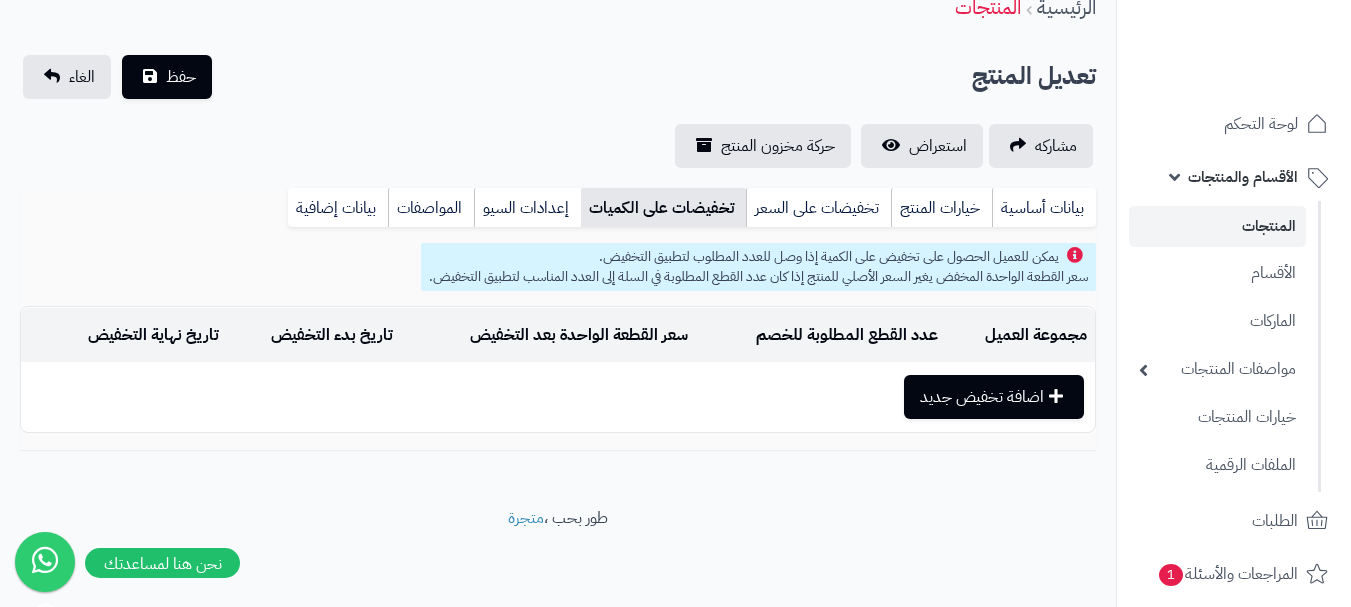 scroll, scrollTop: 92, scrollLeft: 0, axis: vertical 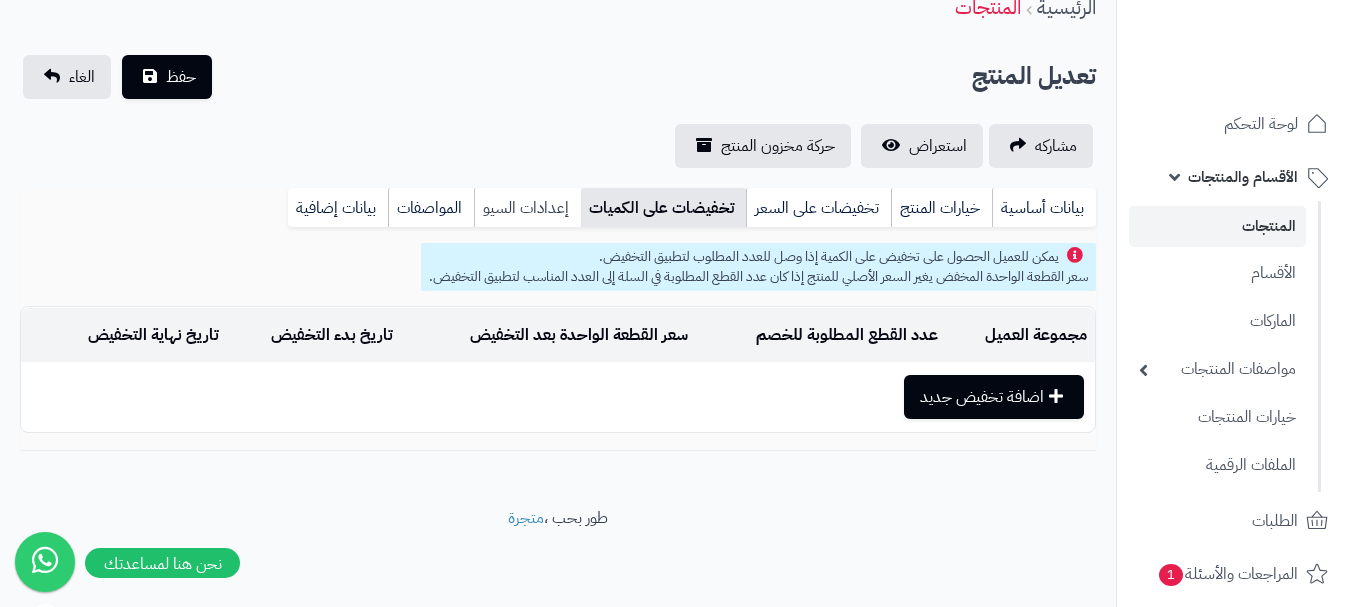click on "إعدادات السيو" at bounding box center (527, 208) 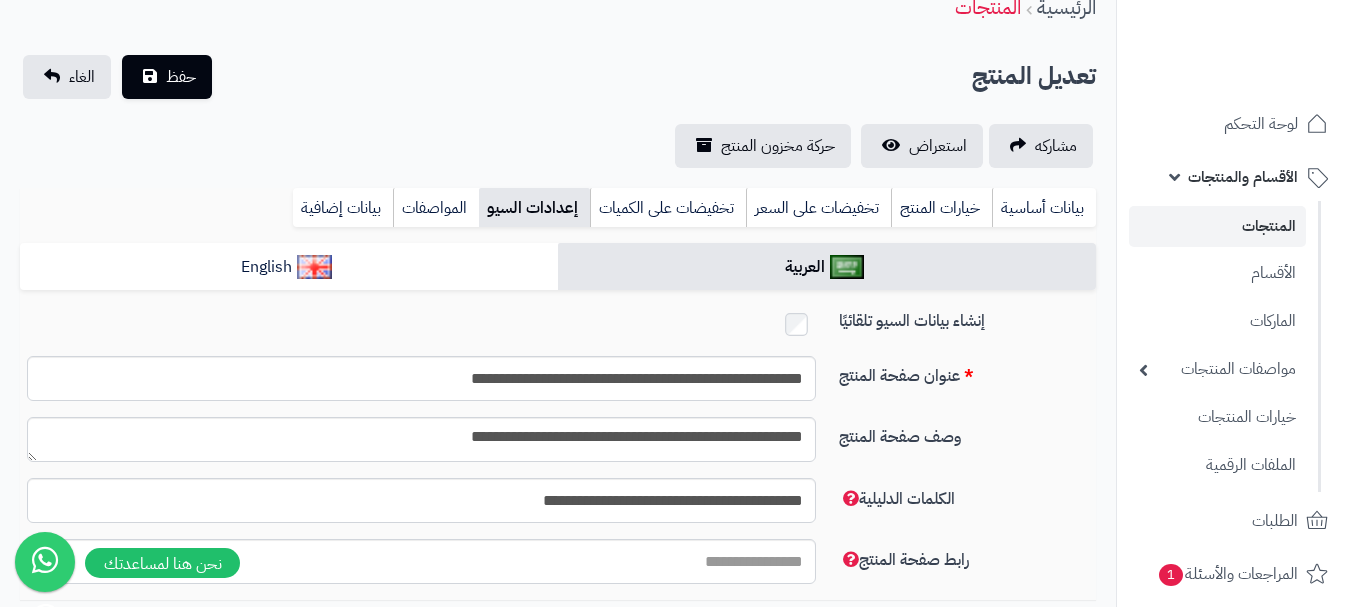scroll, scrollTop: 238, scrollLeft: 0, axis: vertical 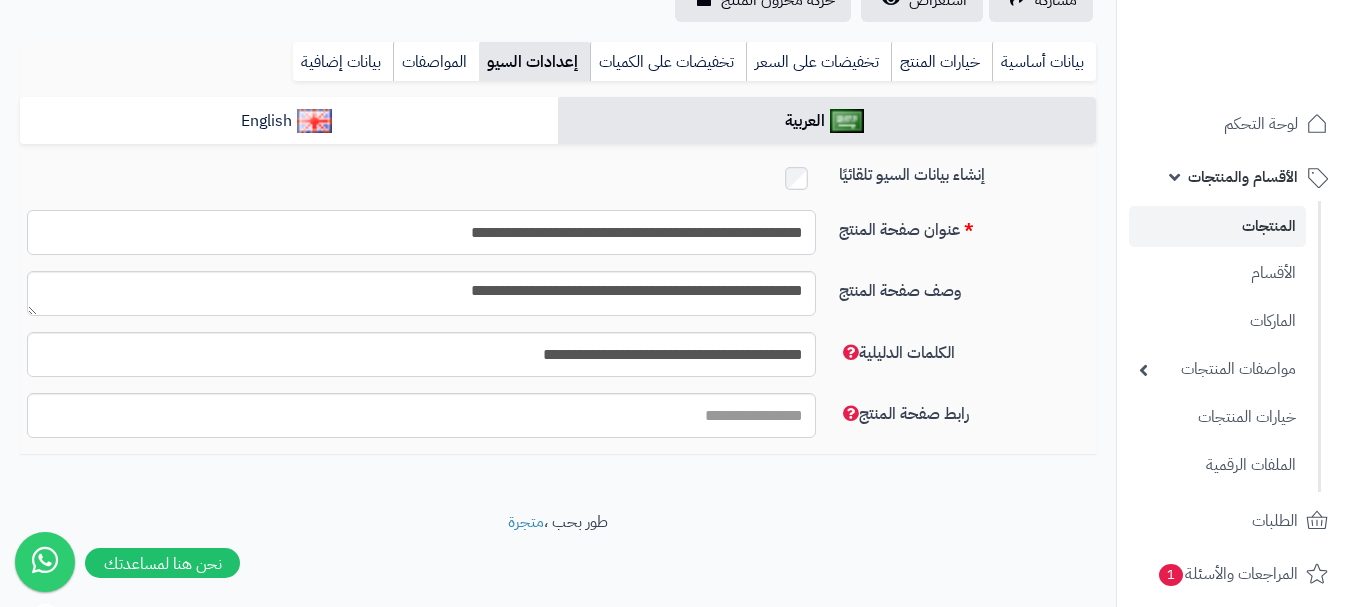 click on "**********" at bounding box center (421, 232) 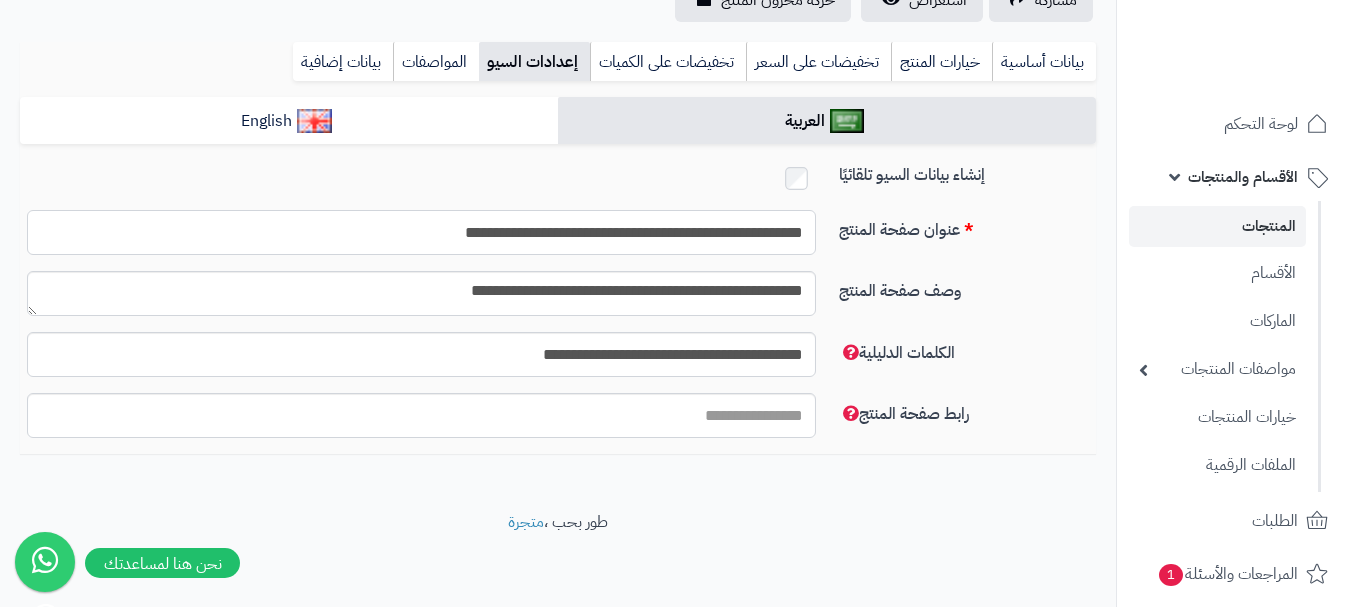 click on "**********" at bounding box center (421, 232) 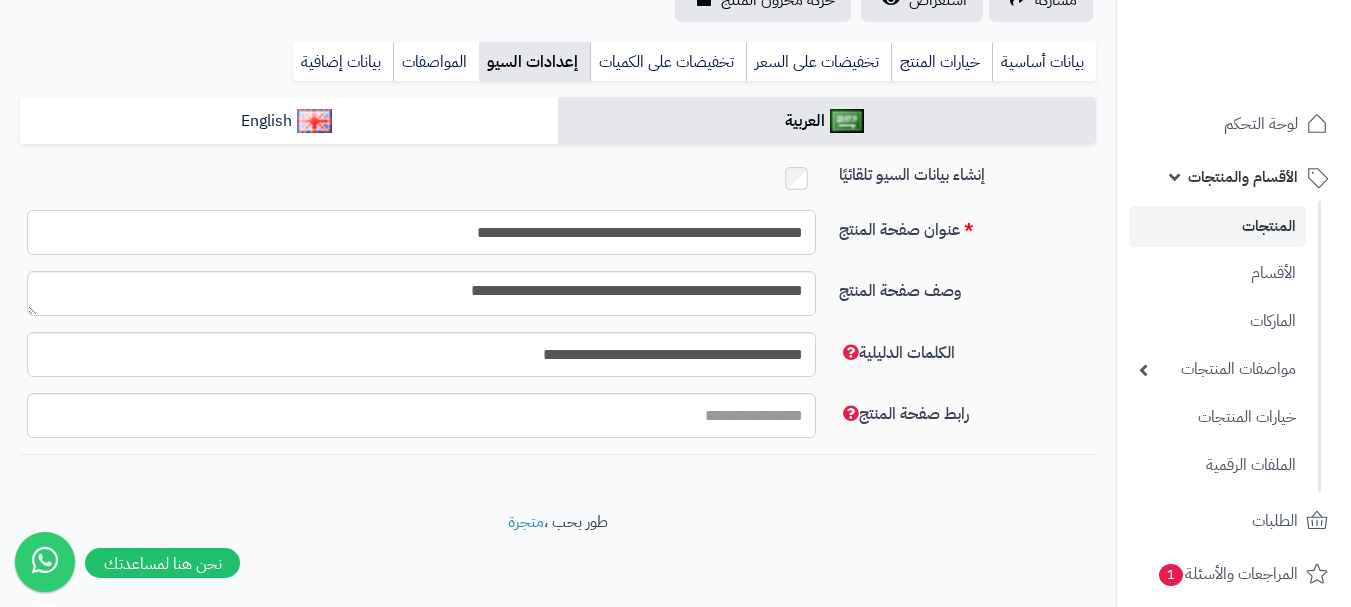 click on "**********" at bounding box center [421, 232] 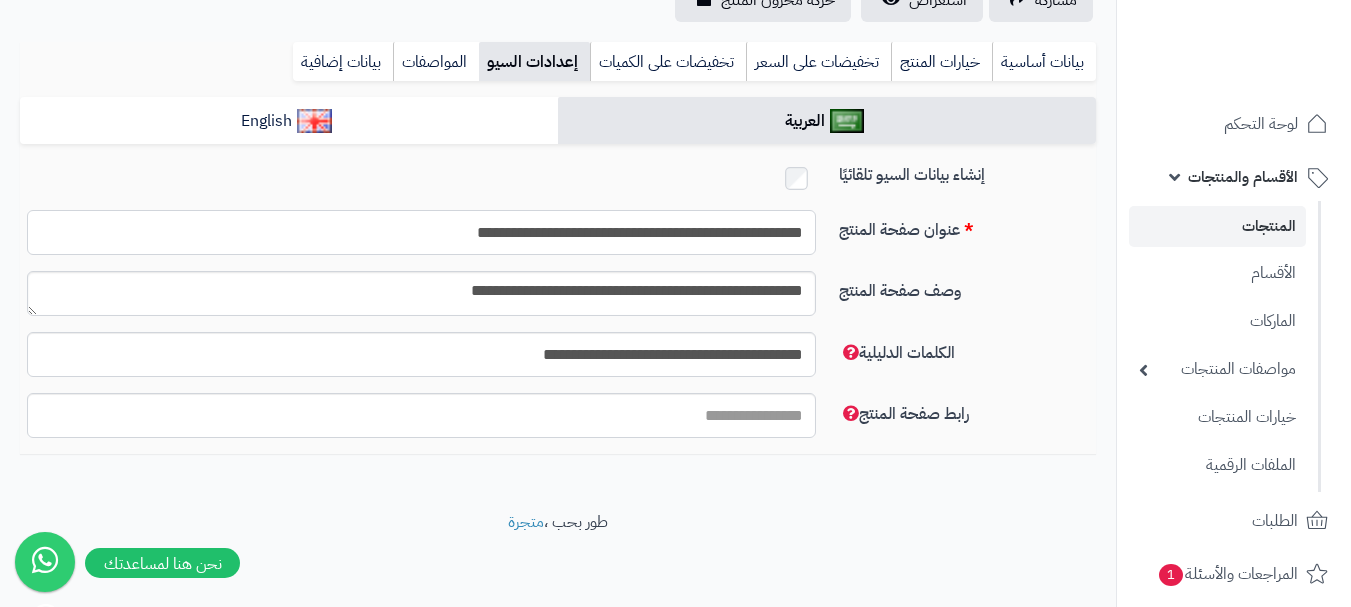 type on "**********" 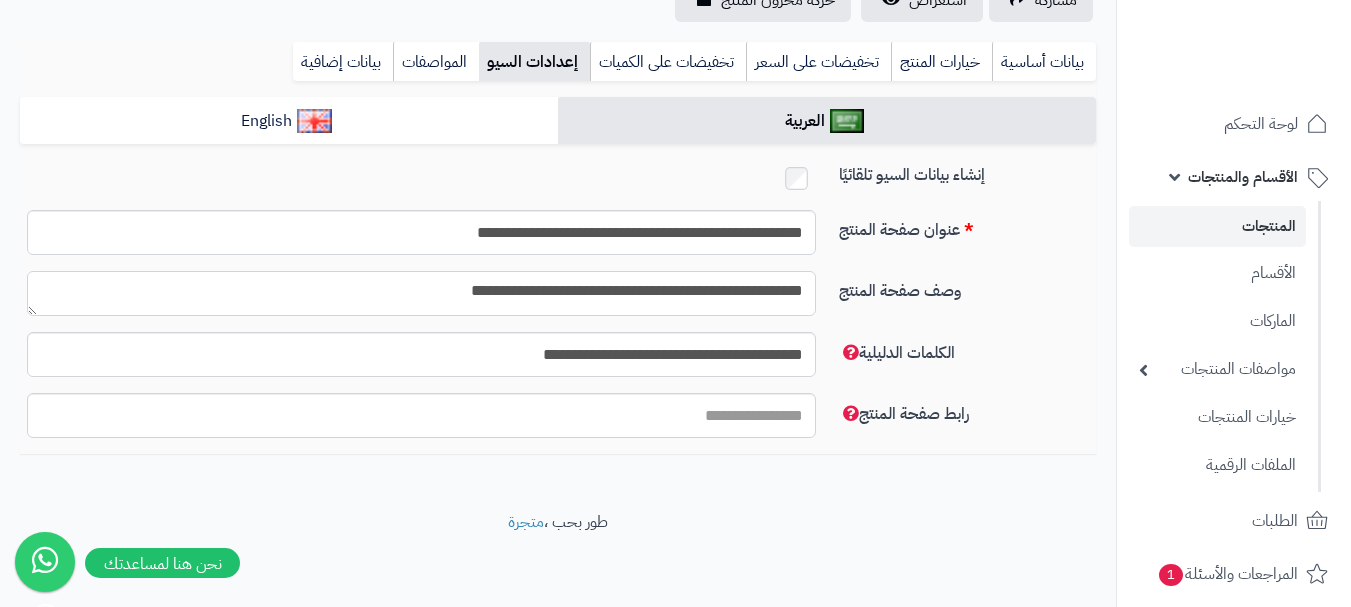 click on "**********" at bounding box center (421, 293) 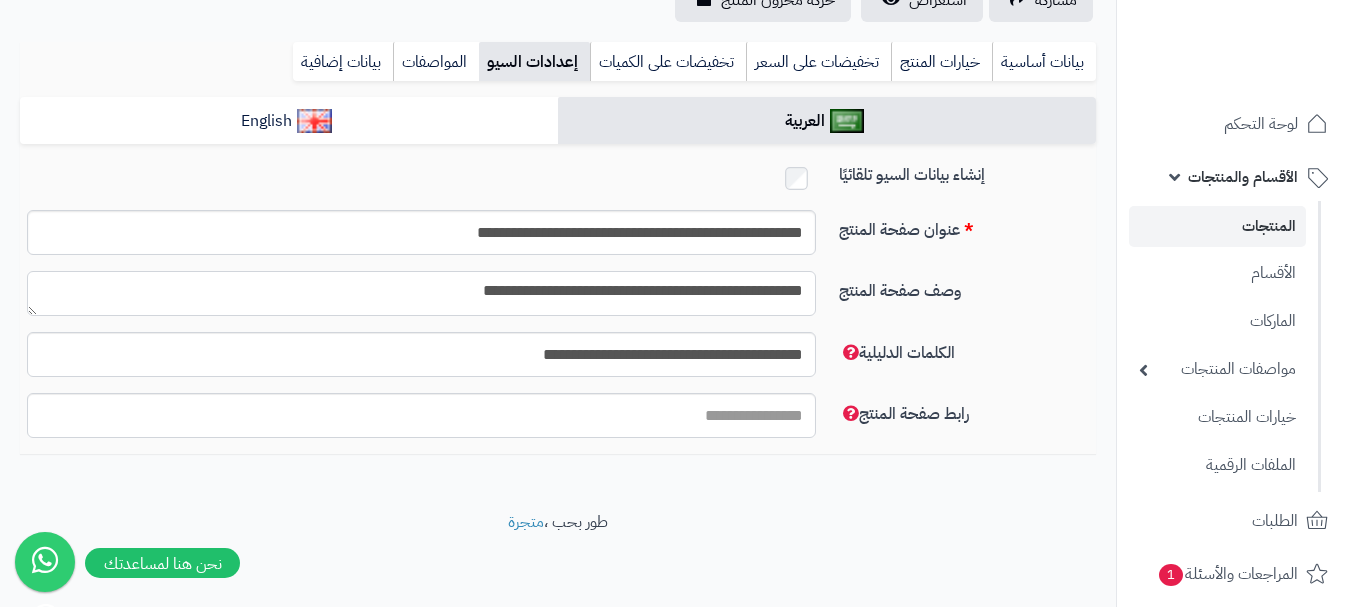 type on "**********" 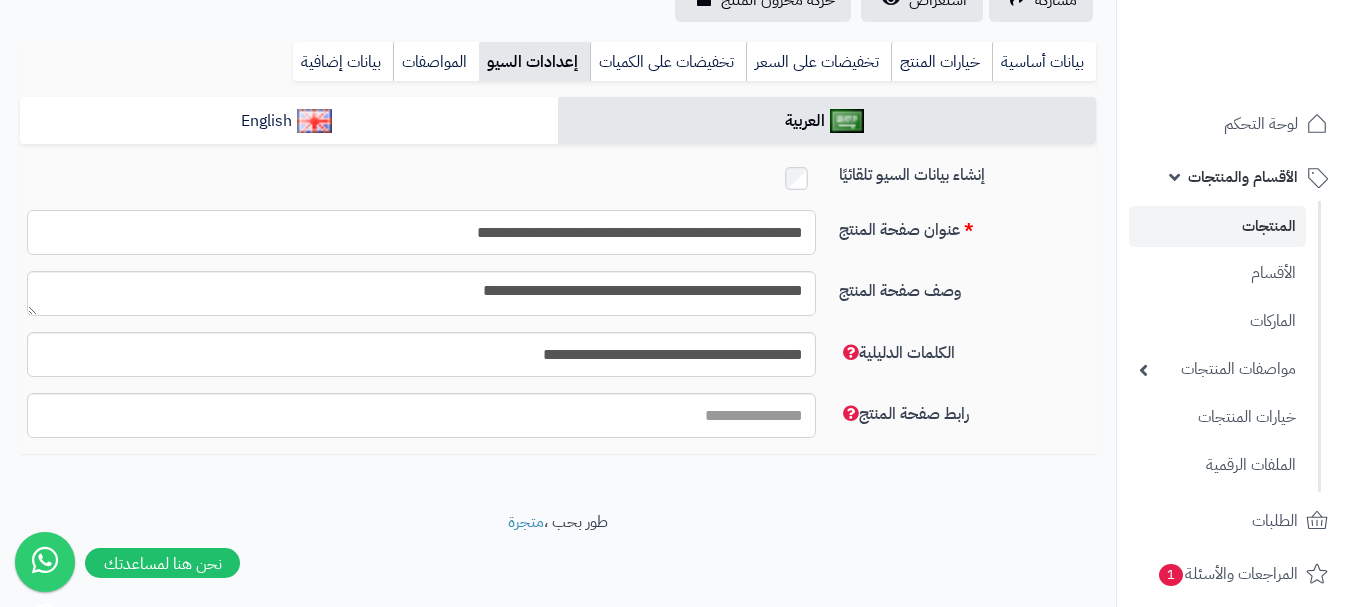 click on "**********" at bounding box center (421, 232) 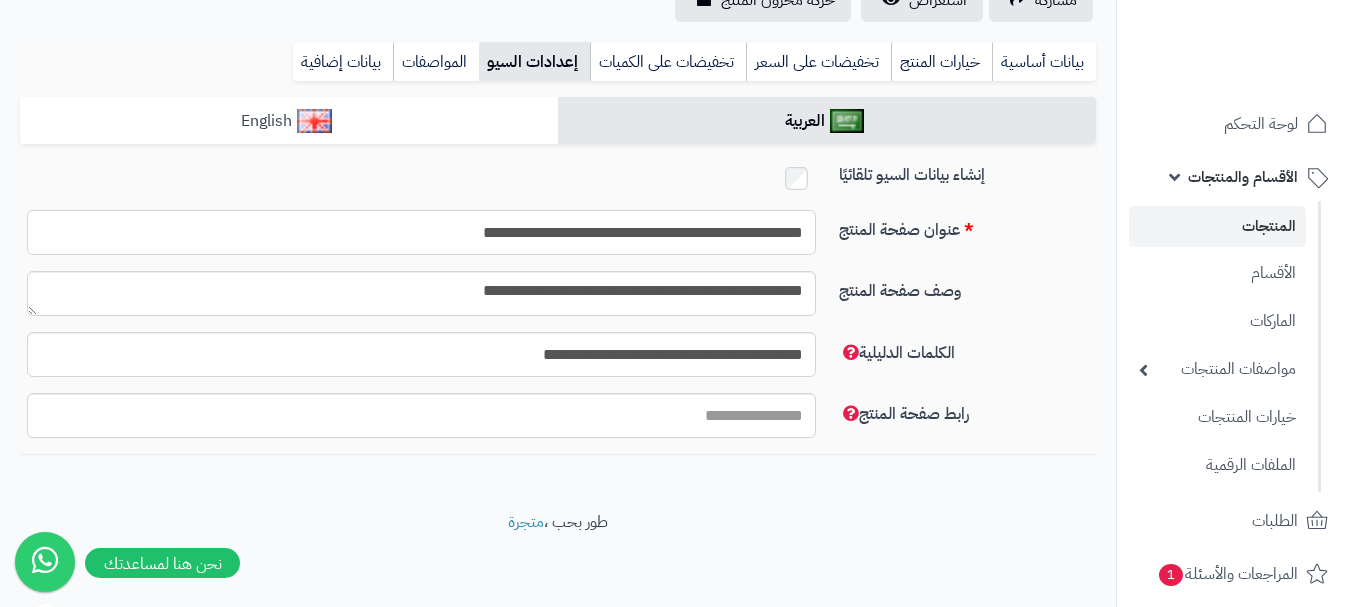 type on "**********" 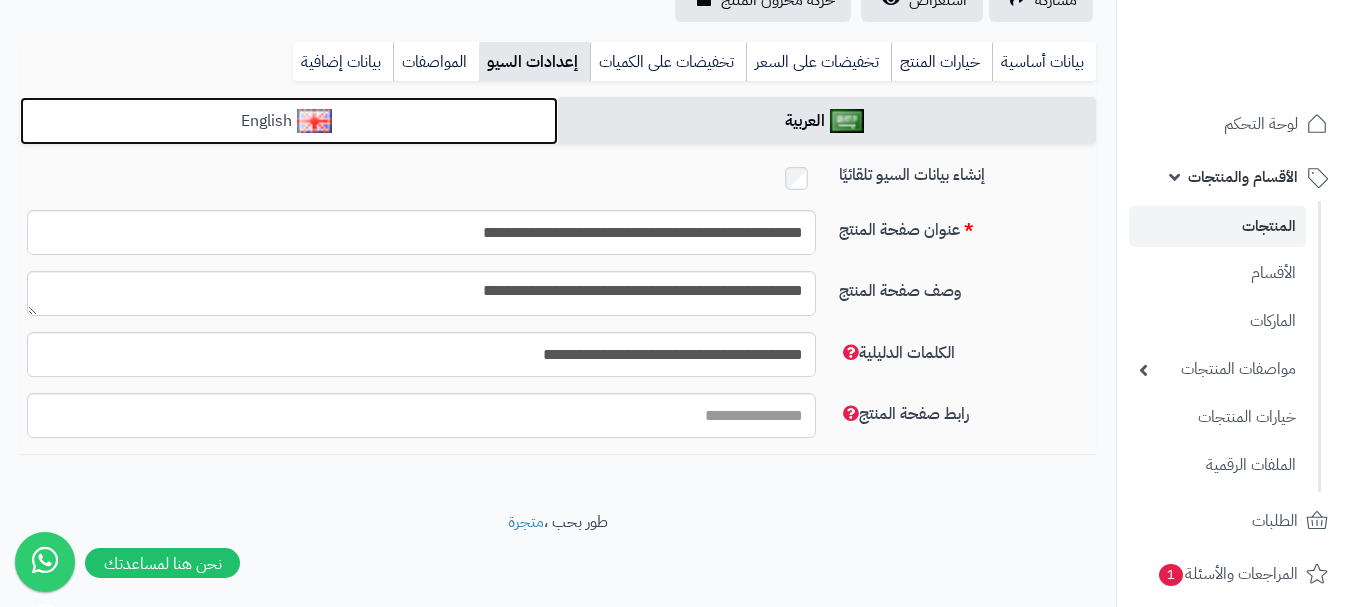 click on "English" at bounding box center [289, 121] 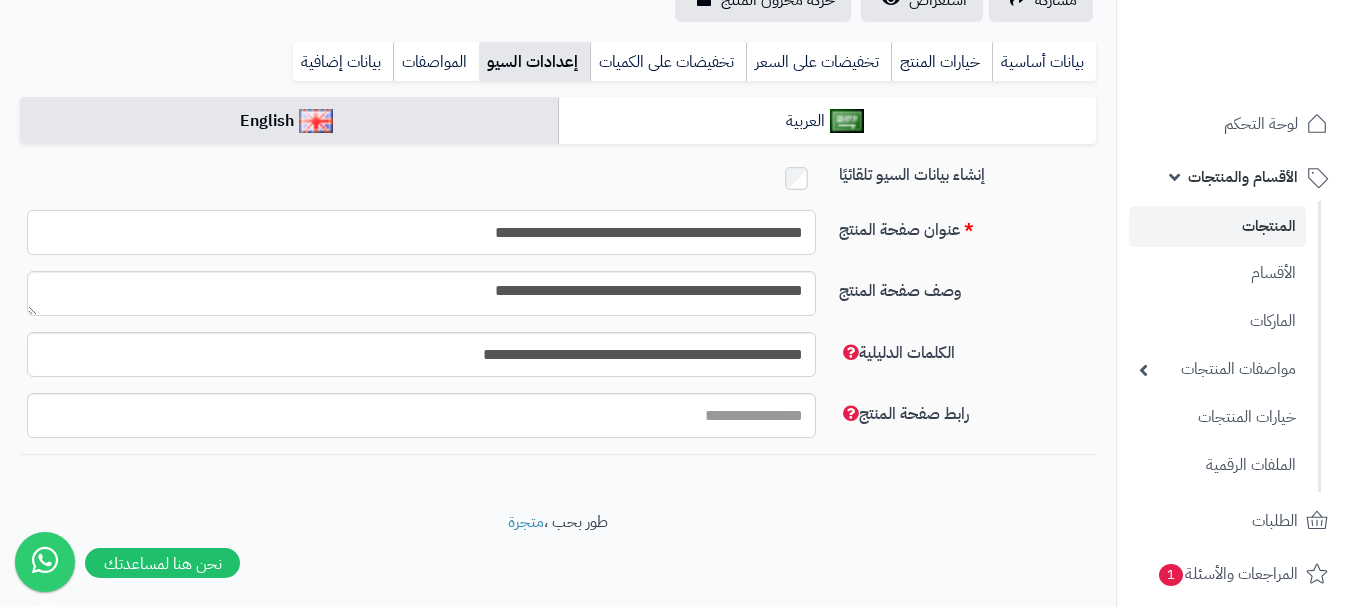 click on "**********" at bounding box center [421, 232] 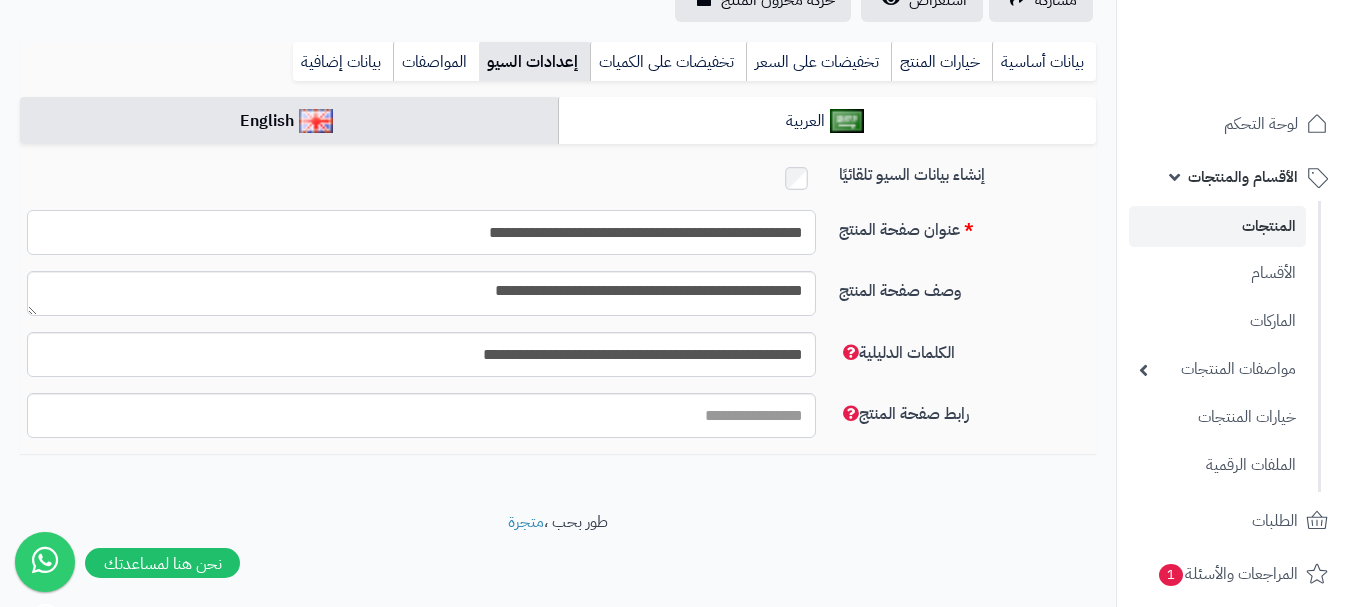 drag, startPoint x: 647, startPoint y: 227, endPoint x: 665, endPoint y: 228, distance: 18.027756 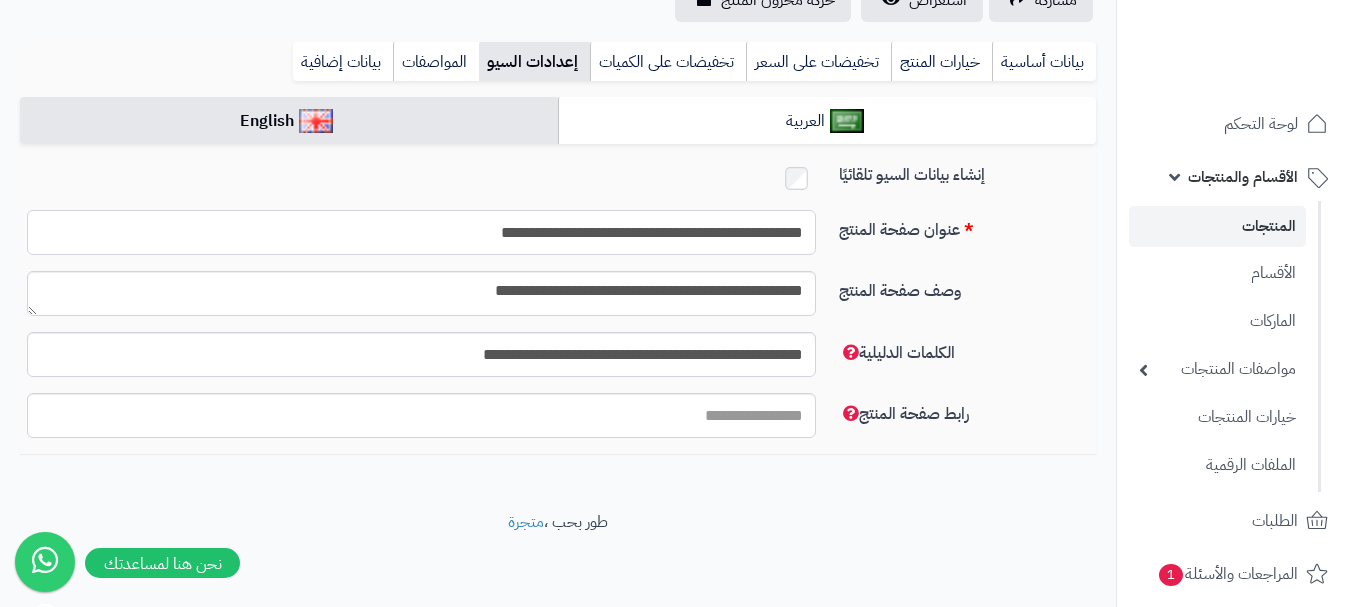 click on "**********" at bounding box center (421, 232) 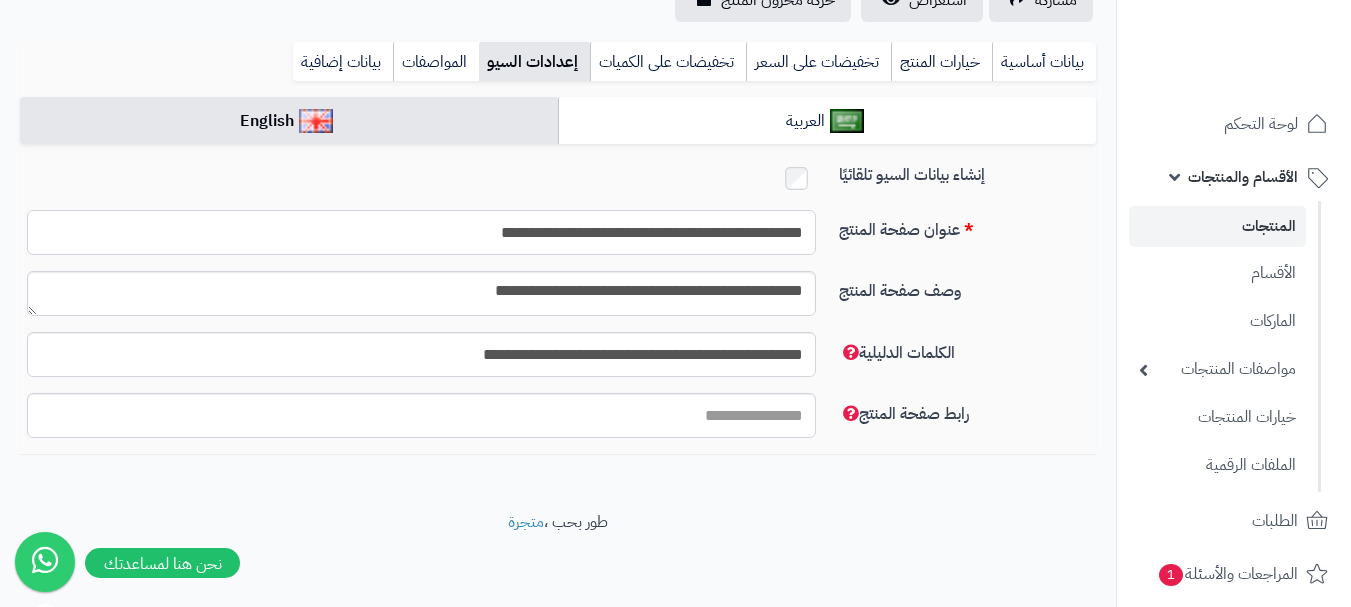type on "**********" 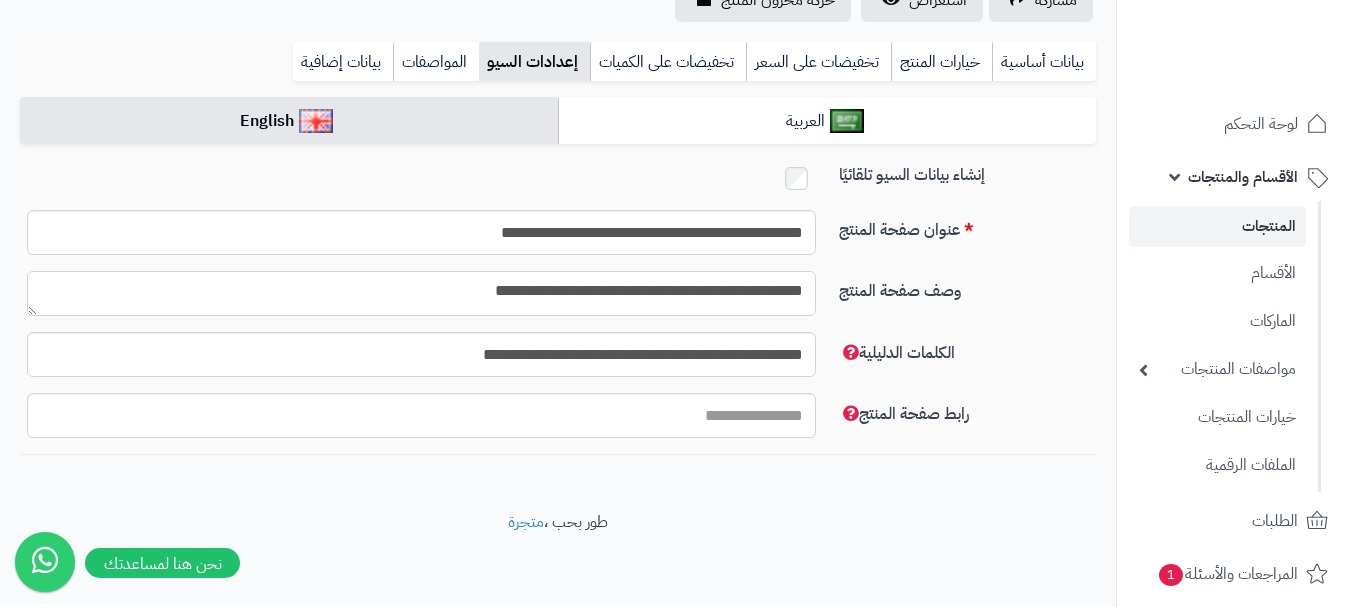 click on "**********" at bounding box center [421, 293] 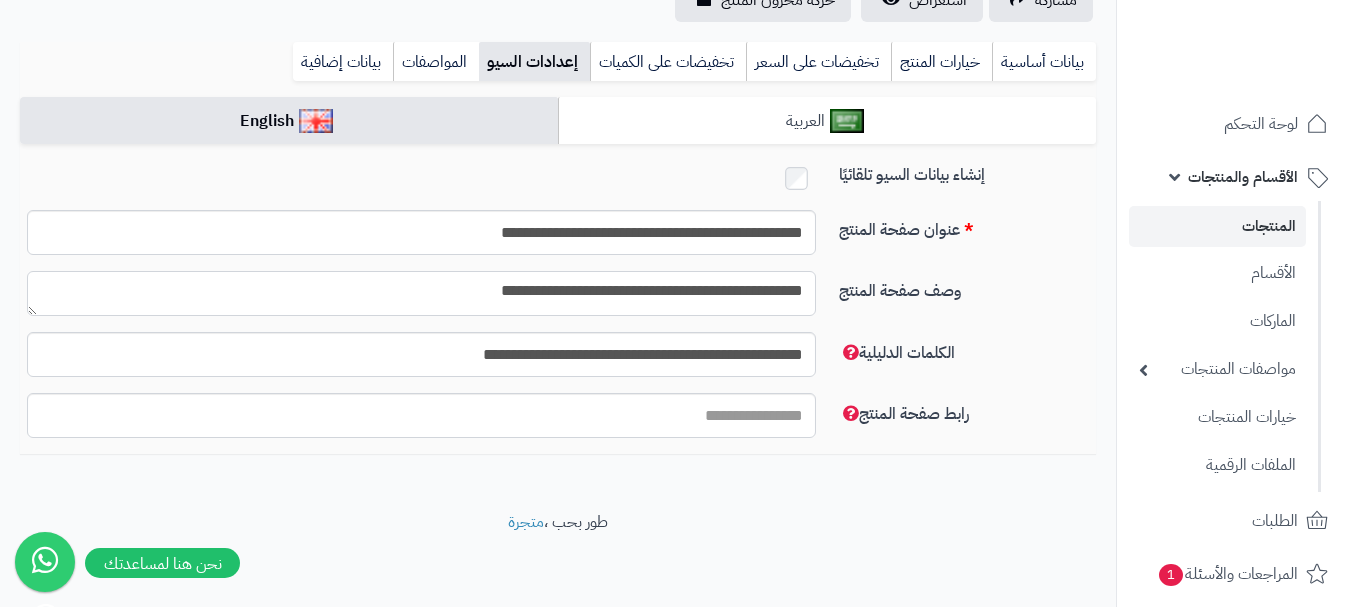 type on "**********" 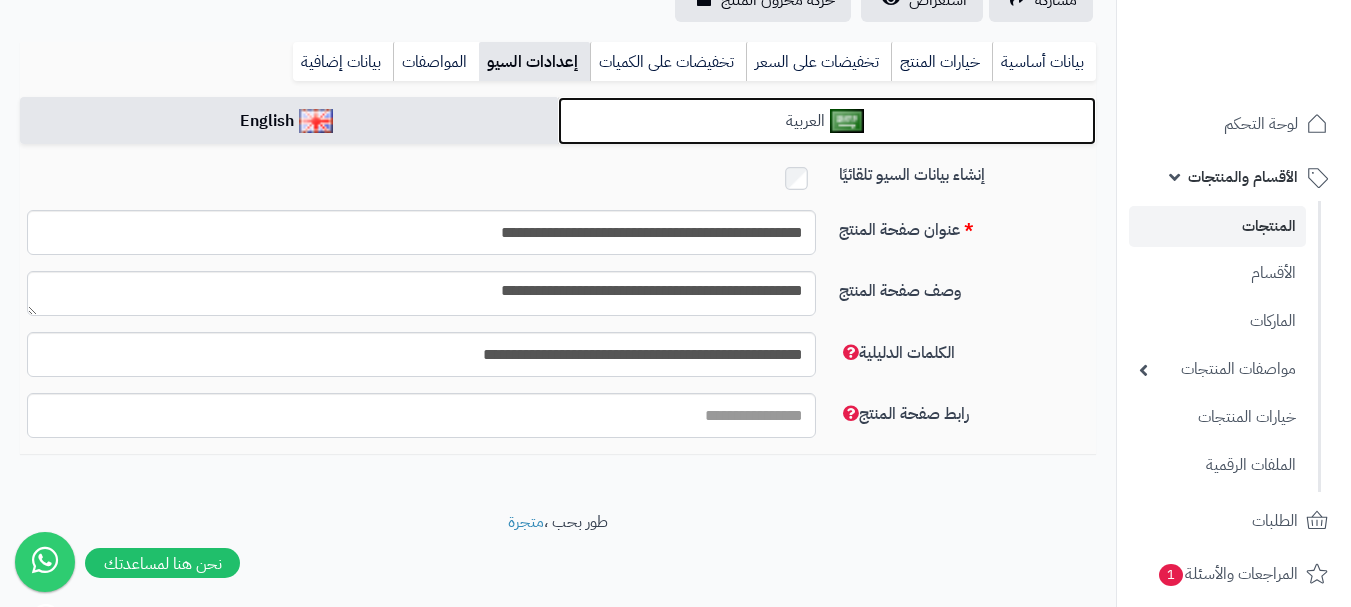 click at bounding box center [847, 121] 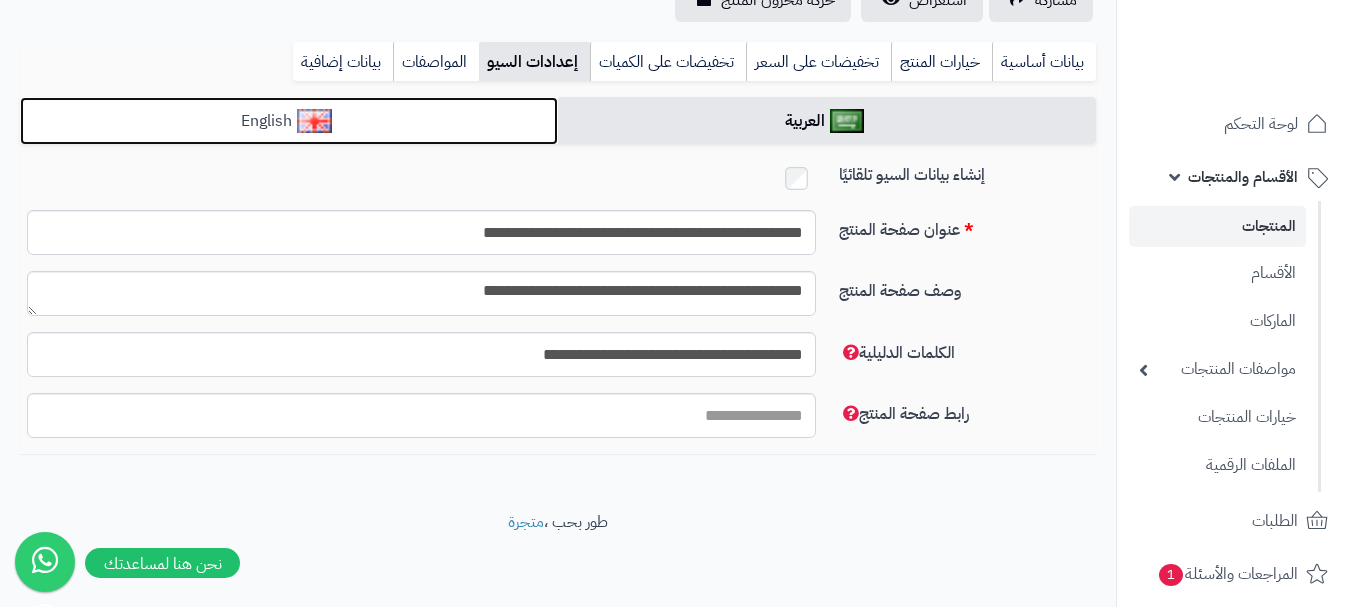 click on "English" at bounding box center (289, 121) 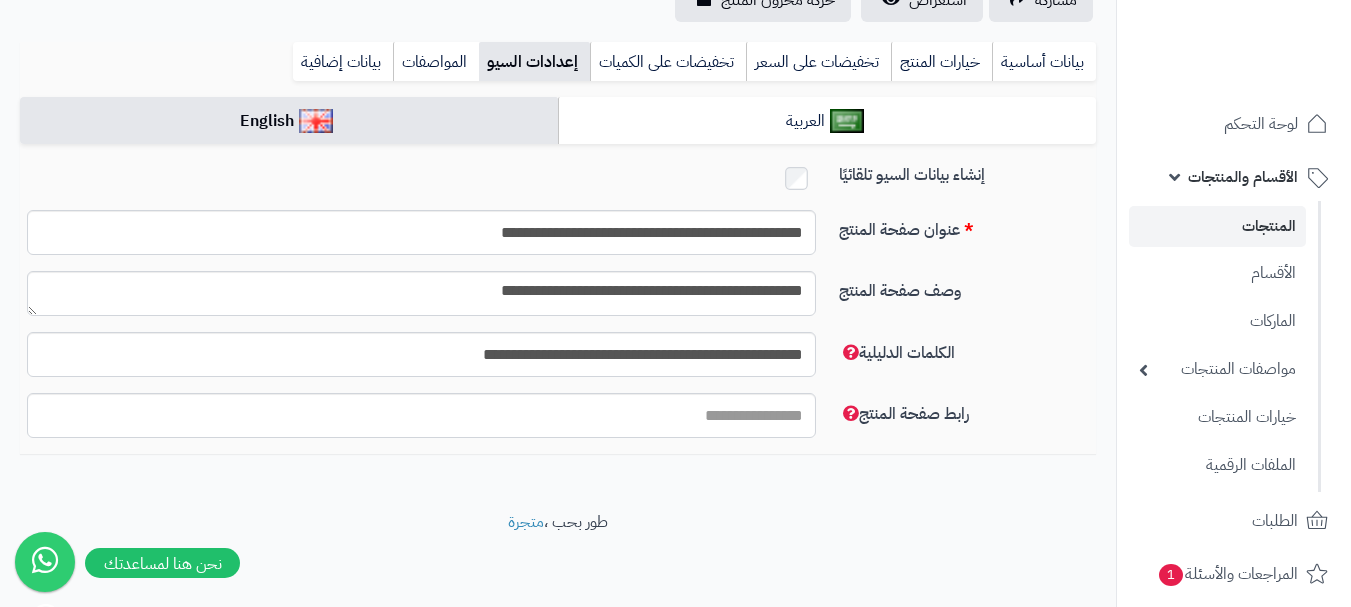 click on "بيانات أساسية خيارات المنتج تخفيضات على السعر تخفيضات على الكميات إعدادات السيو المواصفات نقاط المكافآت بيانات إضافية" at bounding box center (558, 69) 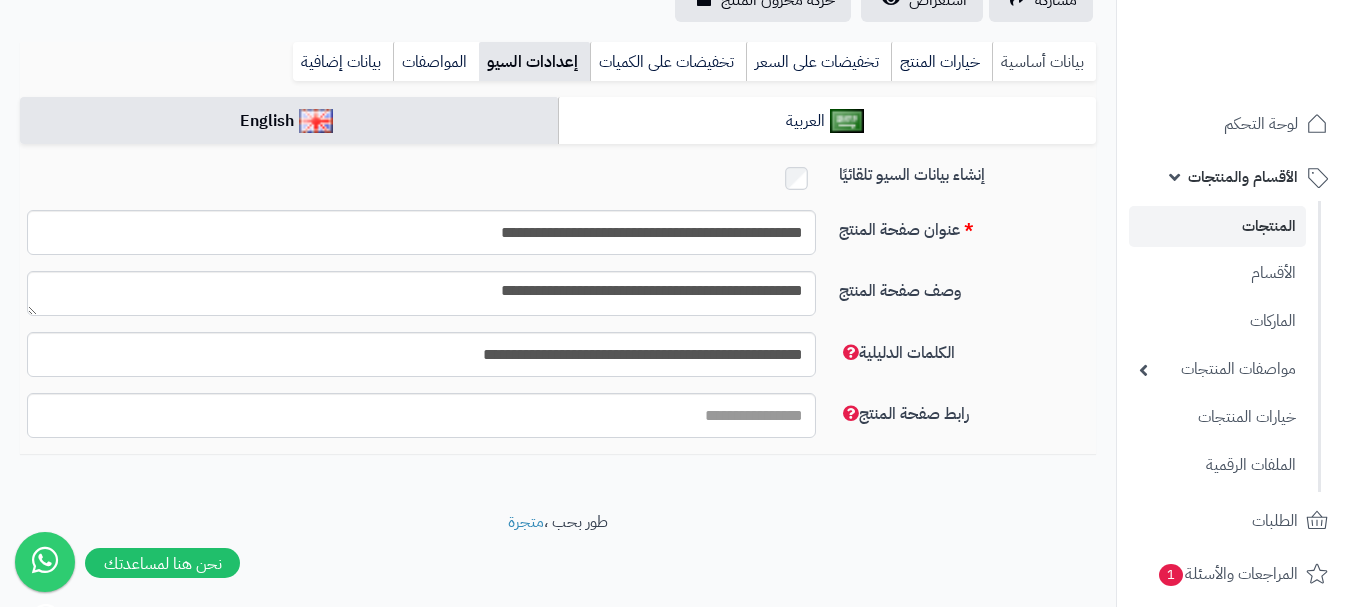click on "بيانات أساسية" at bounding box center (1044, 62) 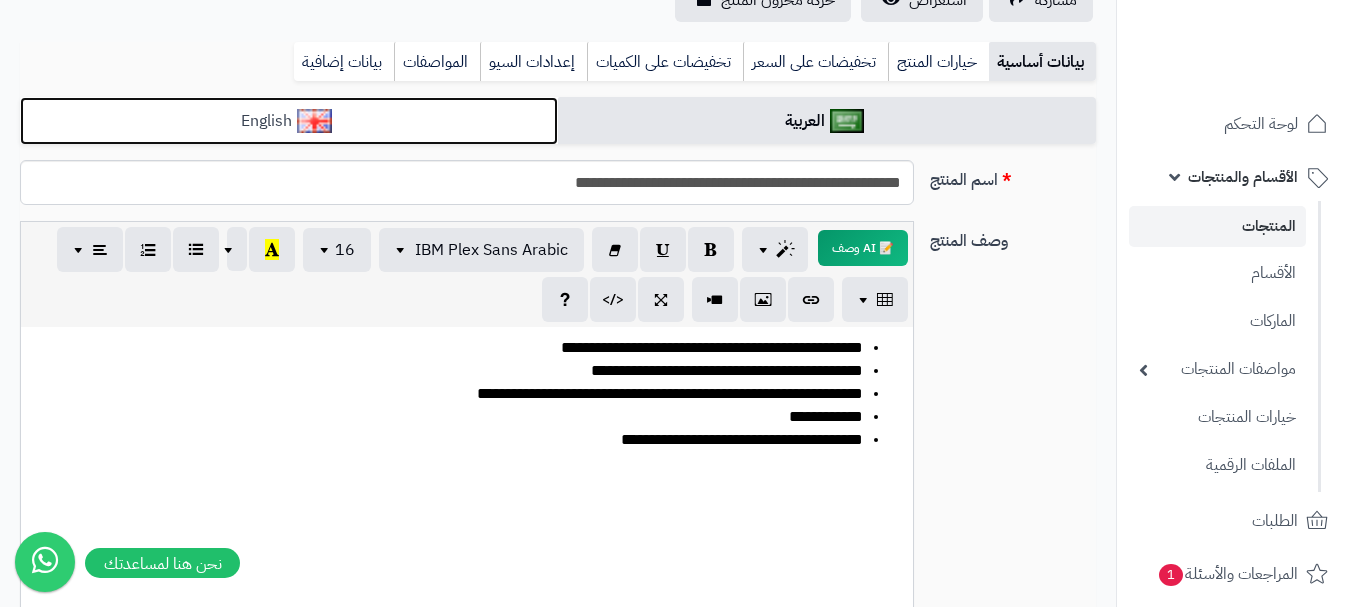 click on "English" at bounding box center (289, 121) 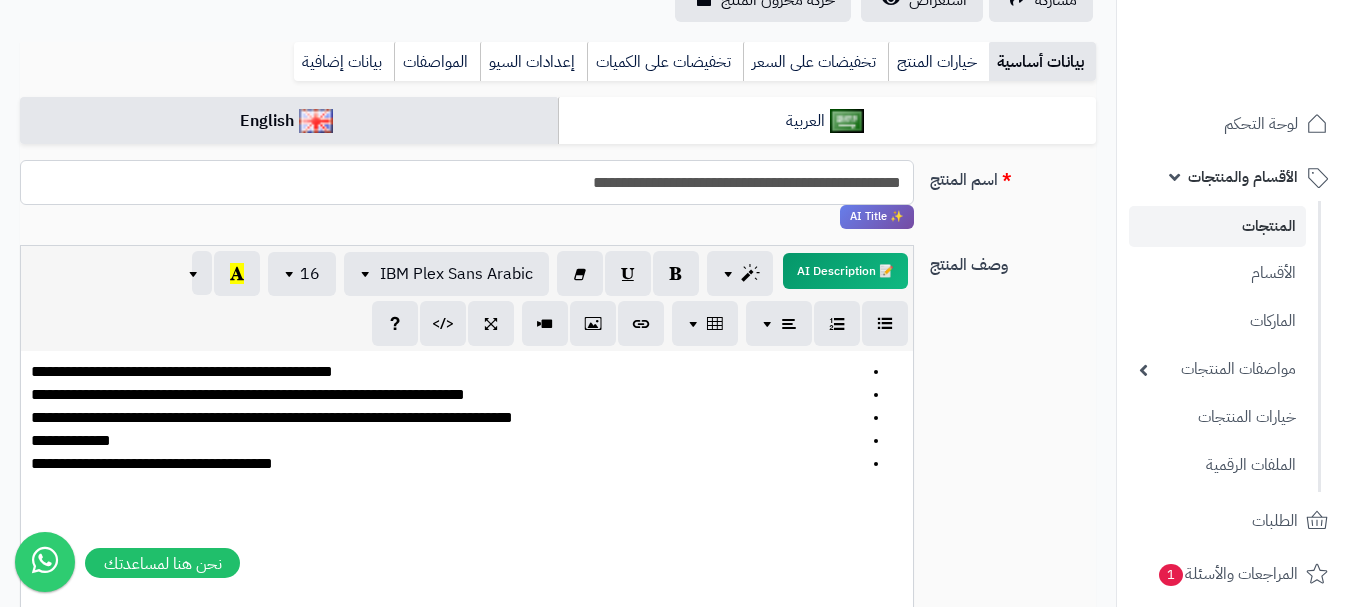 click on "**********" at bounding box center [467, 182] 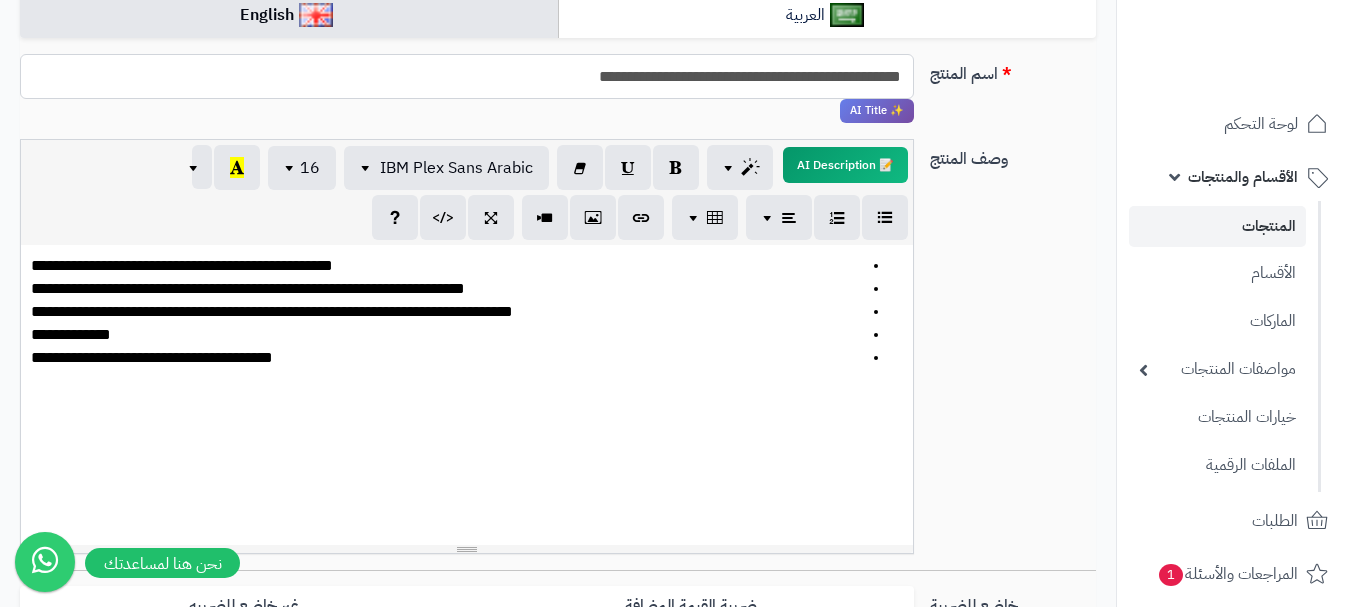 scroll, scrollTop: 0, scrollLeft: 0, axis: both 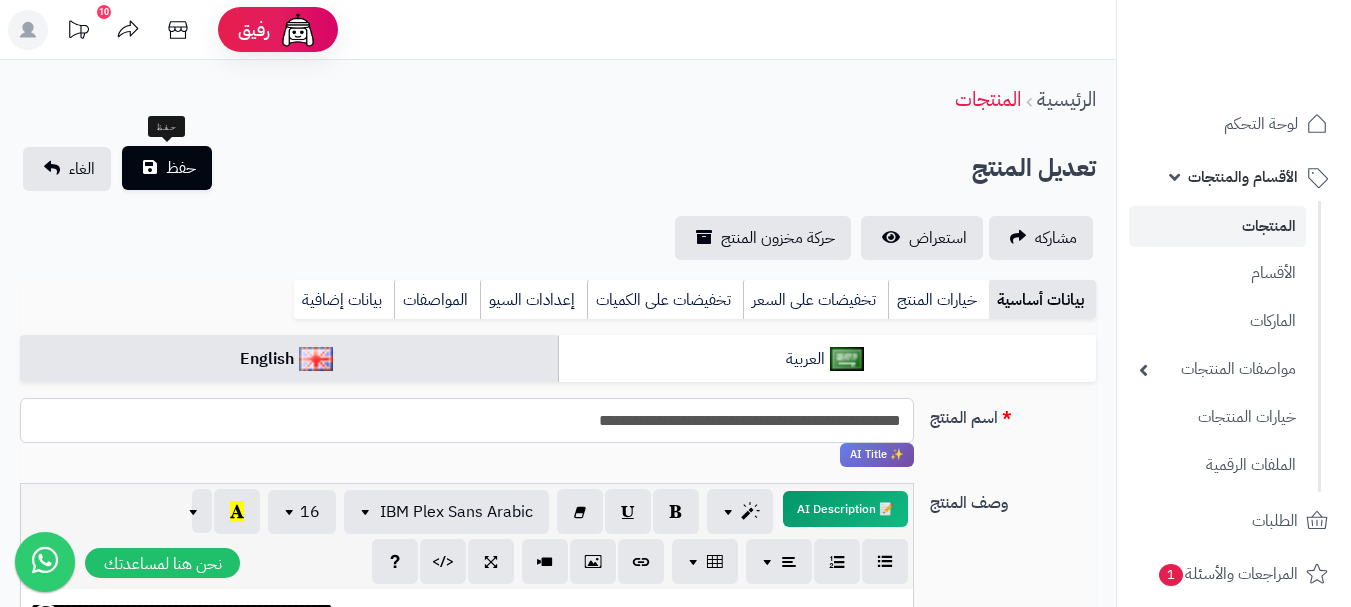 type on "**********" 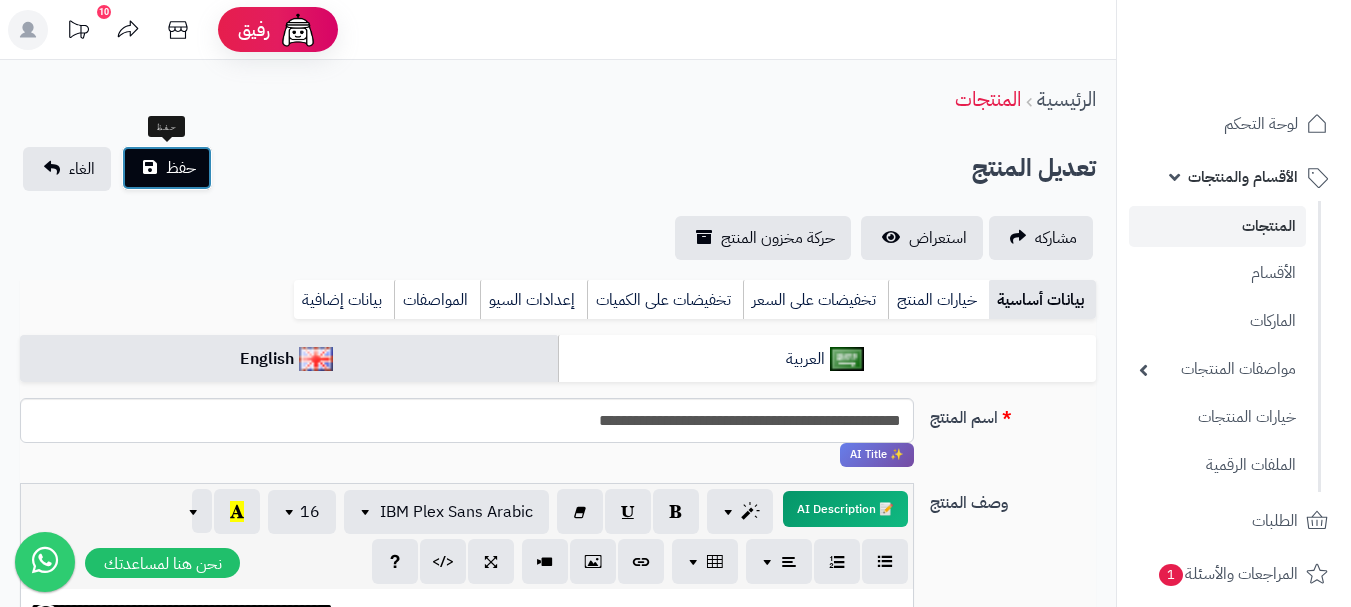 click on "حفظ" at bounding box center (181, 168) 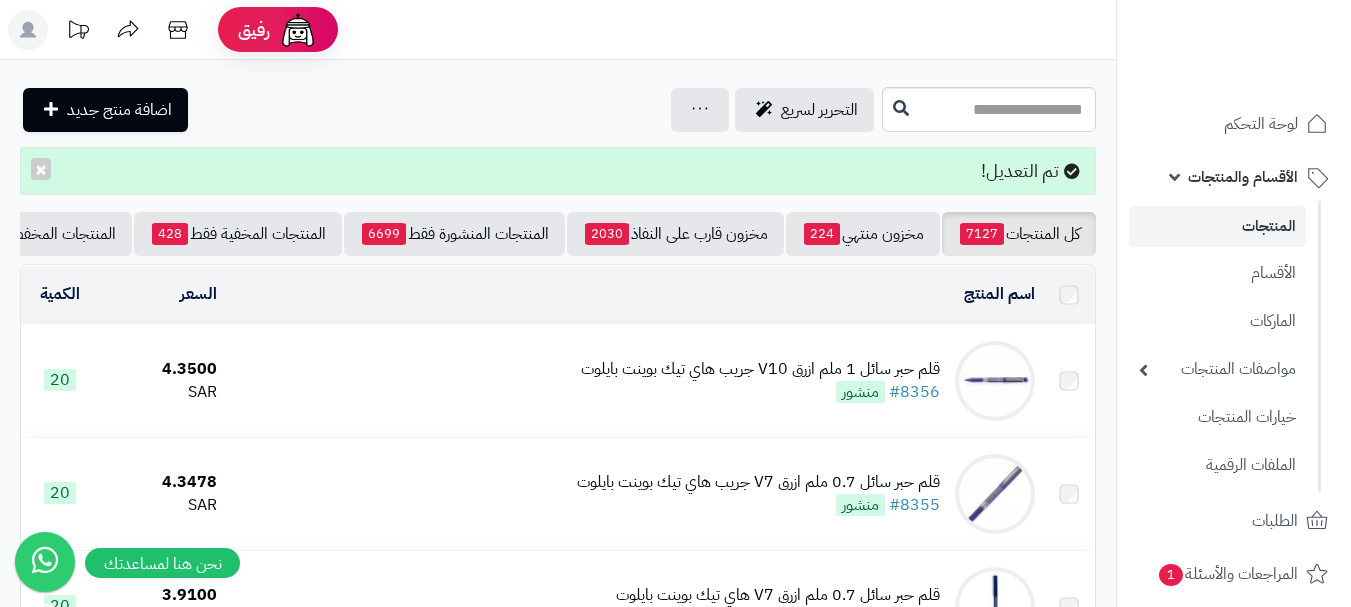 scroll, scrollTop: 0, scrollLeft: 0, axis: both 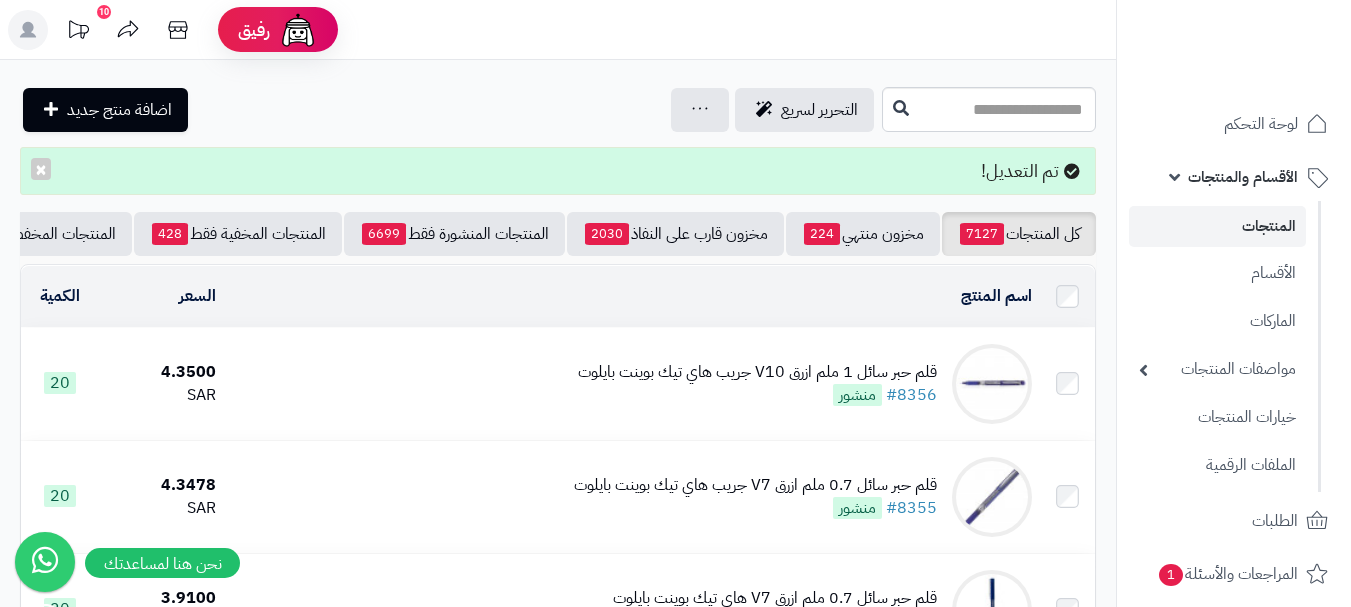 click on "قلم حبر سائل 1 ملم ازرق V10 جريب هاي تيك بوينت بايلوت" at bounding box center (757, 372) 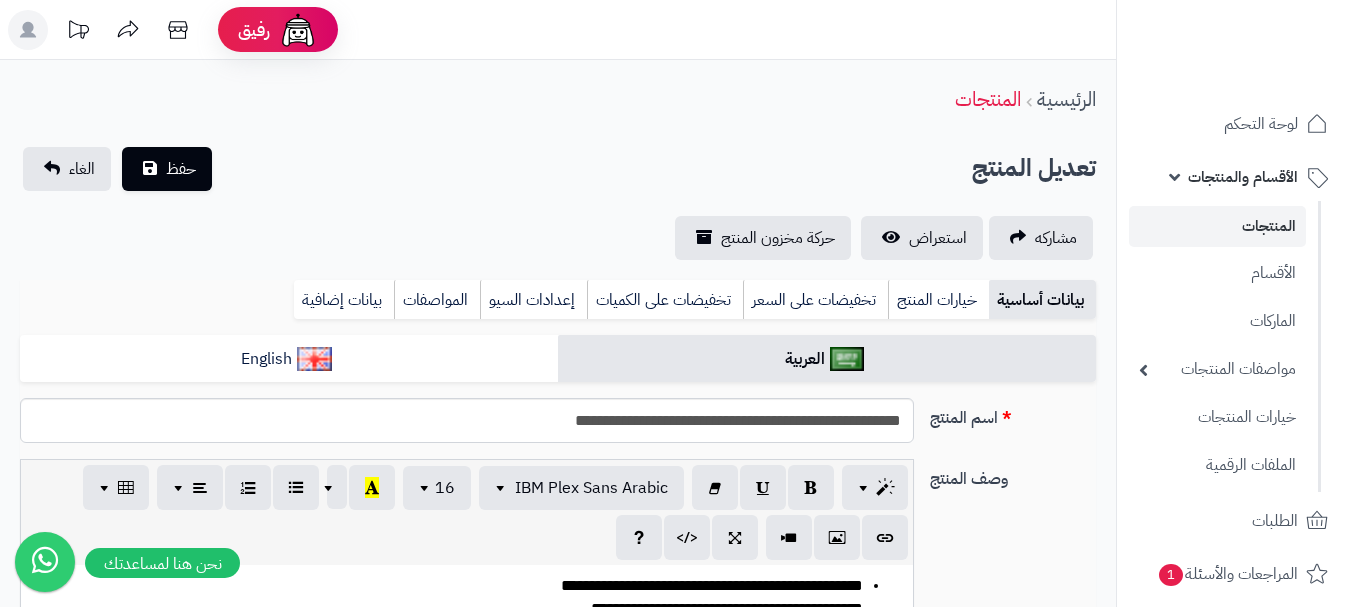 scroll, scrollTop: 0, scrollLeft: 0, axis: both 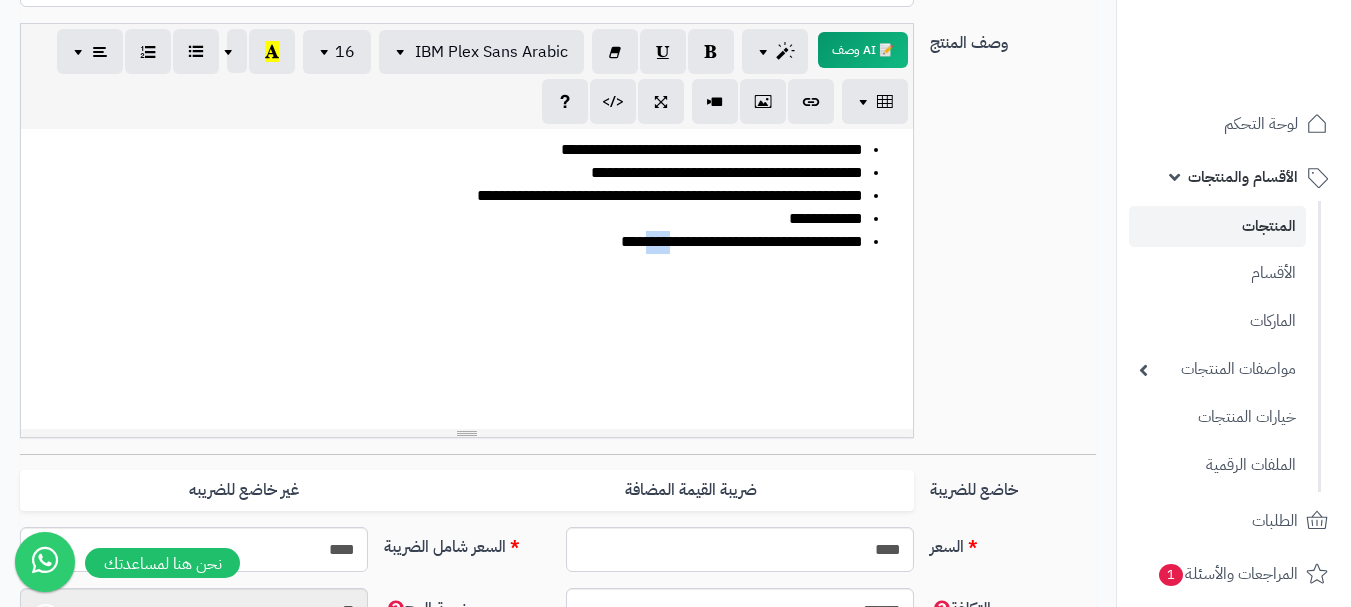 drag, startPoint x: 595, startPoint y: 246, endPoint x: 626, endPoint y: 247, distance: 31.016125 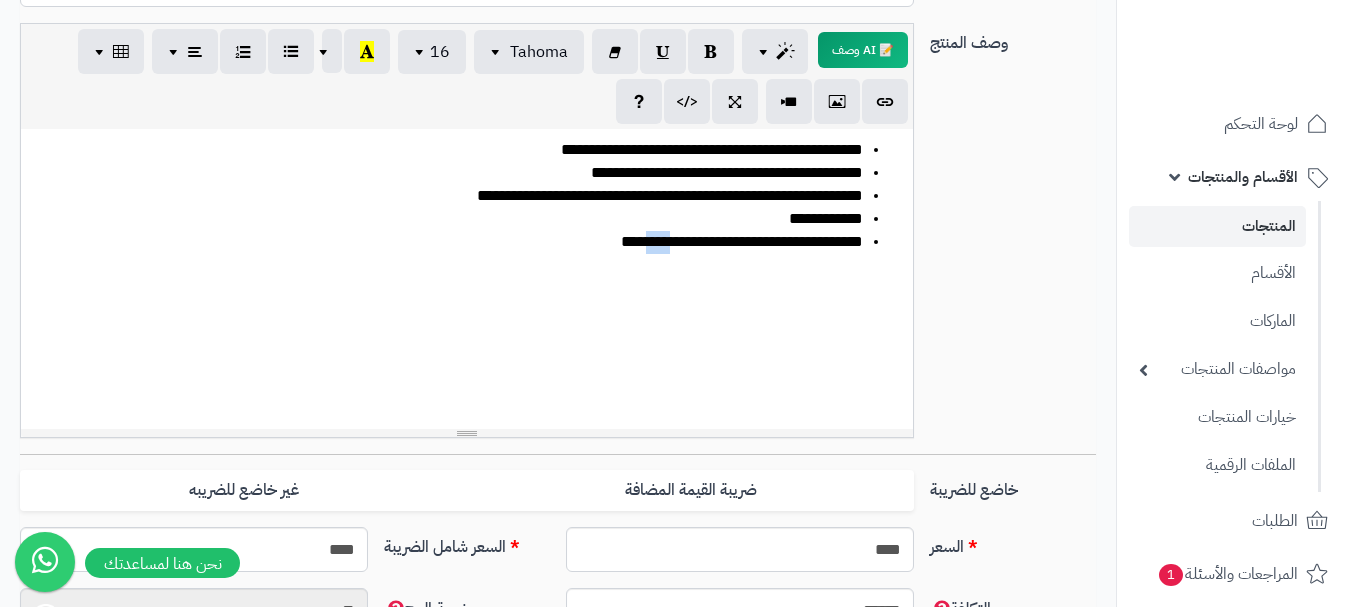 type 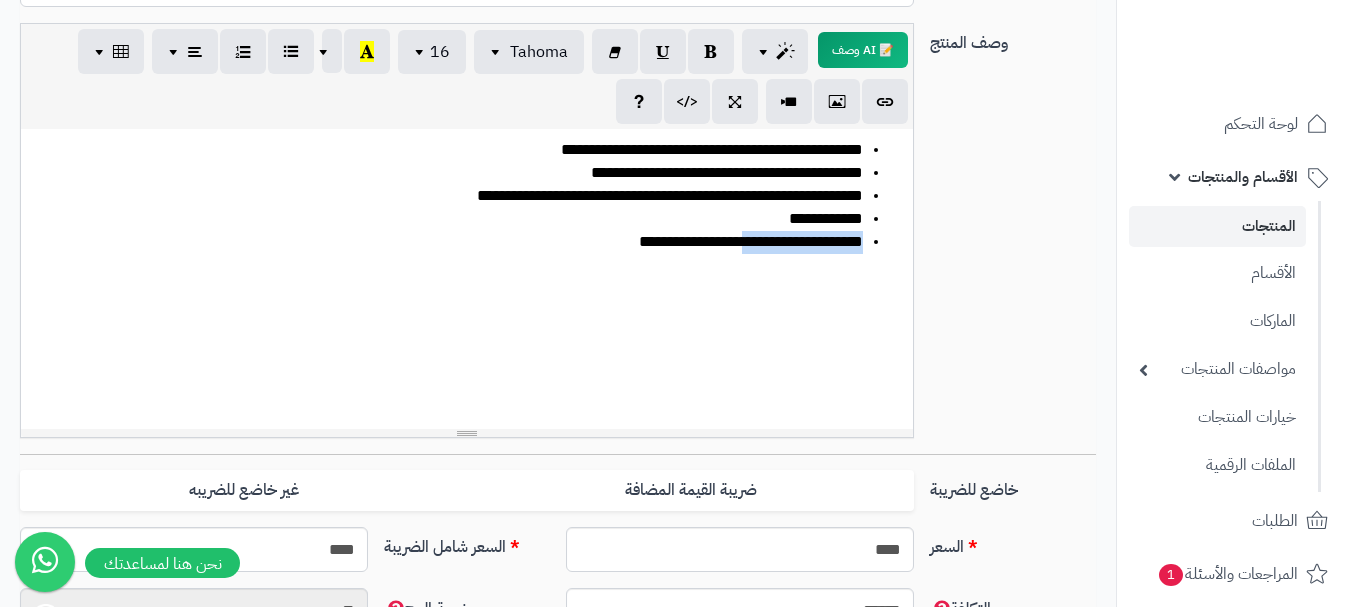 drag, startPoint x: 719, startPoint y: 247, endPoint x: 864, endPoint y: 258, distance: 145.41664 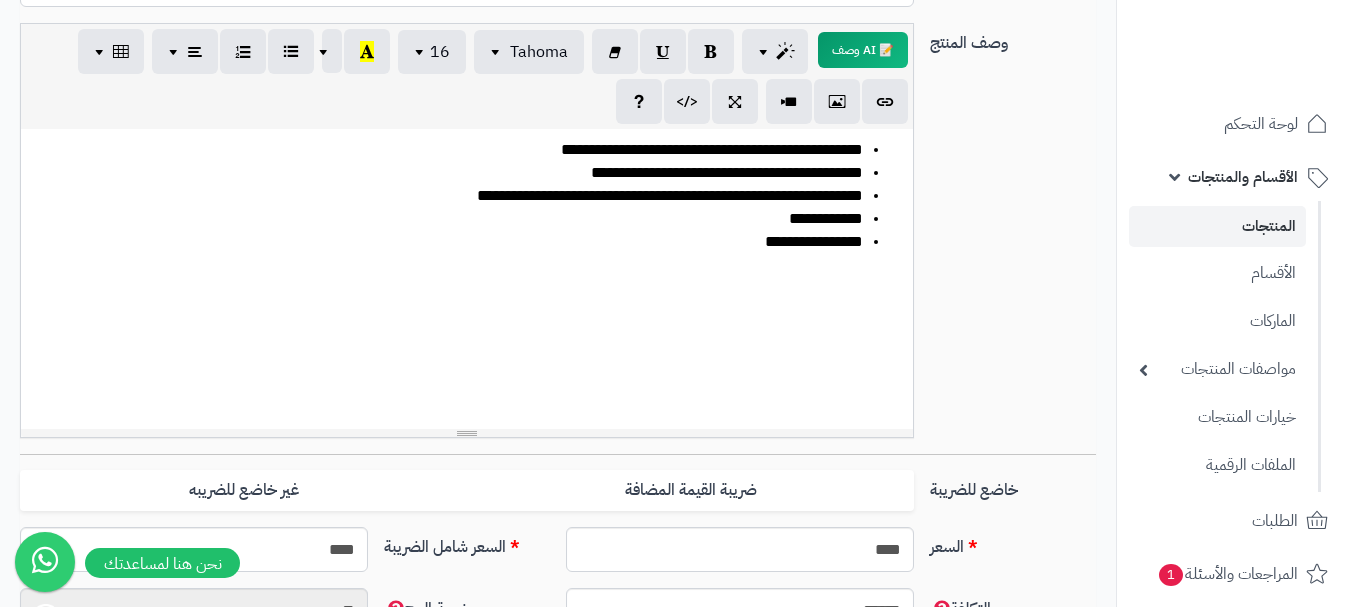 click on "**********" at bounding box center (467, 196) 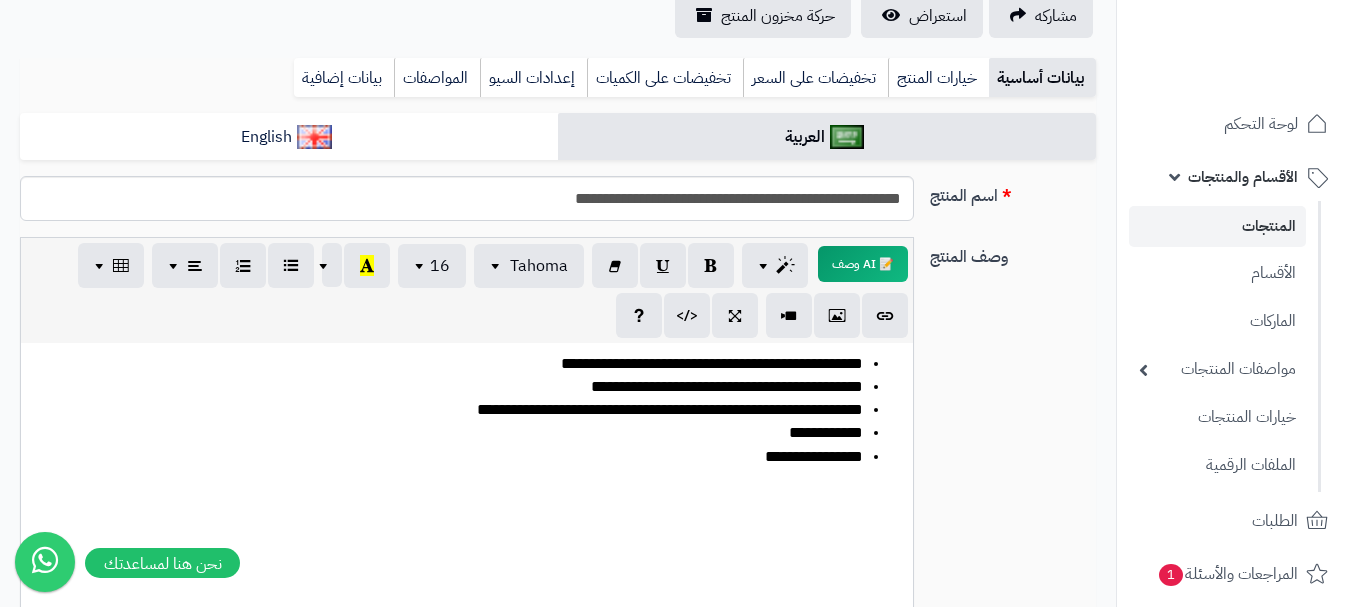 scroll, scrollTop: 203, scrollLeft: 0, axis: vertical 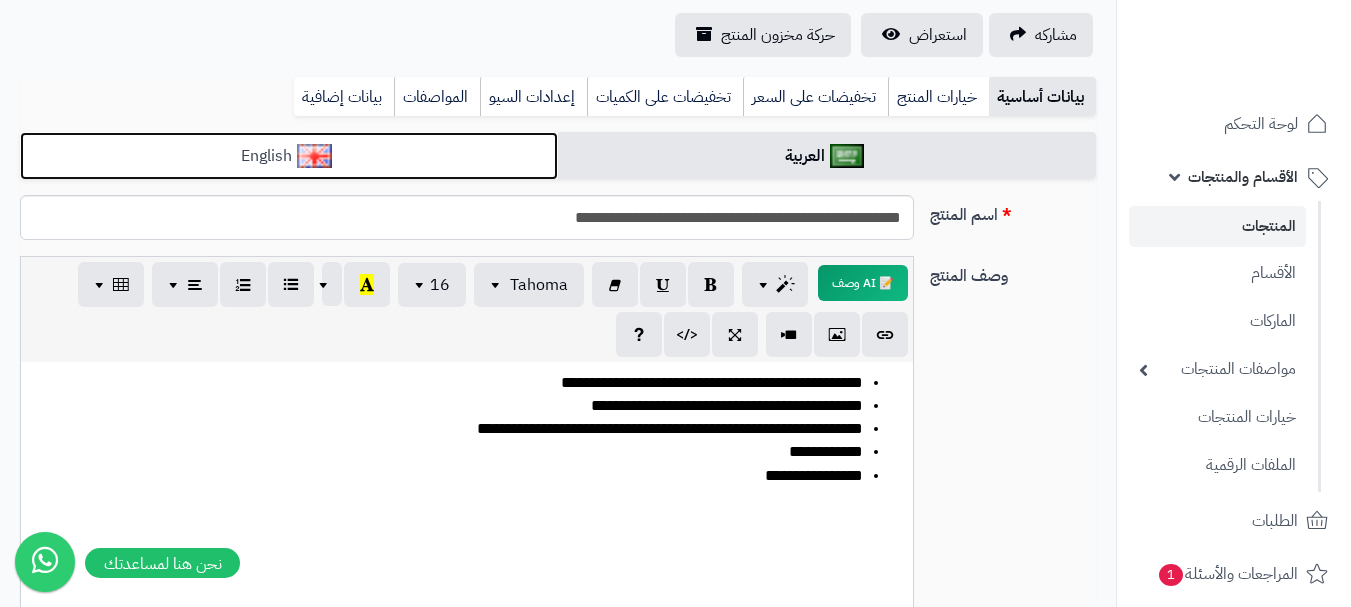 click on "English" at bounding box center [289, 156] 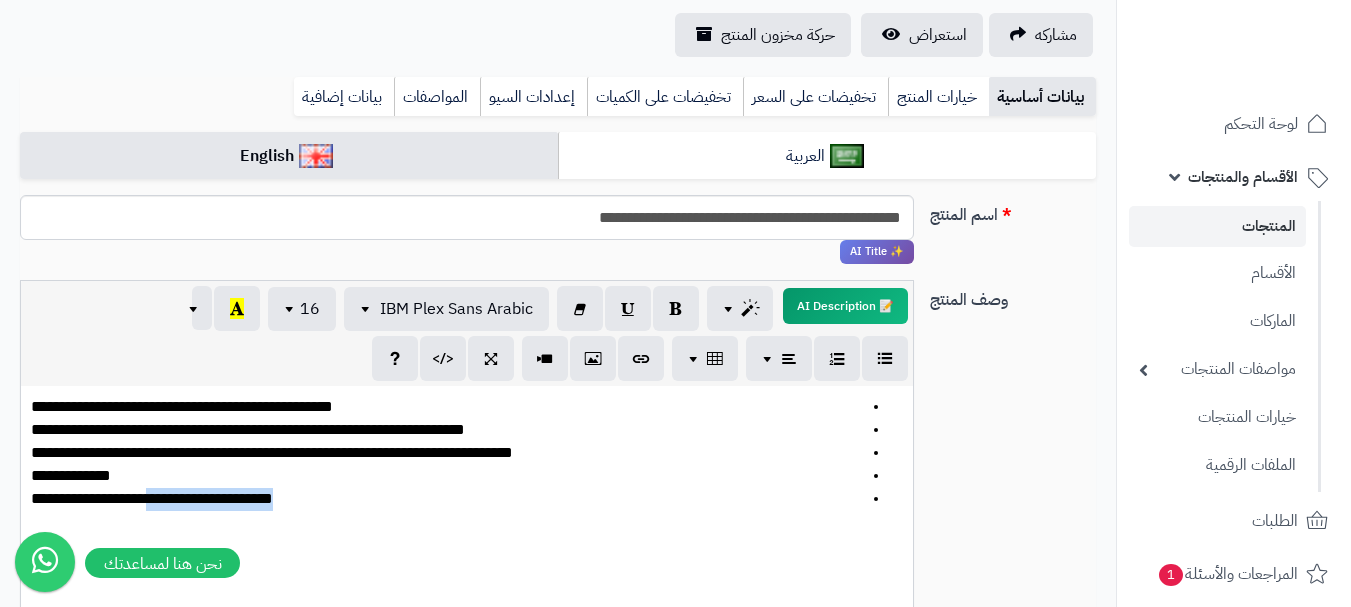 drag, startPoint x: 191, startPoint y: 500, endPoint x: 13, endPoint y: 473, distance: 180.0361 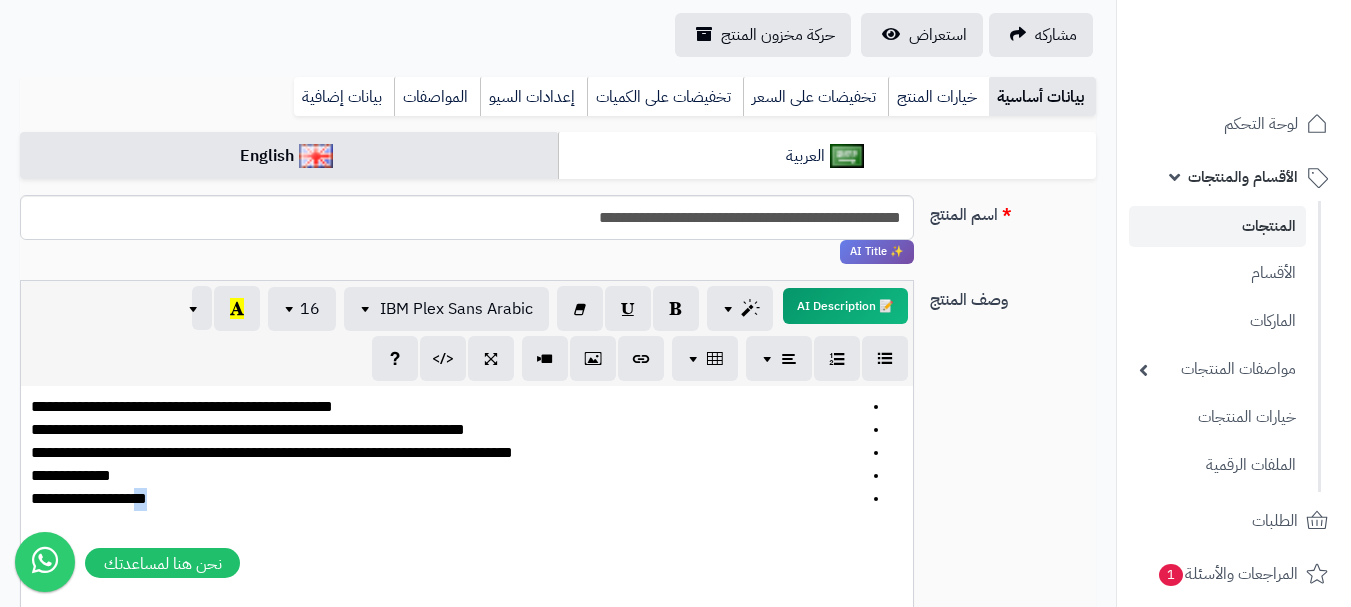 click on "**********" at bounding box center (447, 499) 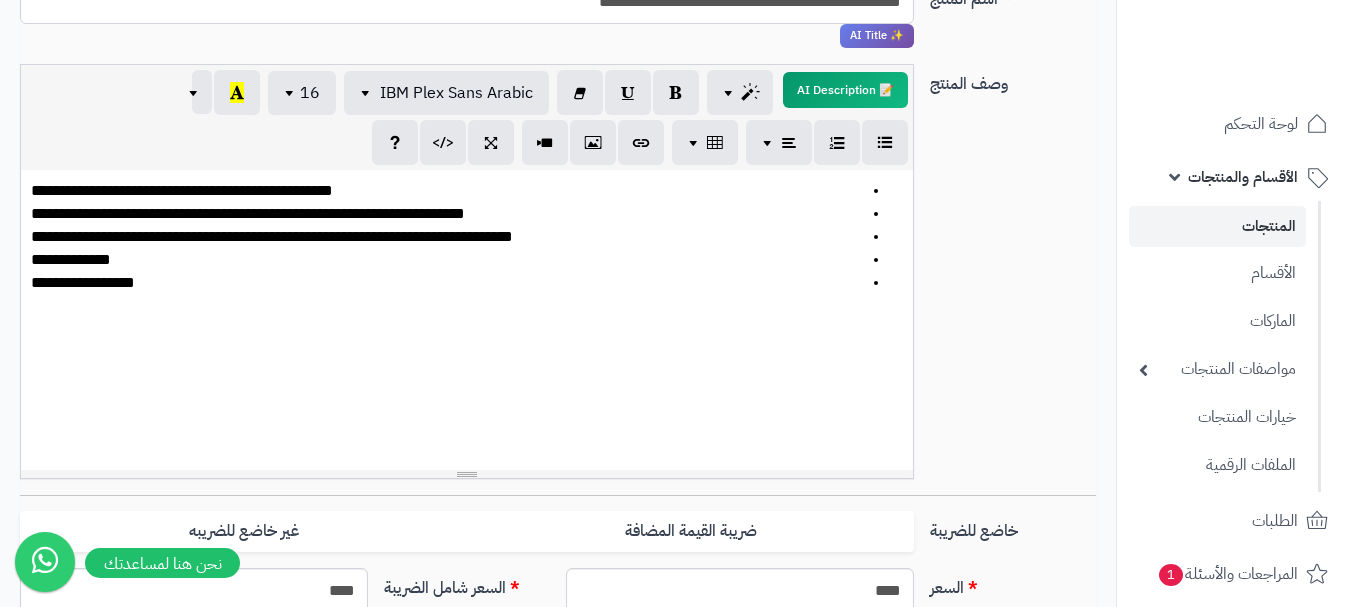 scroll, scrollTop: 0, scrollLeft: 0, axis: both 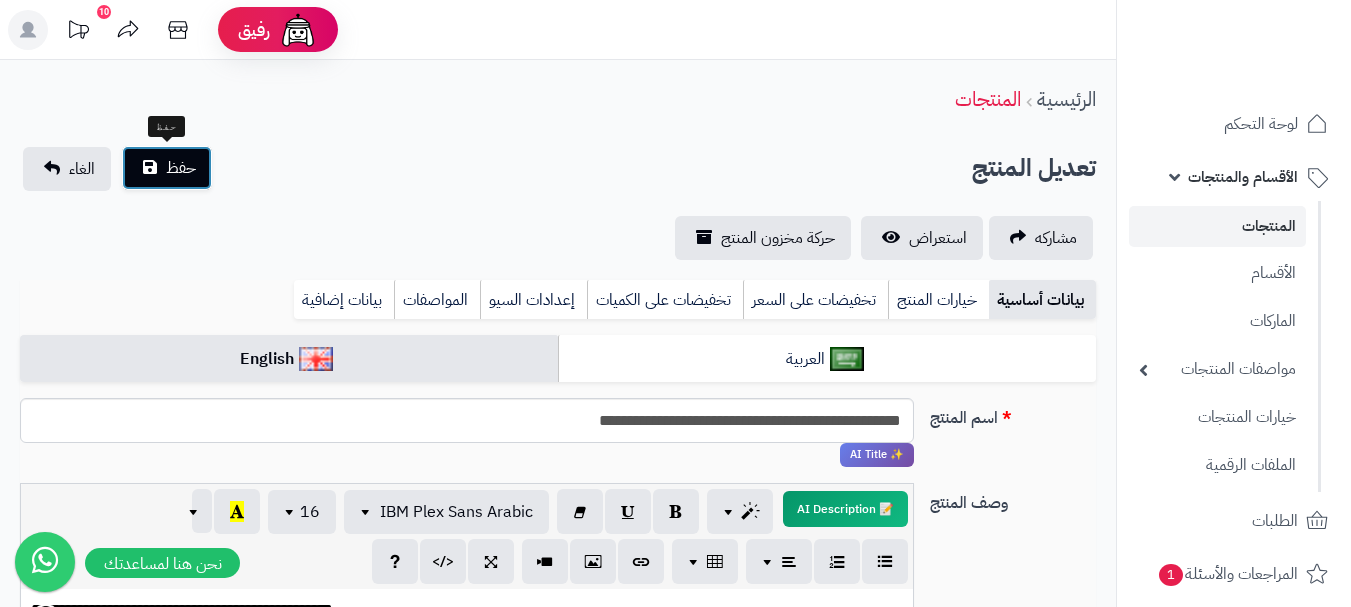 click on "حفظ" at bounding box center (167, 168) 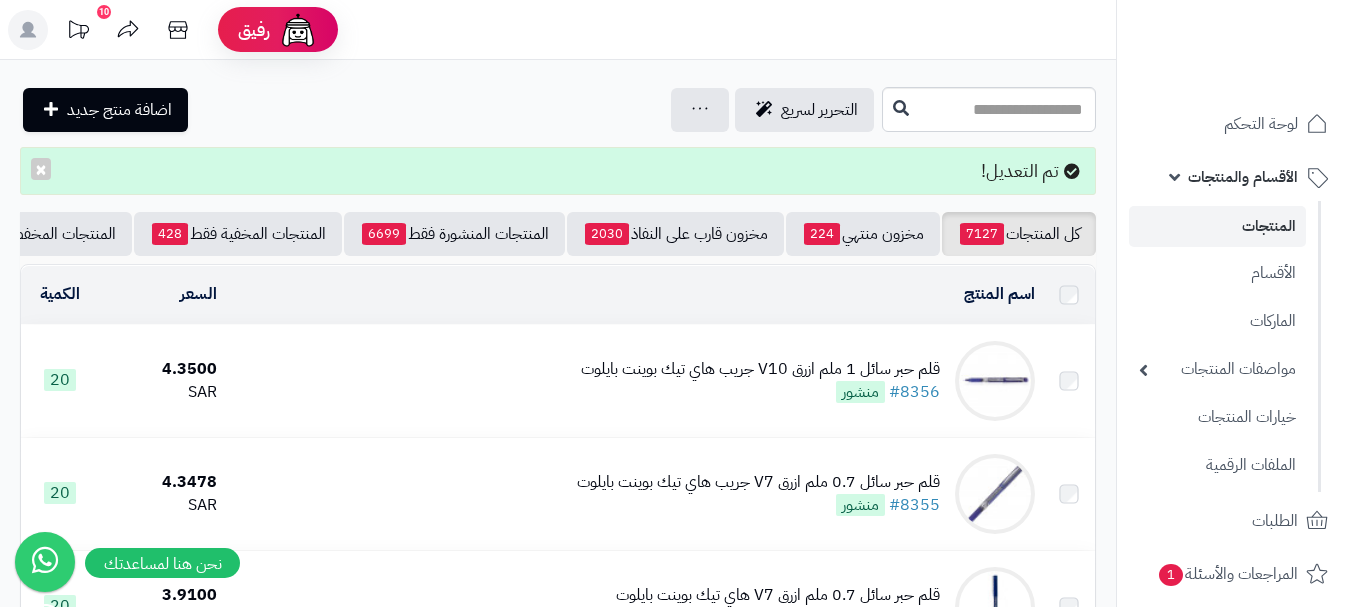 scroll, scrollTop: 0, scrollLeft: 0, axis: both 